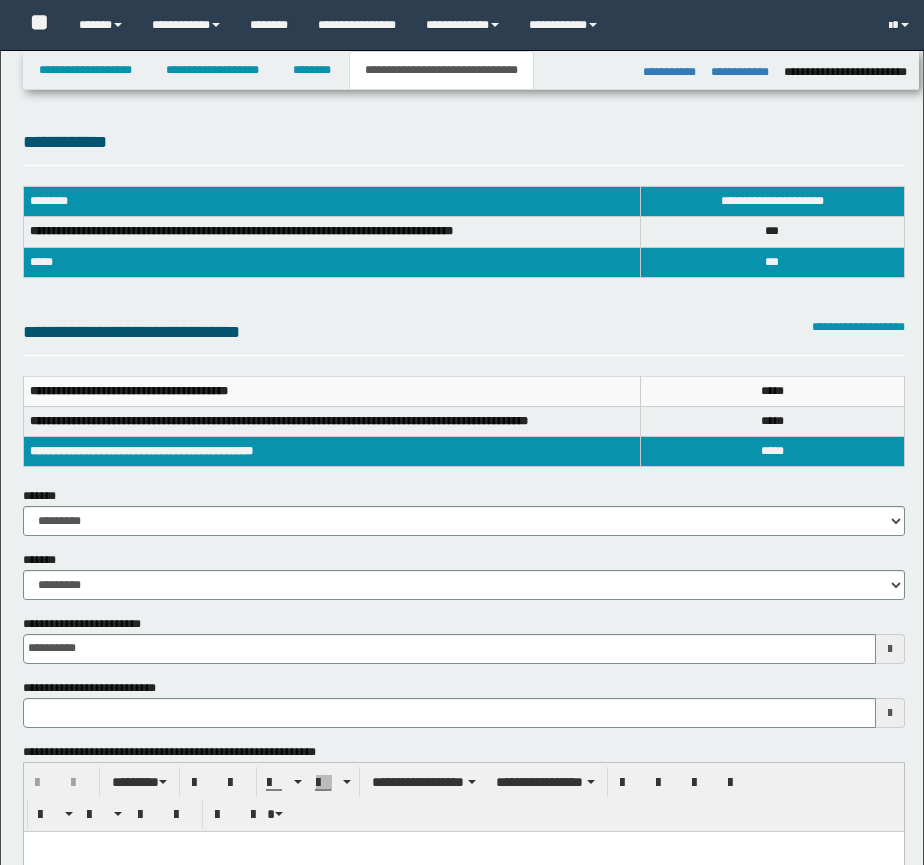 select on "*" 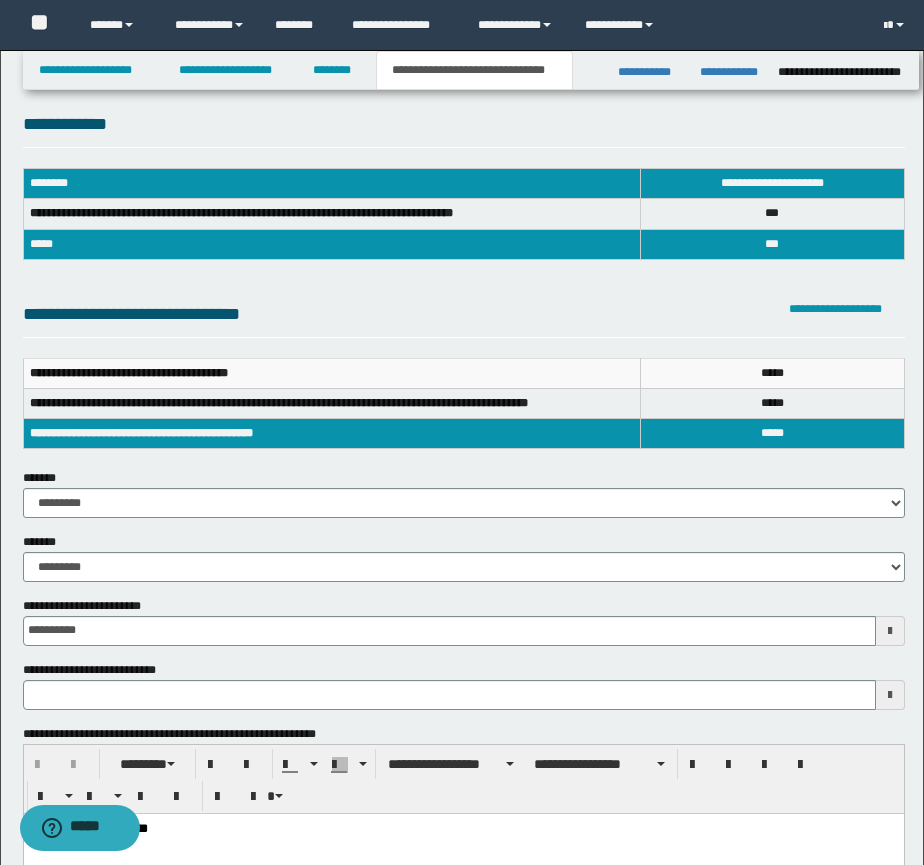 scroll, scrollTop: 0, scrollLeft: 0, axis: both 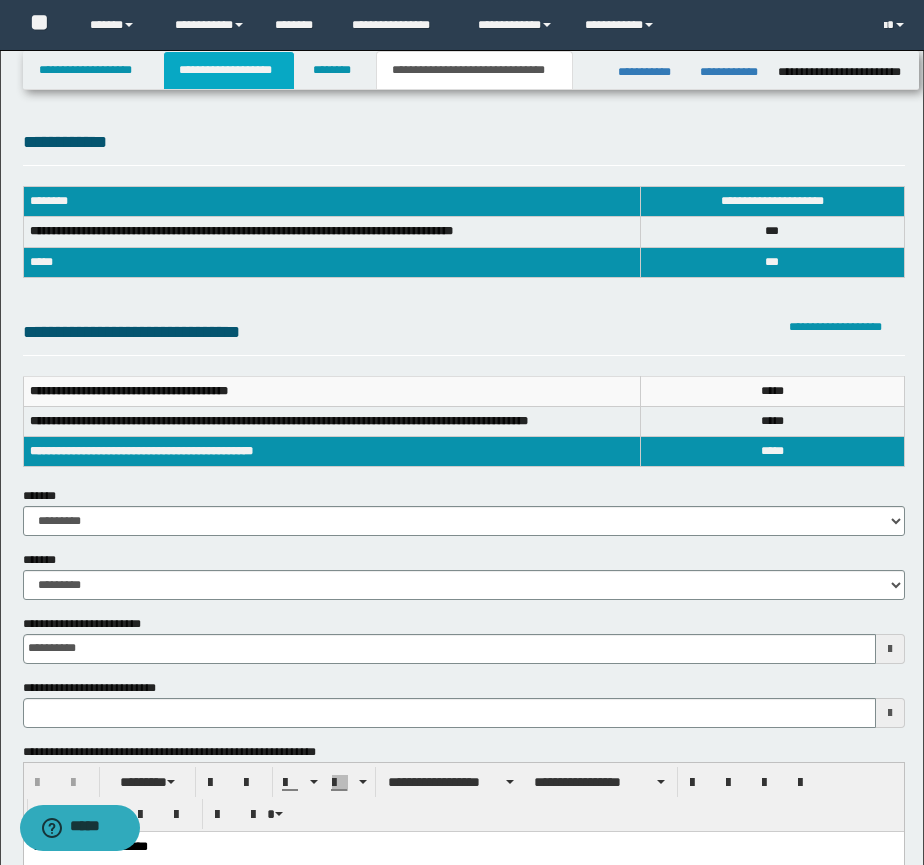 click on "**********" at bounding box center [229, 70] 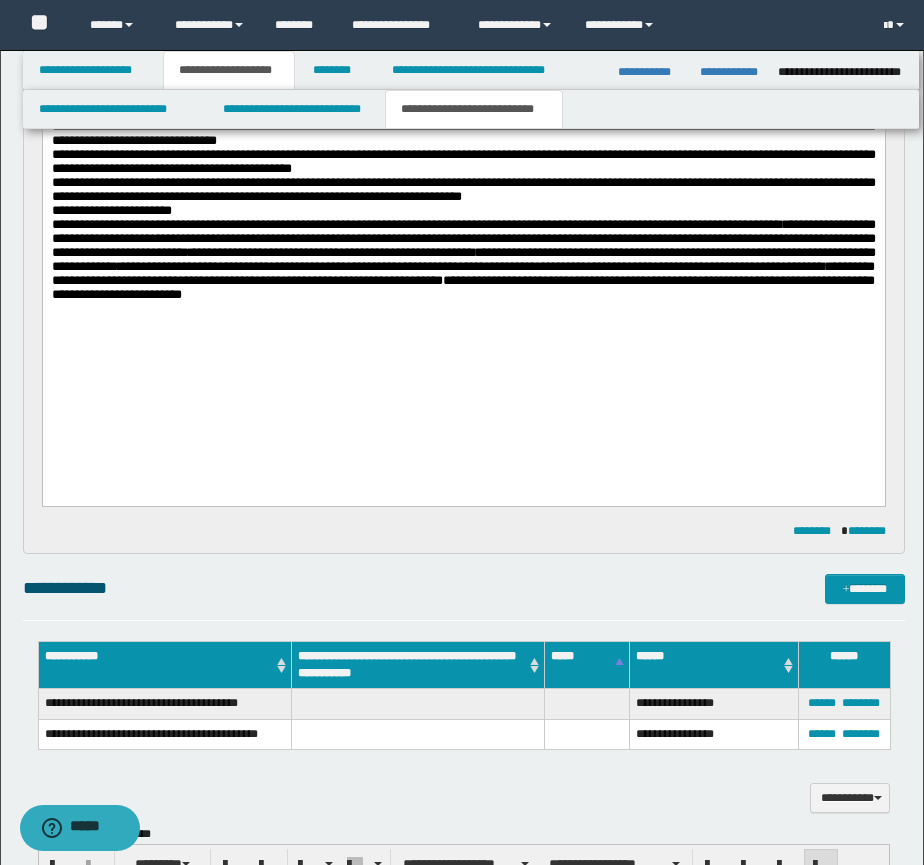 scroll, scrollTop: 667, scrollLeft: 0, axis: vertical 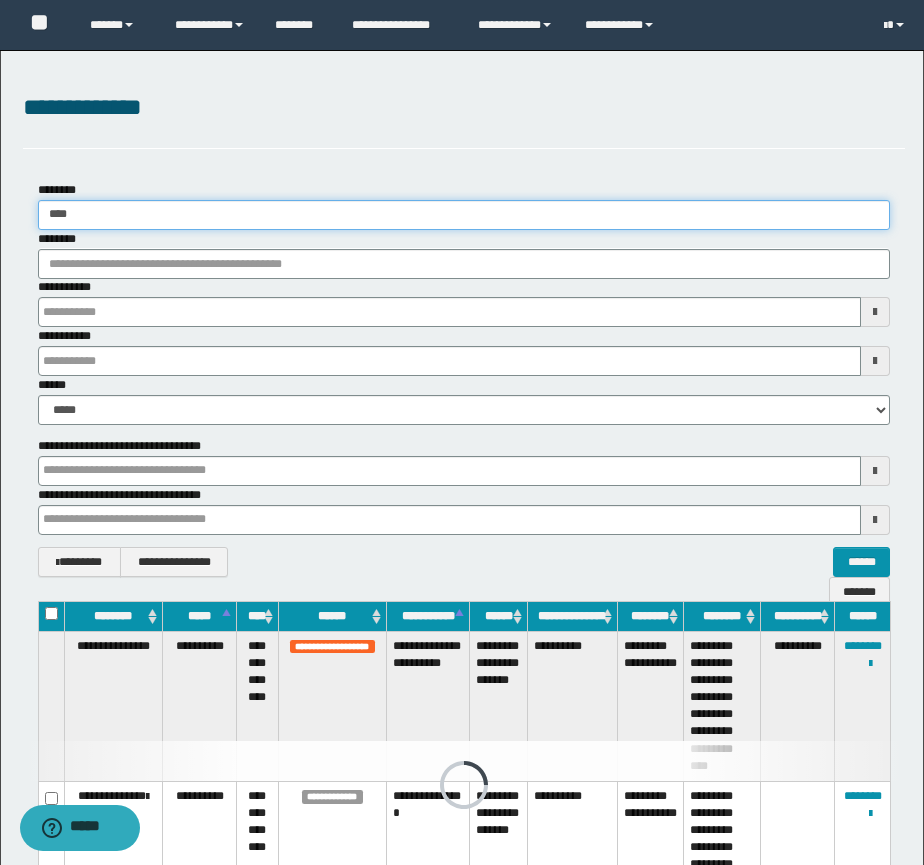 drag, startPoint x: 89, startPoint y: 215, endPoint x: -46, endPoint y: 229, distance: 135.72398 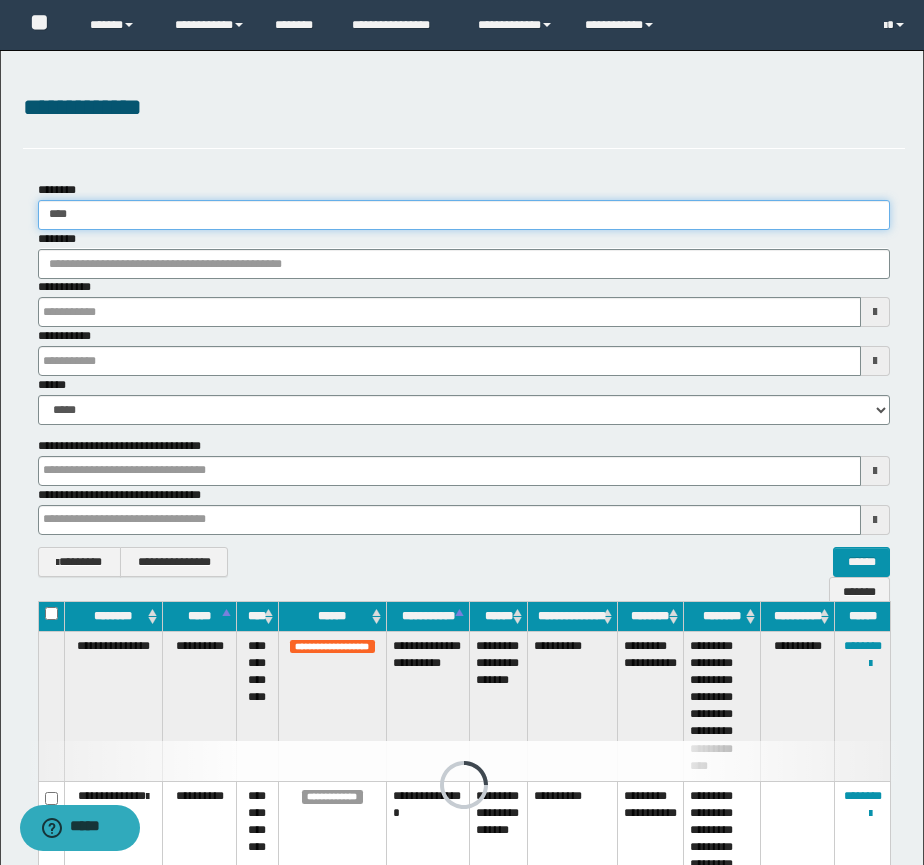 click on "**********" at bounding box center (462, 432) 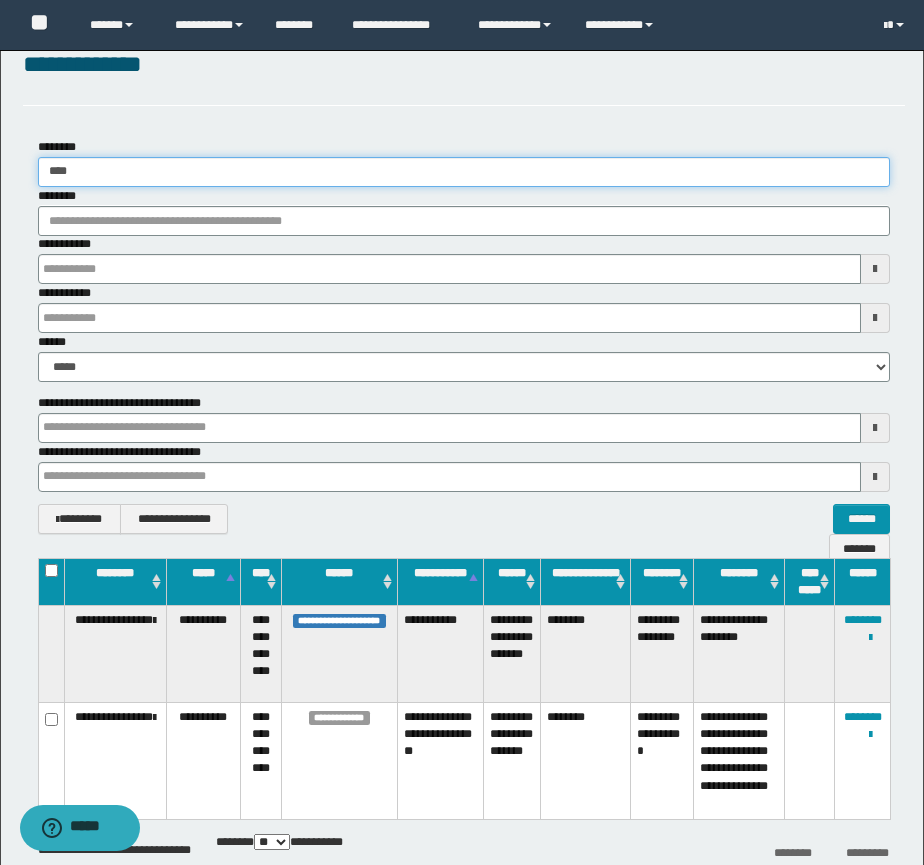 scroll, scrollTop: 157, scrollLeft: 0, axis: vertical 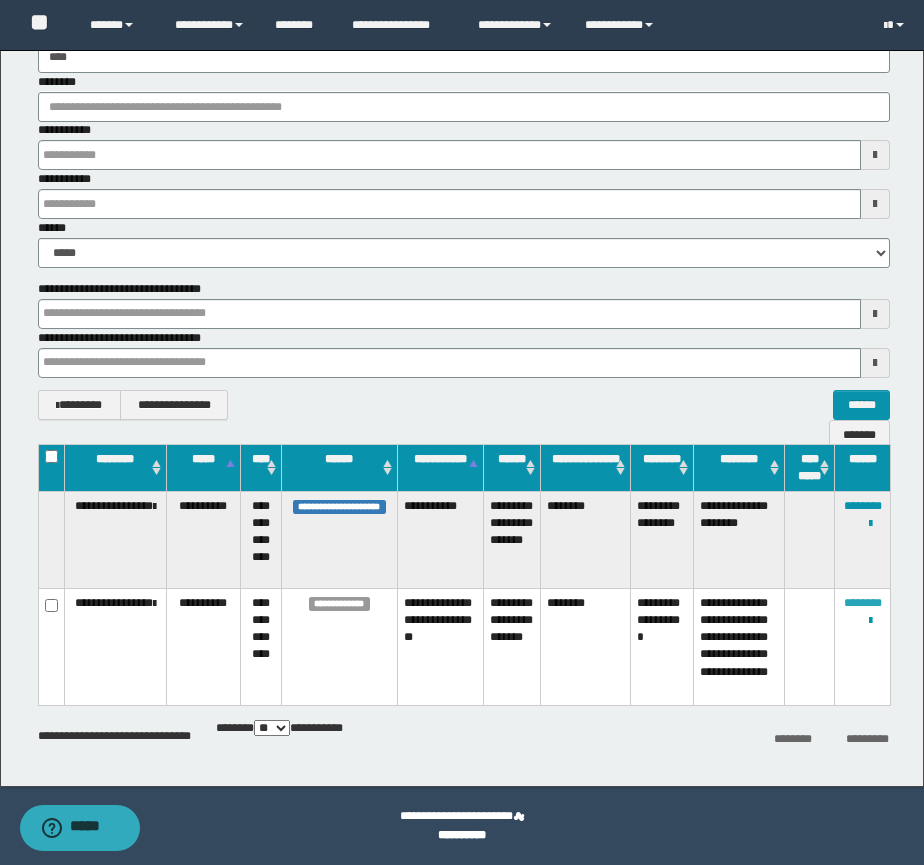 click on "********" at bounding box center (863, 603) 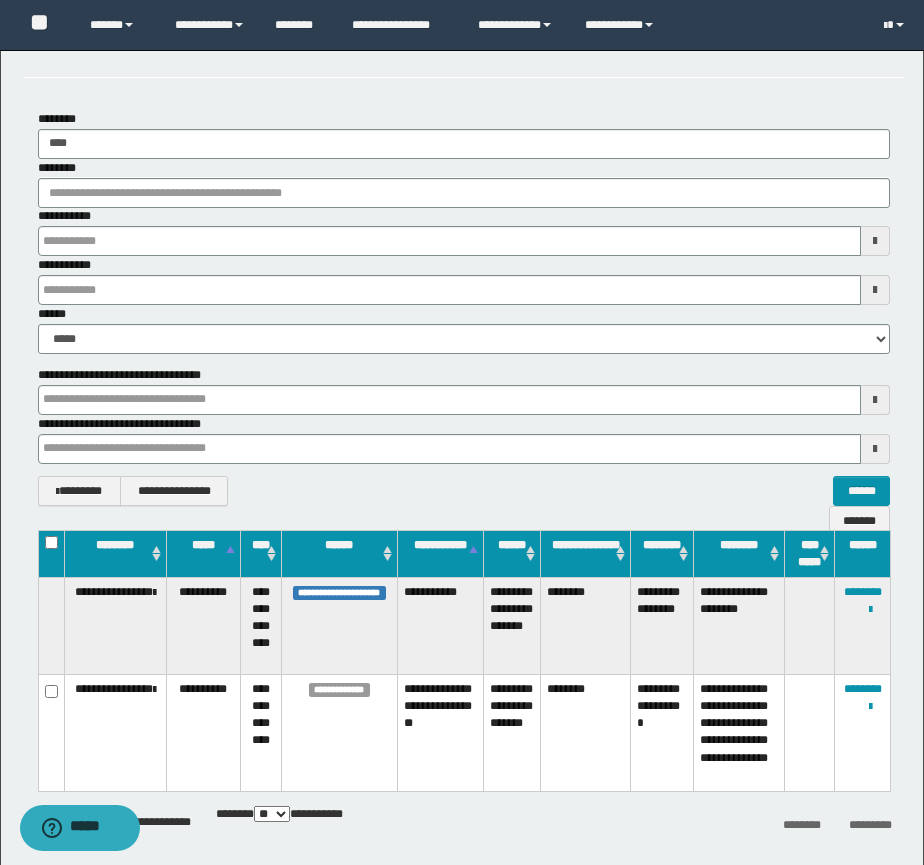 scroll, scrollTop: 0, scrollLeft: 0, axis: both 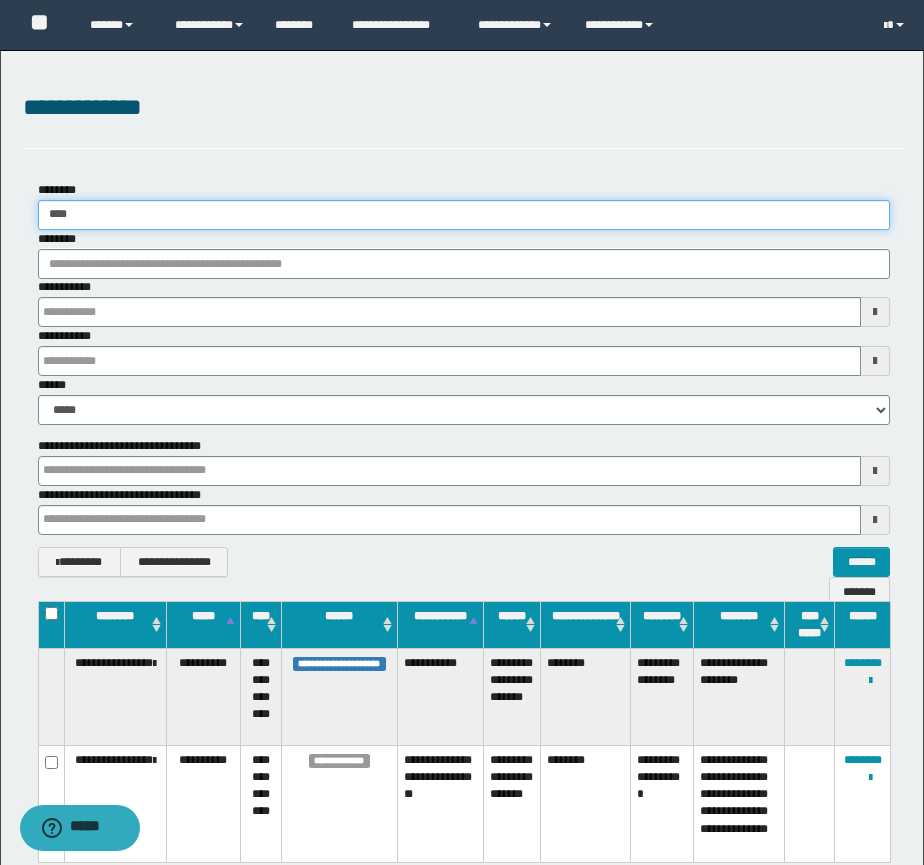 drag, startPoint x: 106, startPoint y: 212, endPoint x: -46, endPoint y: 231, distance: 153.18289 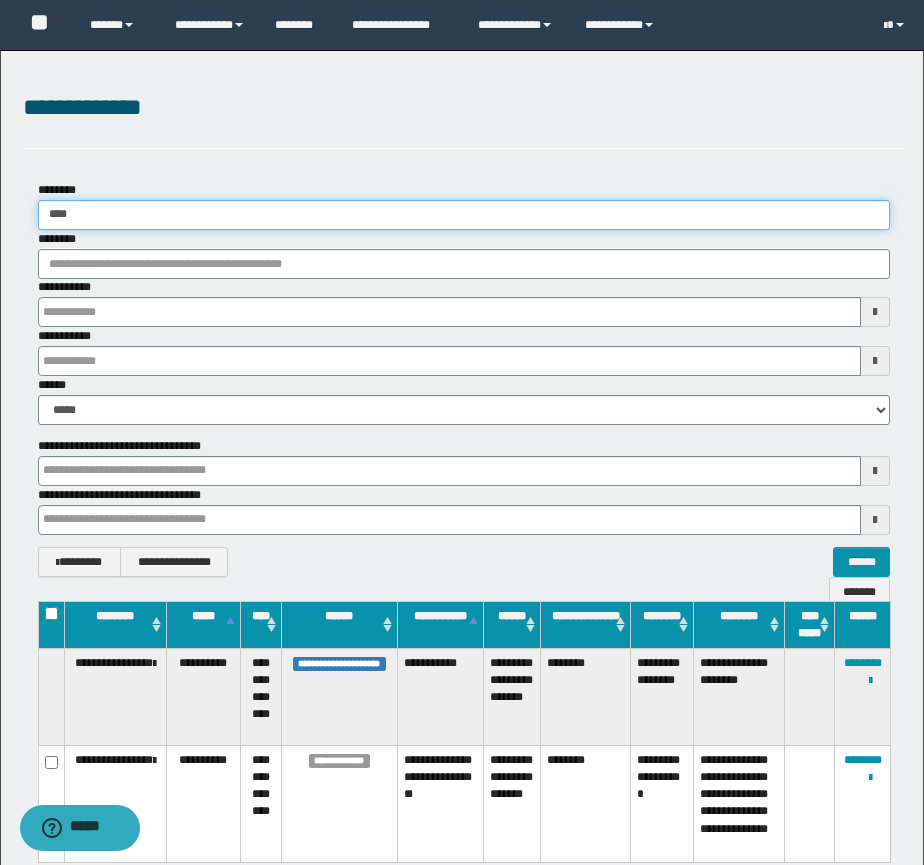 click on "**********" at bounding box center (462, 432) 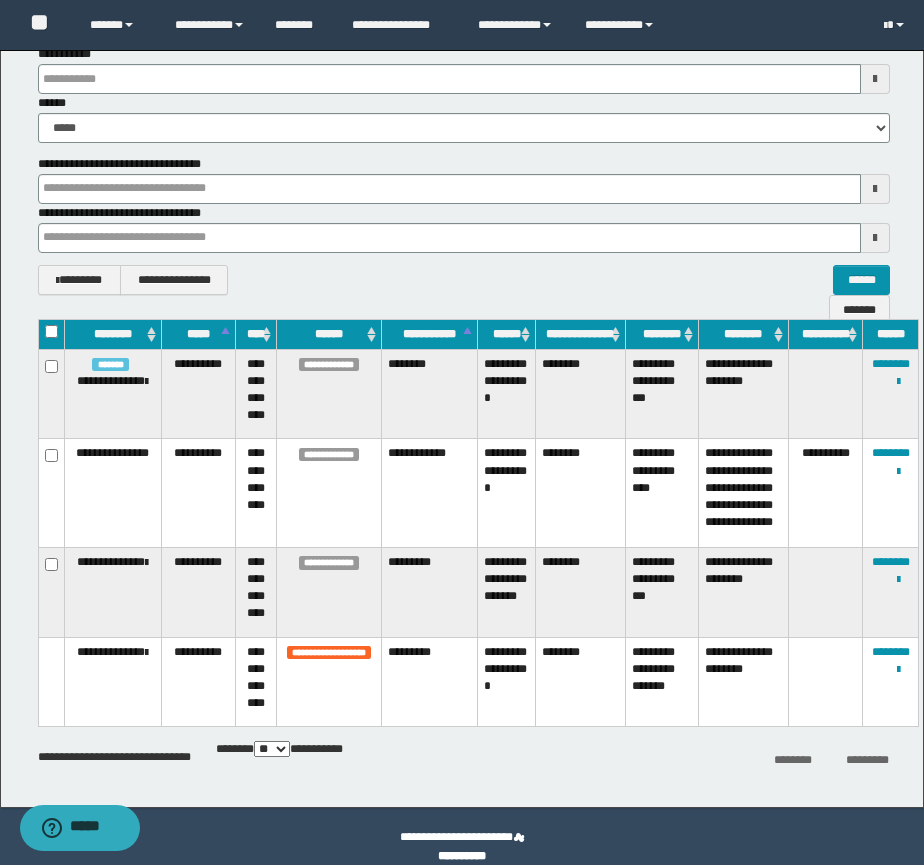 scroll, scrollTop: 303, scrollLeft: 0, axis: vertical 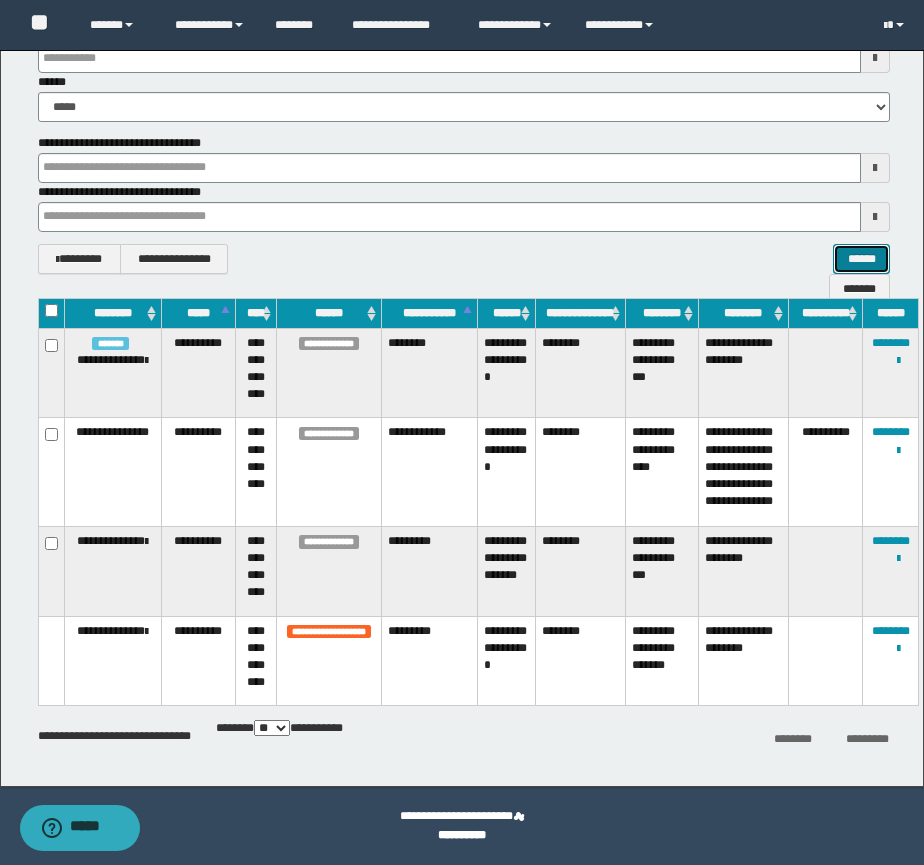 click on "******" at bounding box center [861, 259] 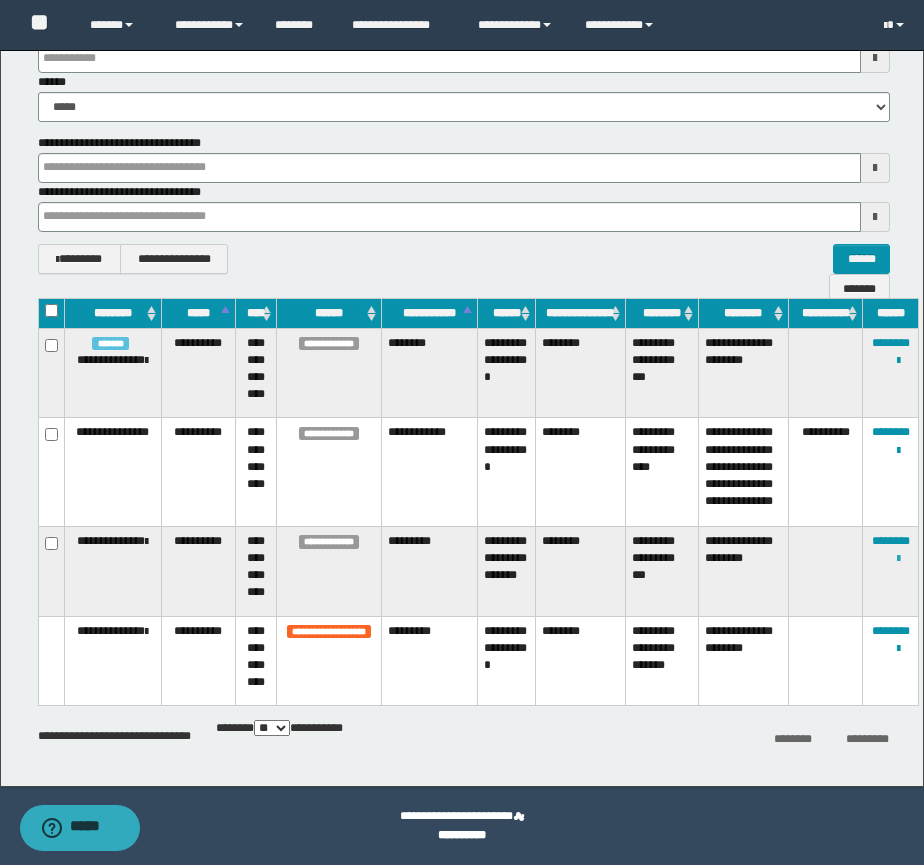 click at bounding box center (898, 559) 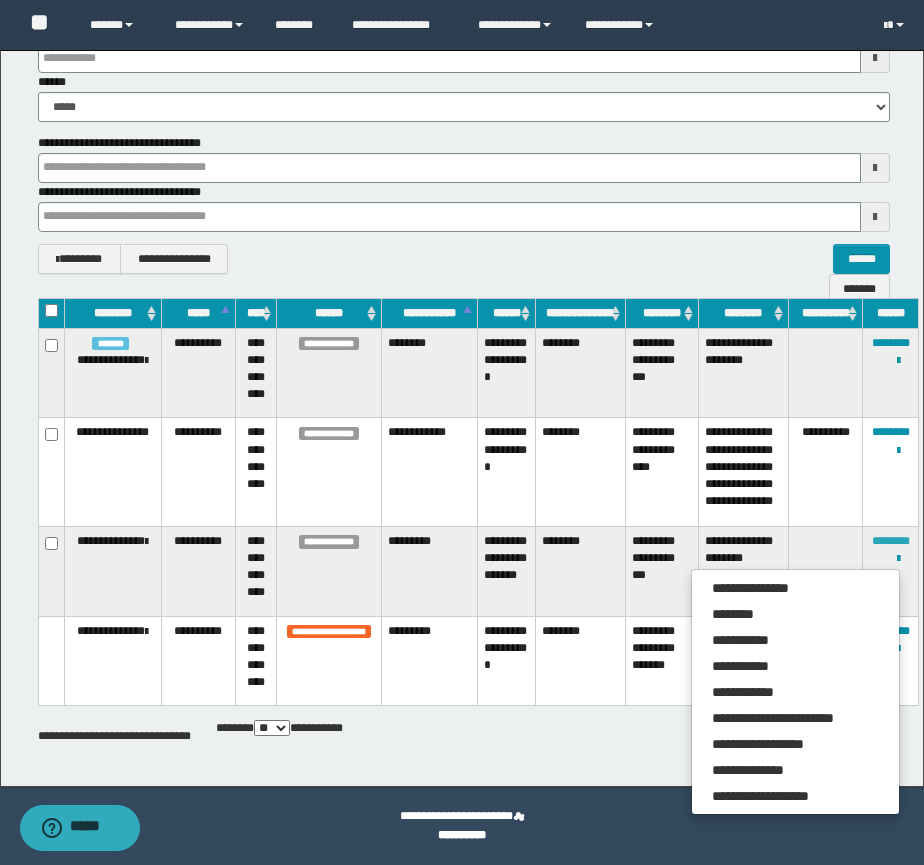 click on "********" at bounding box center [891, 541] 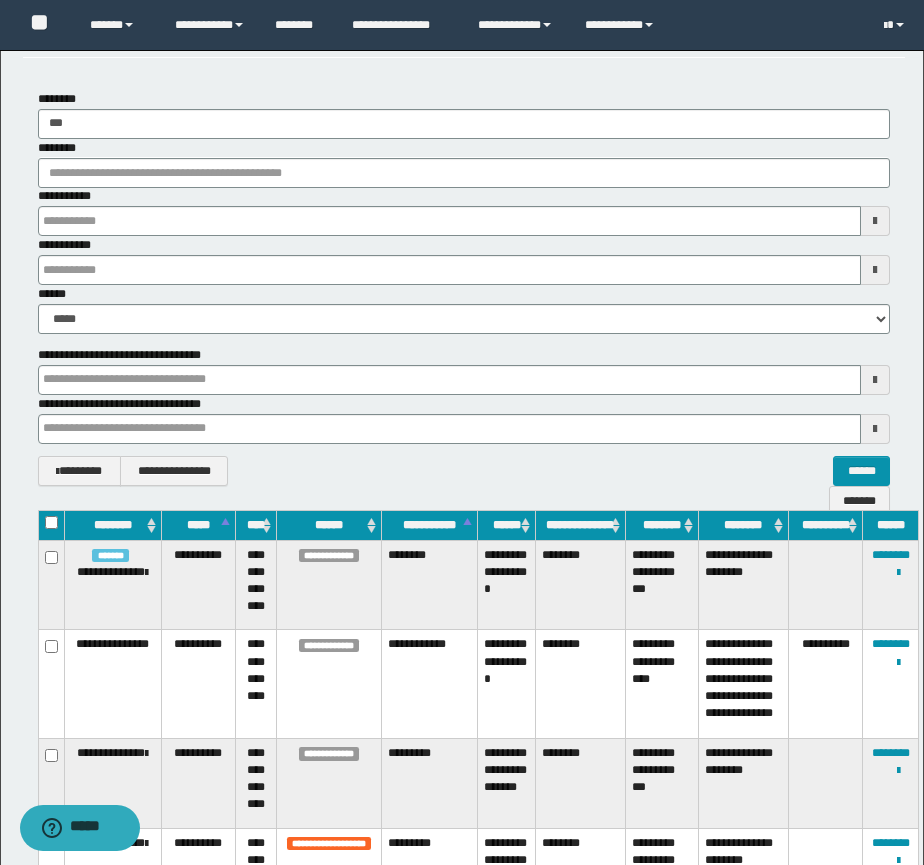 scroll, scrollTop: 0, scrollLeft: 0, axis: both 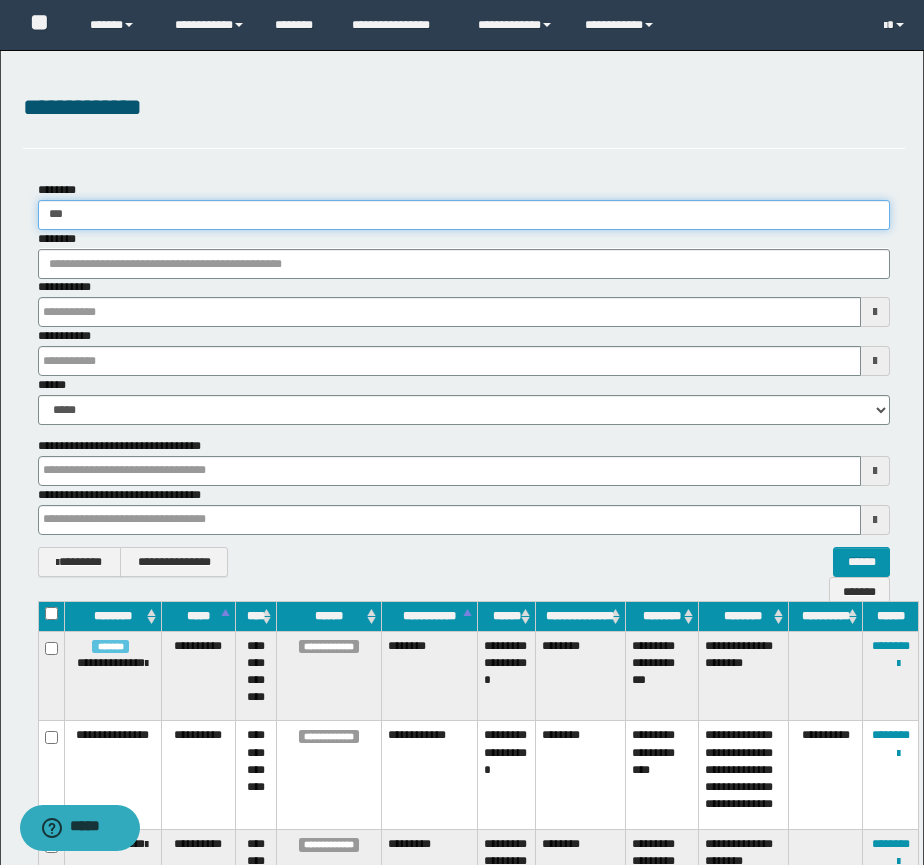 drag, startPoint x: 78, startPoint y: 221, endPoint x: 40, endPoint y: 217, distance: 38.209946 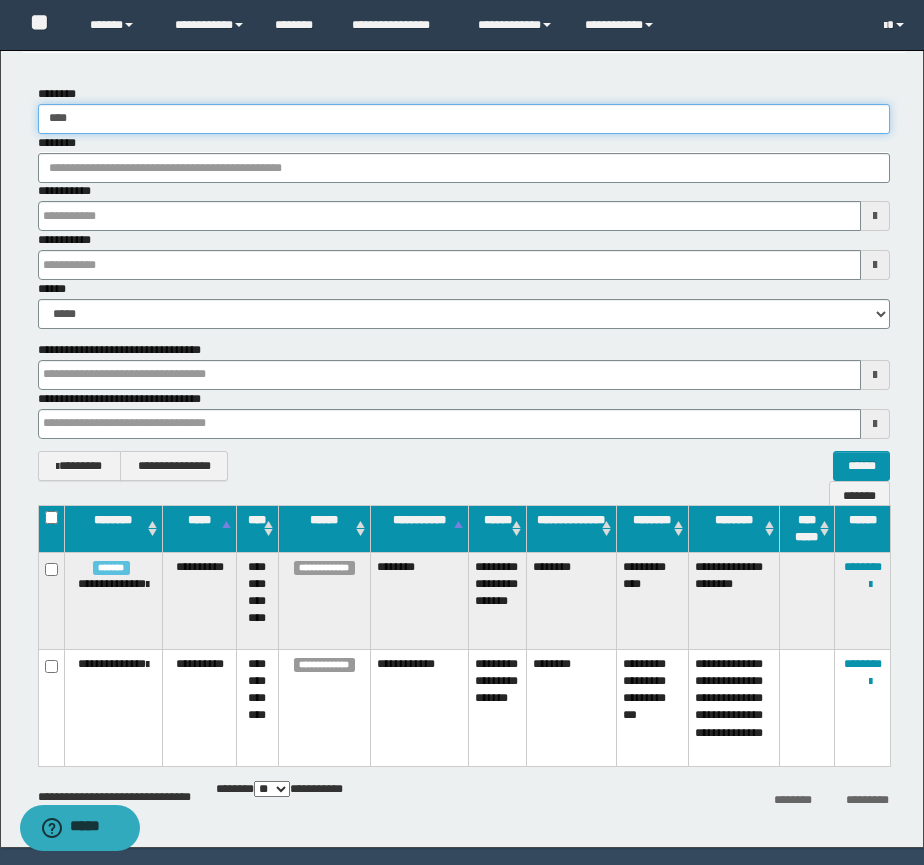 scroll, scrollTop: 157, scrollLeft: 0, axis: vertical 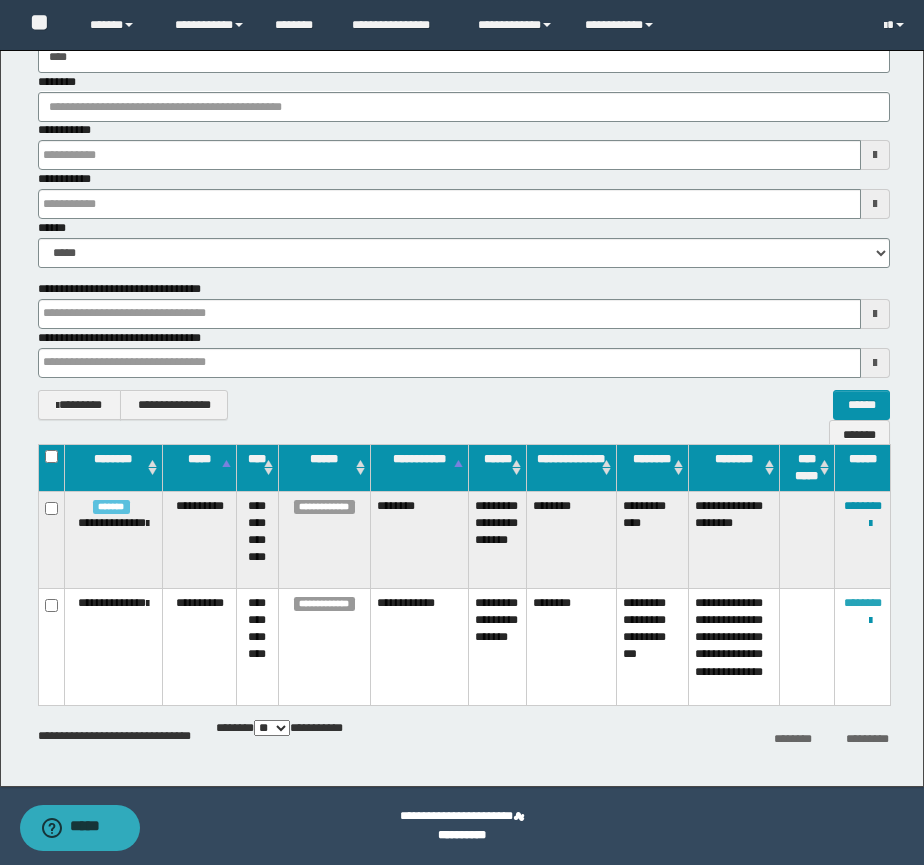click on "********" at bounding box center (863, 603) 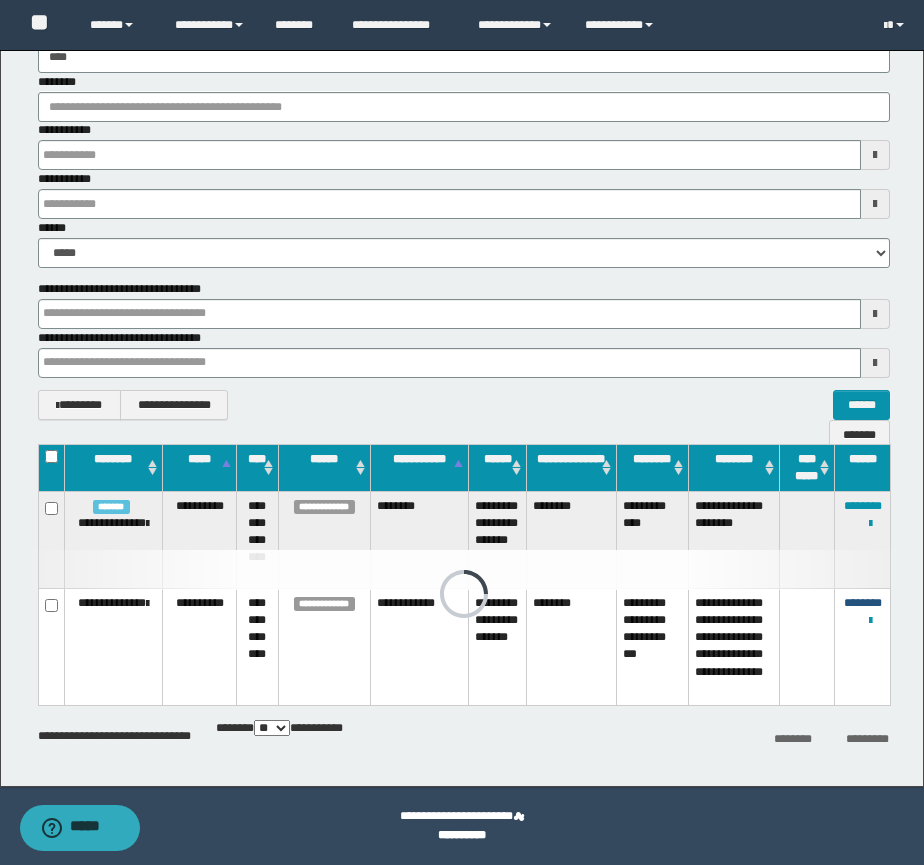scroll, scrollTop: 0, scrollLeft: 0, axis: both 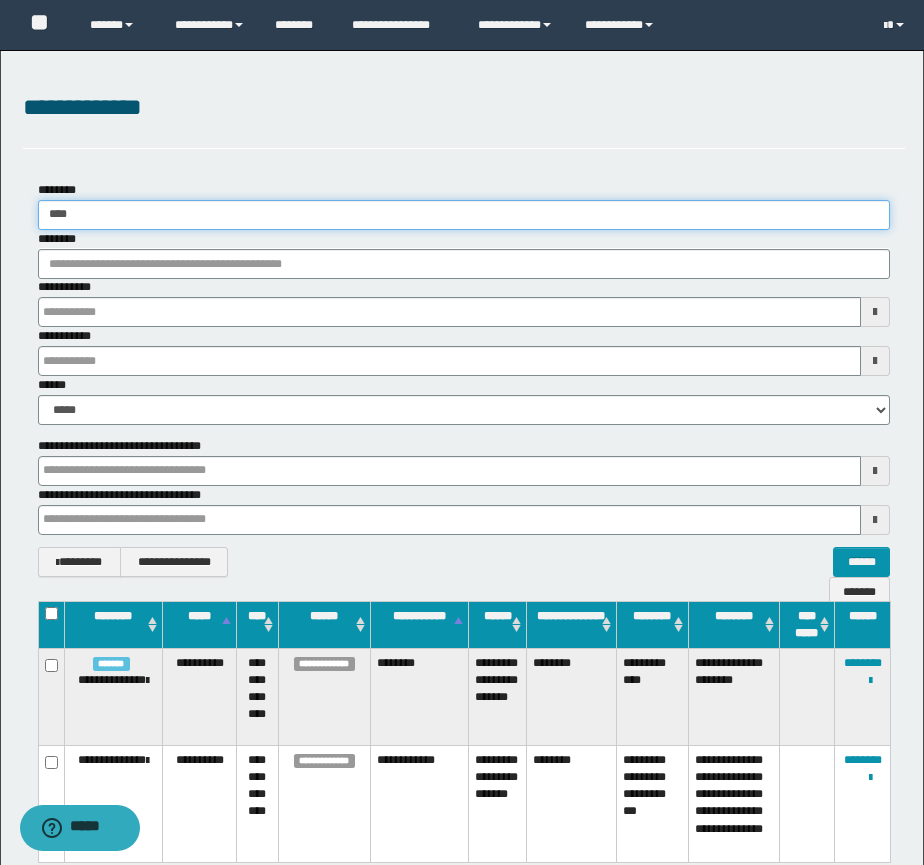 drag, startPoint x: 85, startPoint y: 212, endPoint x: 40, endPoint y: 215, distance: 45.099888 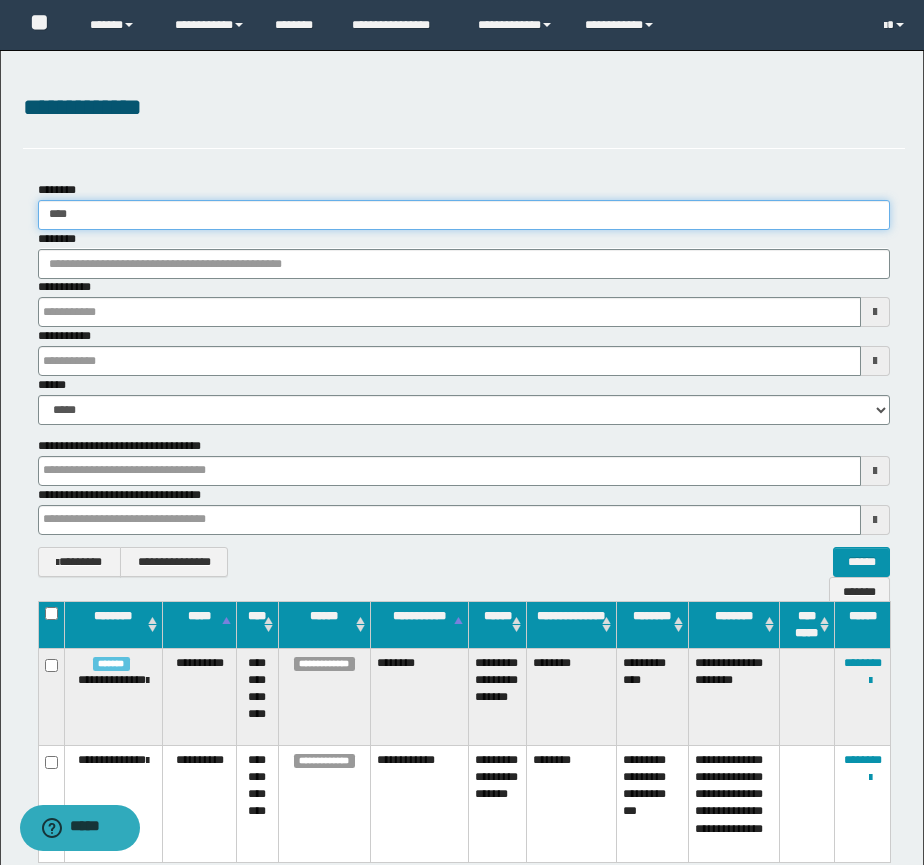 click on "****" at bounding box center [464, 215] 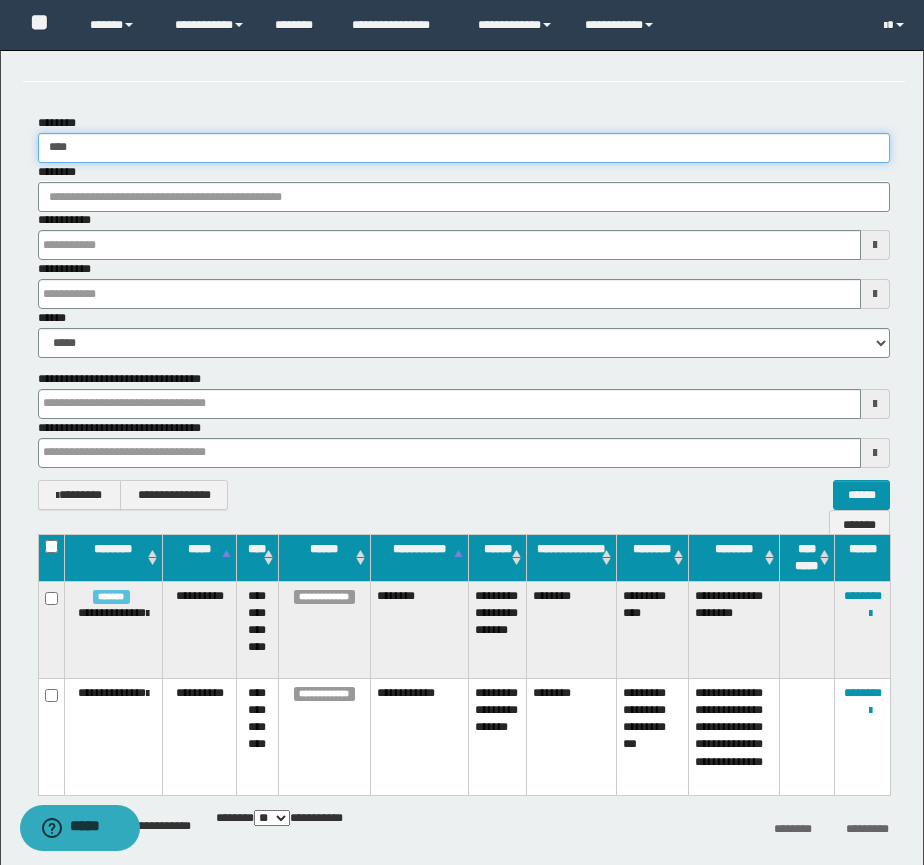 scroll, scrollTop: 0, scrollLeft: 0, axis: both 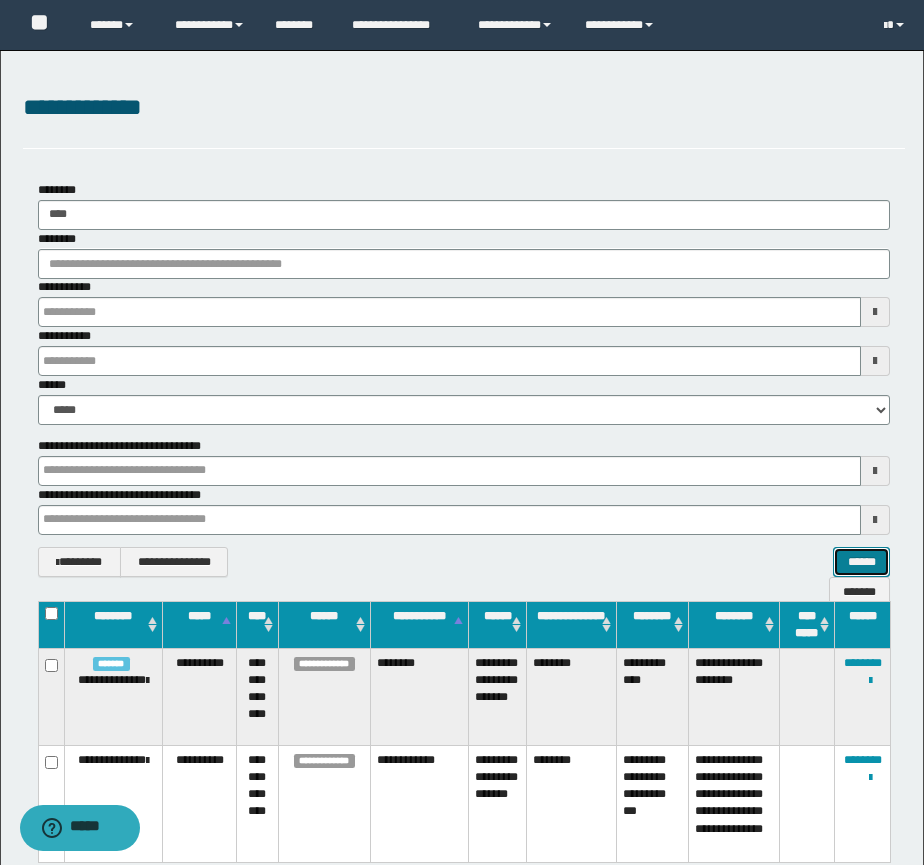 click on "******" at bounding box center [861, 562] 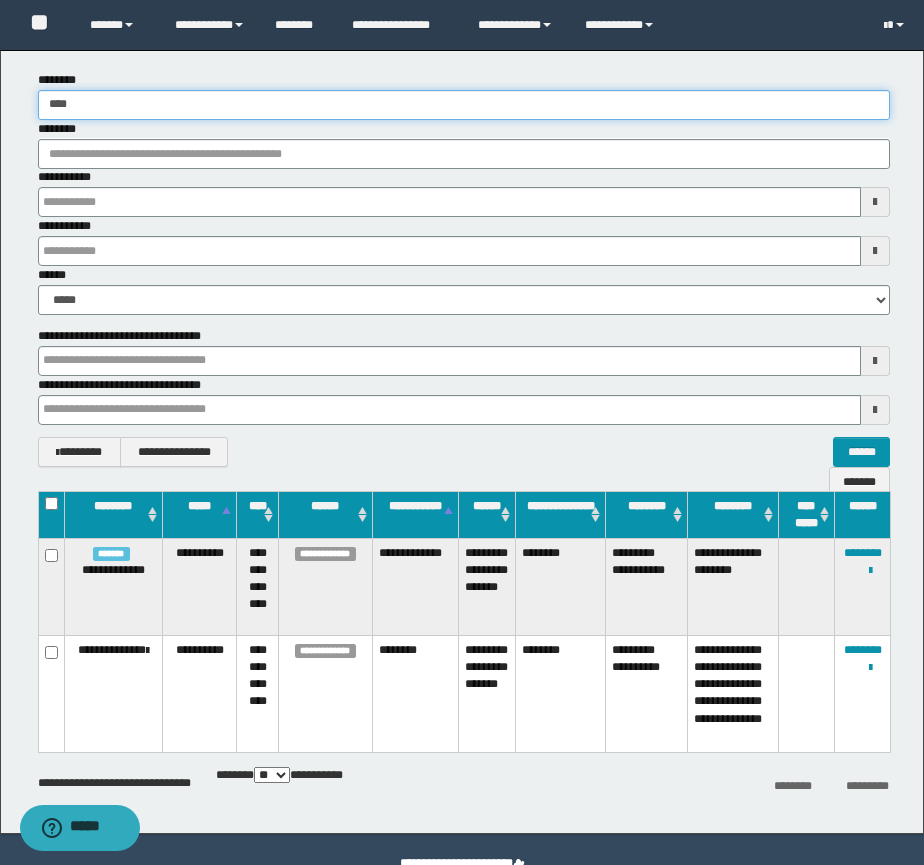 scroll, scrollTop: 157, scrollLeft: 0, axis: vertical 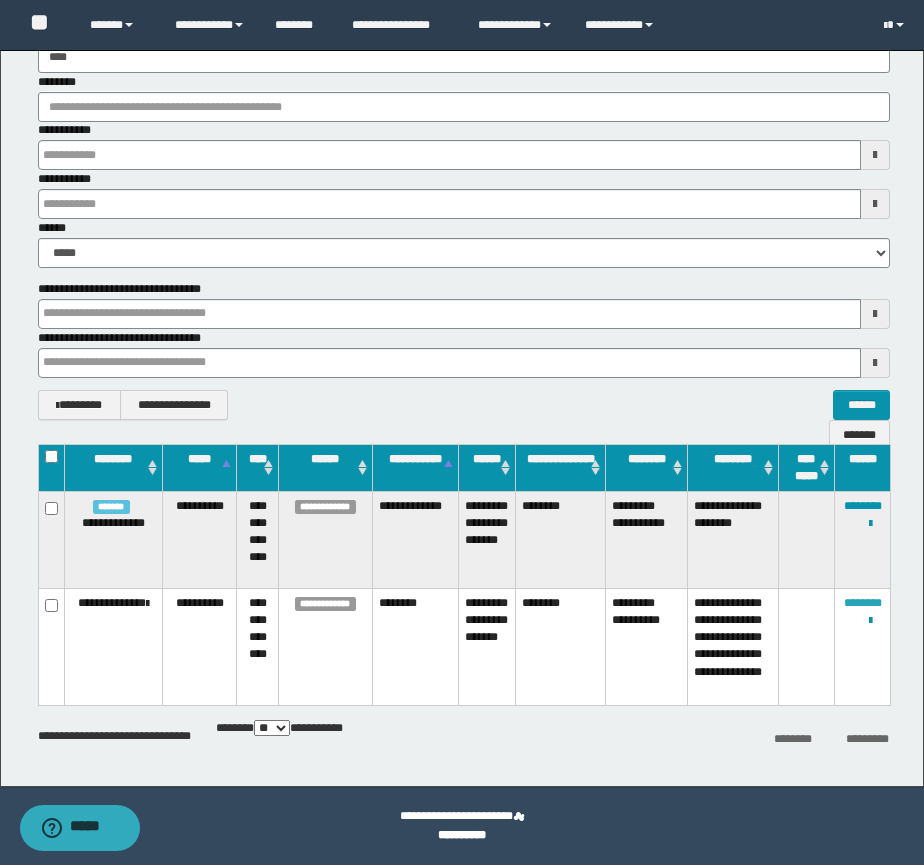 click on "********" at bounding box center (863, 603) 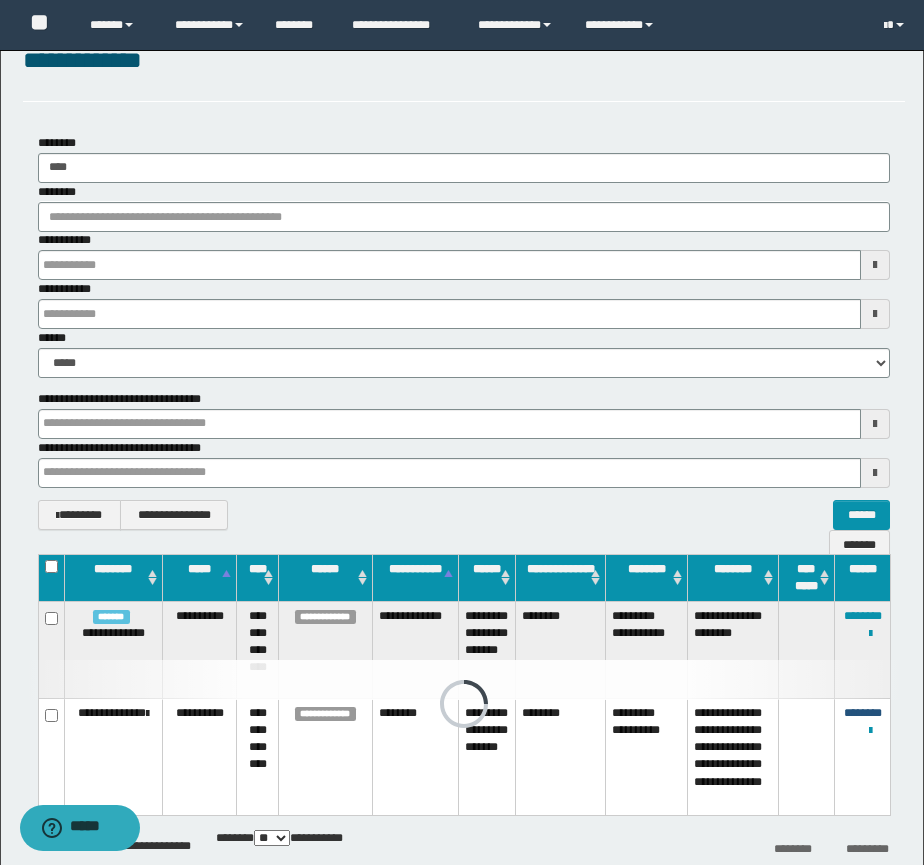 scroll, scrollTop: 0, scrollLeft: 0, axis: both 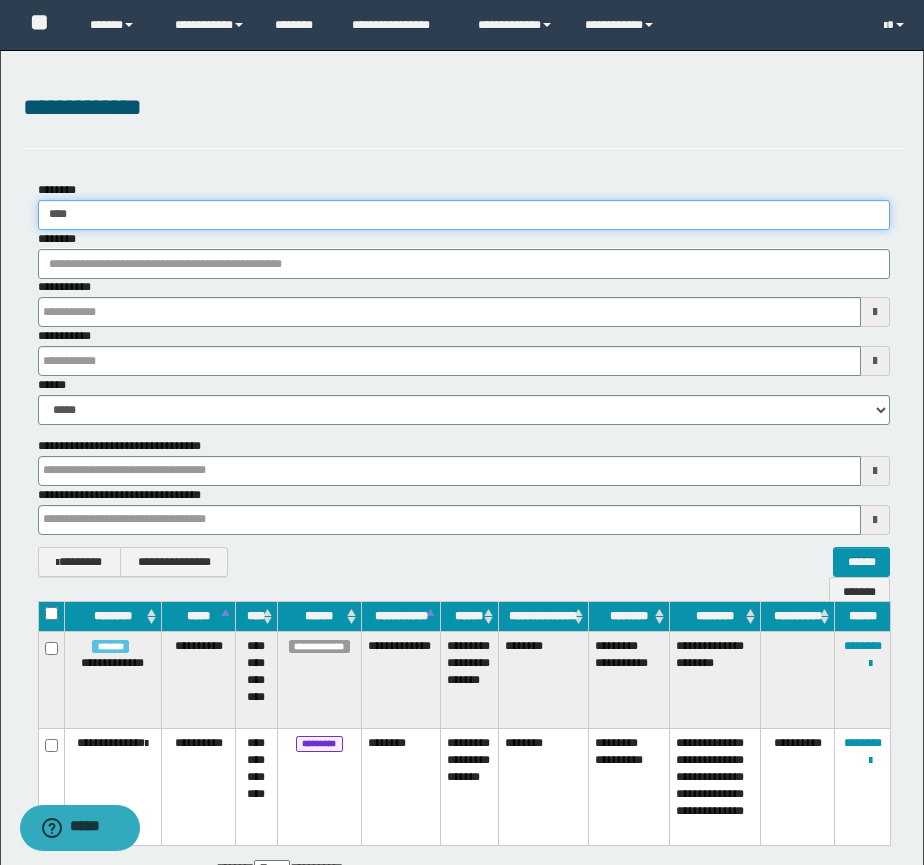 drag, startPoint x: 78, startPoint y: 220, endPoint x: 11, endPoint y: 223, distance: 67.06713 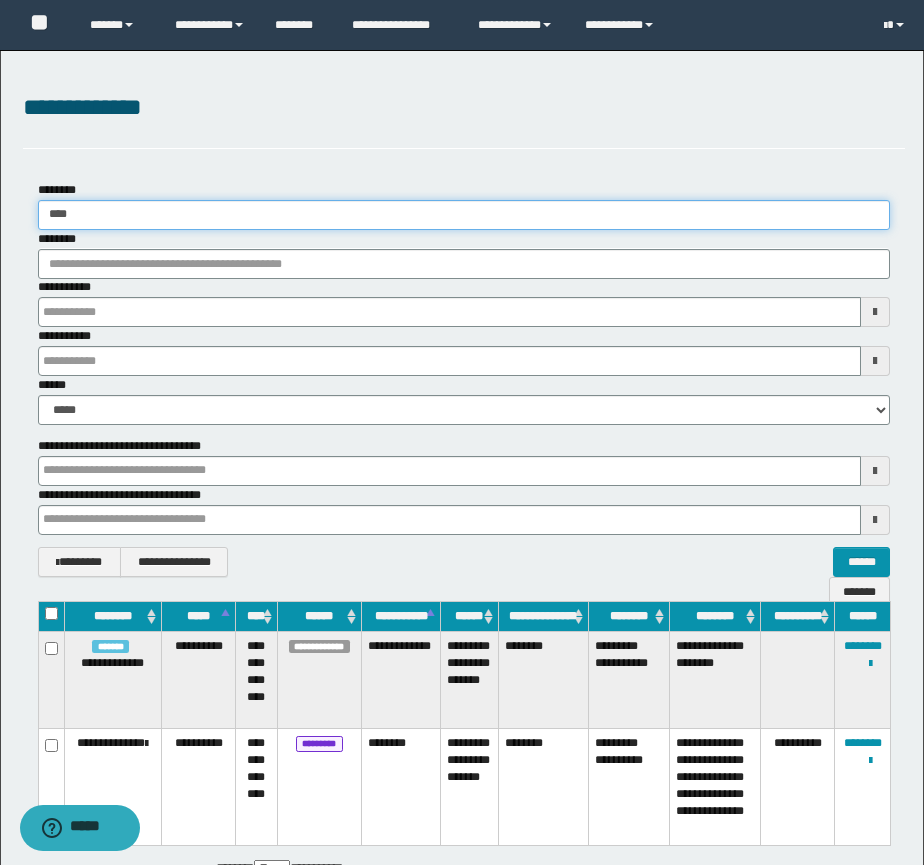 click on "**********" at bounding box center (464, 379) 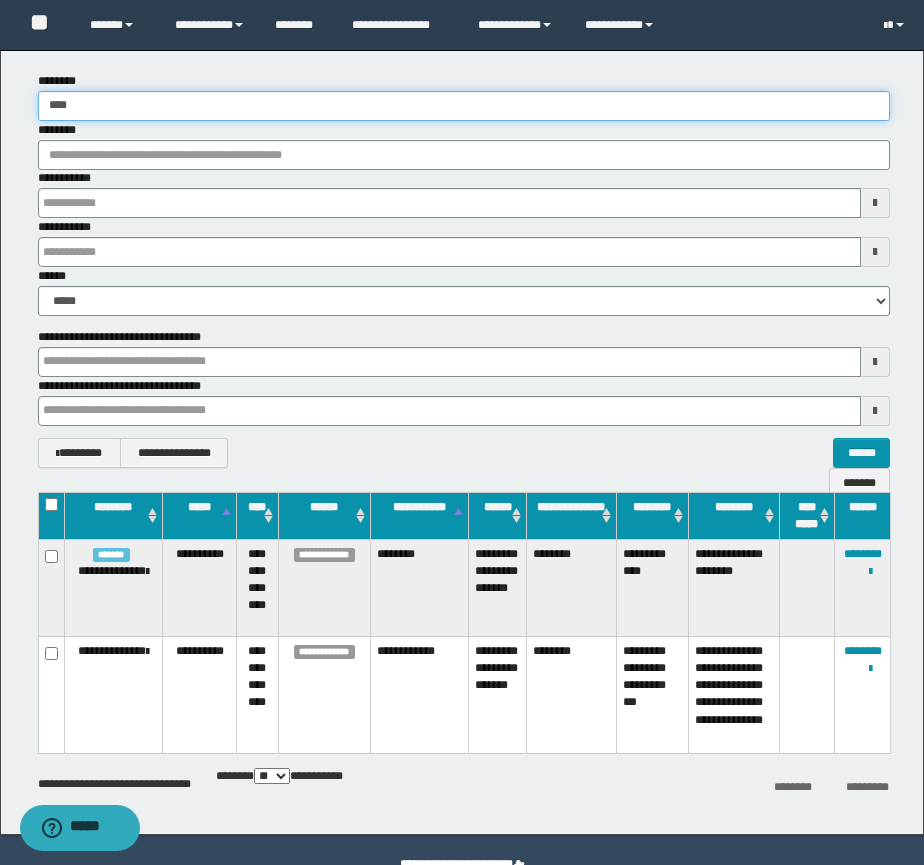 scroll, scrollTop: 157, scrollLeft: 0, axis: vertical 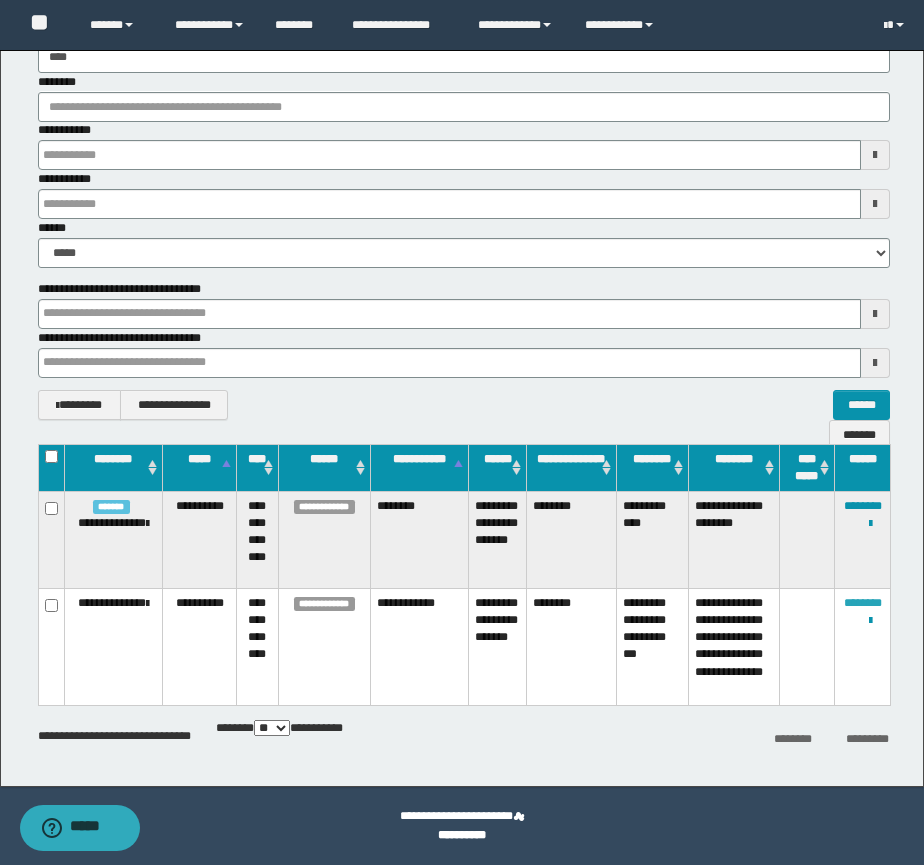 click on "********" at bounding box center (863, 603) 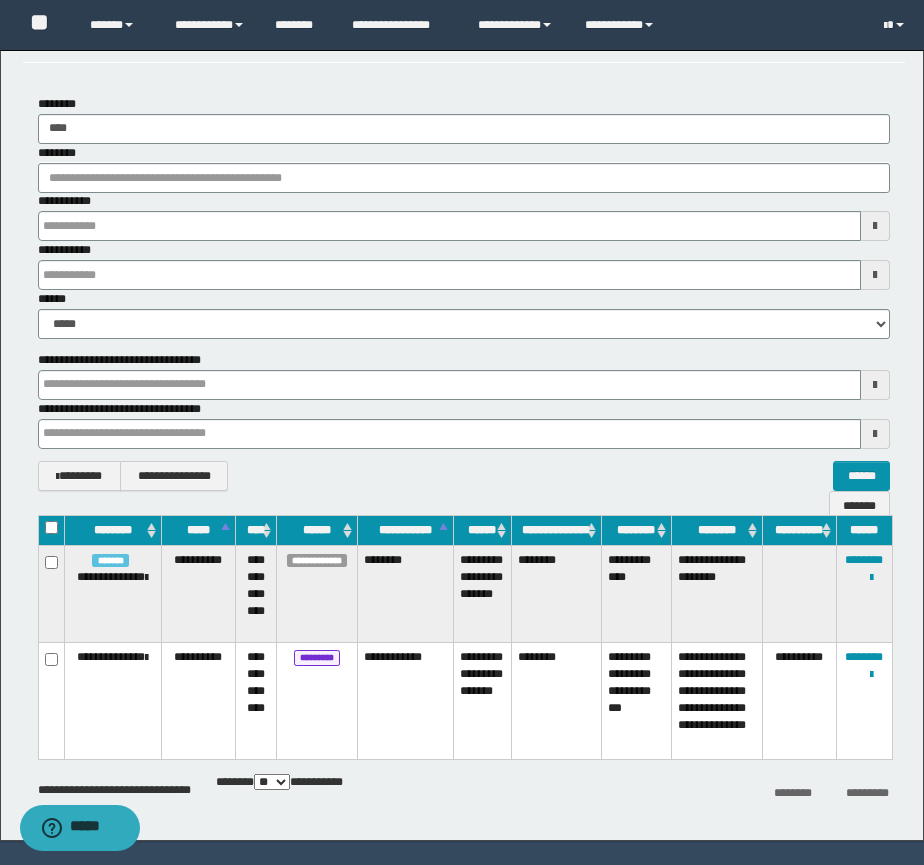 scroll, scrollTop: 0, scrollLeft: 0, axis: both 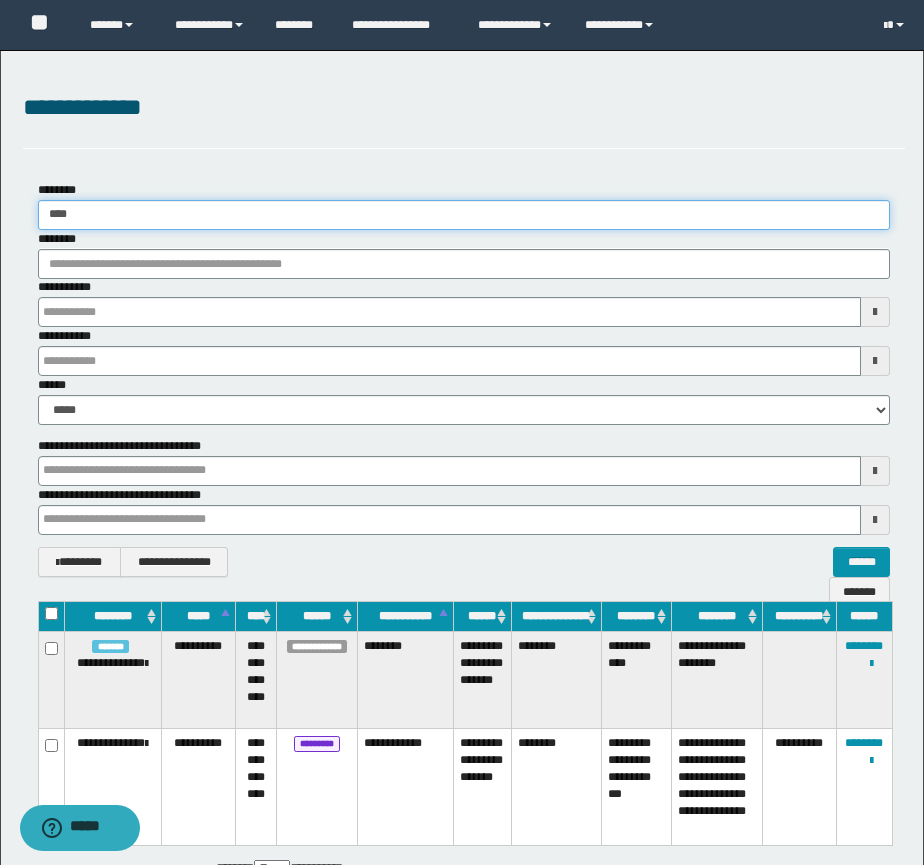 drag, startPoint x: 83, startPoint y: 217, endPoint x: 28, endPoint y: 220, distance: 55.081757 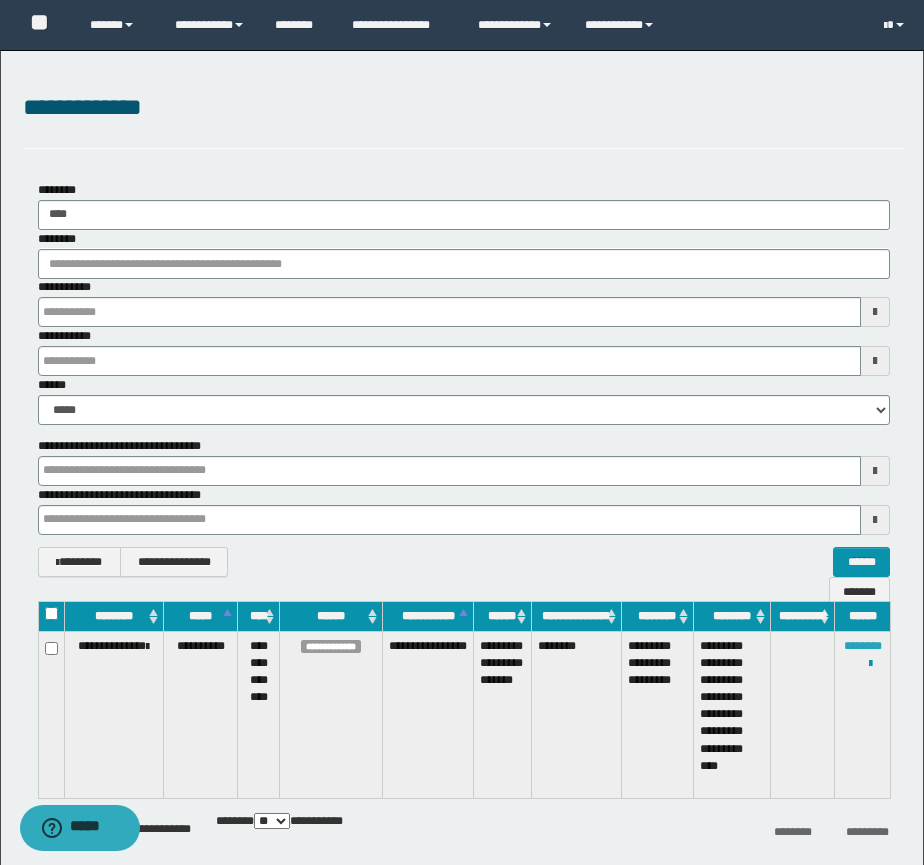 click on "********" at bounding box center [863, 646] 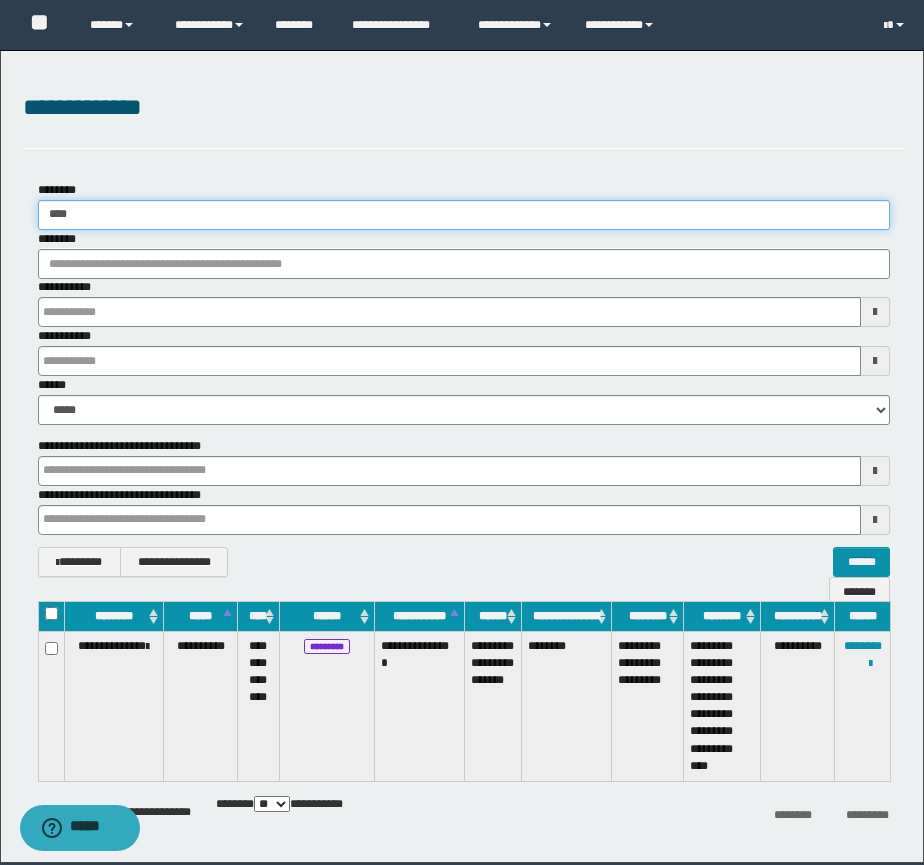 drag, startPoint x: 91, startPoint y: 209, endPoint x: -1, endPoint y: 213, distance: 92.086914 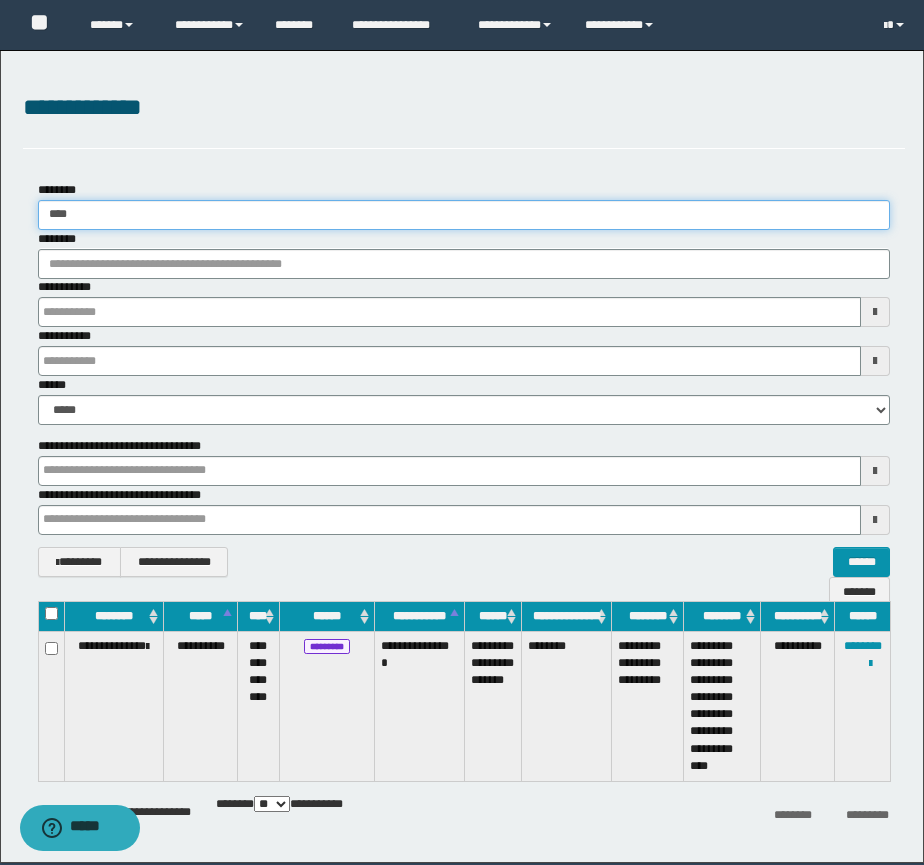 click on "**********" at bounding box center [462, 432] 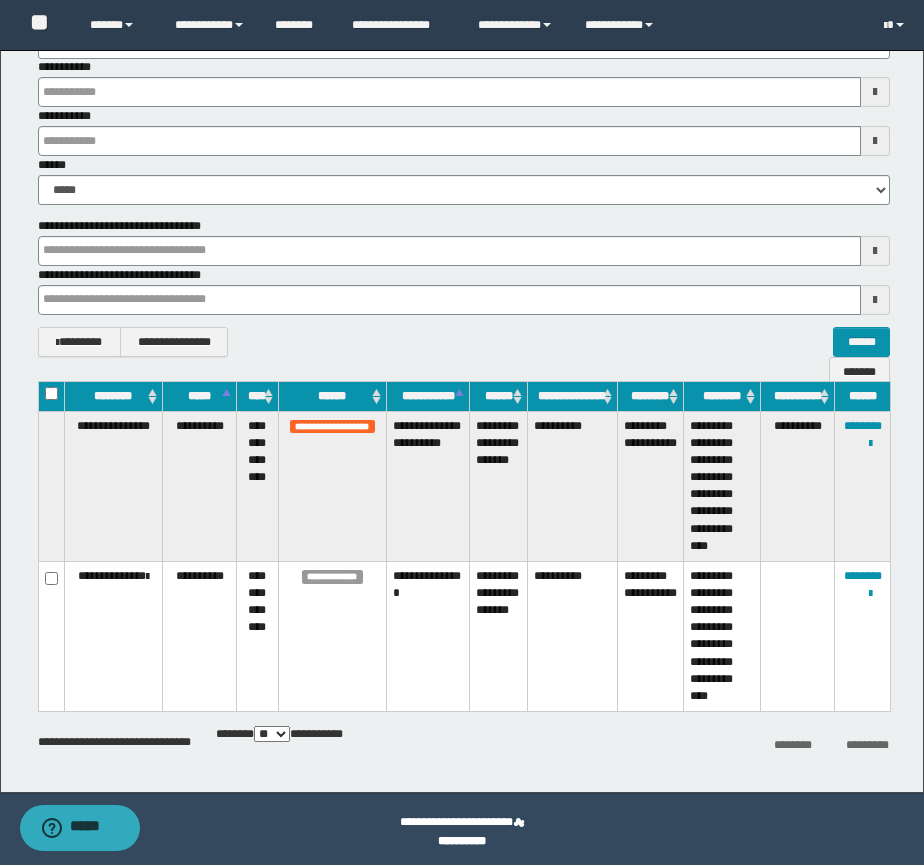 scroll, scrollTop: 226, scrollLeft: 0, axis: vertical 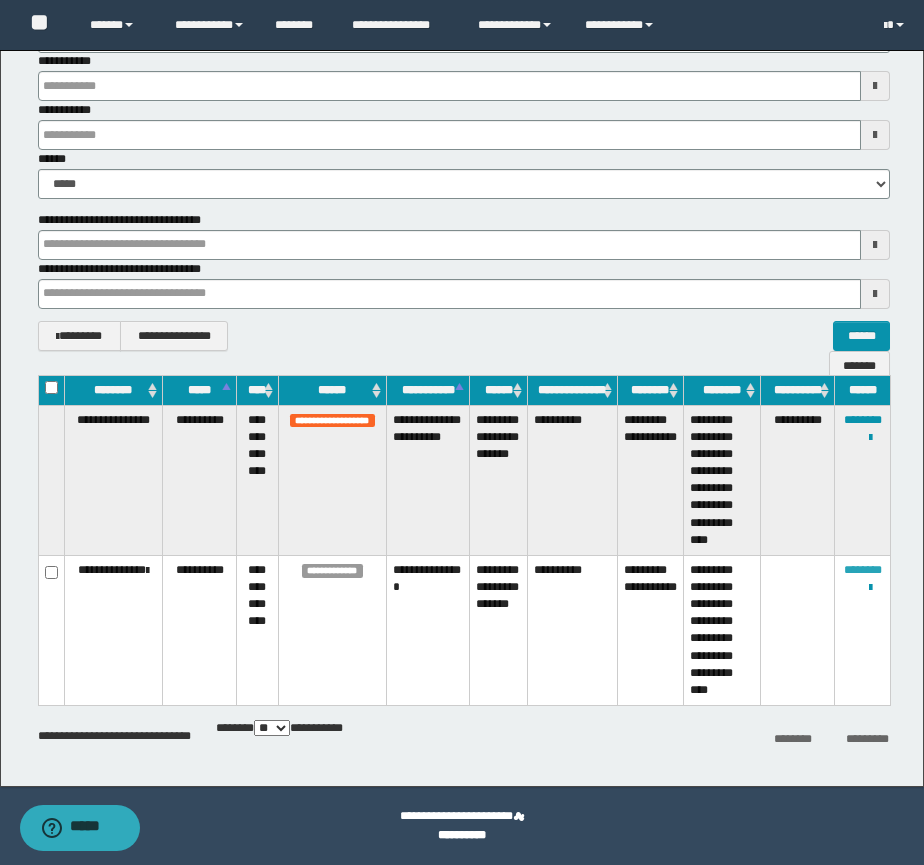 click on "********" at bounding box center (863, 570) 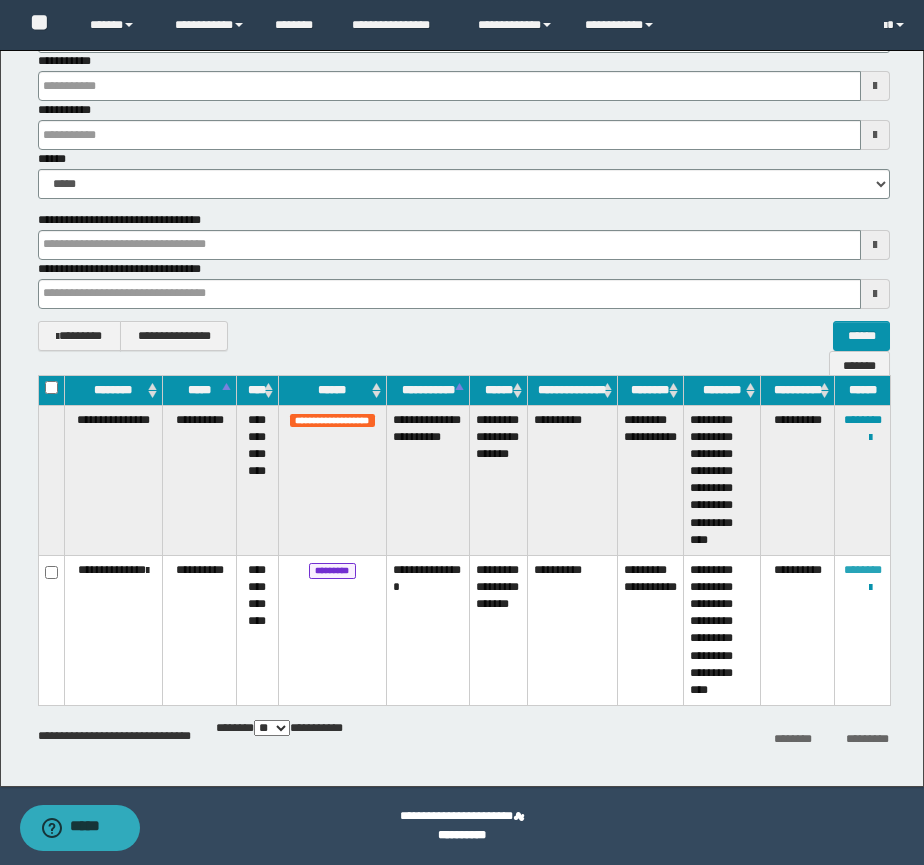 click on "********" at bounding box center (863, 570) 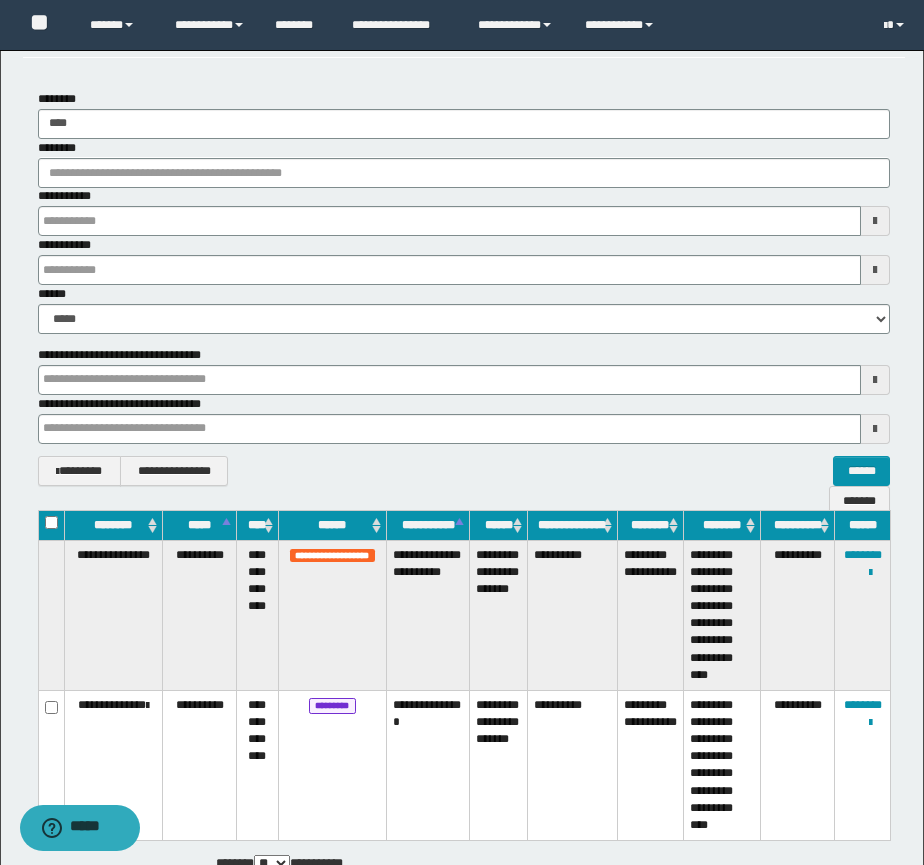 scroll, scrollTop: 0, scrollLeft: 0, axis: both 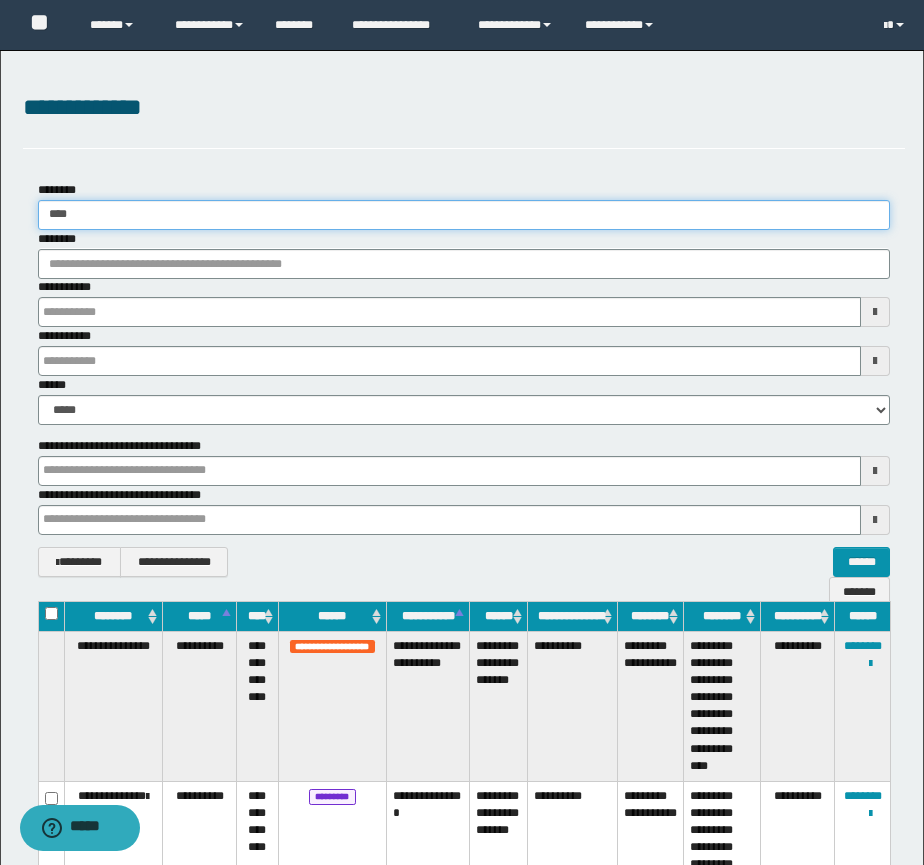 drag, startPoint x: 86, startPoint y: 214, endPoint x: -1, endPoint y: 212, distance: 87.02299 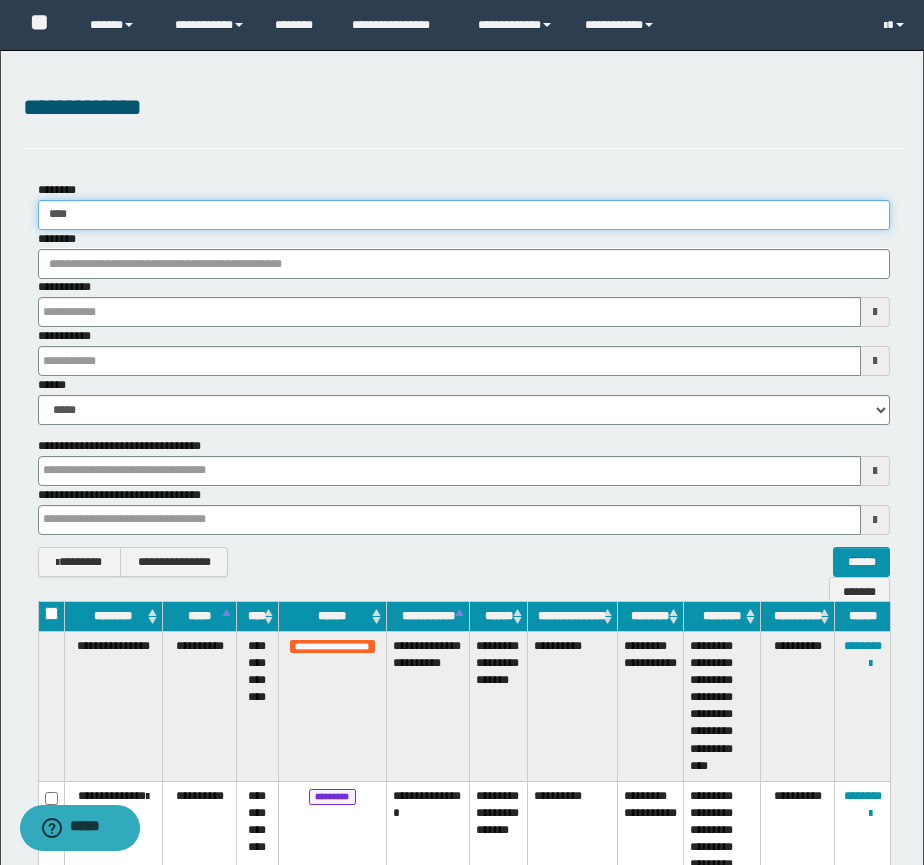 click on "**********" at bounding box center (462, 432) 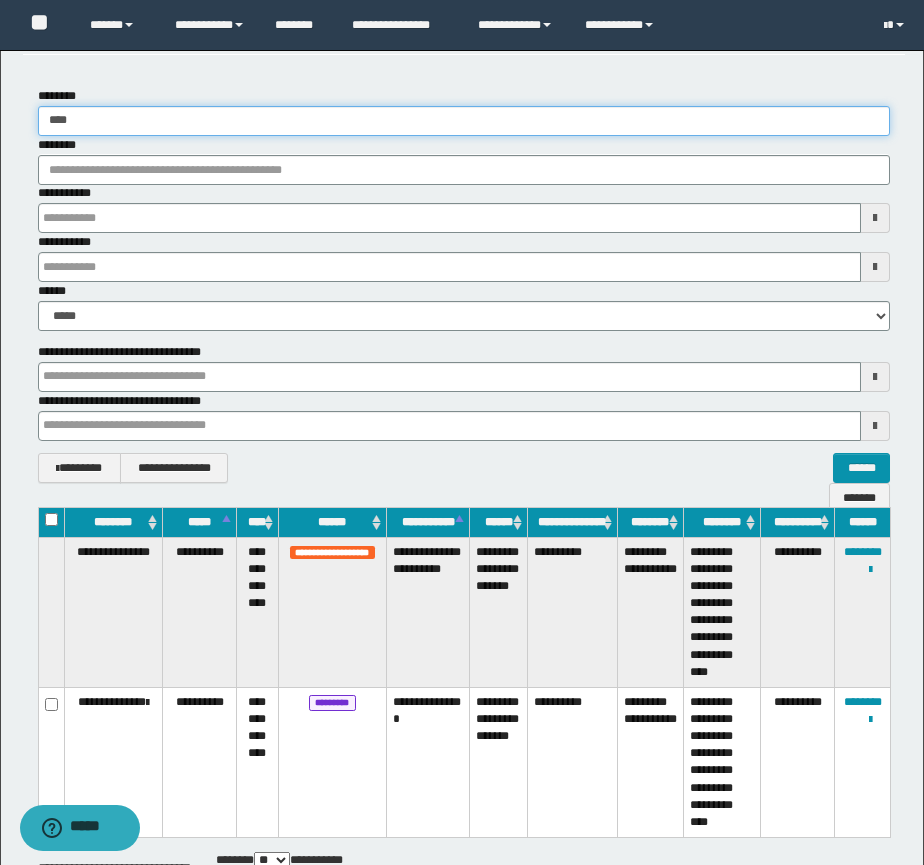 scroll, scrollTop: 167, scrollLeft: 0, axis: vertical 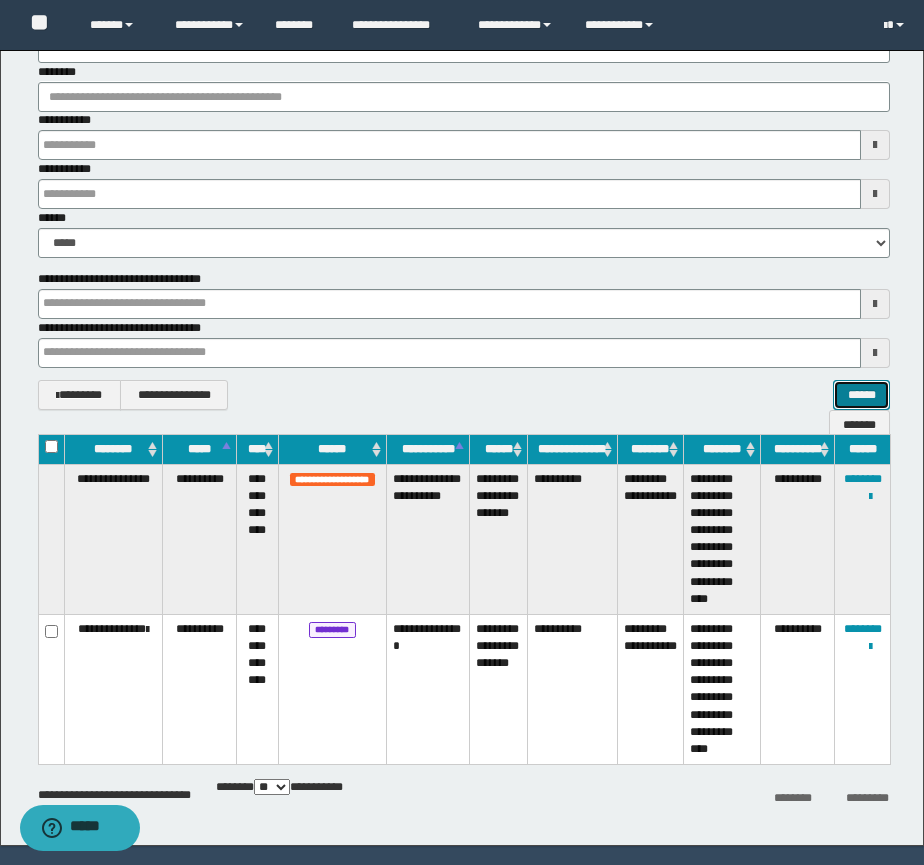 click on "******" at bounding box center [861, 395] 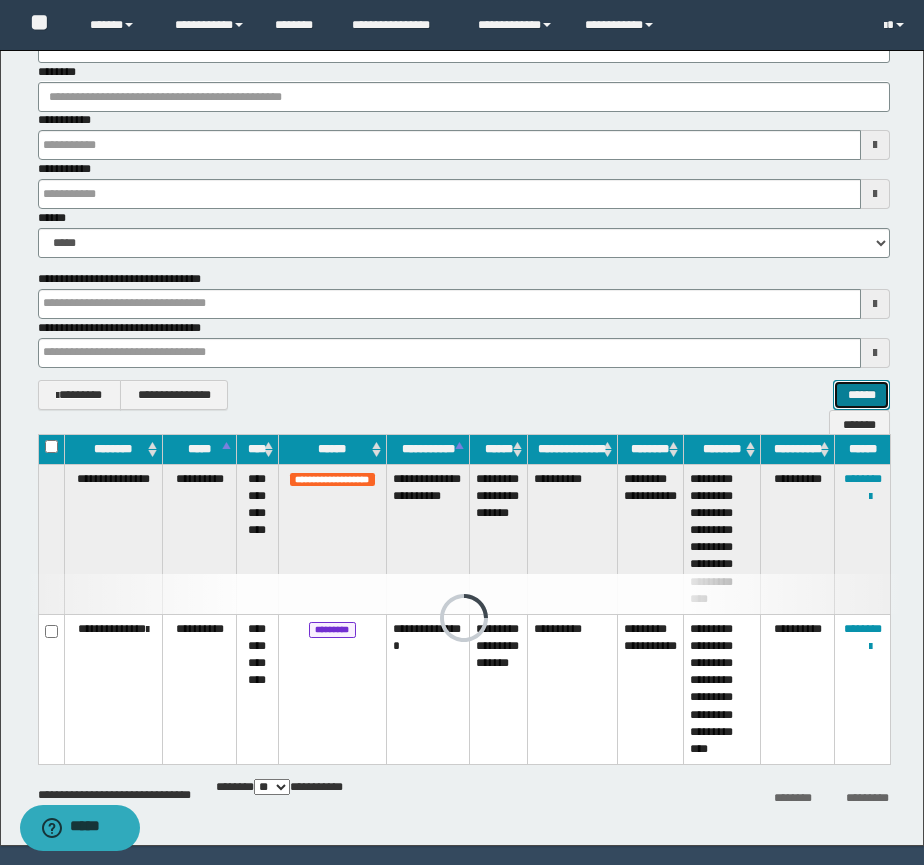 scroll, scrollTop: 157, scrollLeft: 0, axis: vertical 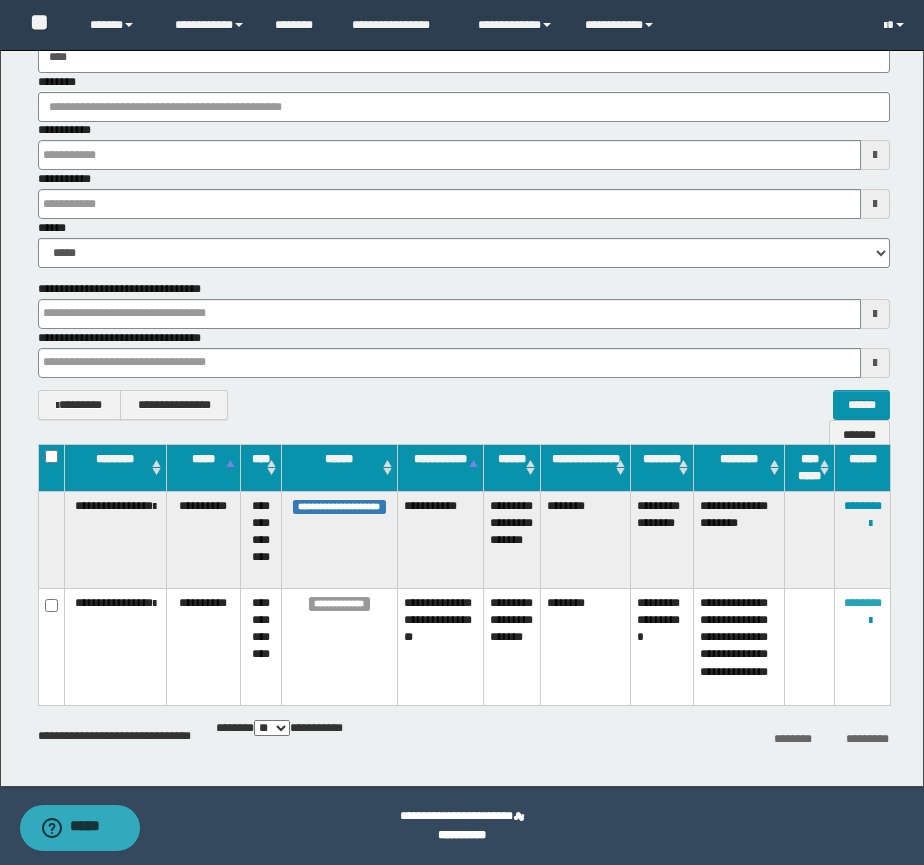 click on "********" at bounding box center (863, 603) 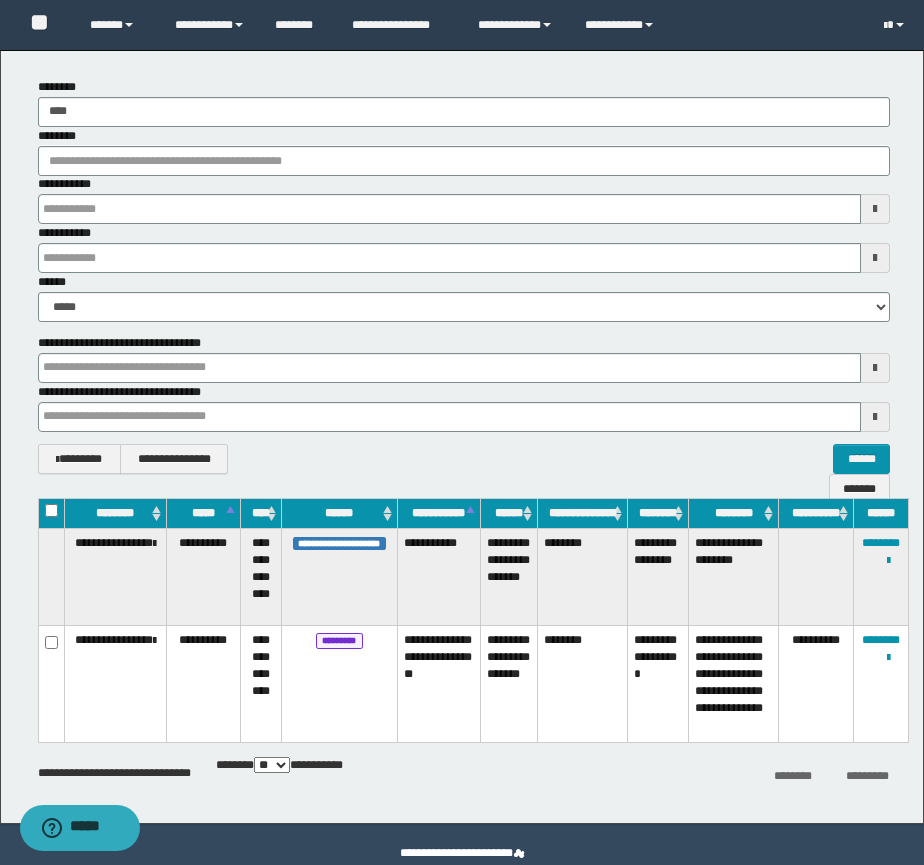 scroll, scrollTop: 0, scrollLeft: 0, axis: both 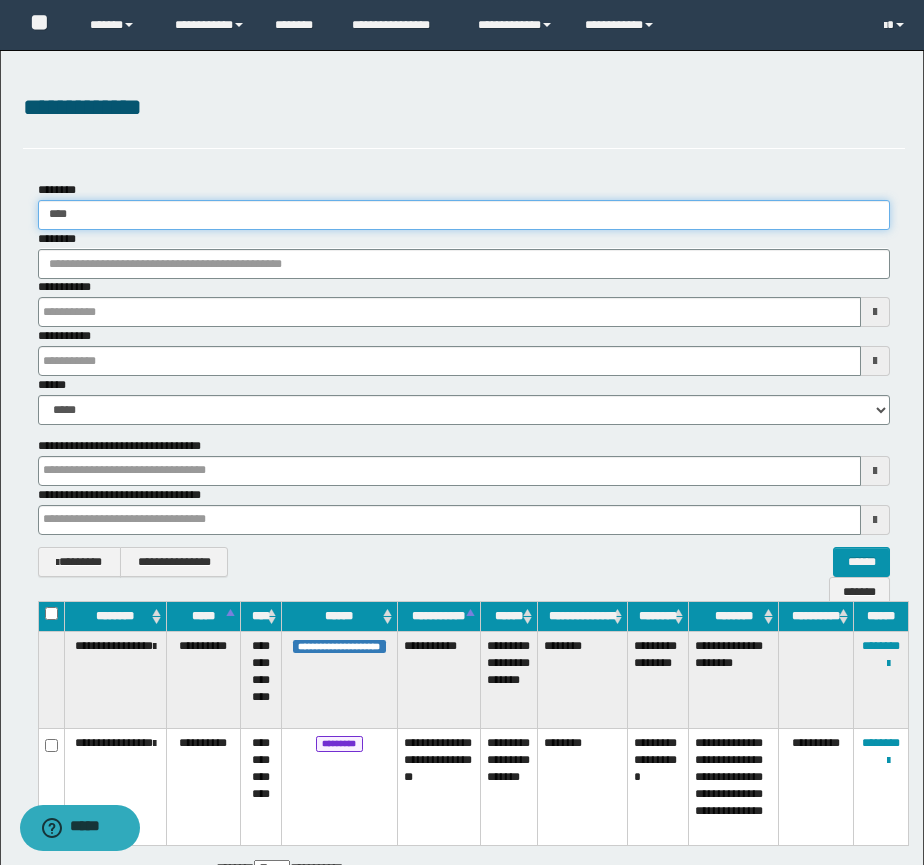 drag, startPoint x: 81, startPoint y: 215, endPoint x: 29, endPoint y: 213, distance: 52.03845 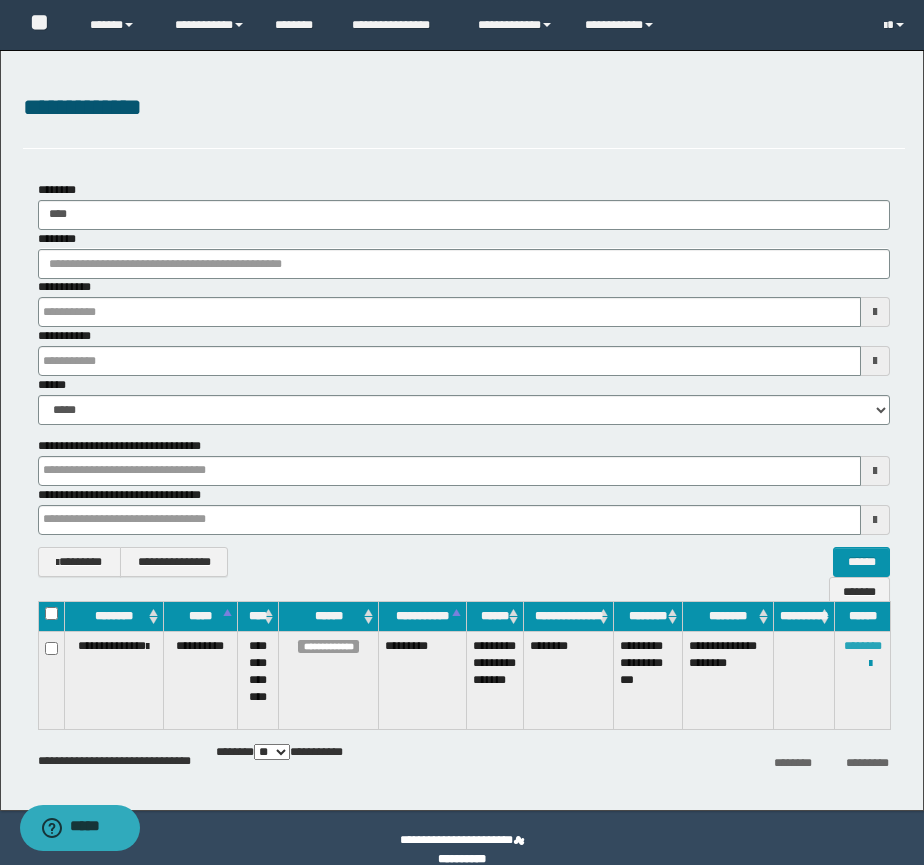 click on "********" at bounding box center (863, 646) 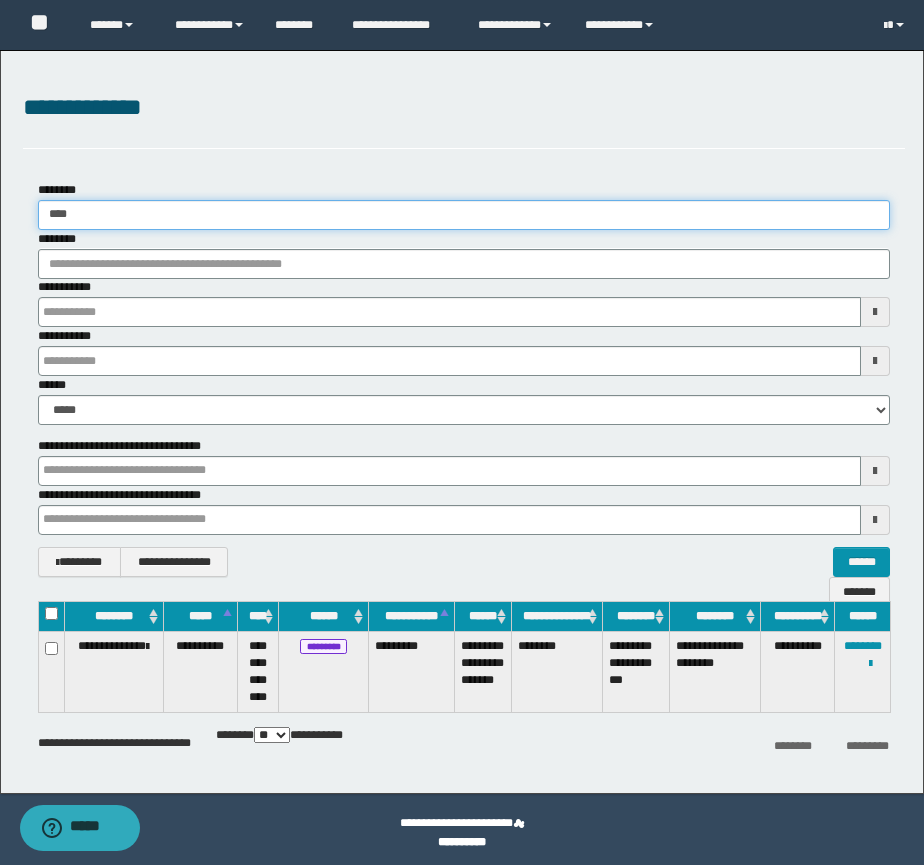 drag, startPoint x: 83, startPoint y: 214, endPoint x: 9, endPoint y: 210, distance: 74.10803 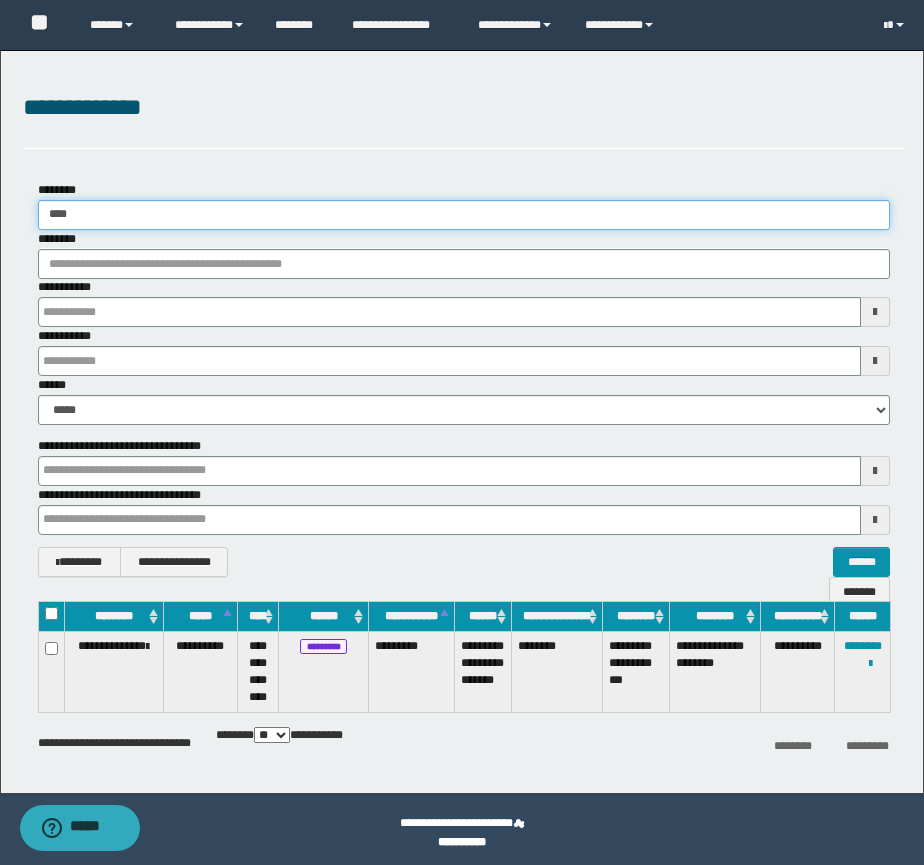 click on "**********" at bounding box center (464, 379) 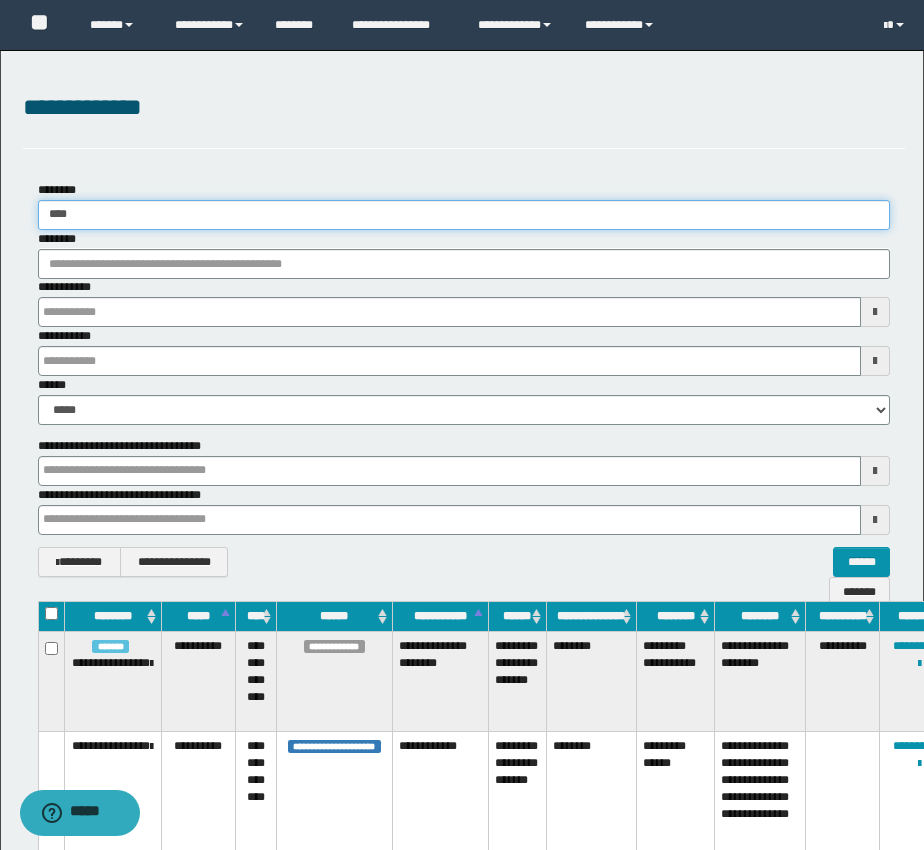 drag, startPoint x: 83, startPoint y: 220, endPoint x: 41, endPoint y: 213, distance: 42.579338 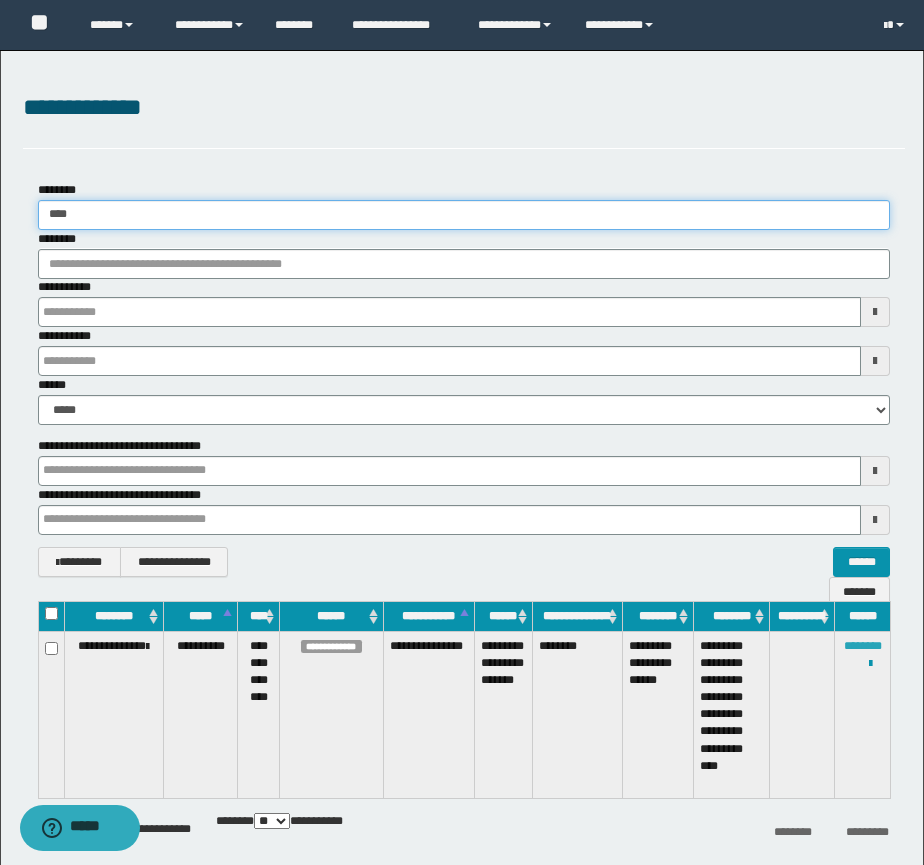 type on "****" 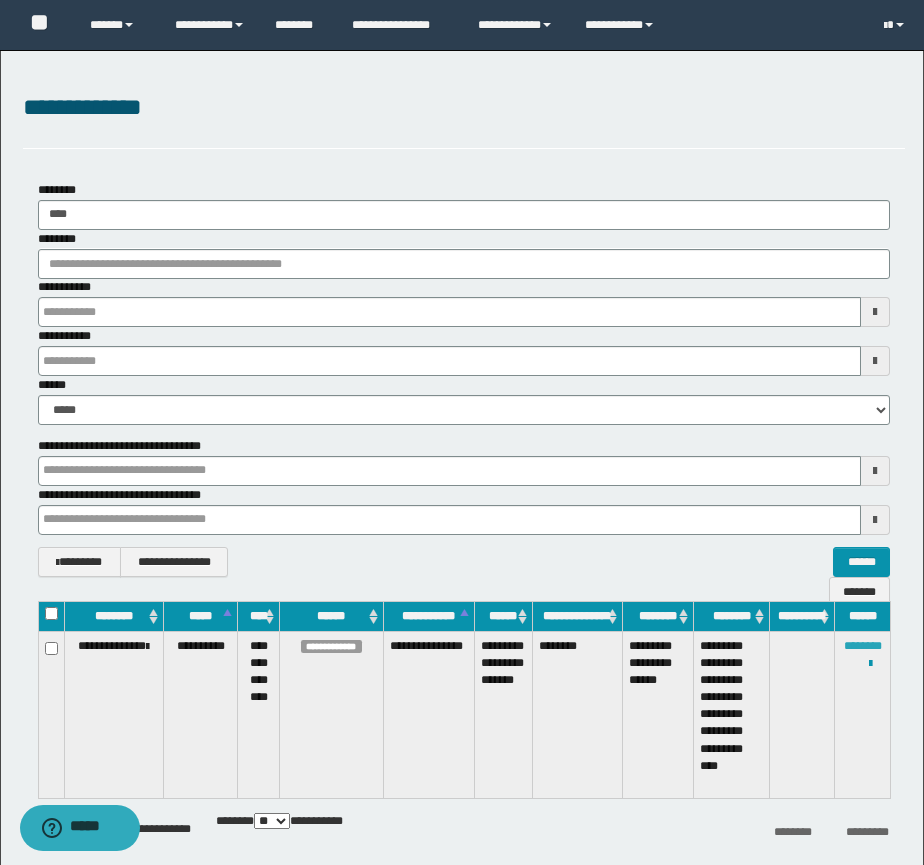 click on "********" at bounding box center [863, 646] 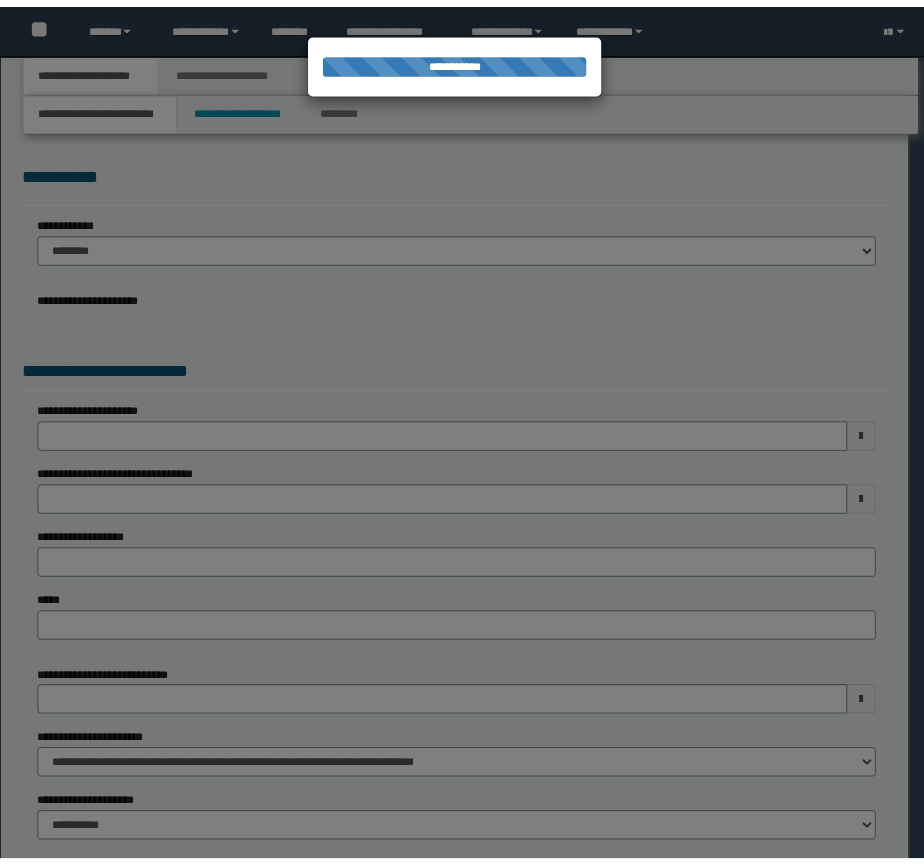 scroll, scrollTop: 0, scrollLeft: 0, axis: both 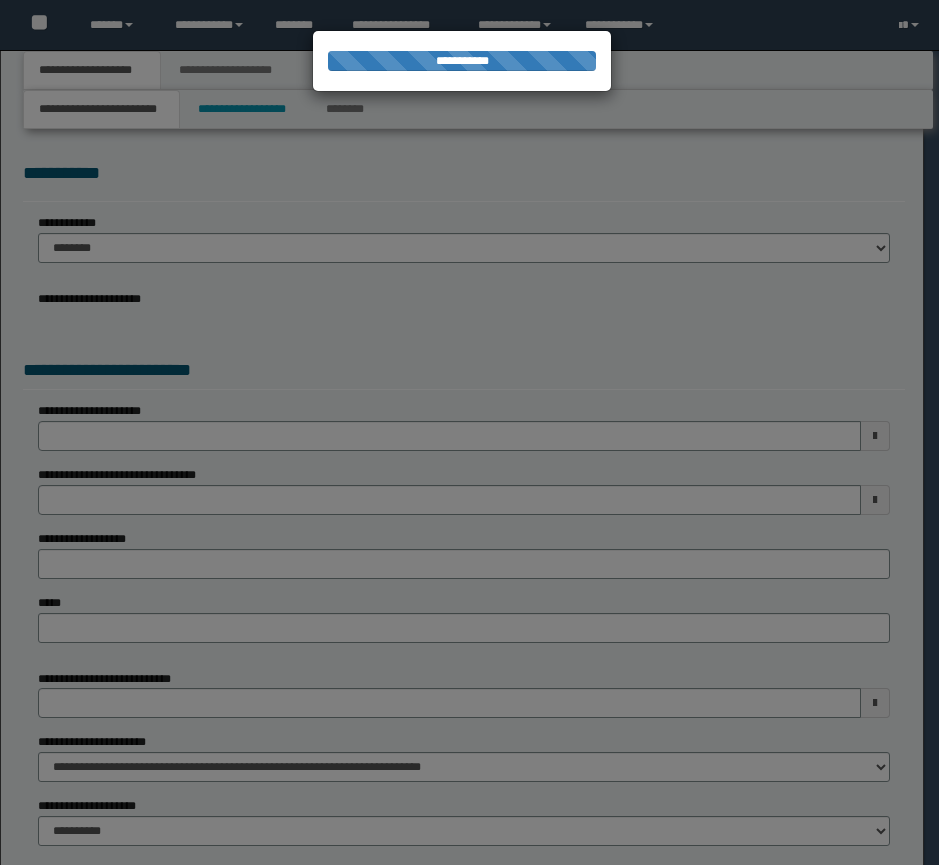 select on "**" 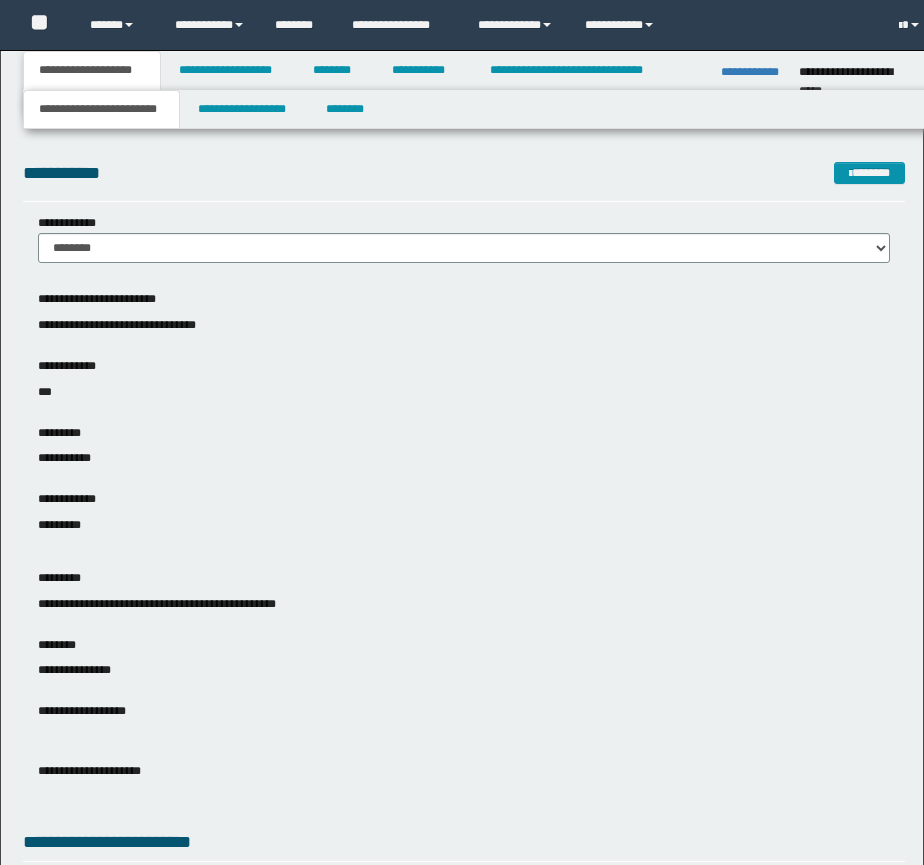scroll, scrollTop: 0, scrollLeft: 0, axis: both 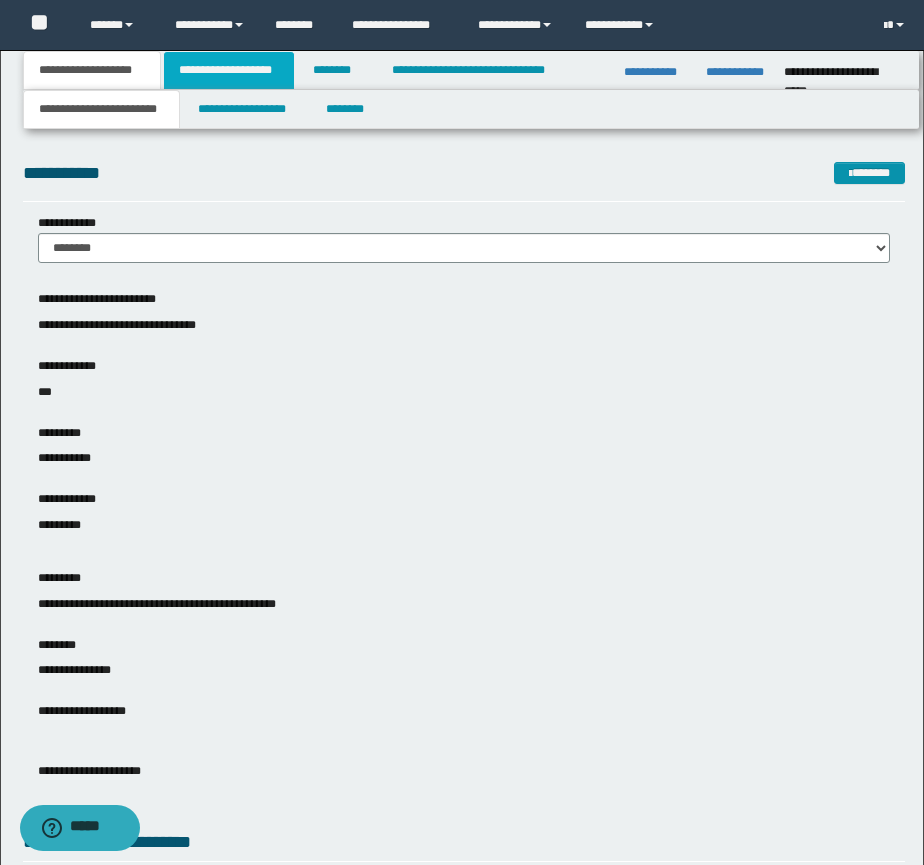 click on "**********" at bounding box center [229, 70] 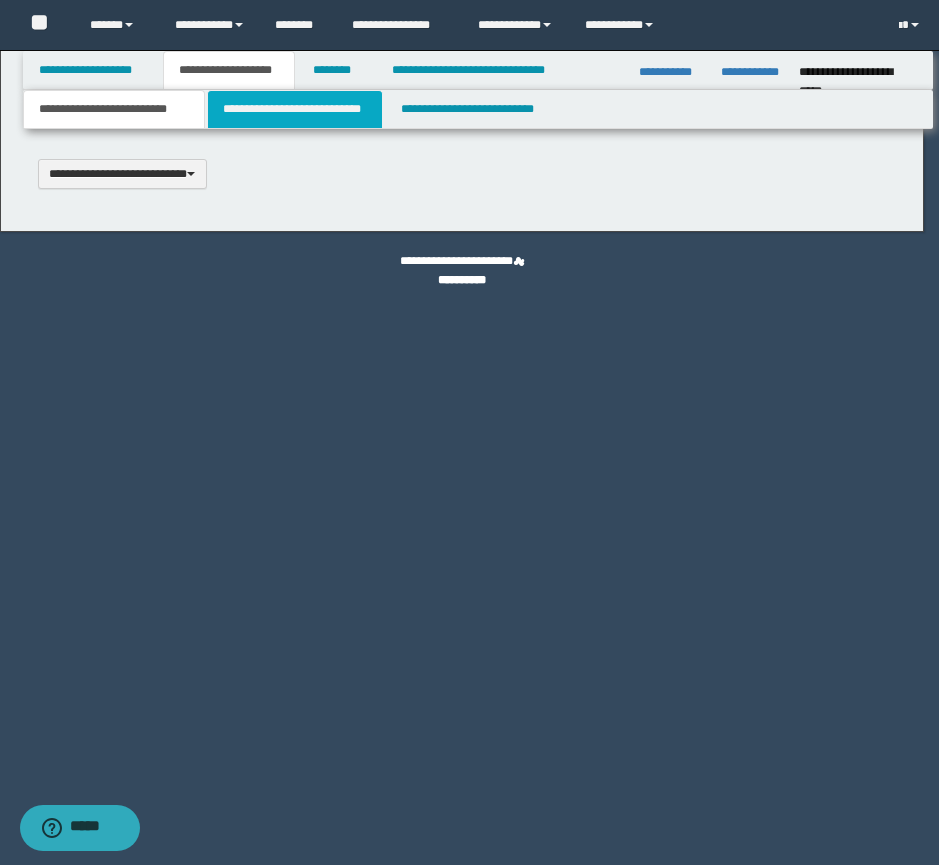 type 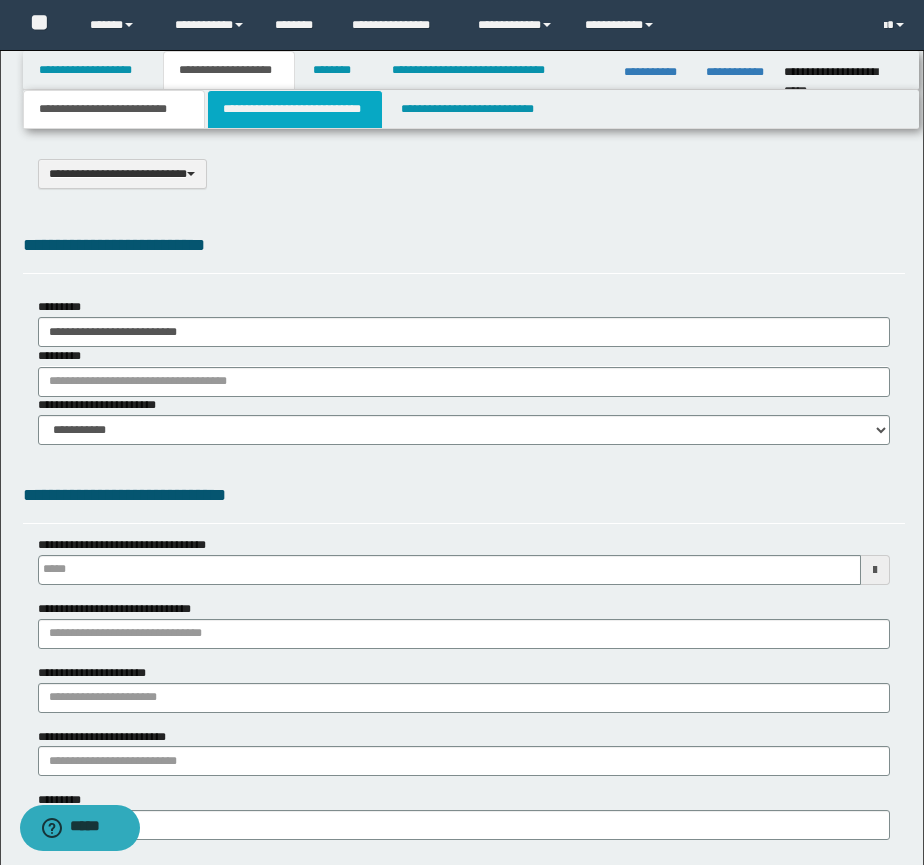 click on "**********" at bounding box center [295, 109] 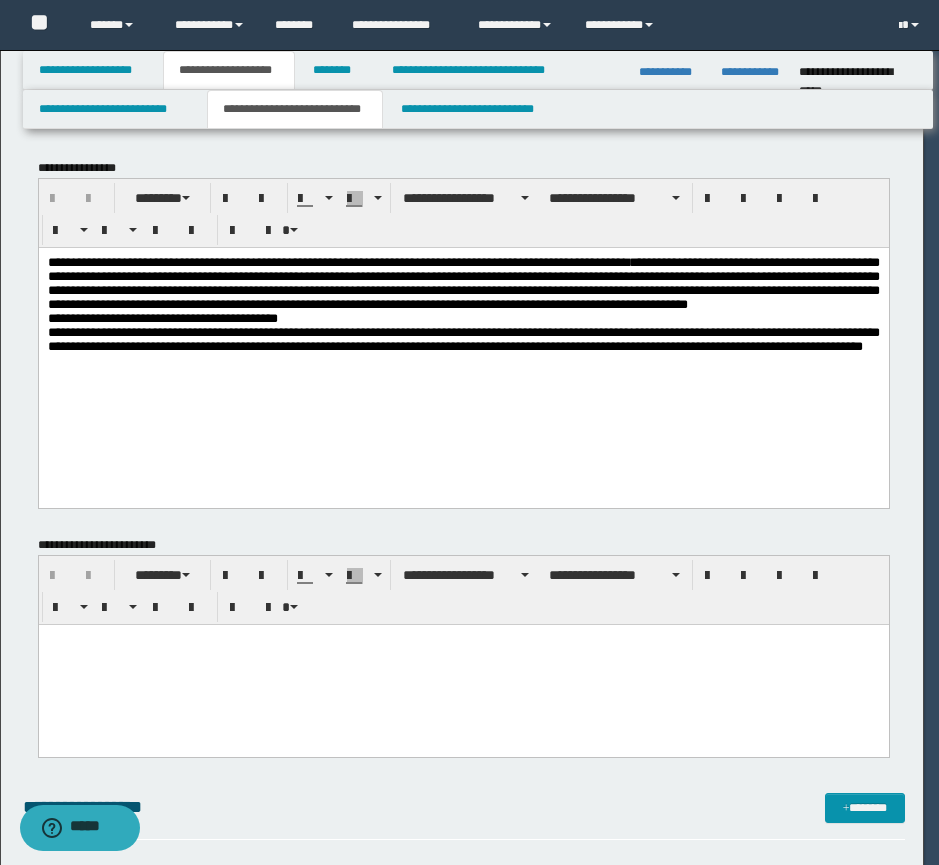 scroll, scrollTop: 0, scrollLeft: 0, axis: both 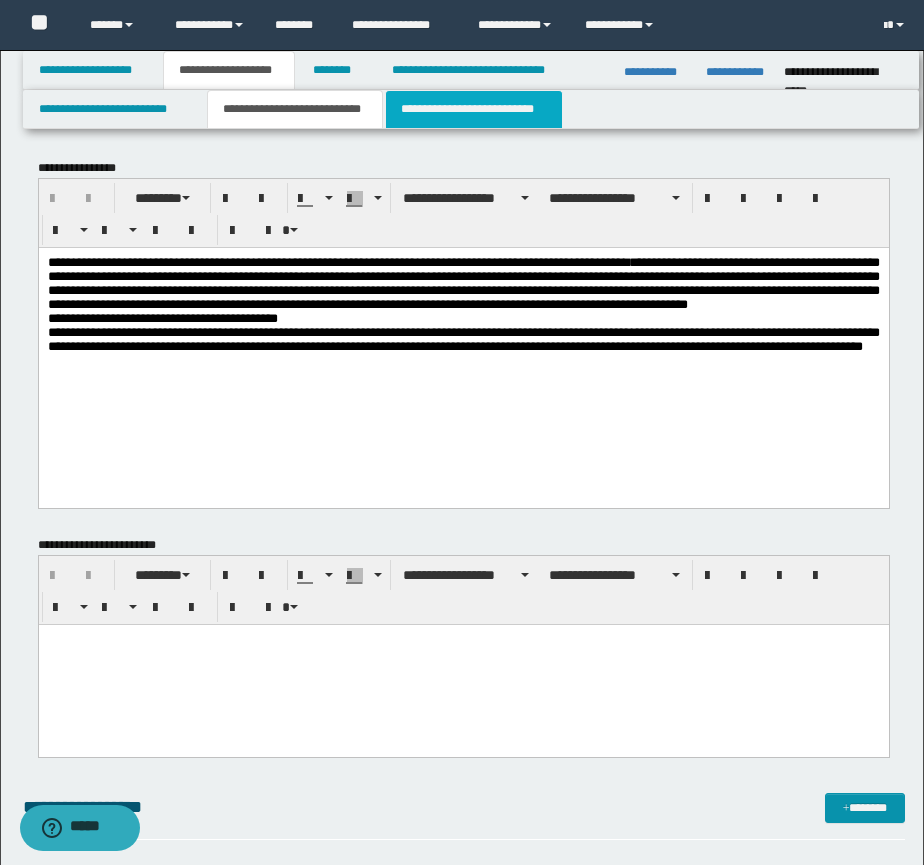 click on "**********" at bounding box center (474, 109) 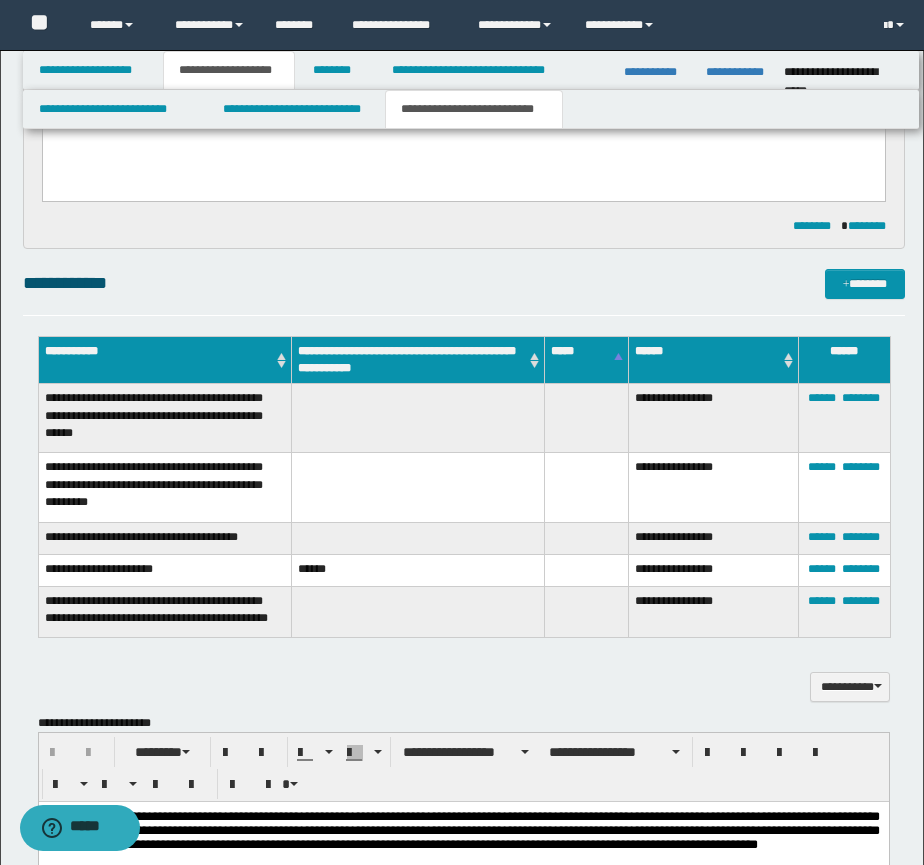 scroll, scrollTop: 1000, scrollLeft: 0, axis: vertical 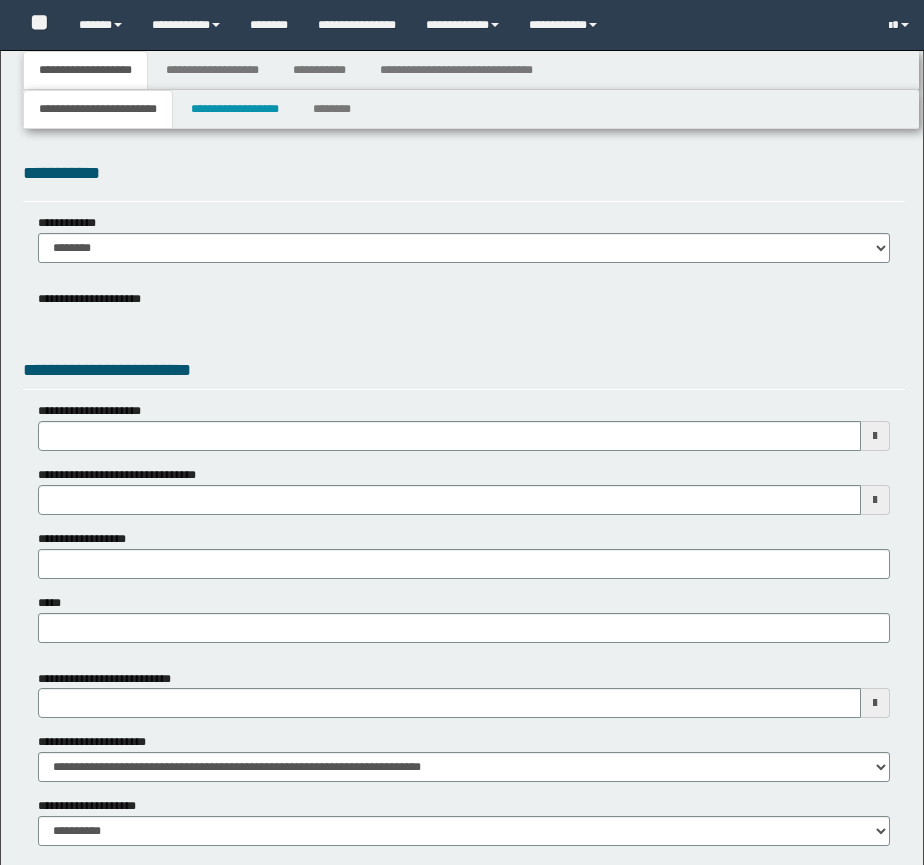 type 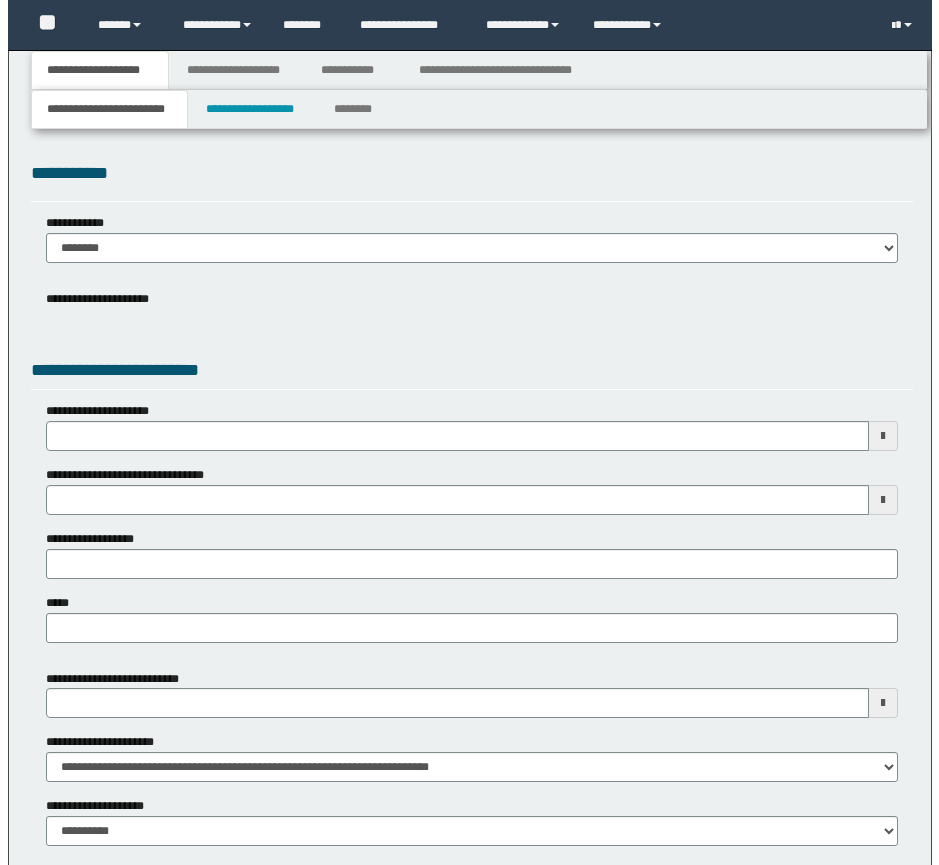 scroll, scrollTop: 0, scrollLeft: 0, axis: both 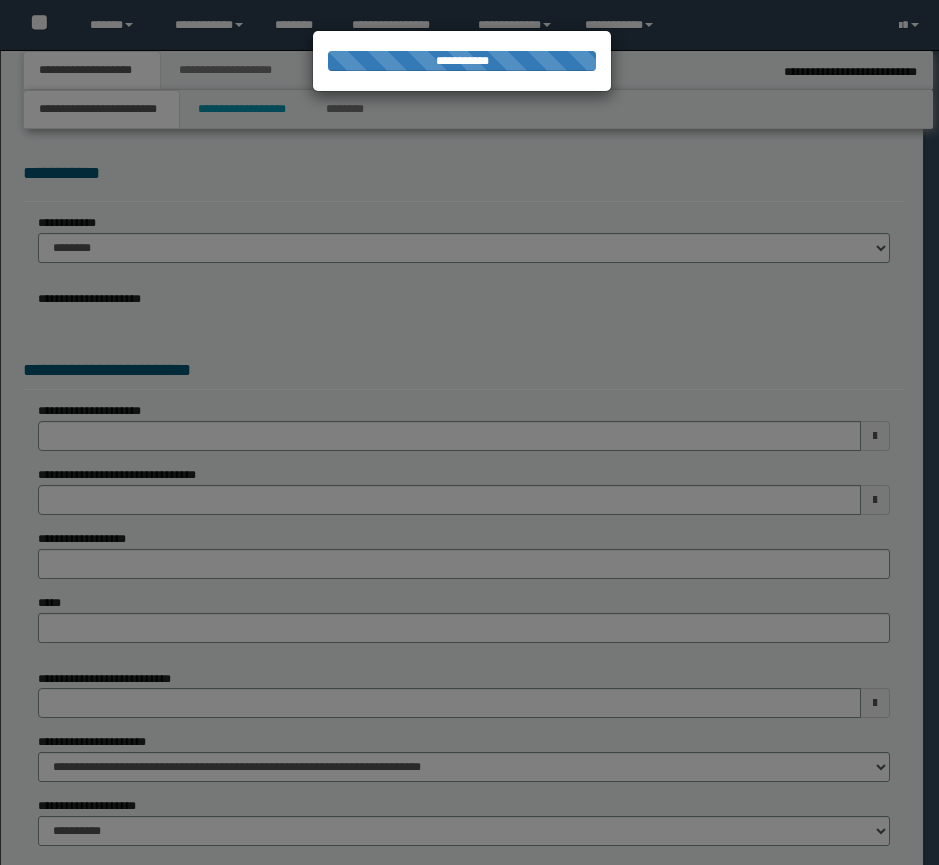 type on "**********" 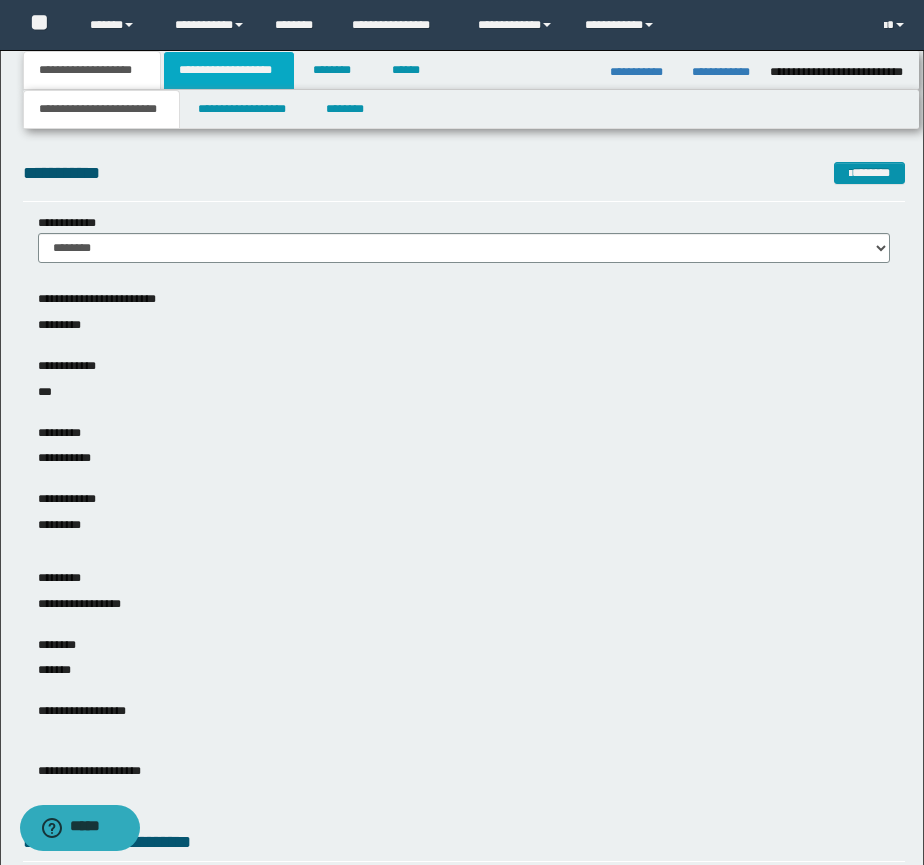 click on "**********" at bounding box center [229, 70] 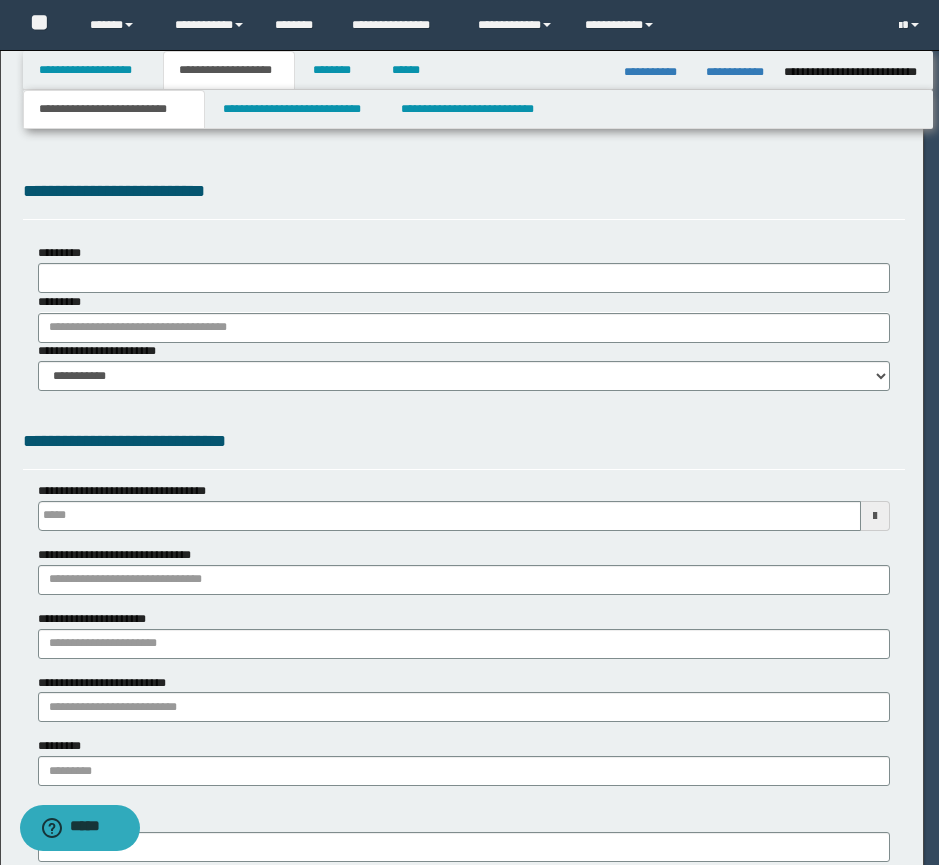 type 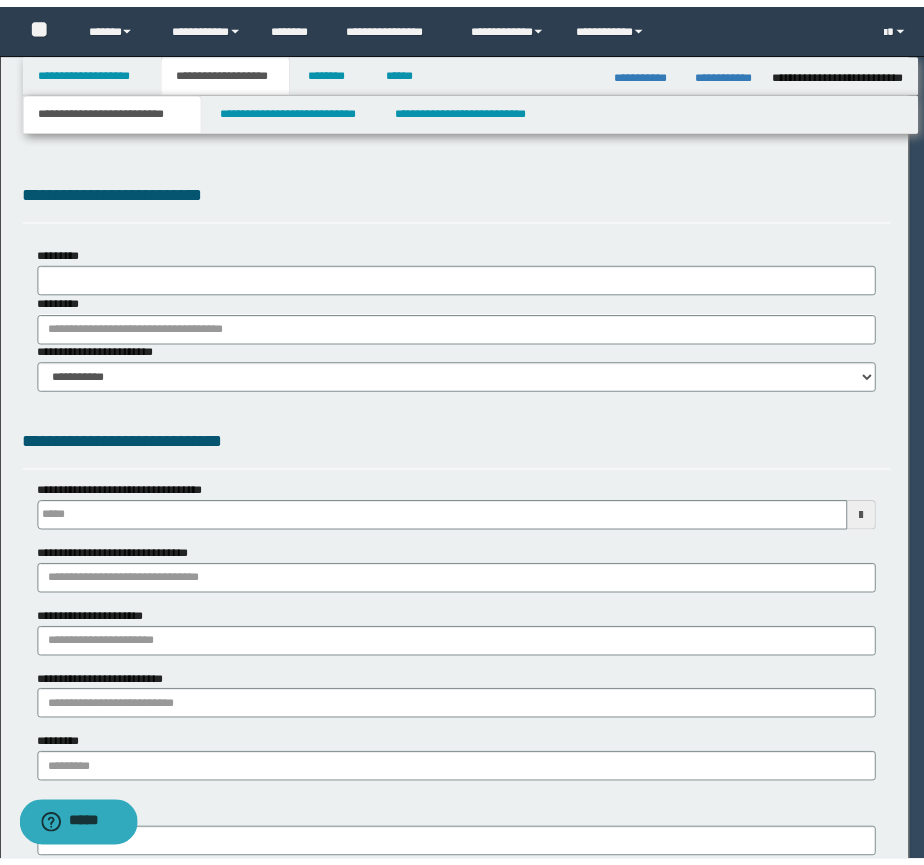 scroll, scrollTop: 0, scrollLeft: 0, axis: both 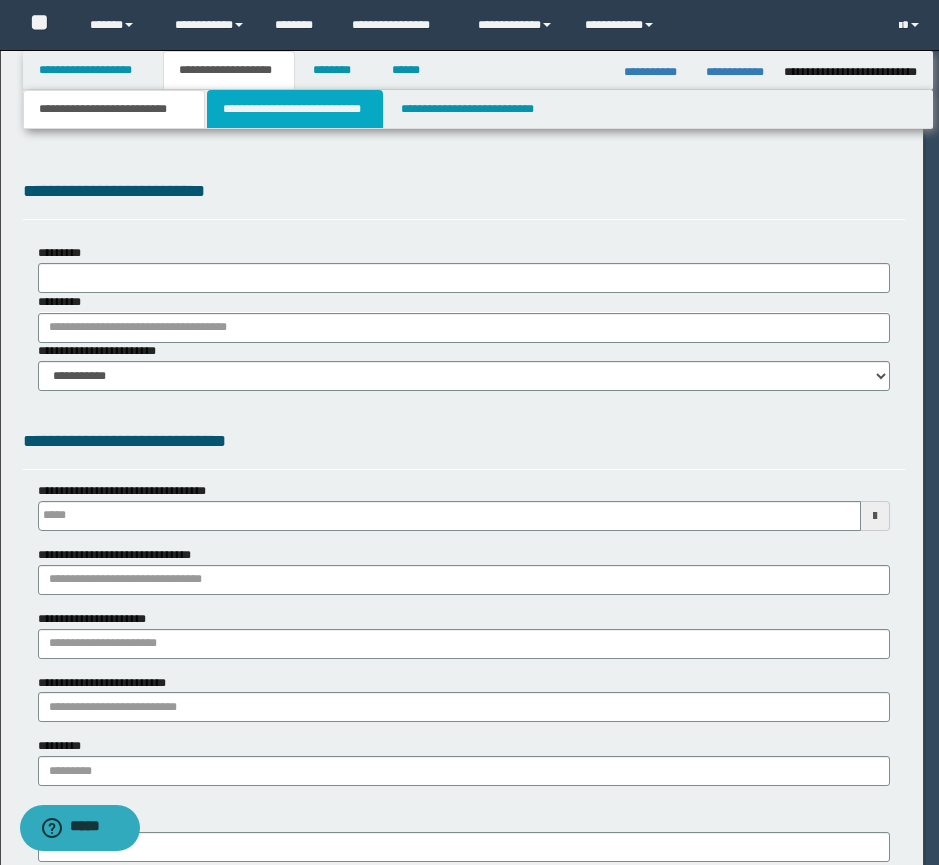 select on "*" 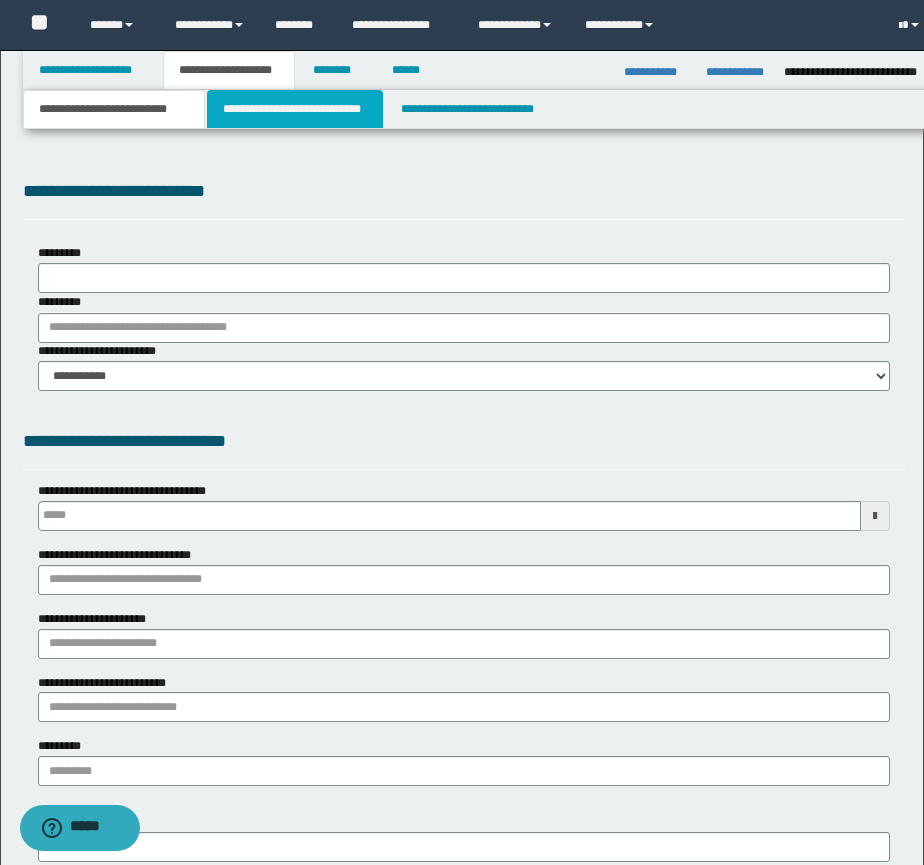 click on "**********" at bounding box center [295, 109] 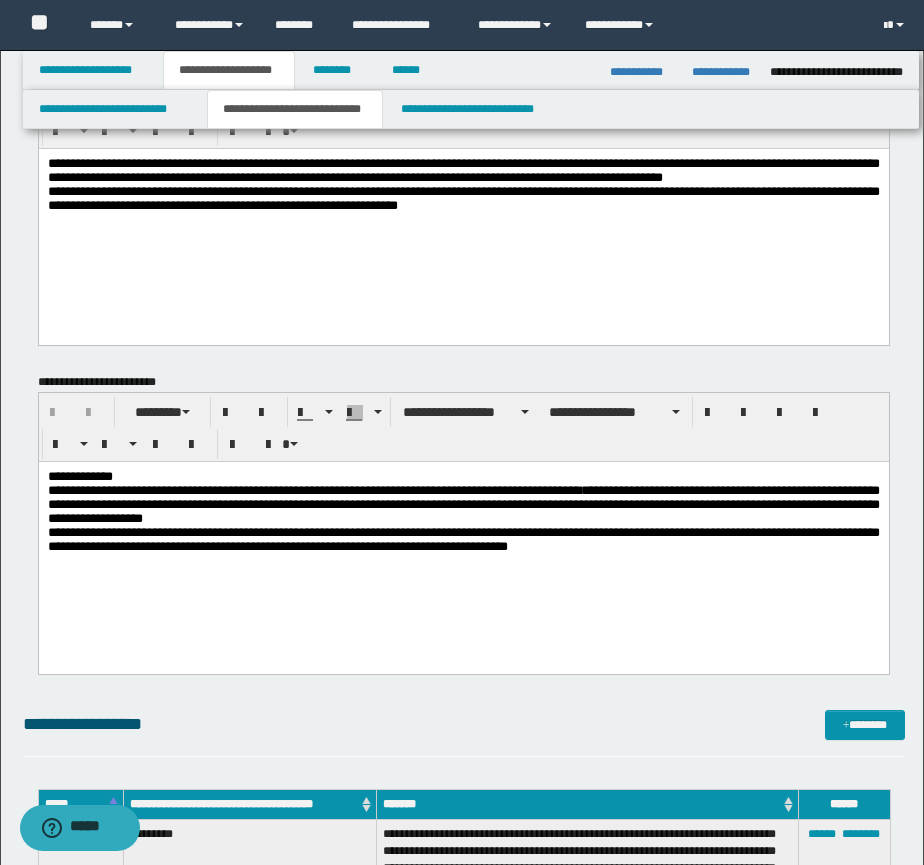 scroll, scrollTop: 167, scrollLeft: 0, axis: vertical 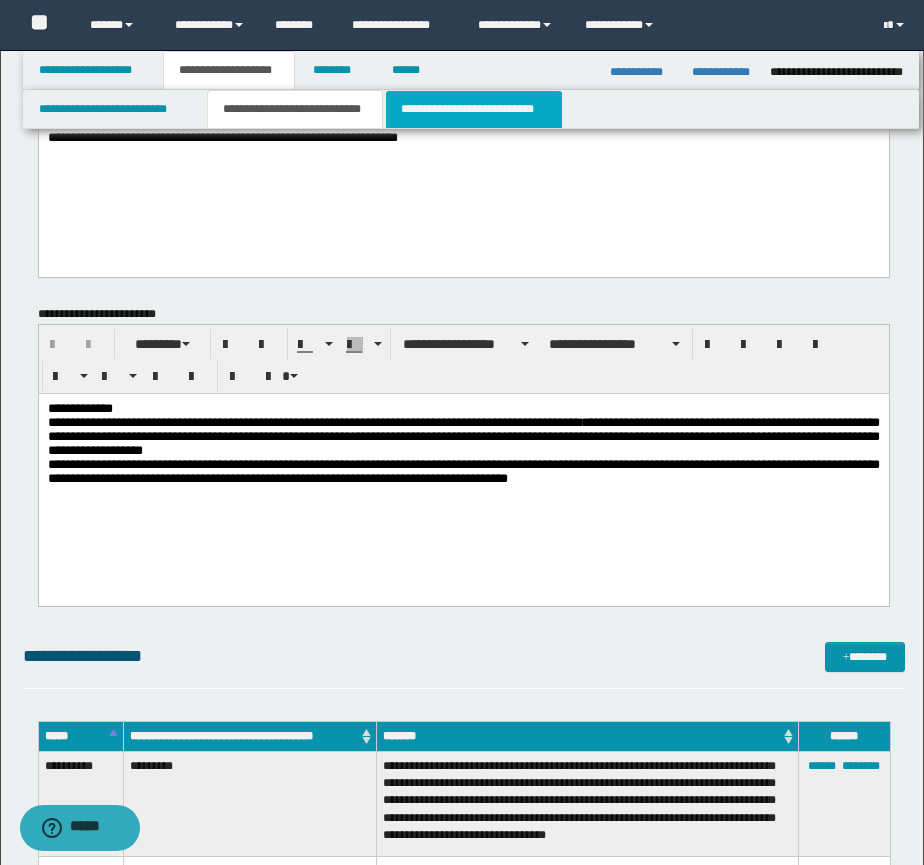 click on "**********" at bounding box center (474, 109) 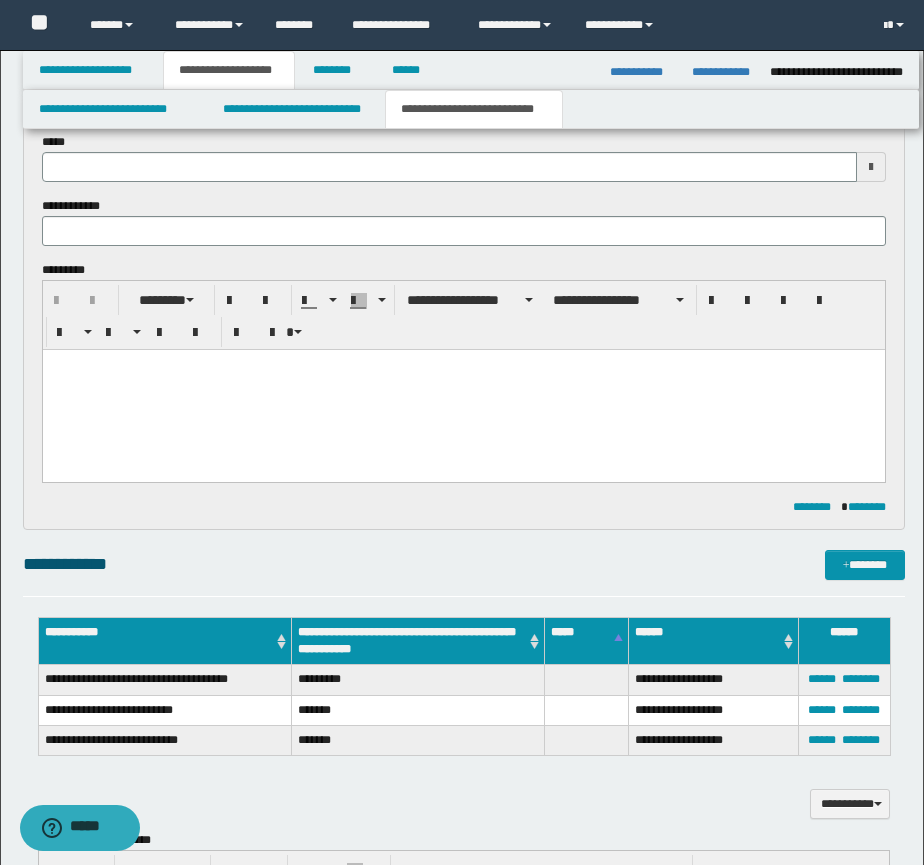 scroll, scrollTop: 167, scrollLeft: 0, axis: vertical 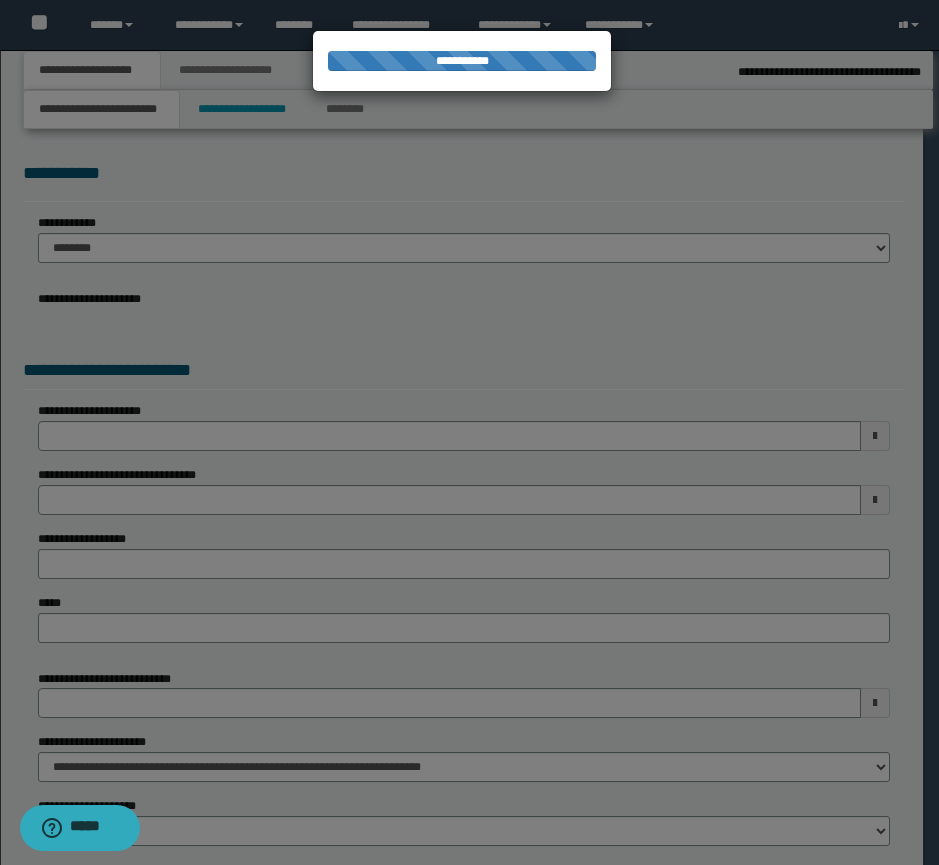 select on "**" 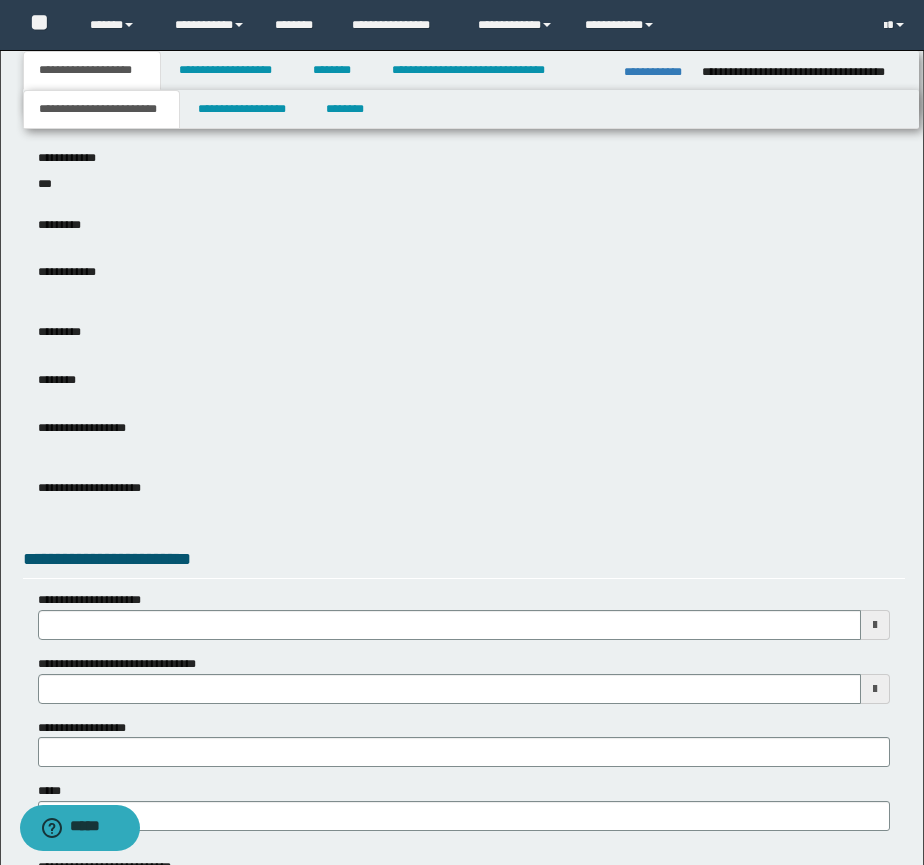 scroll, scrollTop: 705, scrollLeft: 0, axis: vertical 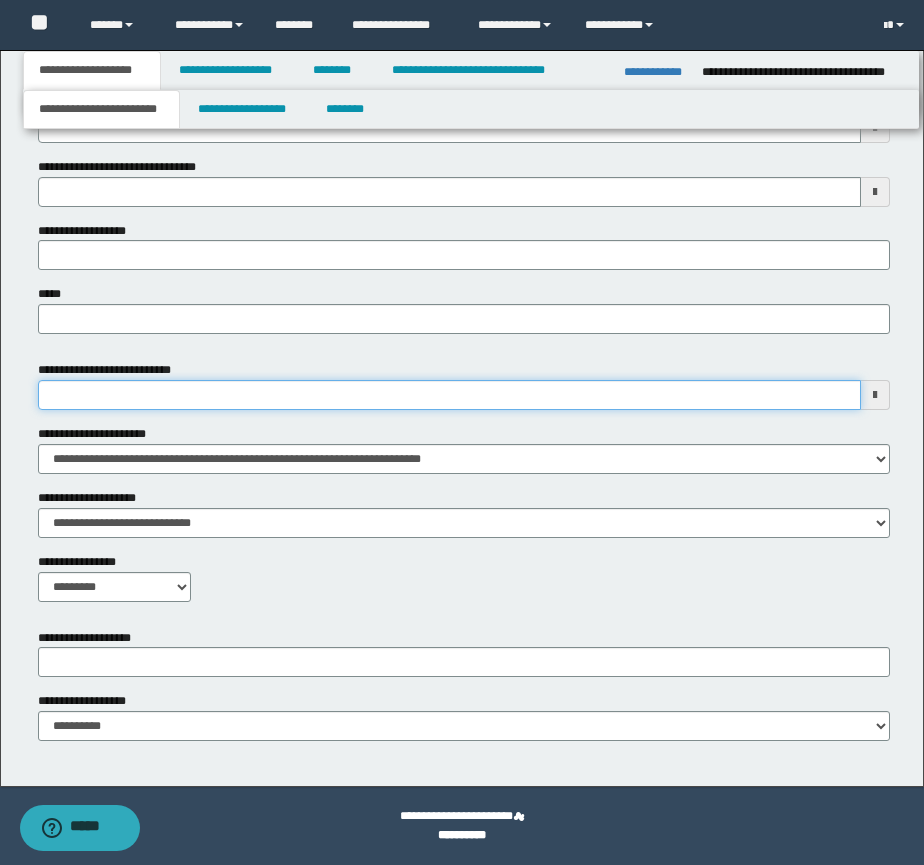 click on "**********" at bounding box center [449, 395] 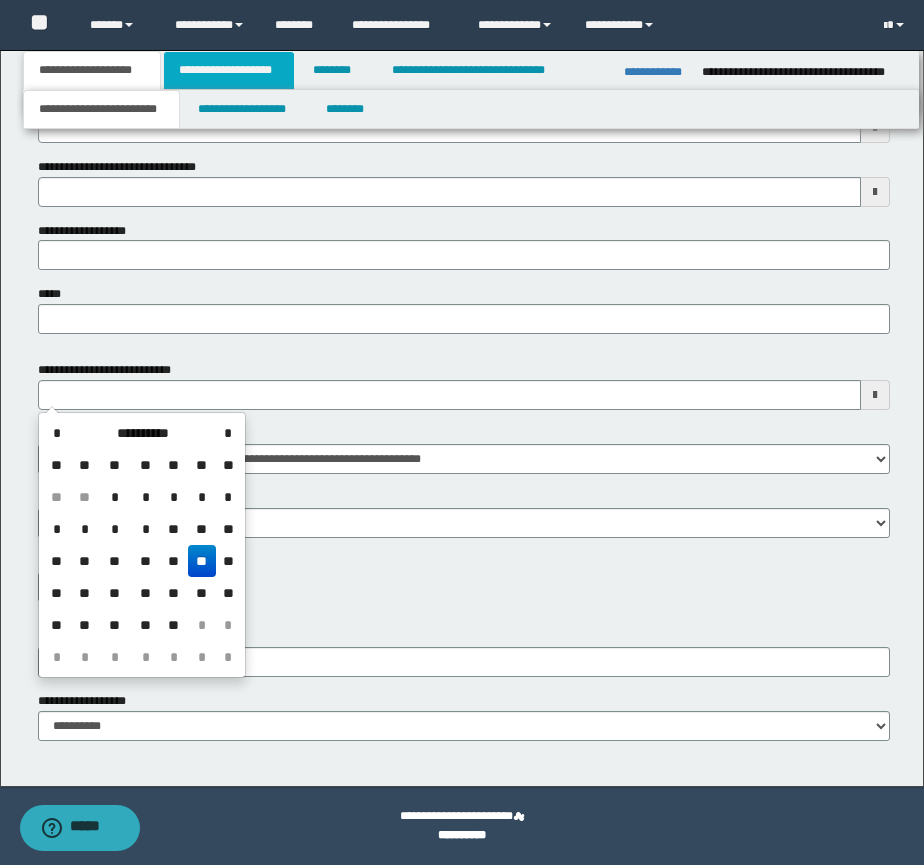 click on "**********" at bounding box center [229, 70] 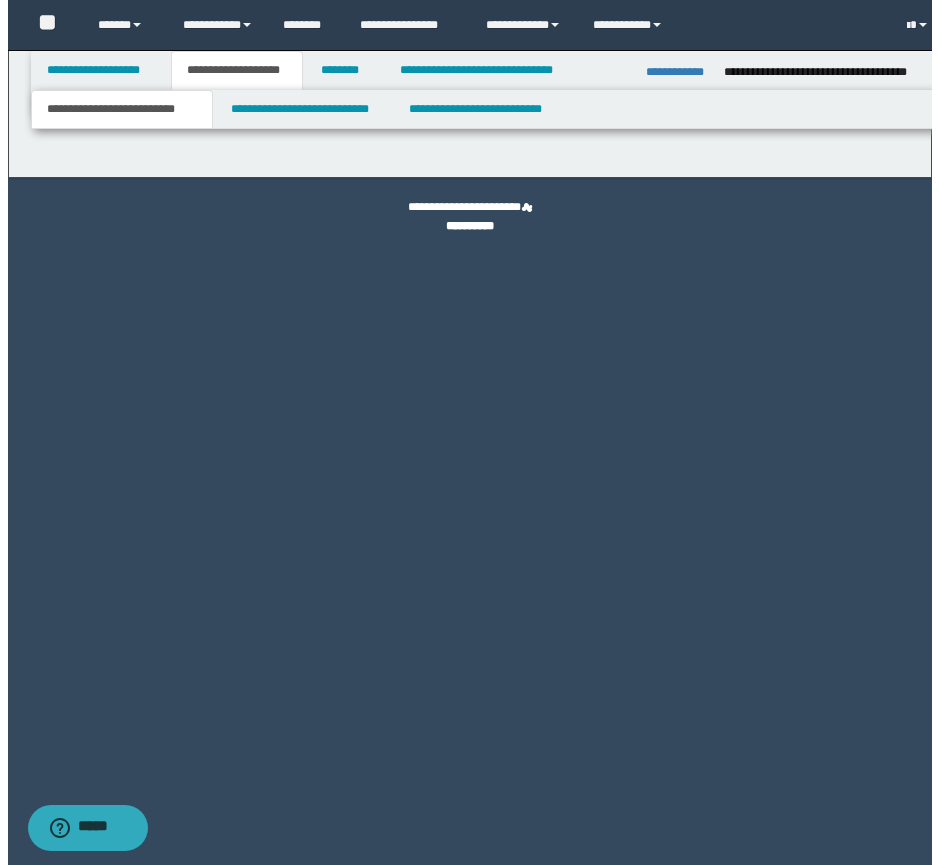 scroll, scrollTop: 0, scrollLeft: 0, axis: both 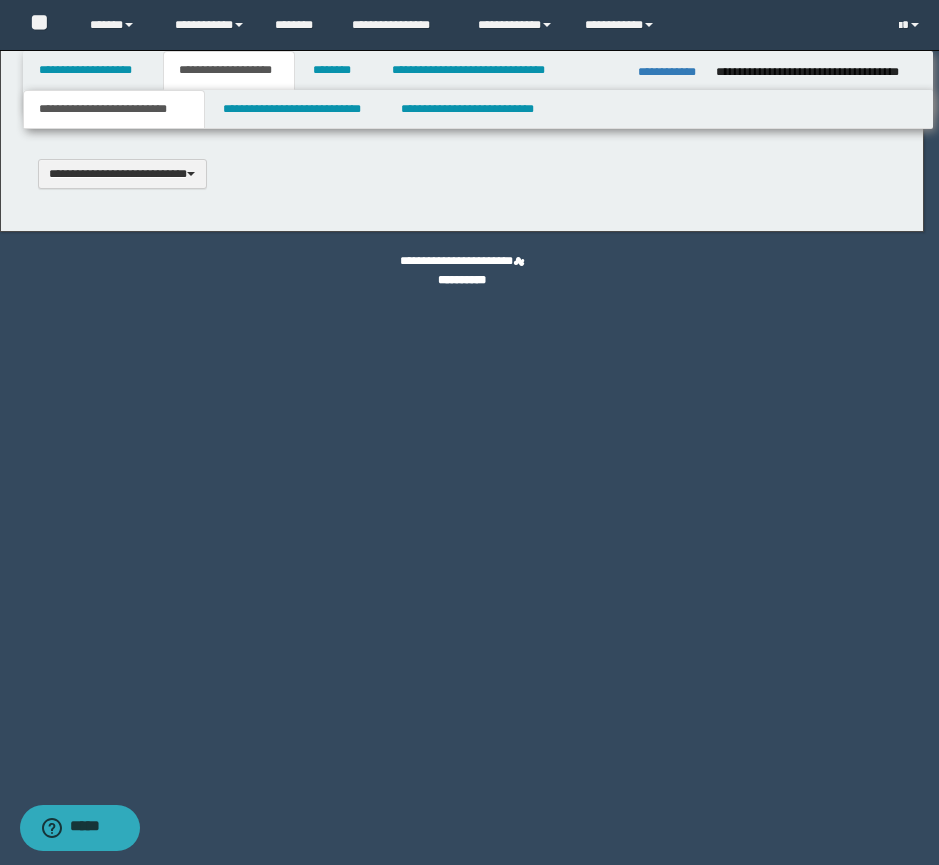 click at bounding box center [469, 432] 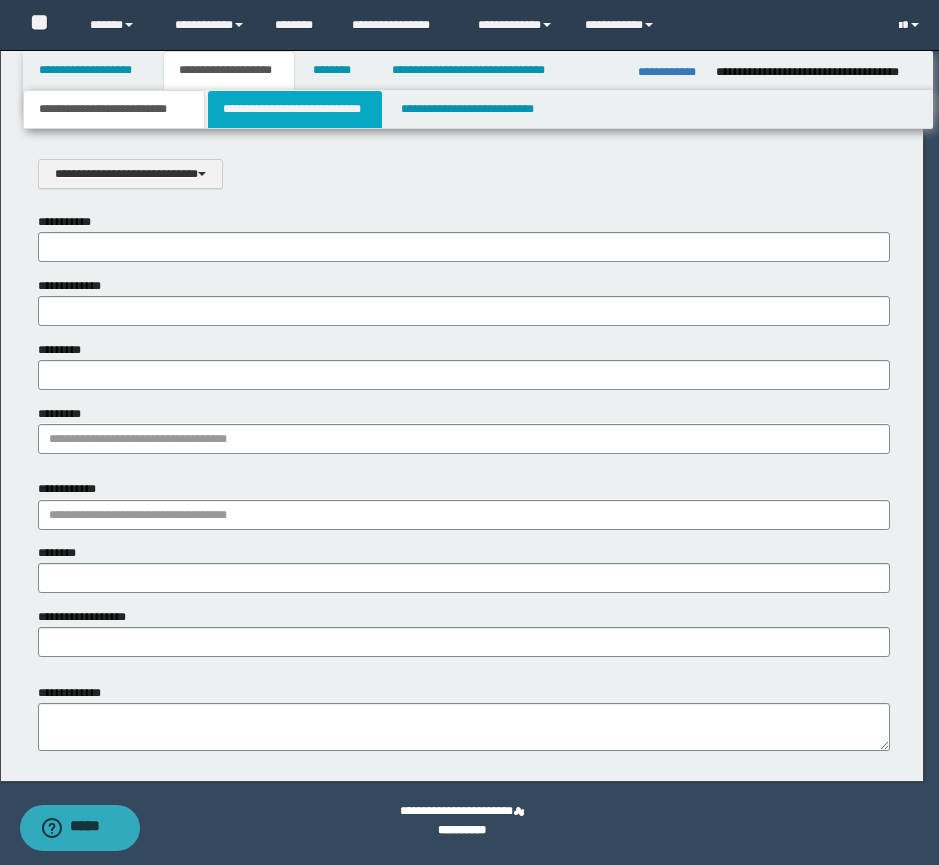 scroll, scrollTop: 0, scrollLeft: 0, axis: both 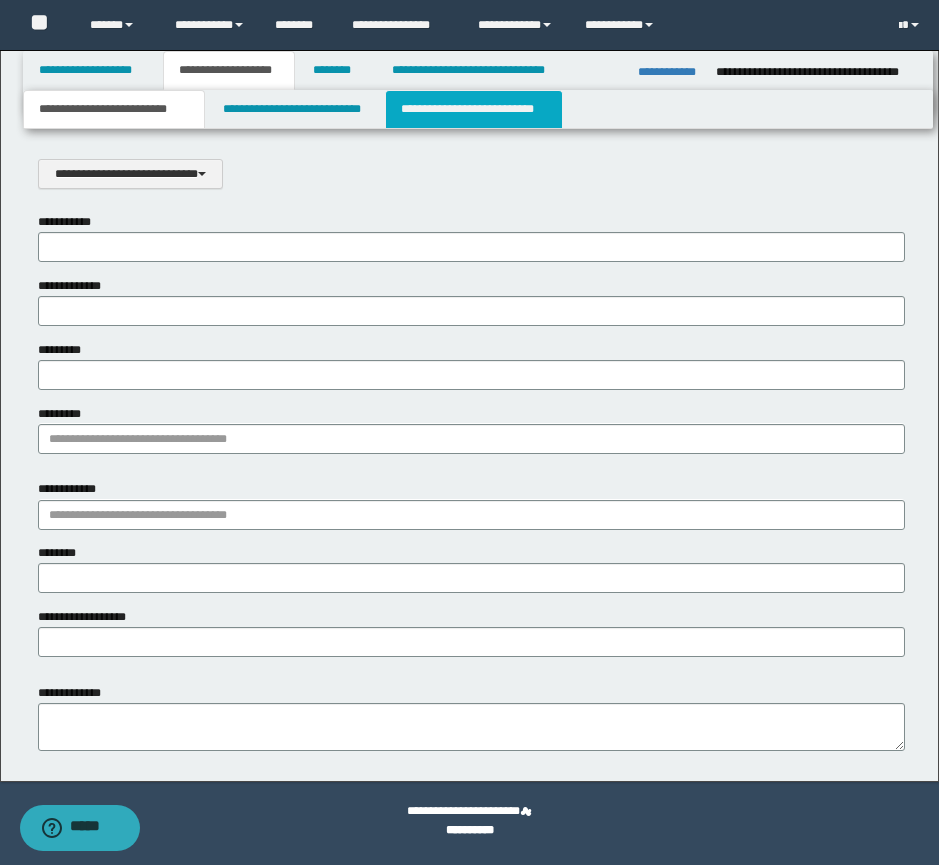 click on "**********" at bounding box center [474, 109] 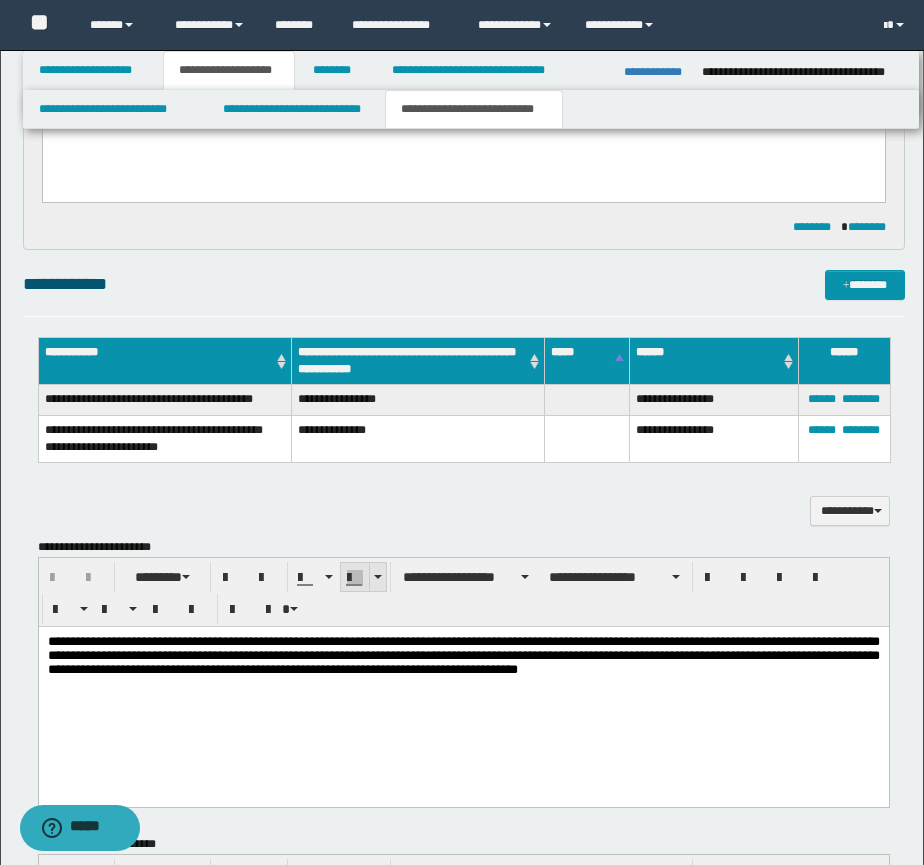 scroll, scrollTop: 667, scrollLeft: 0, axis: vertical 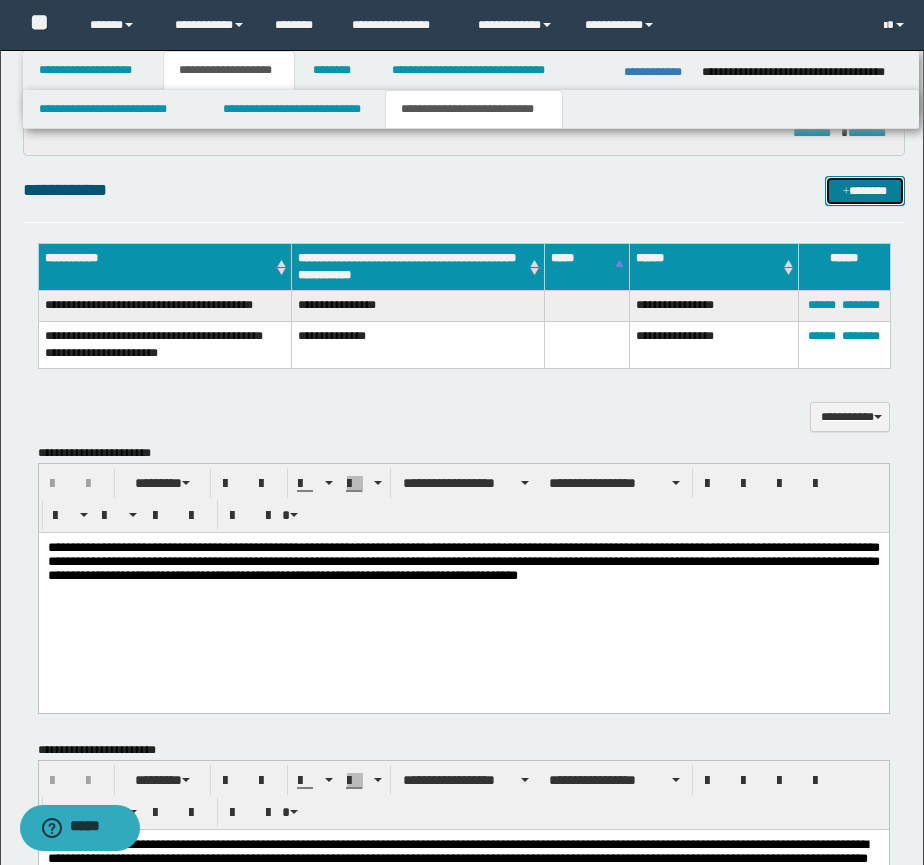 click on "*******" at bounding box center [865, 191] 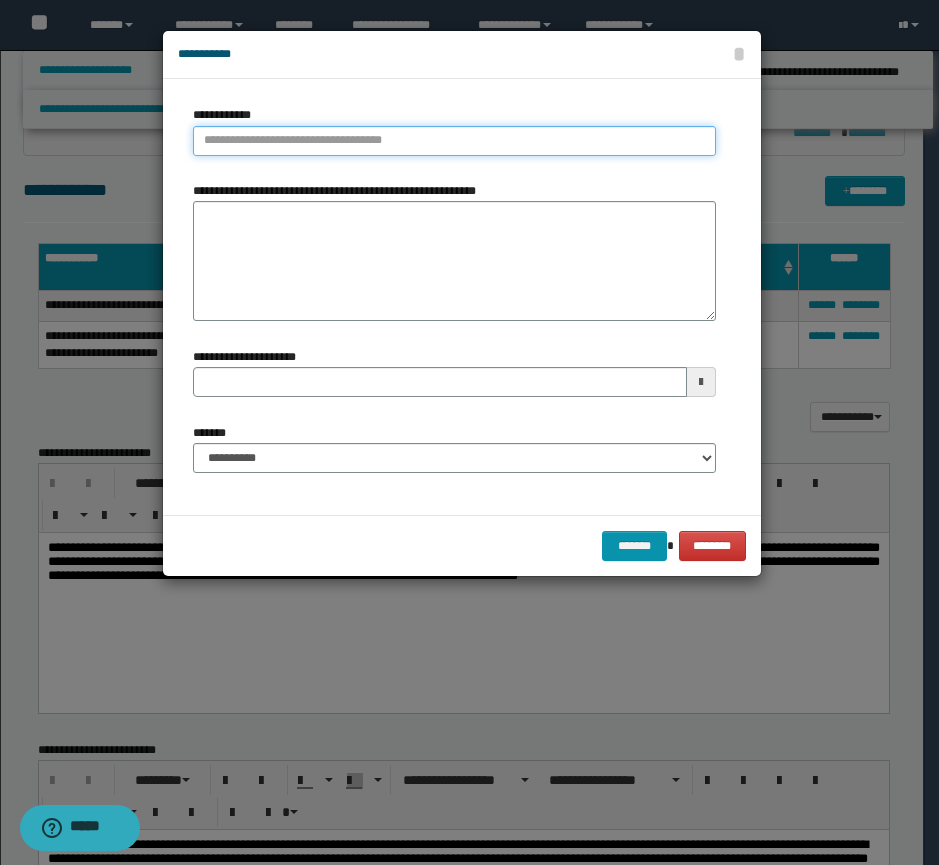 click on "**********" at bounding box center [454, 141] 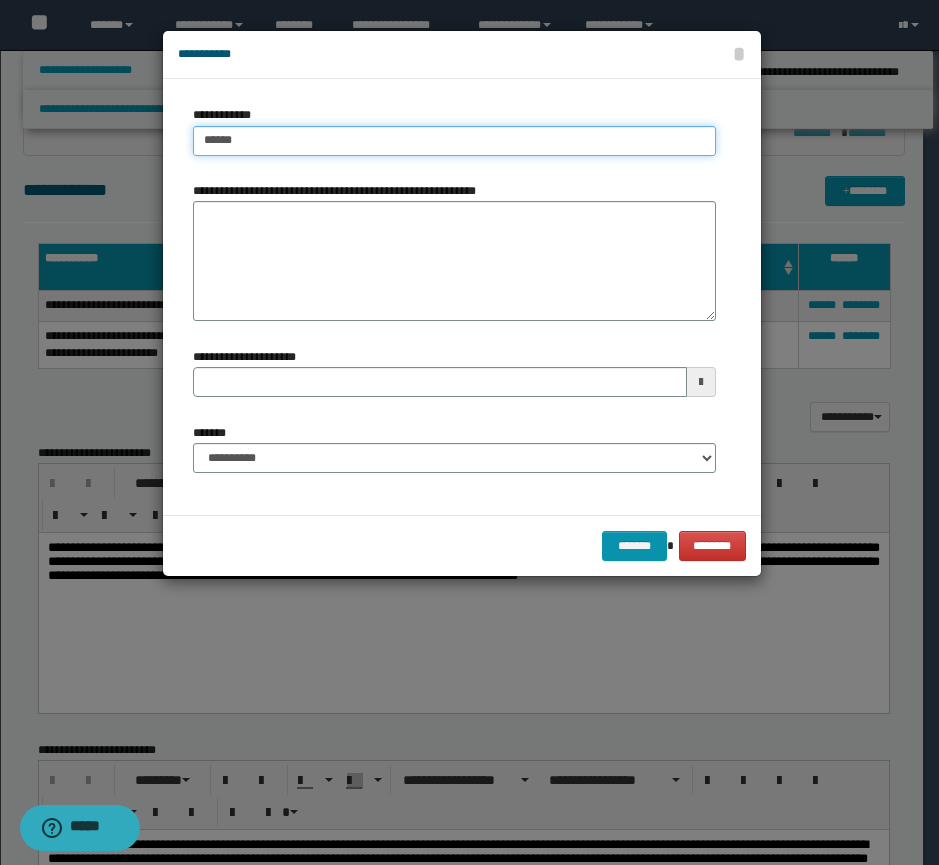 type on "*******" 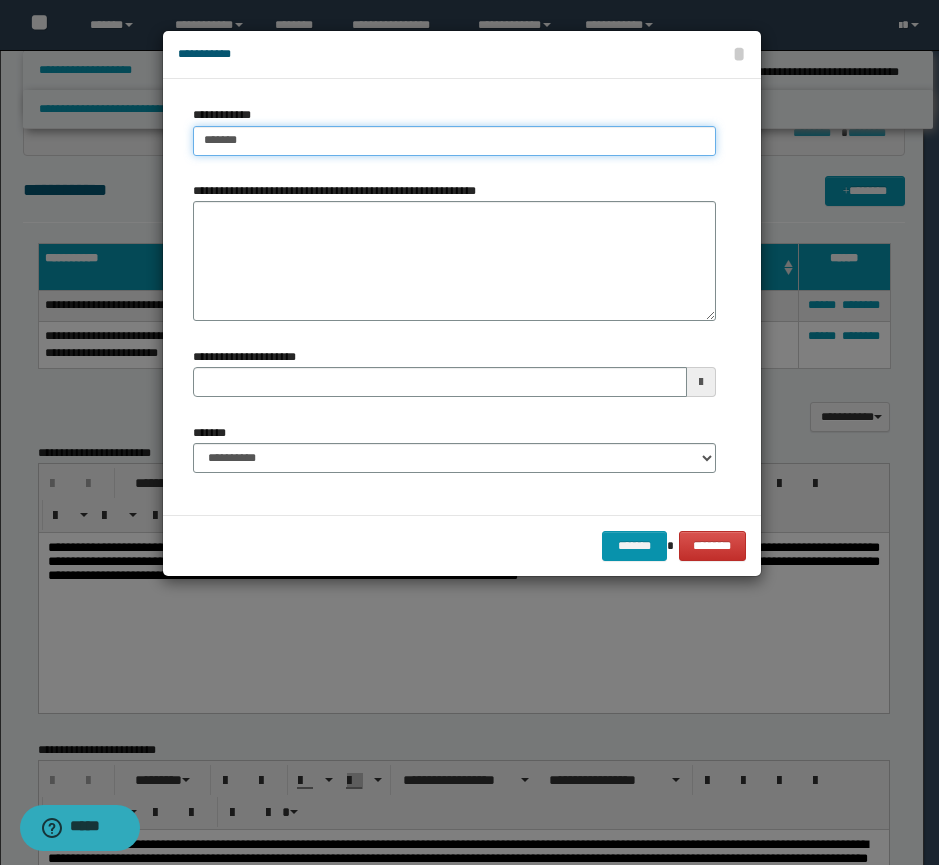 type on "*******" 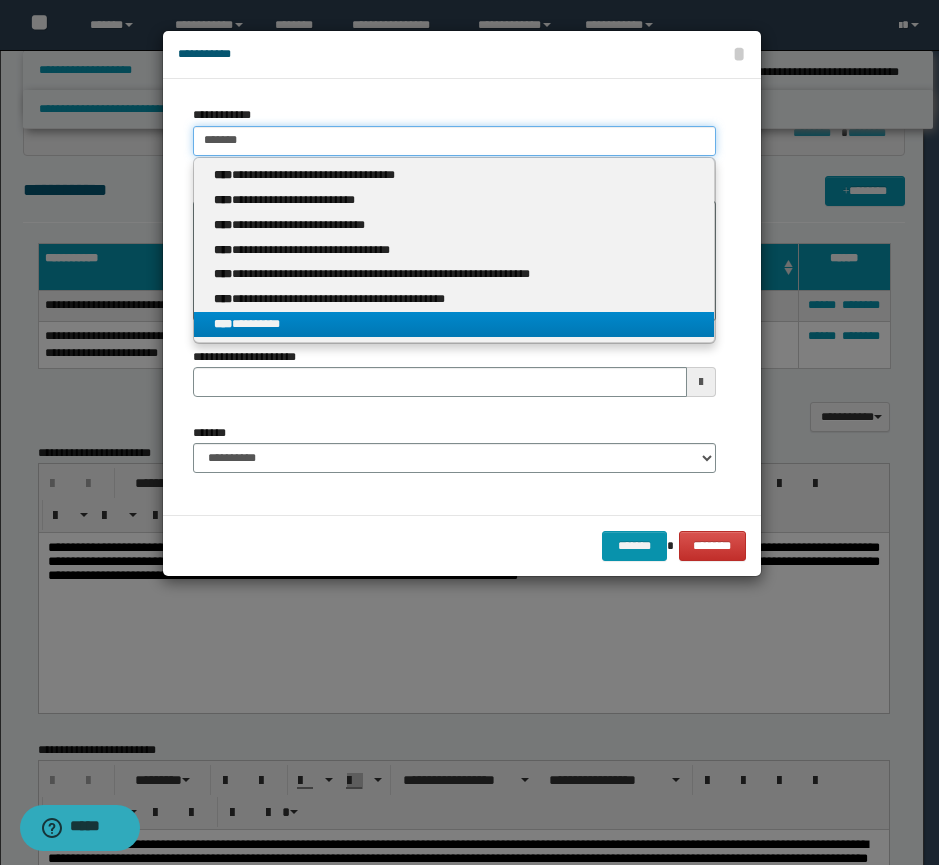 type on "*******" 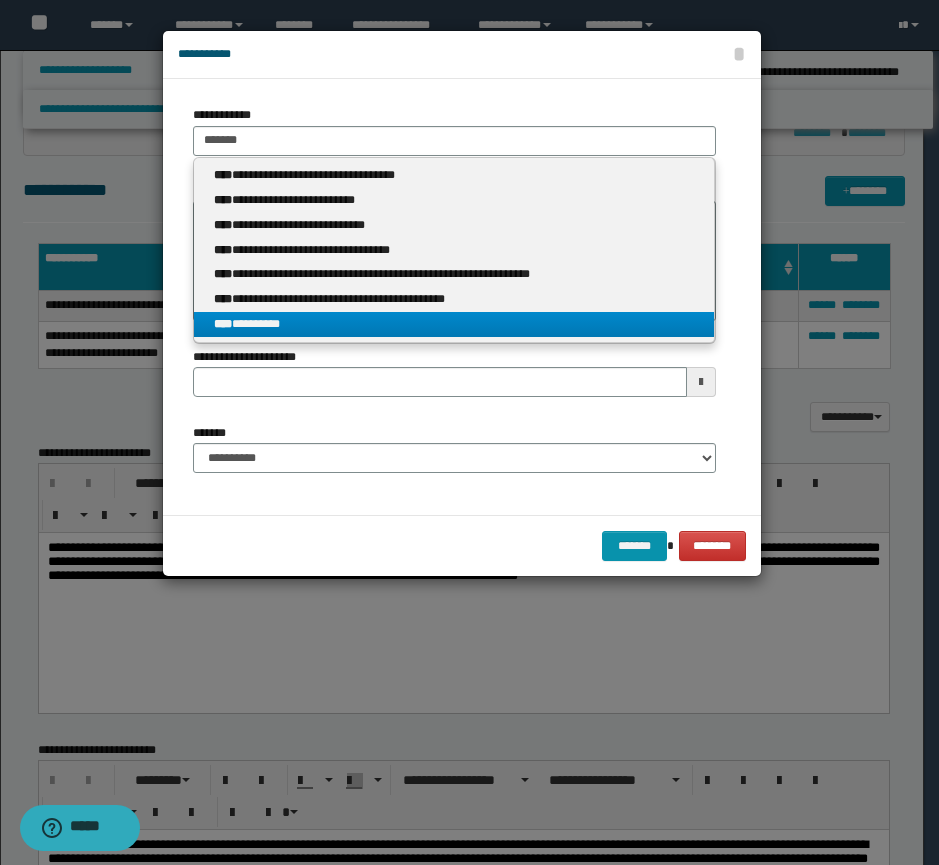click on "**** *********" at bounding box center (454, 324) 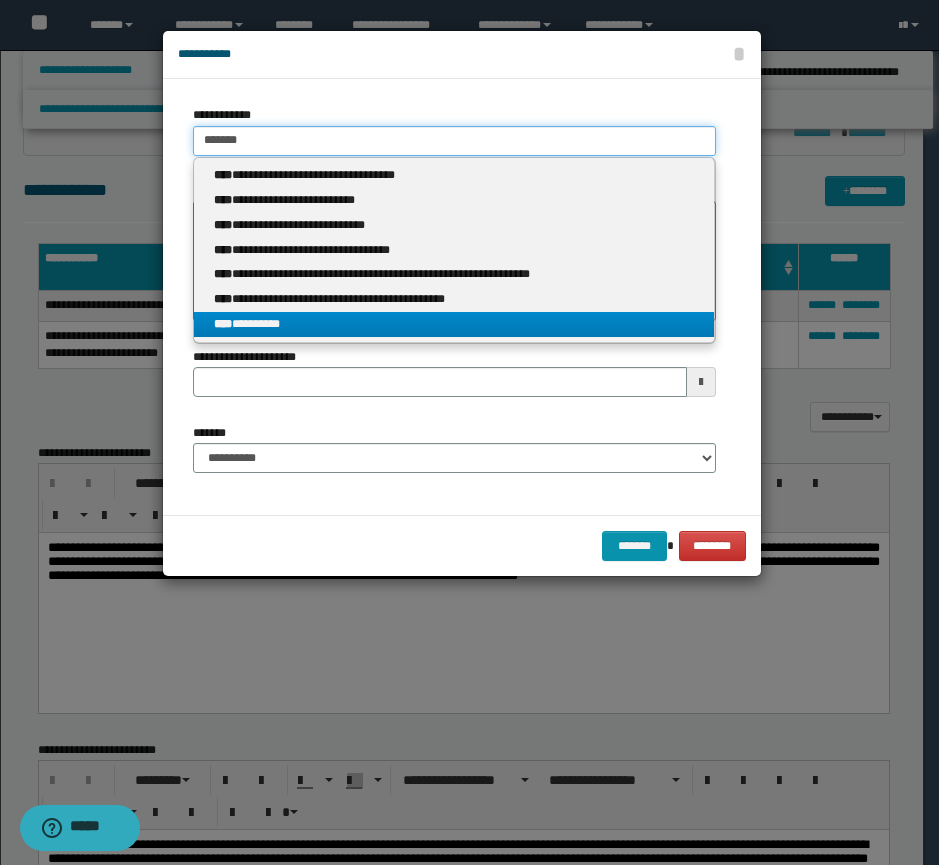 type 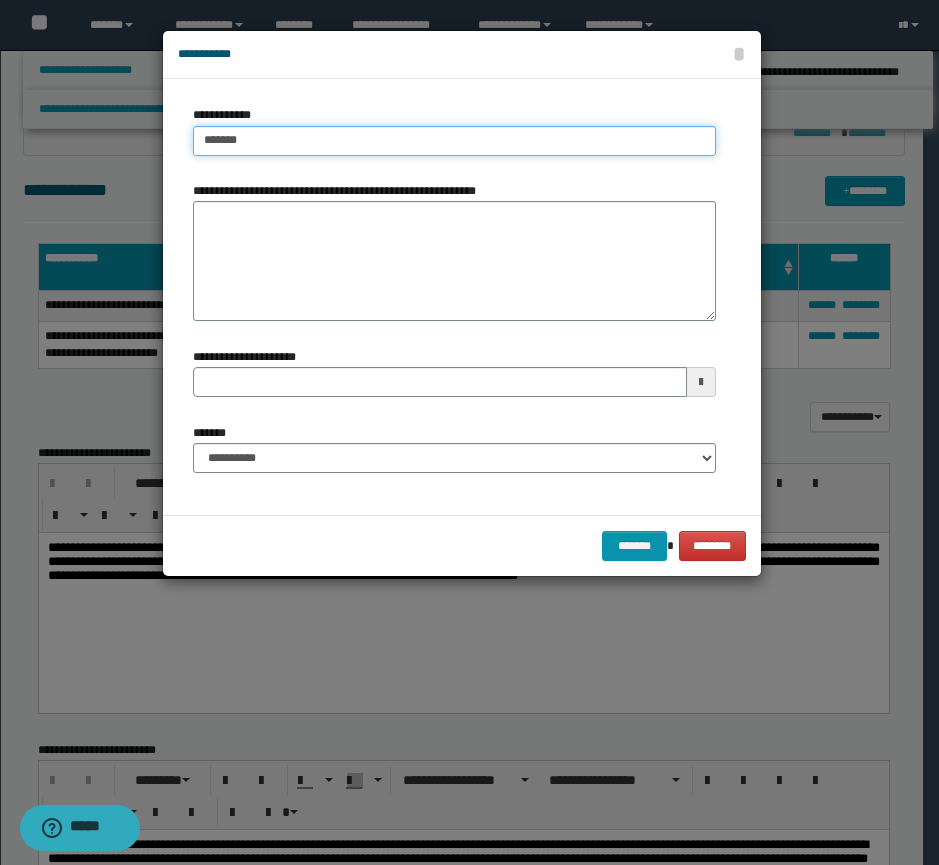 type 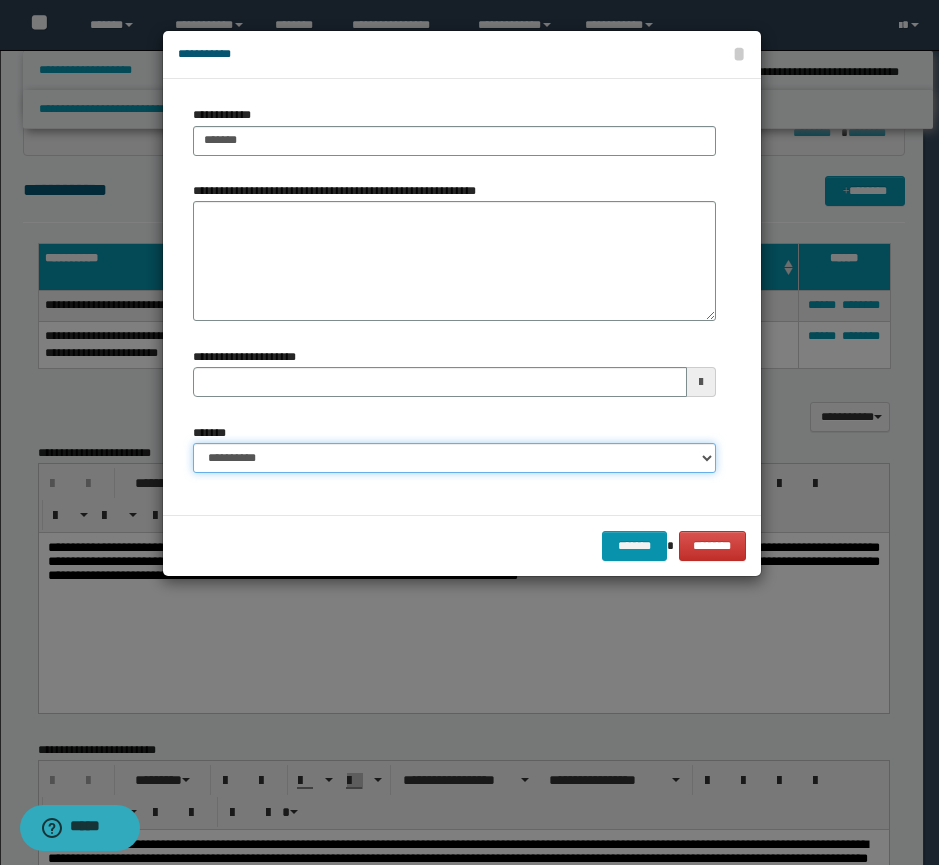 click on "**********" at bounding box center [454, 458] 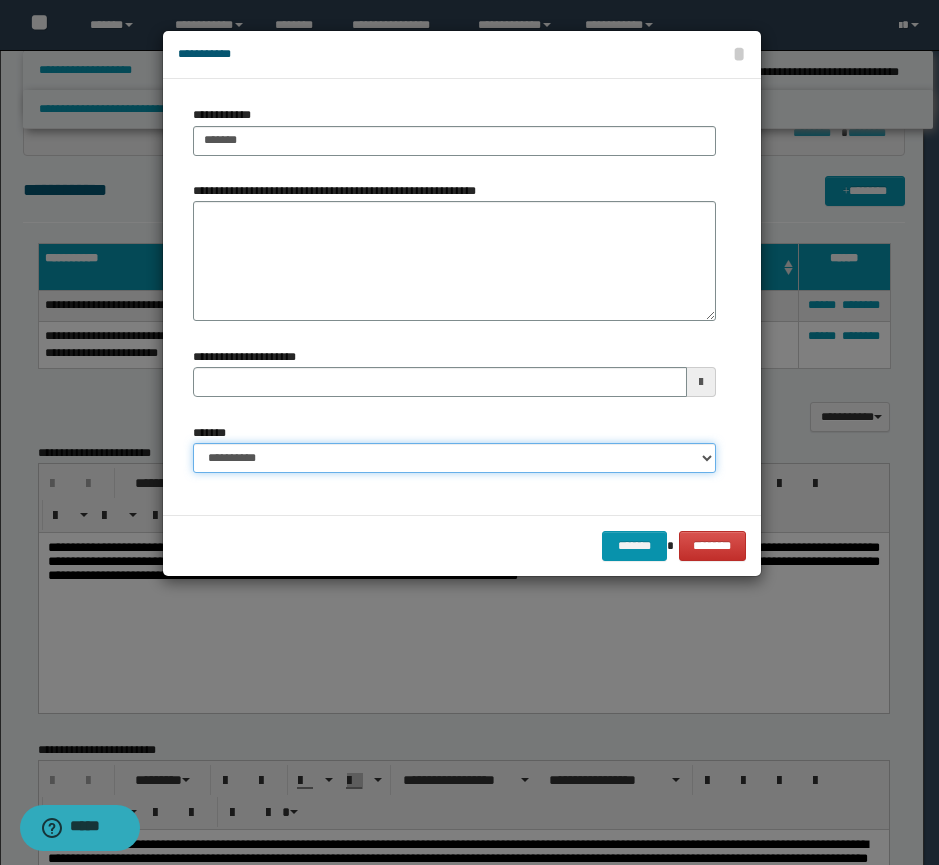 select on "*" 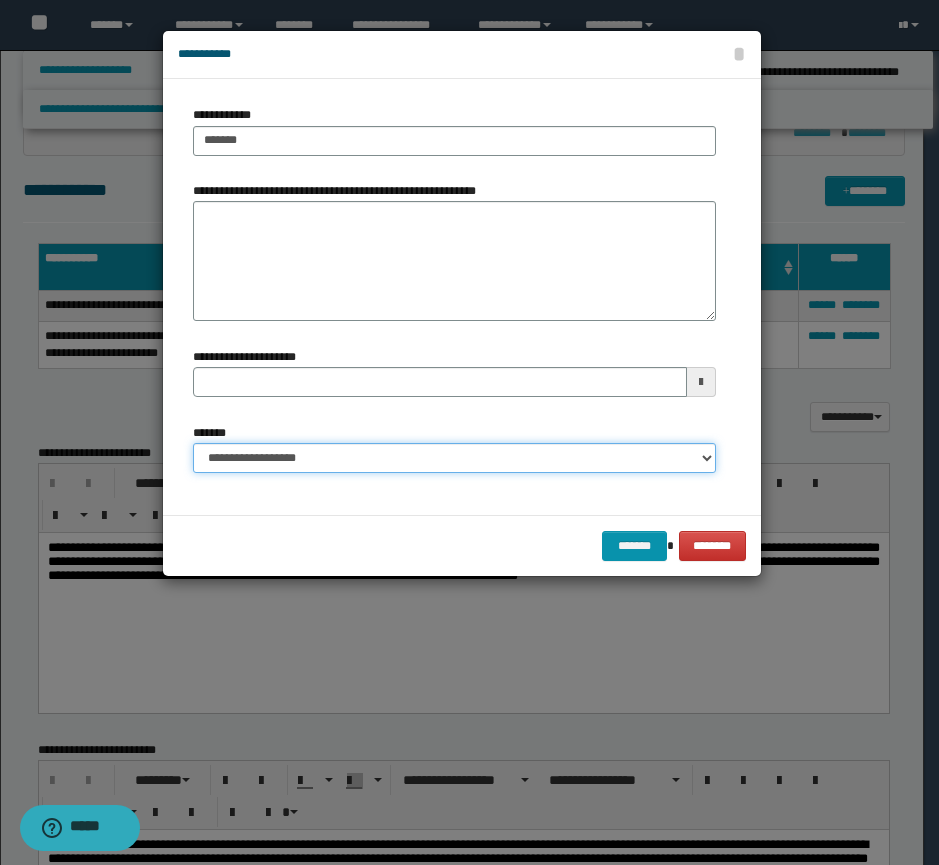 click on "**********" at bounding box center (454, 458) 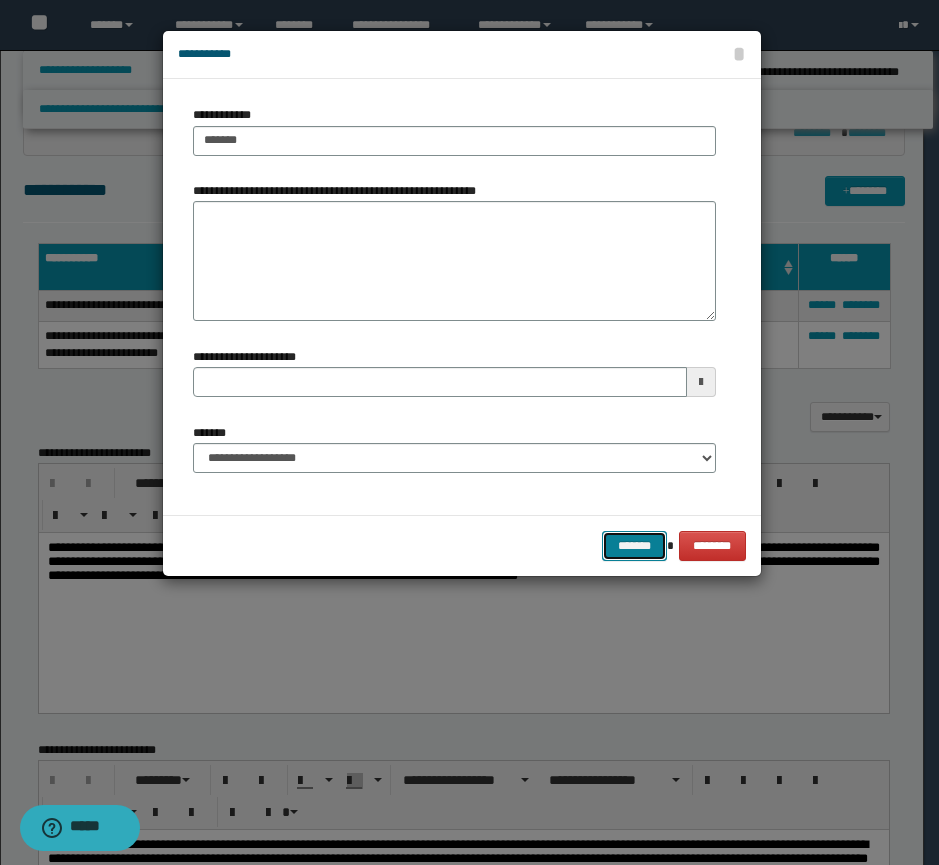 click on "*******" at bounding box center [634, 546] 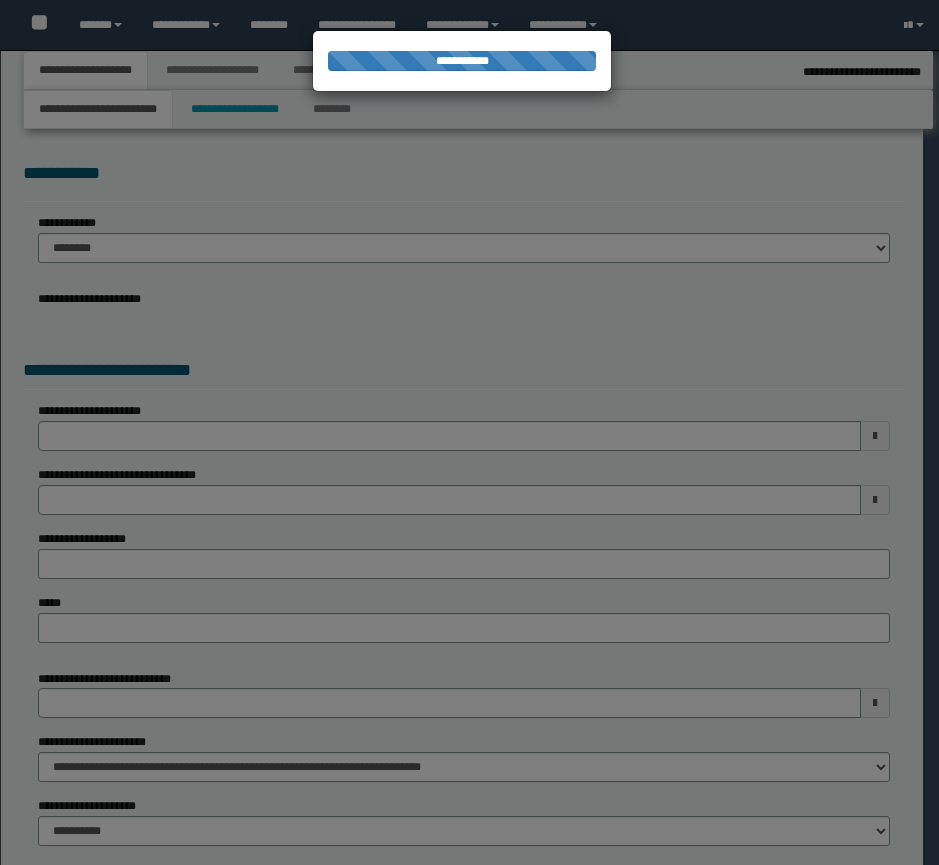 select on "**" 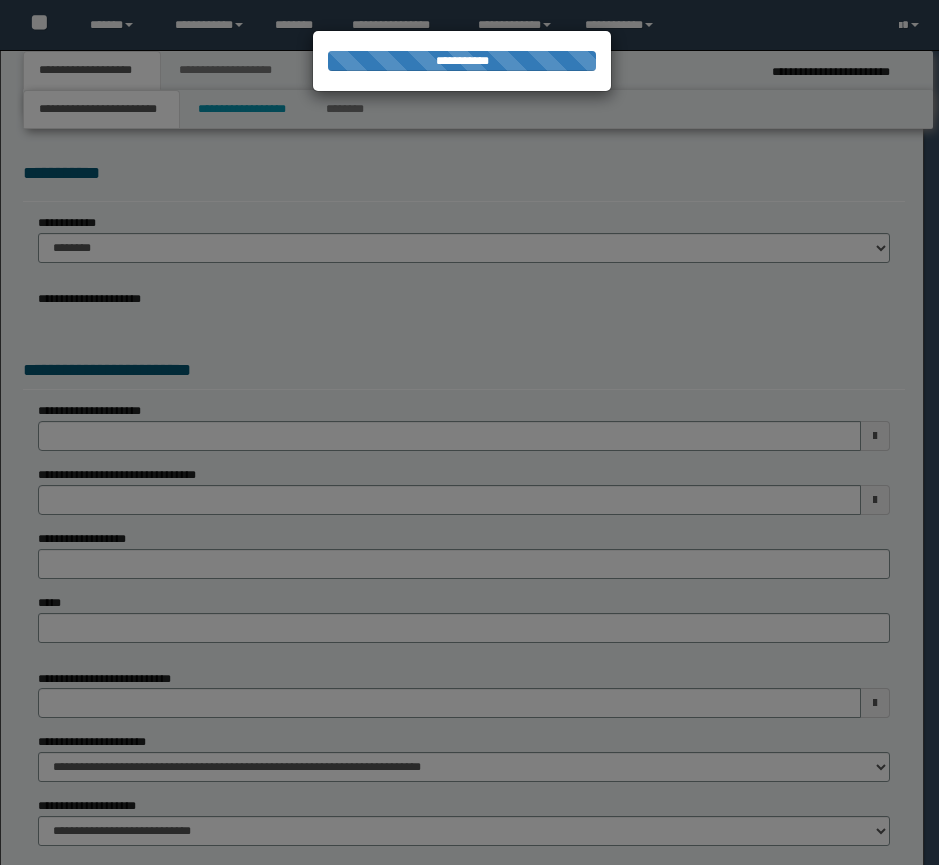 scroll, scrollTop: 0, scrollLeft: 0, axis: both 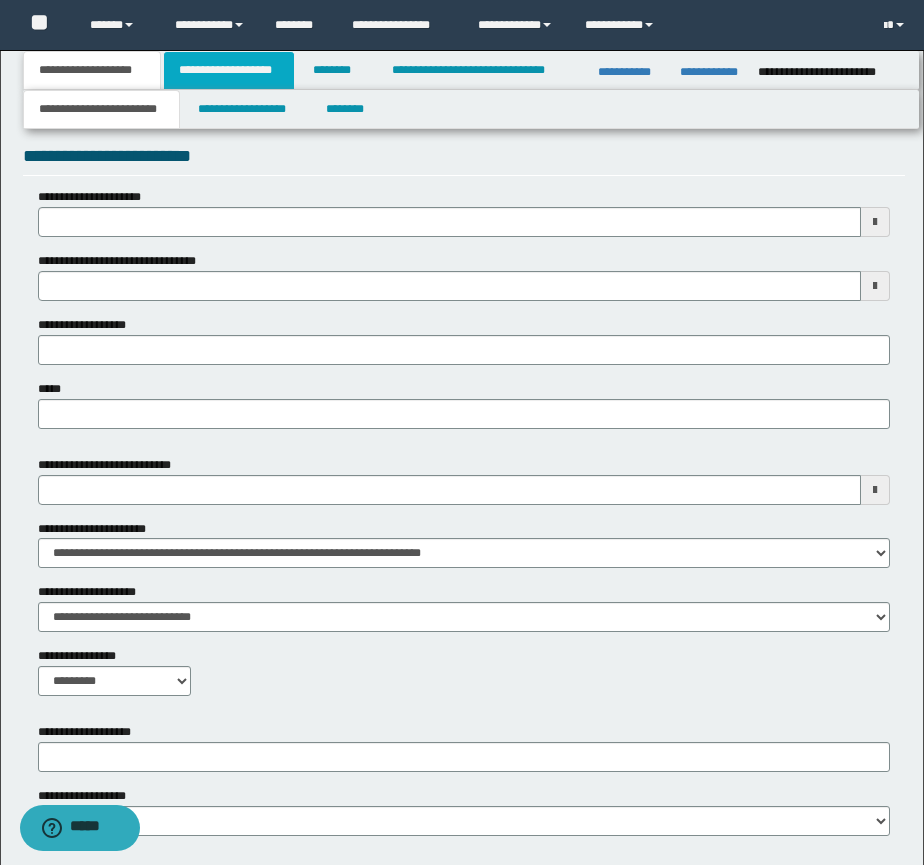 click on "**********" at bounding box center (229, 70) 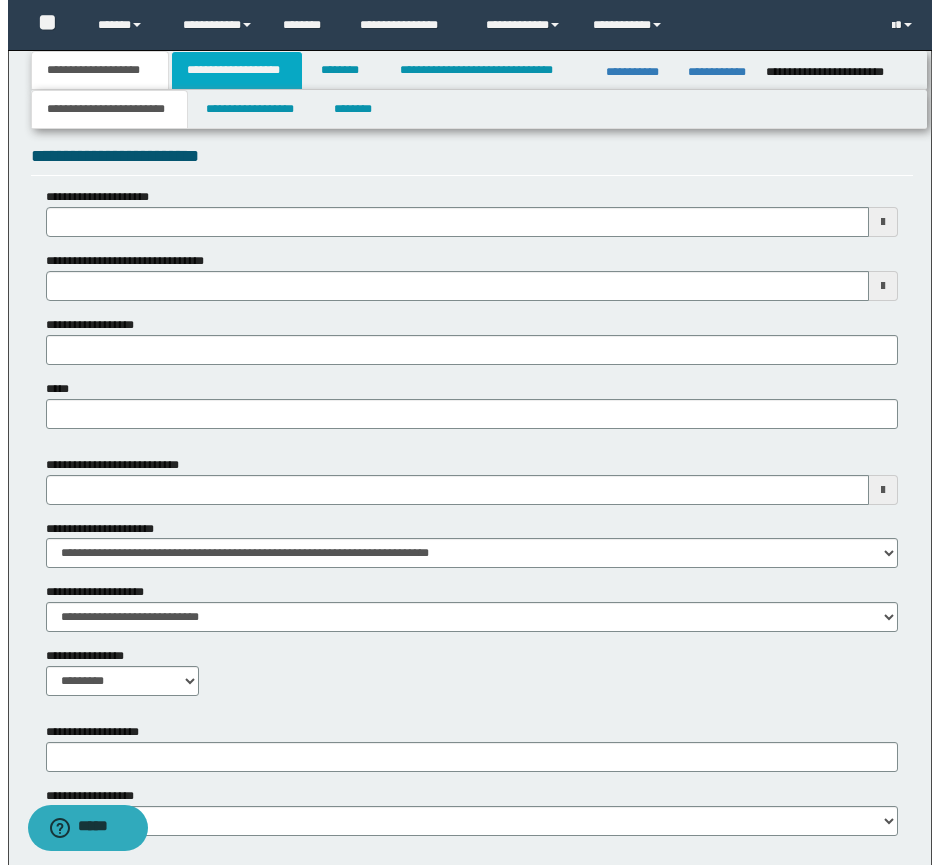 scroll, scrollTop: 0, scrollLeft: 0, axis: both 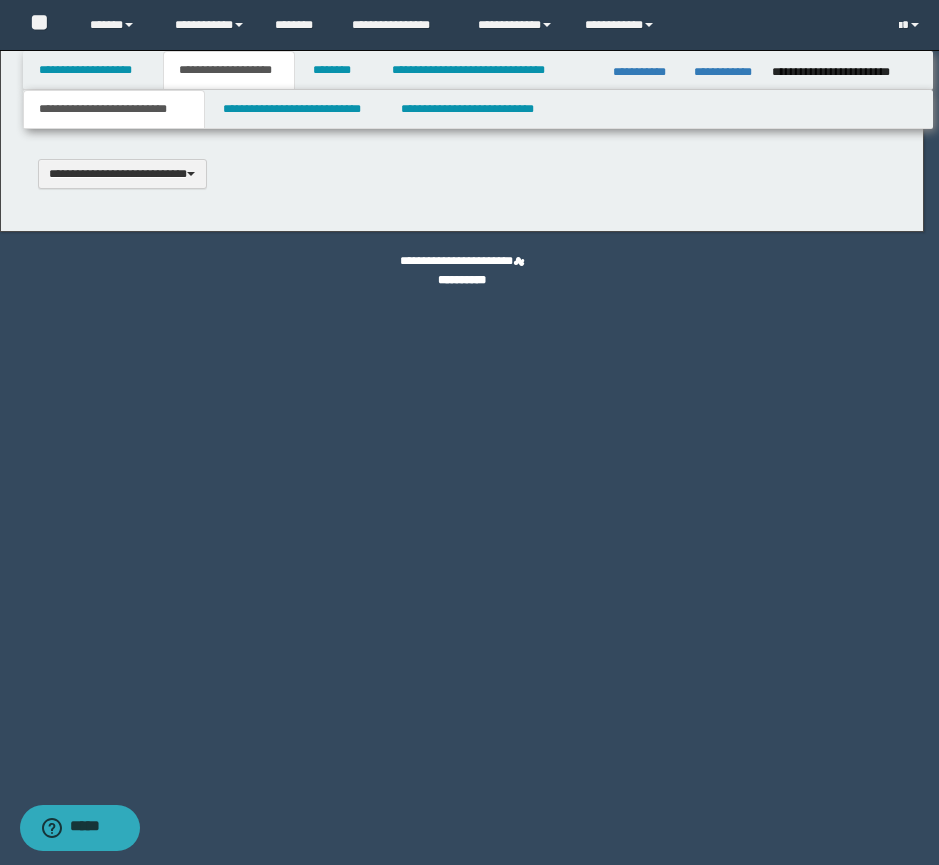 type 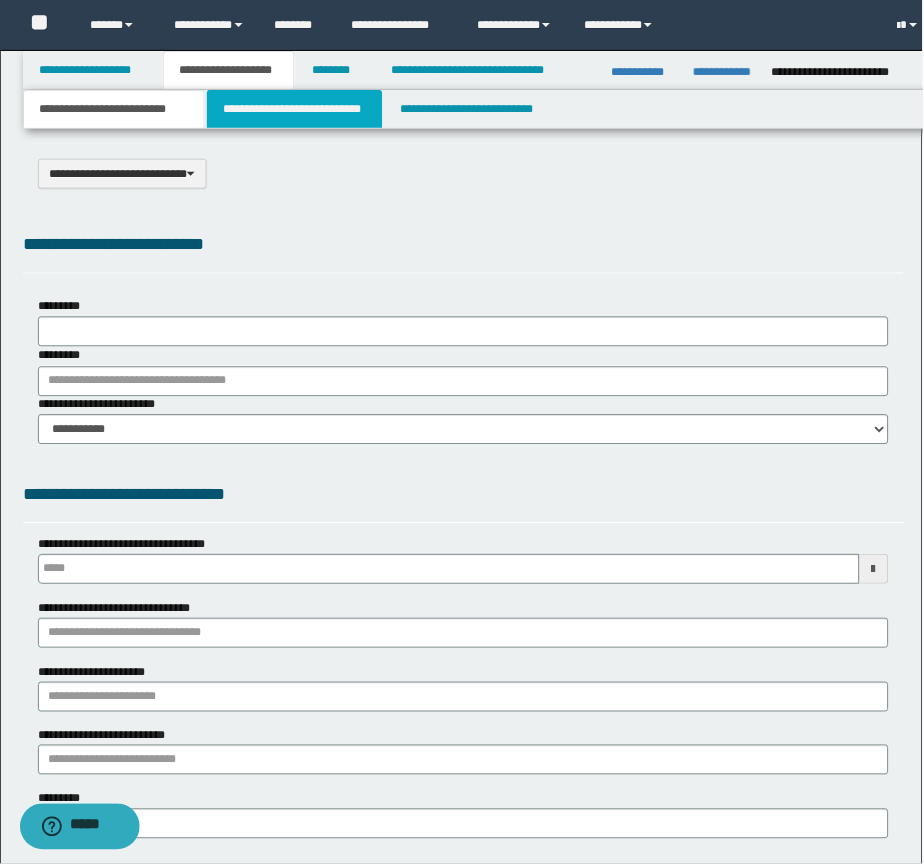 type on "**********" 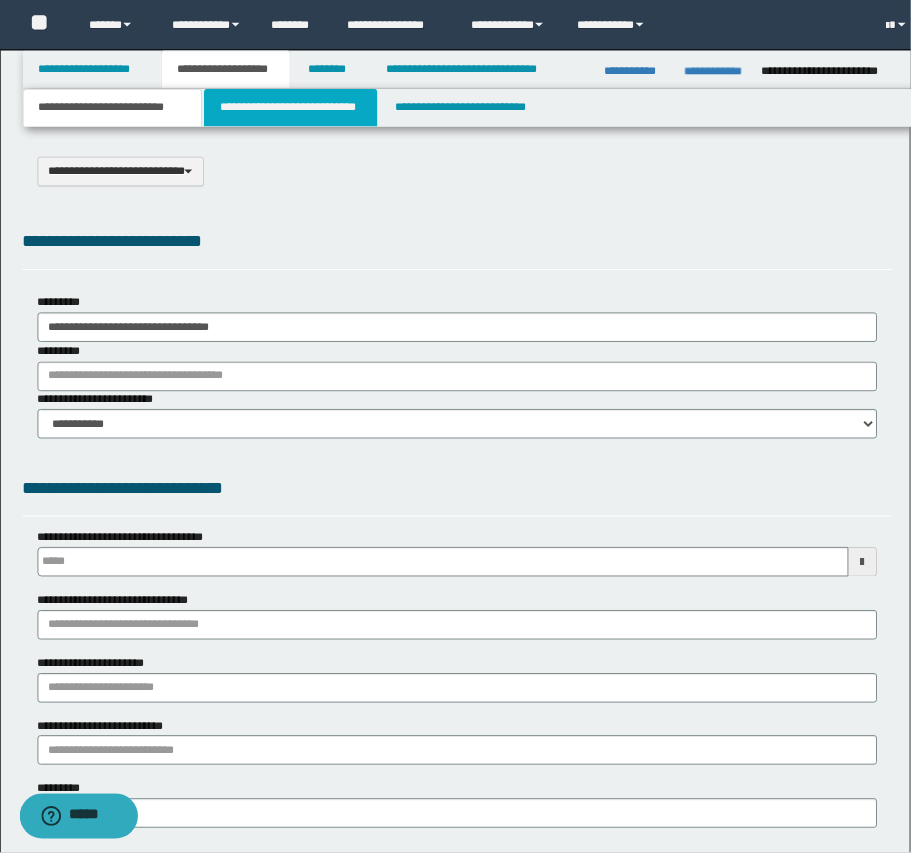 click on "**********" at bounding box center [295, 109] 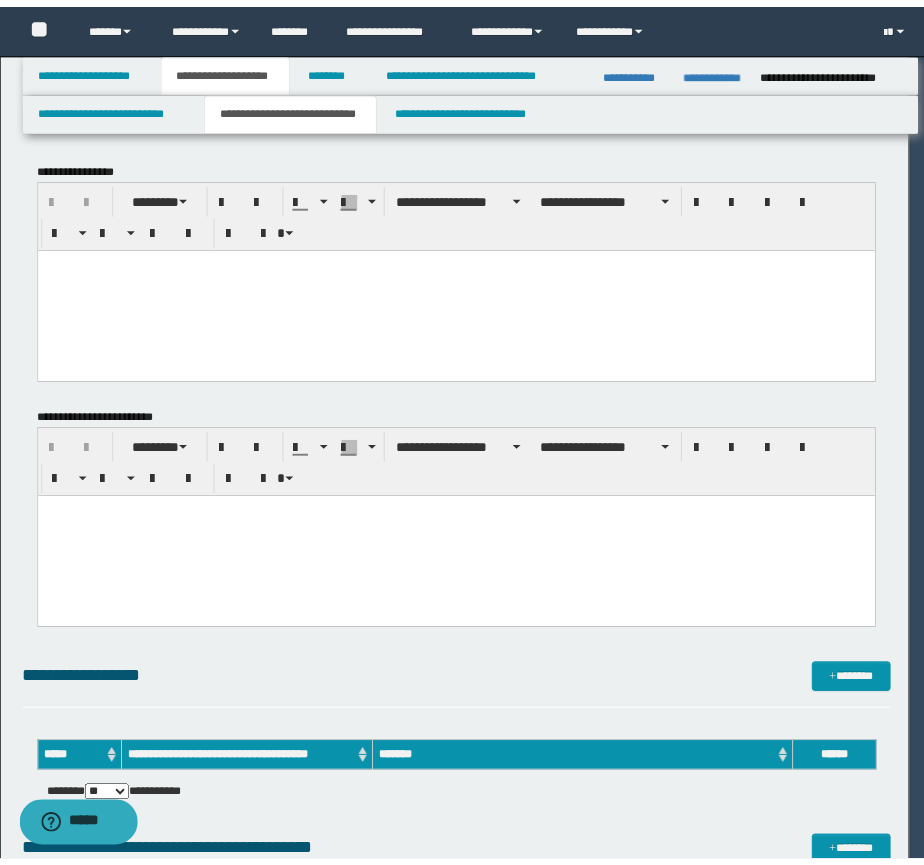 scroll, scrollTop: 0, scrollLeft: 0, axis: both 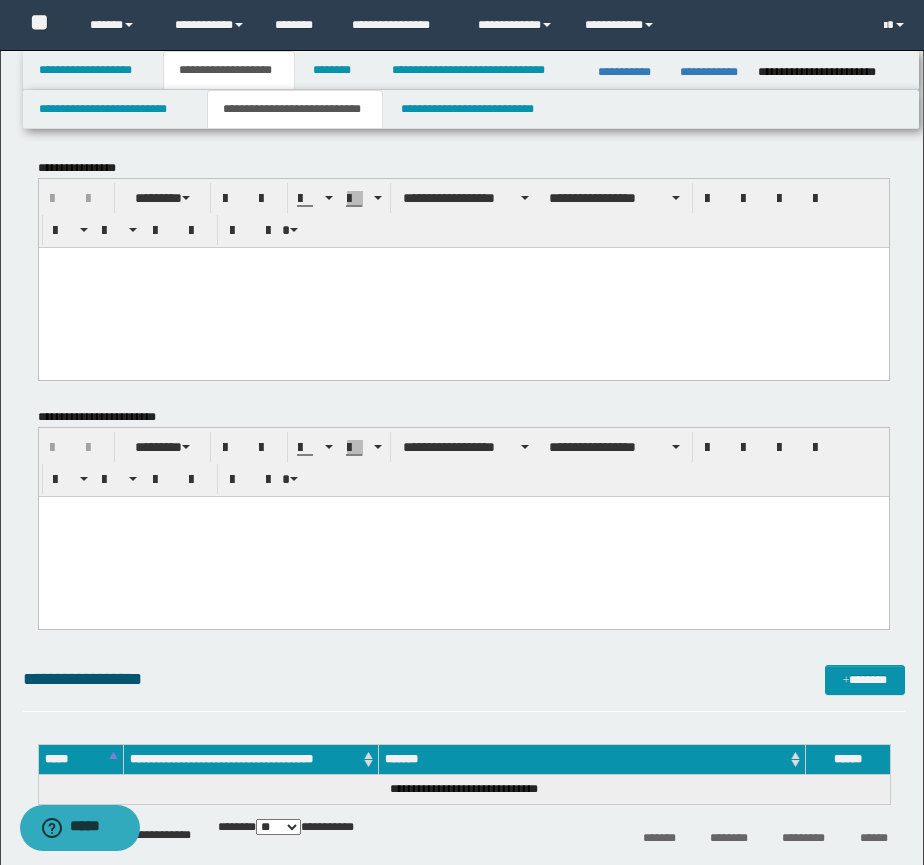 click at bounding box center (463, 287) 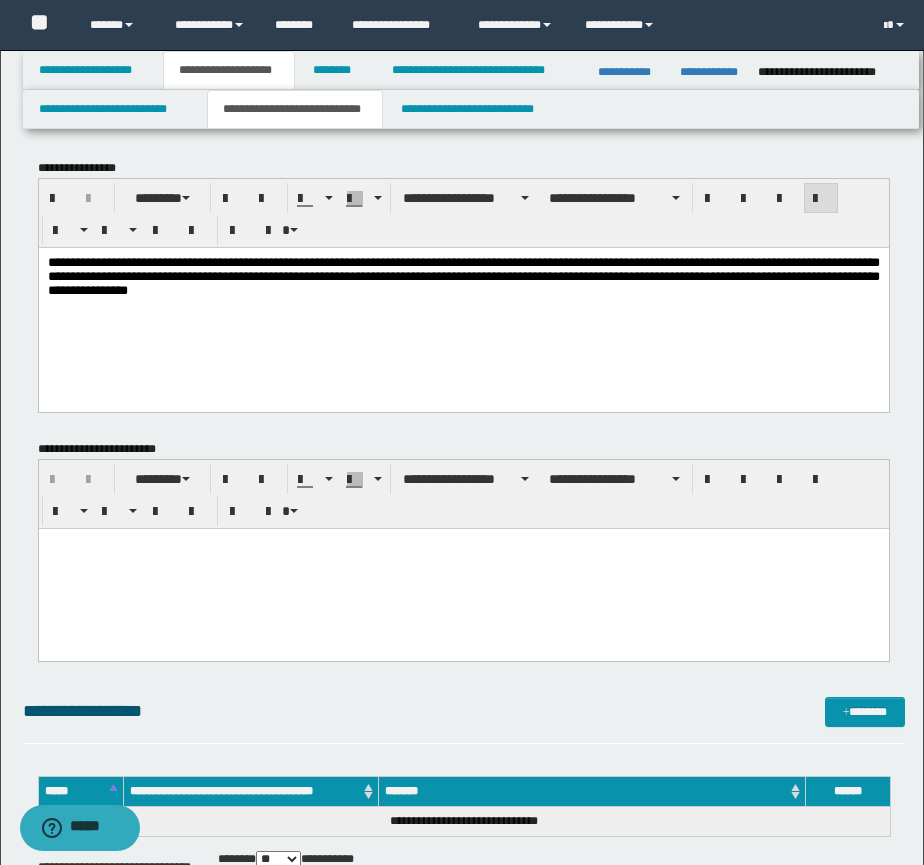 click at bounding box center (463, 568) 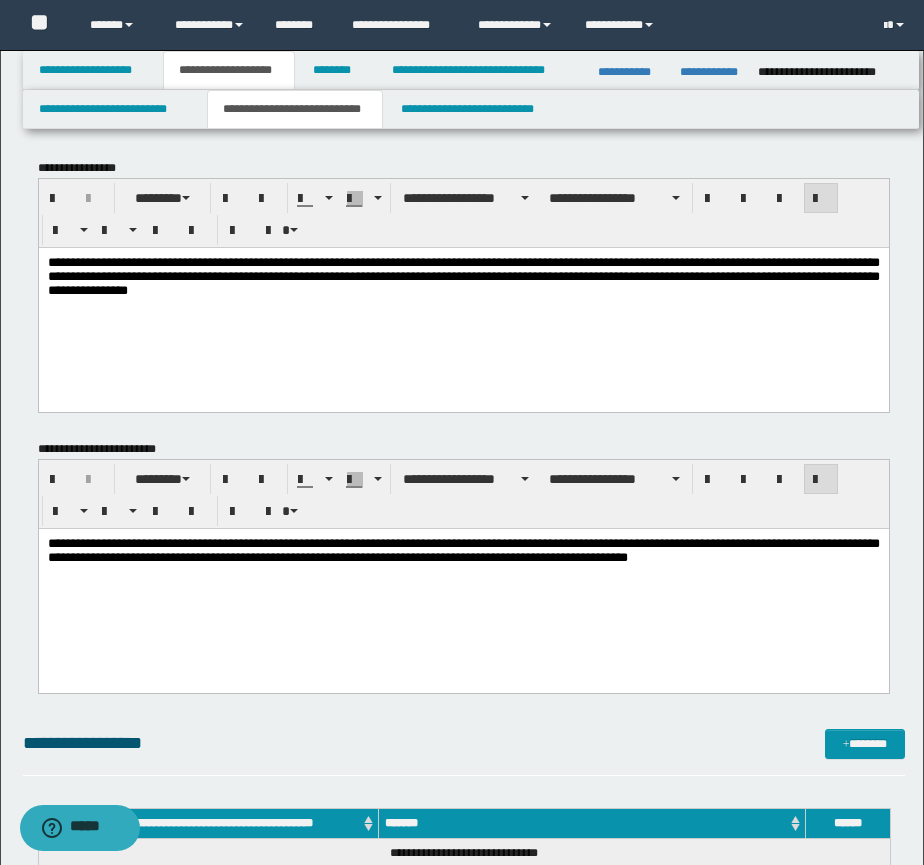 click on "**********" at bounding box center [463, 276] 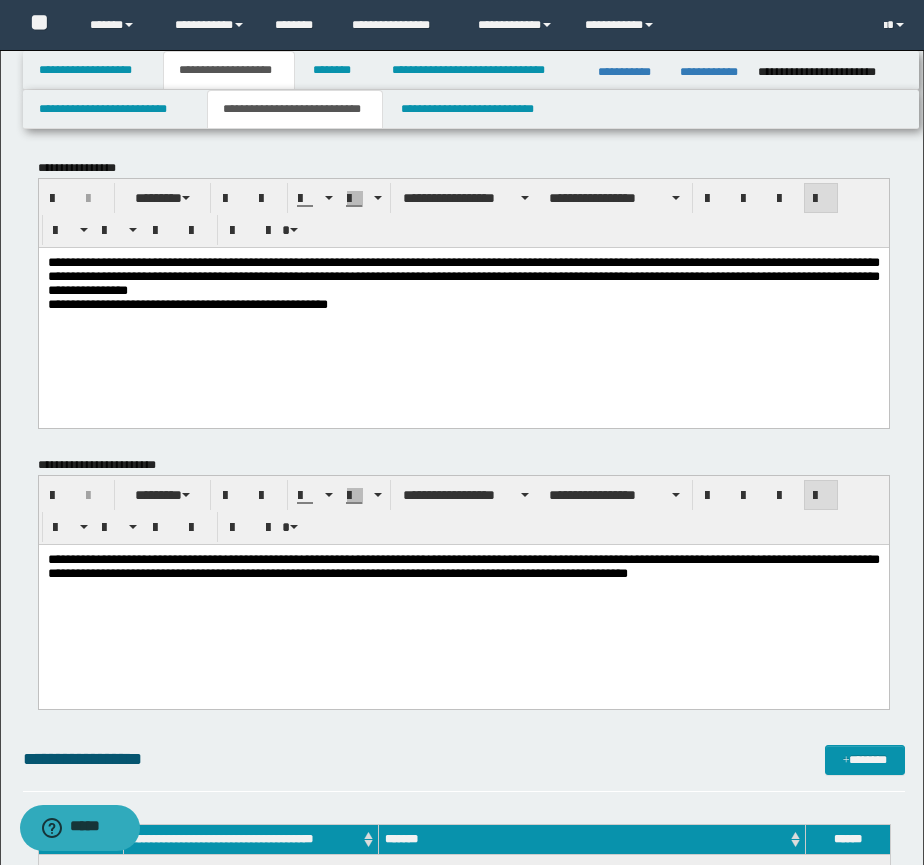 click on "**********" at bounding box center [463, 304] 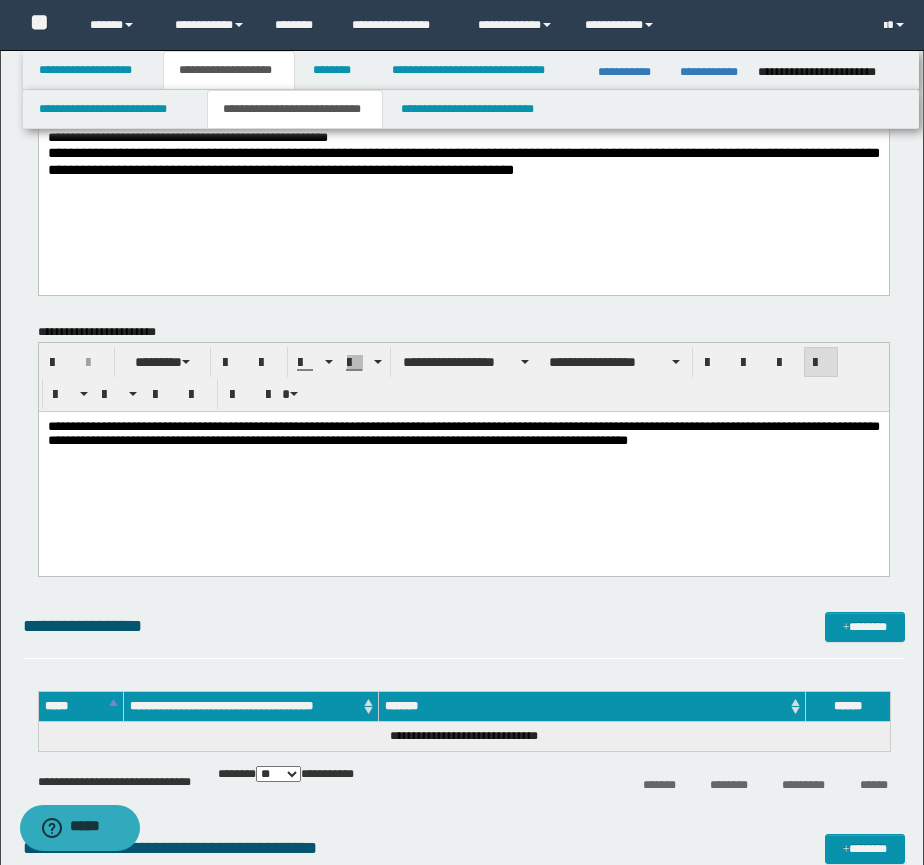scroll, scrollTop: 0, scrollLeft: 0, axis: both 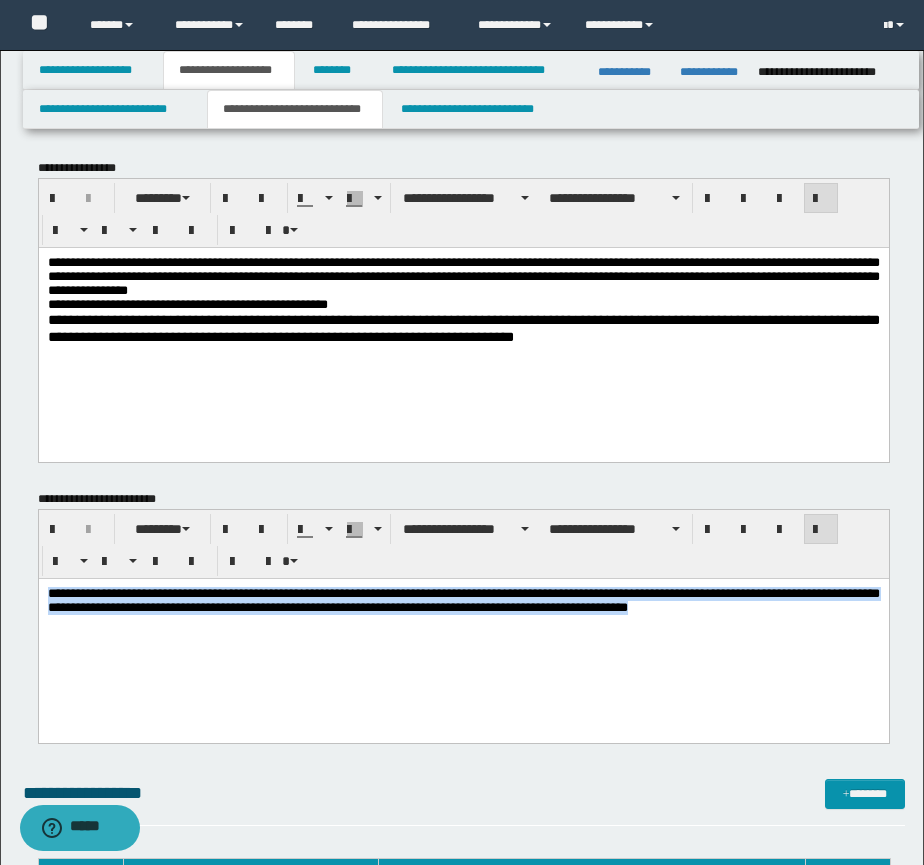 drag, startPoint x: 103, startPoint y: 638, endPoint x: 36, endPoint y: 593, distance: 80.70936 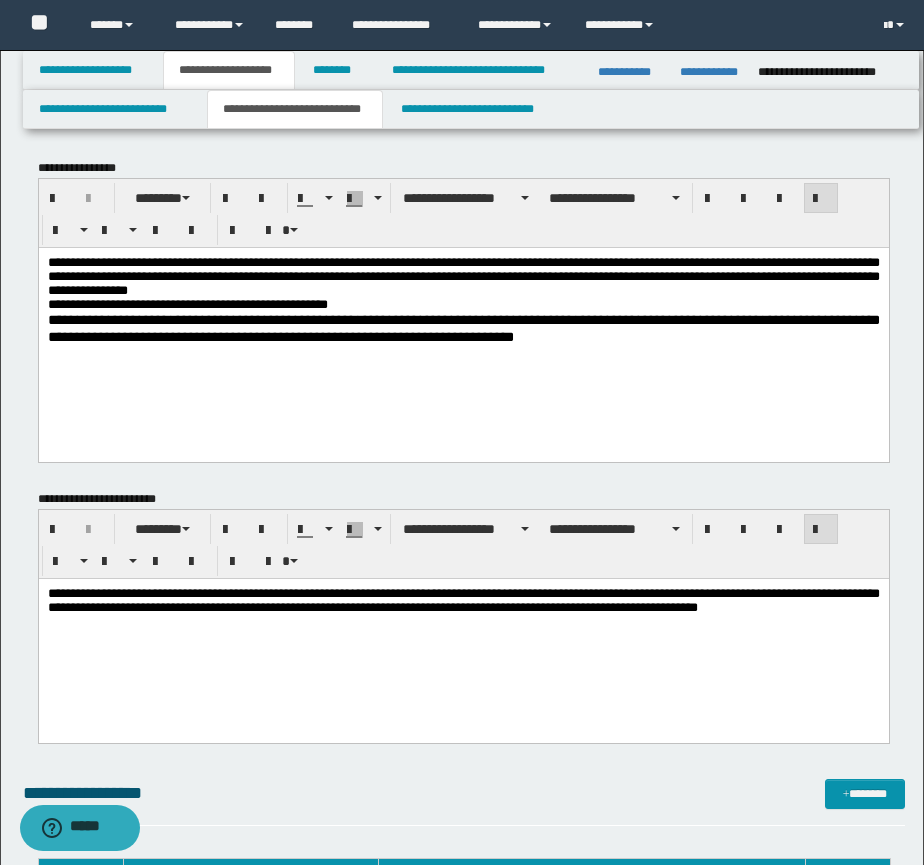click on "**********" at bounding box center (463, 328) 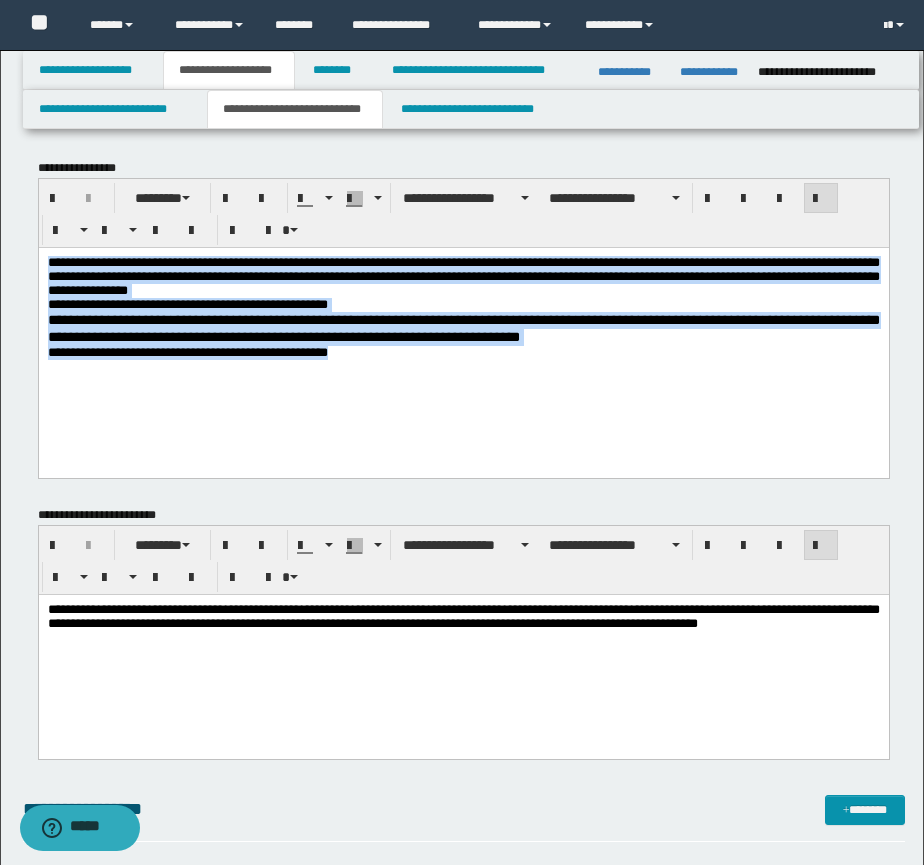 drag, startPoint x: 412, startPoint y: 361, endPoint x: 128, endPoint y: 251, distance: 304.5587 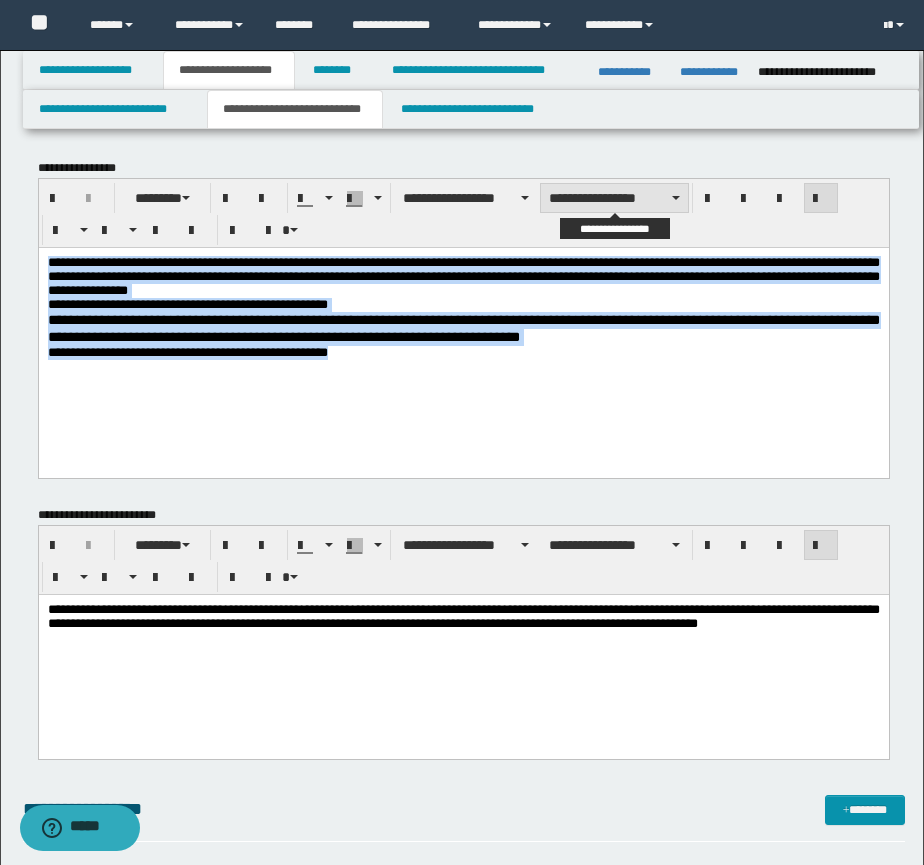 click on "**********" at bounding box center (614, 198) 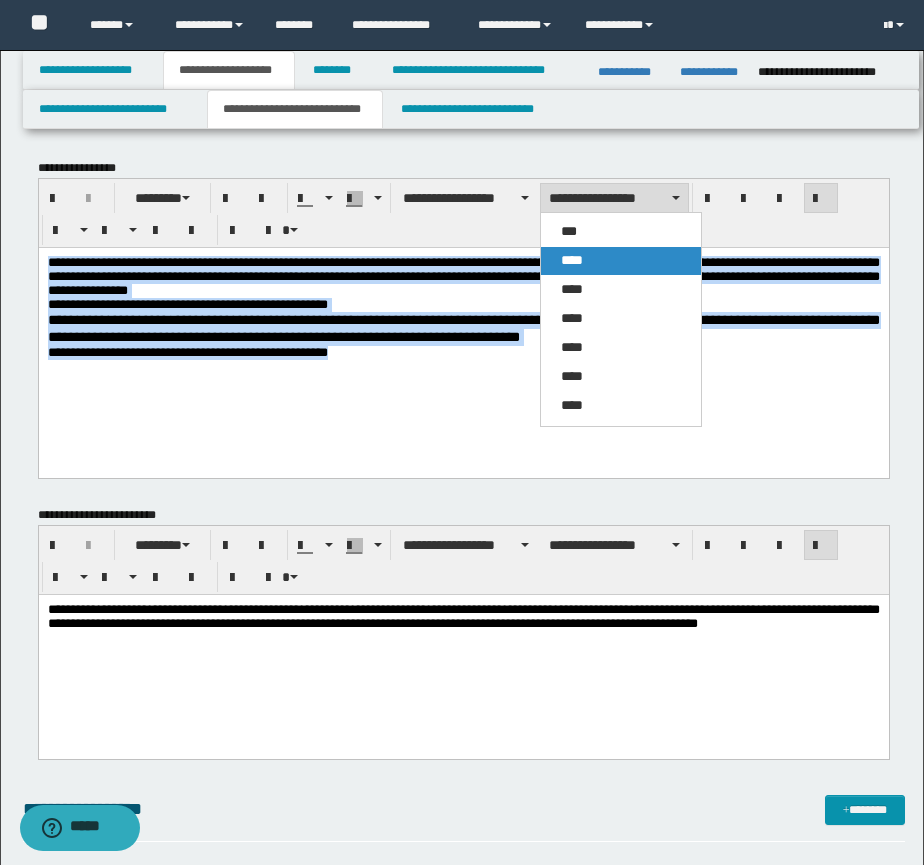 click on "****" at bounding box center (572, 260) 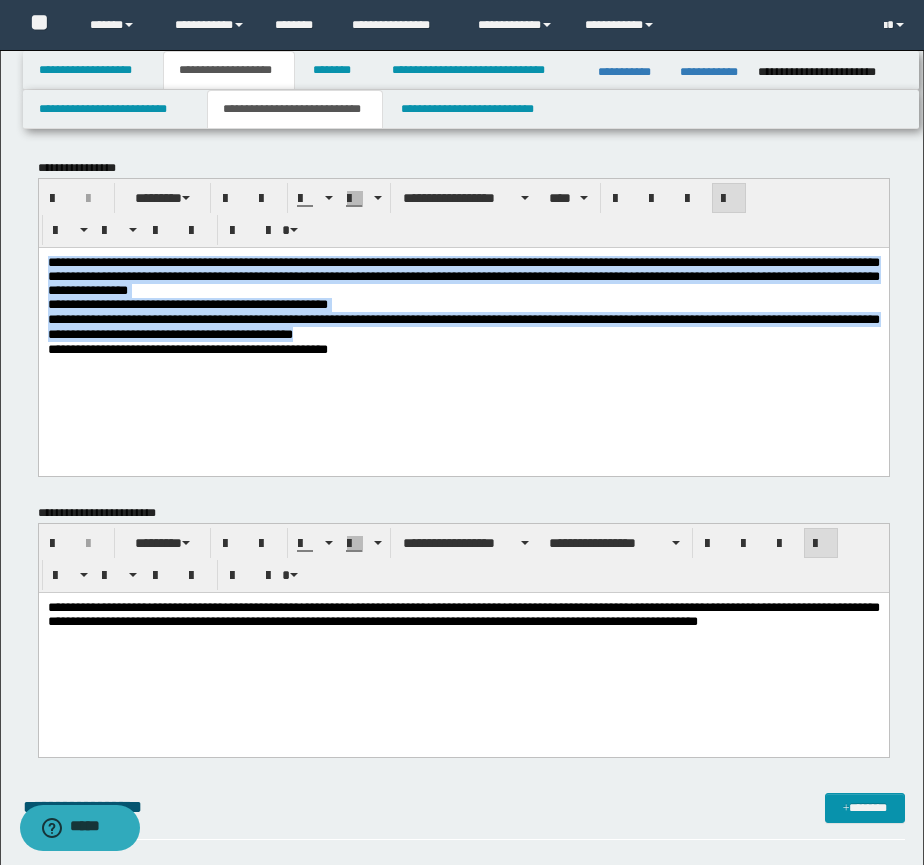 click on "**********" at bounding box center (463, 330) 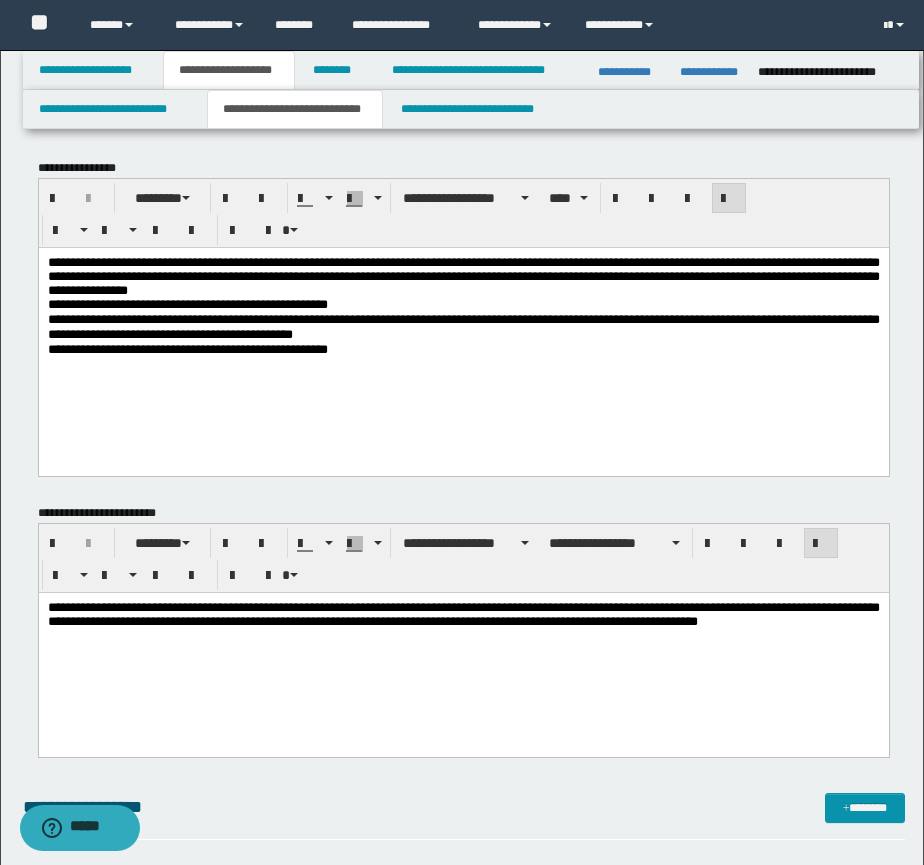 scroll, scrollTop: 167, scrollLeft: 0, axis: vertical 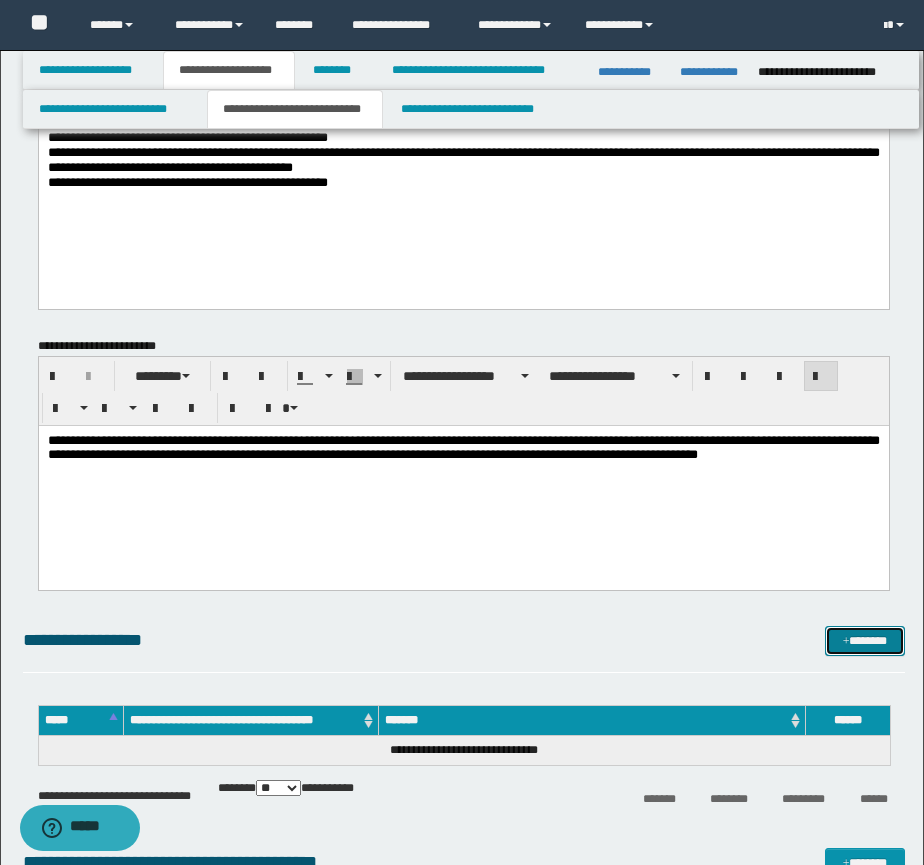 drag, startPoint x: 881, startPoint y: 645, endPoint x: 863, endPoint y: 624, distance: 27.658634 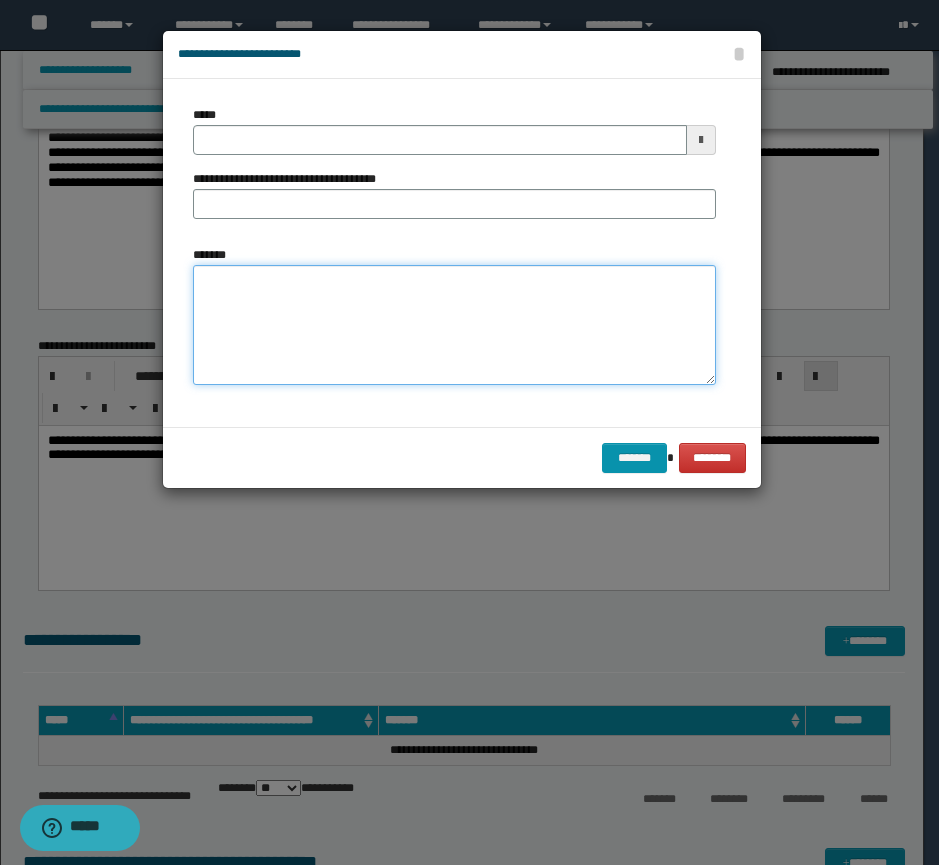 click on "*******" at bounding box center [454, 325] 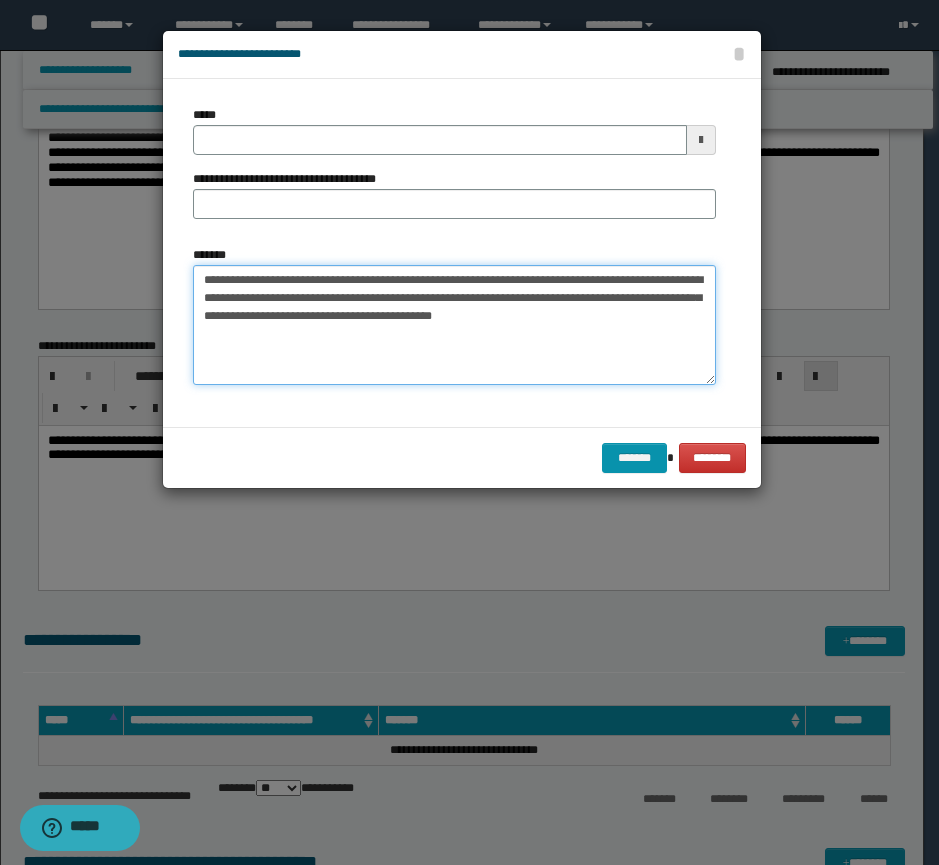 type on "**********" 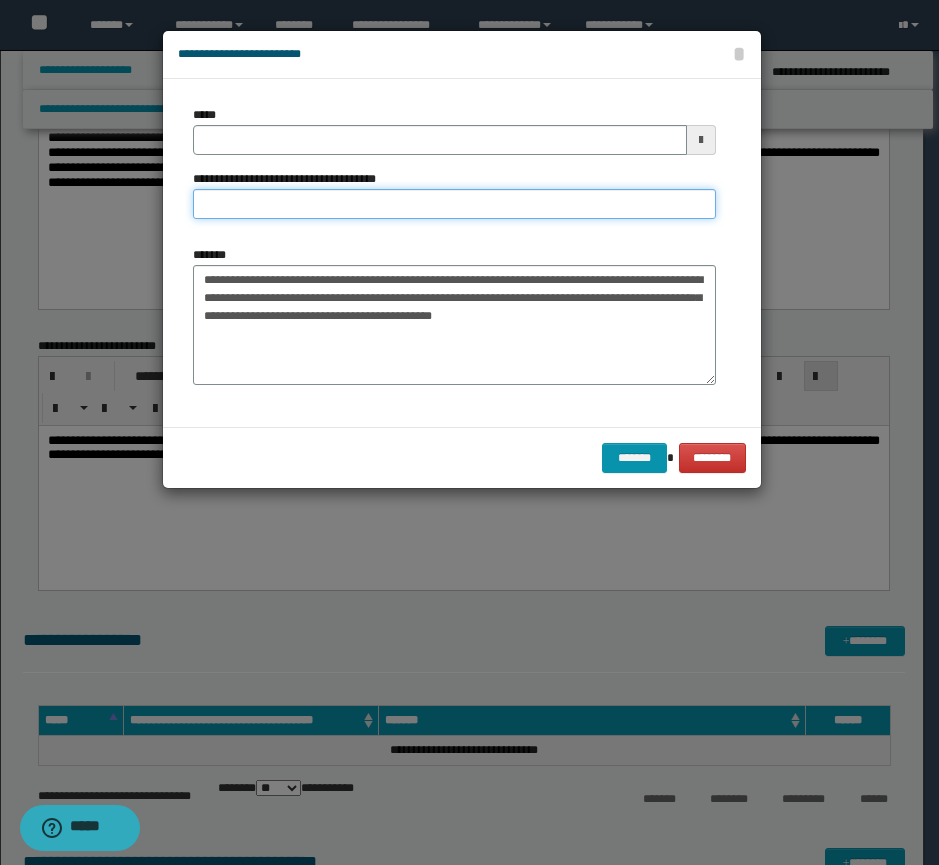 click on "**********" at bounding box center (454, 204) 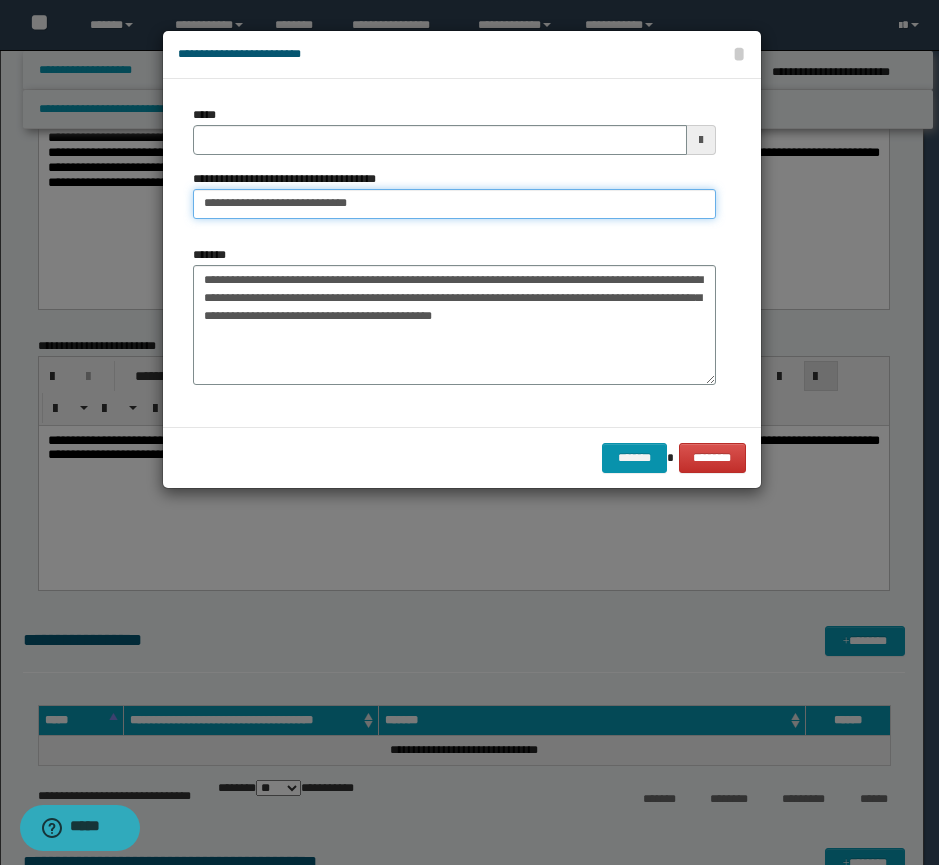 type 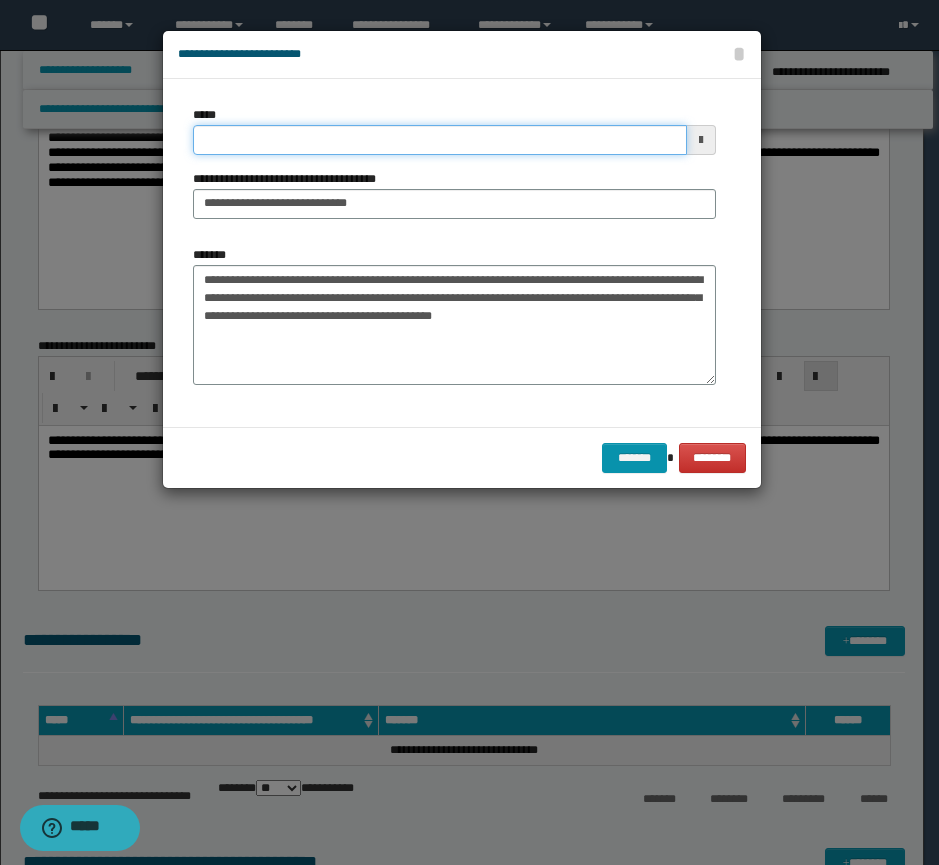 click on "*****" at bounding box center [440, 140] 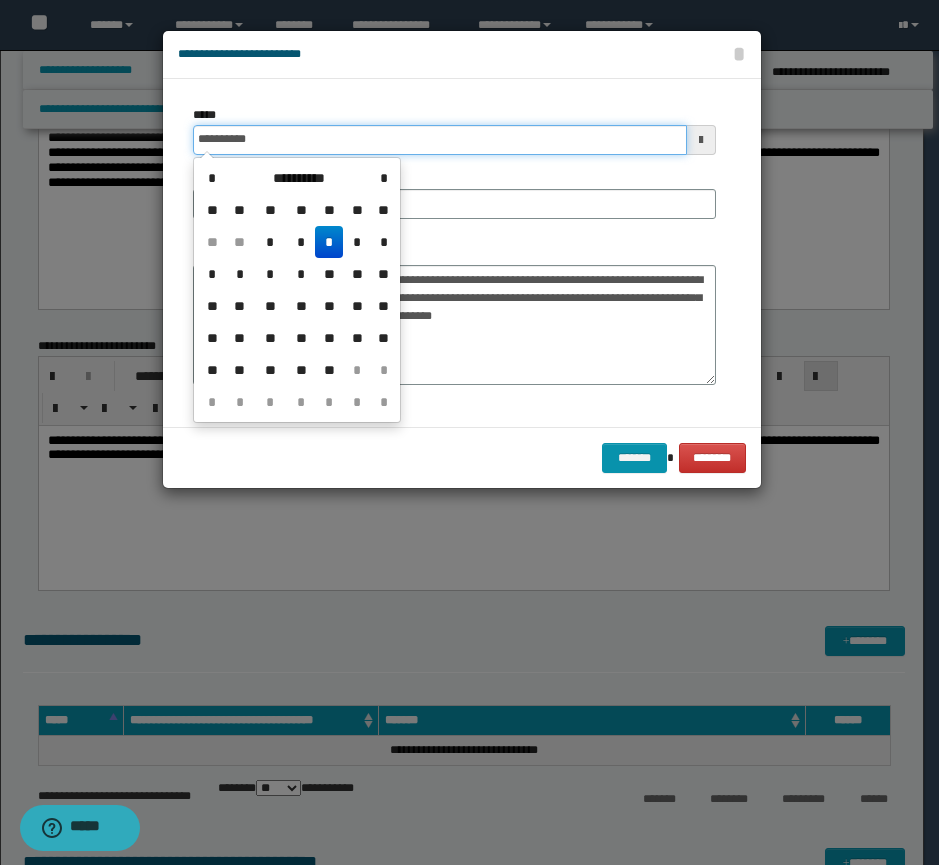 type on "**********" 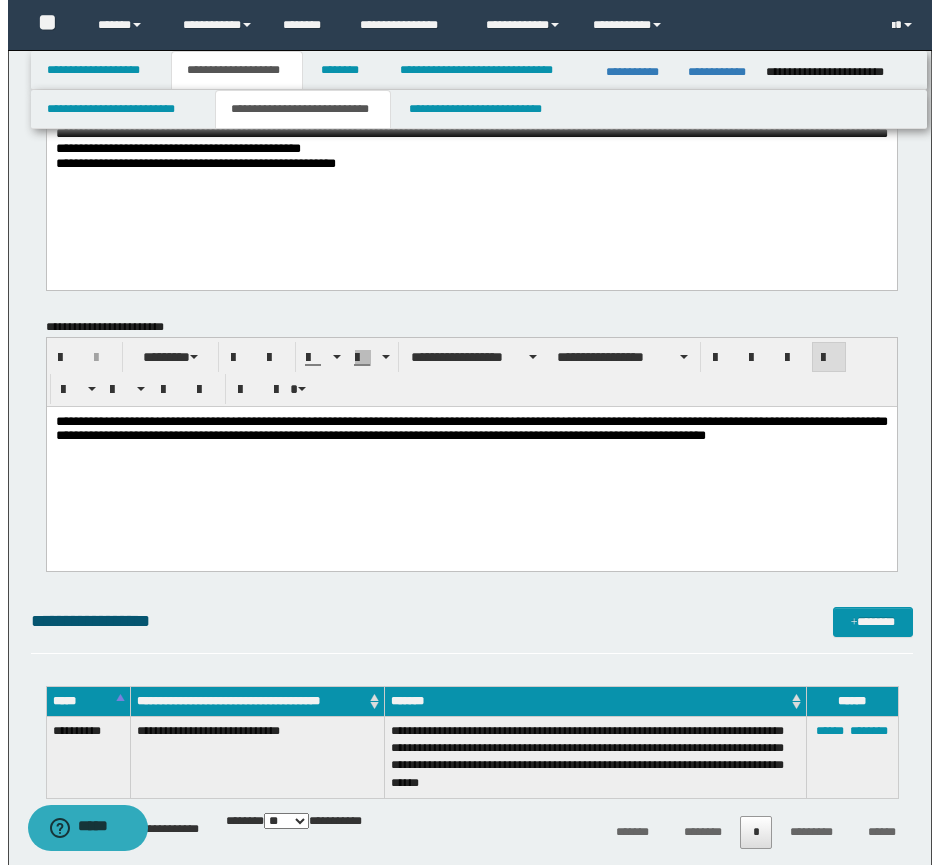 scroll, scrollTop: 0, scrollLeft: 0, axis: both 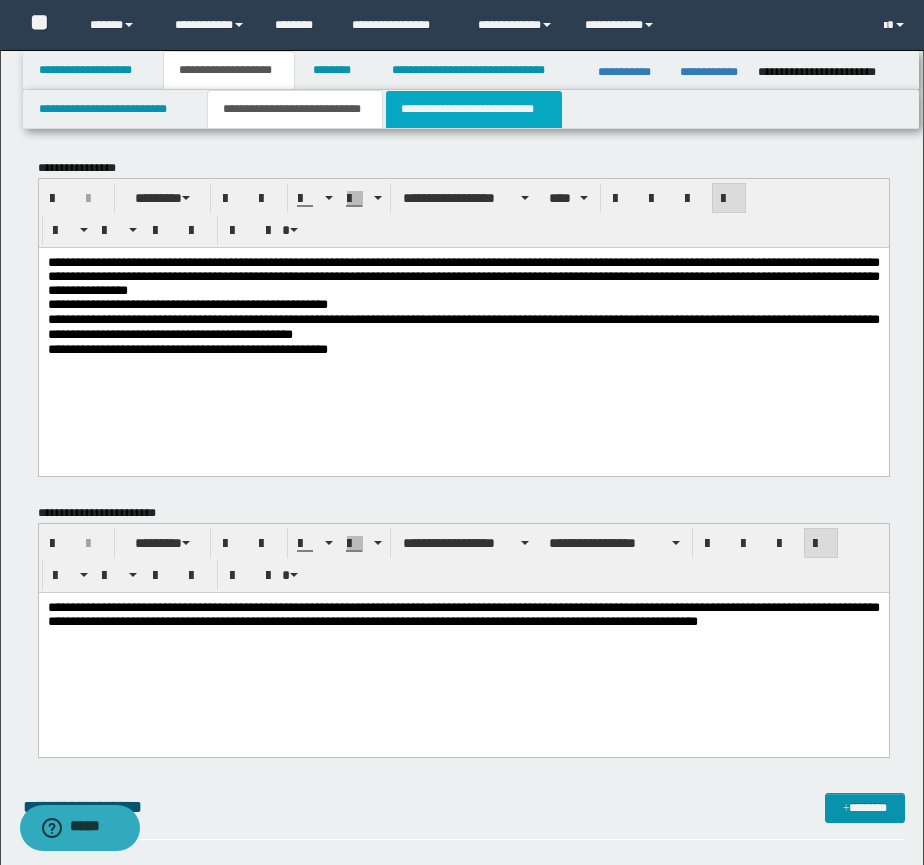 click on "**********" at bounding box center (474, 109) 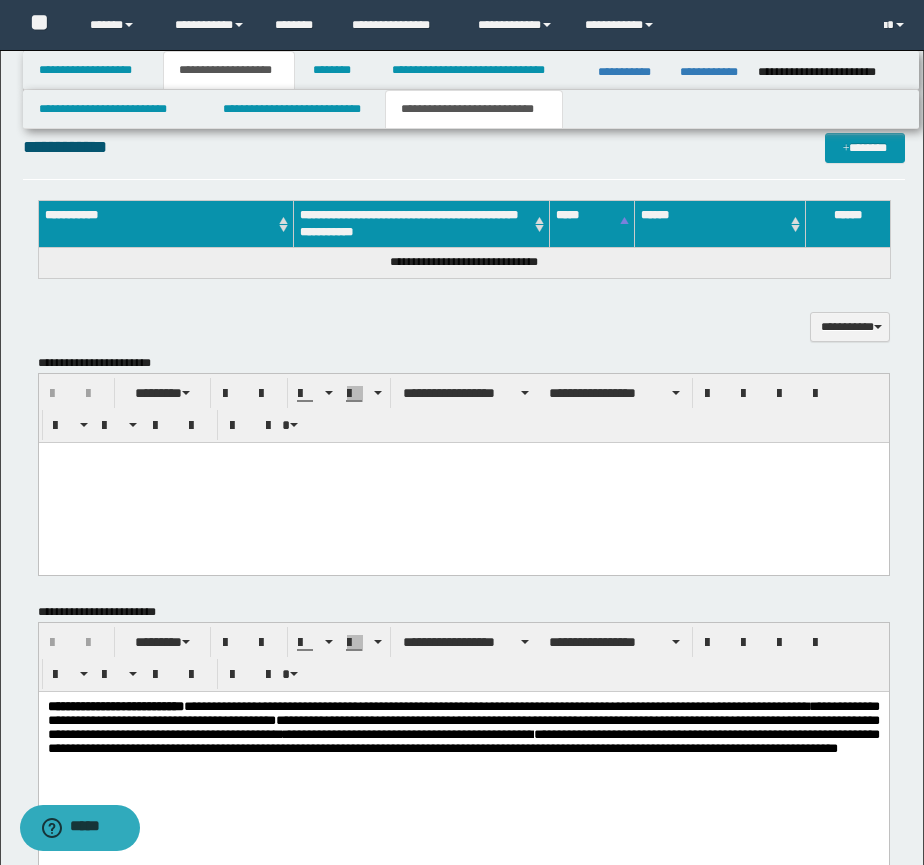 scroll, scrollTop: 1000, scrollLeft: 0, axis: vertical 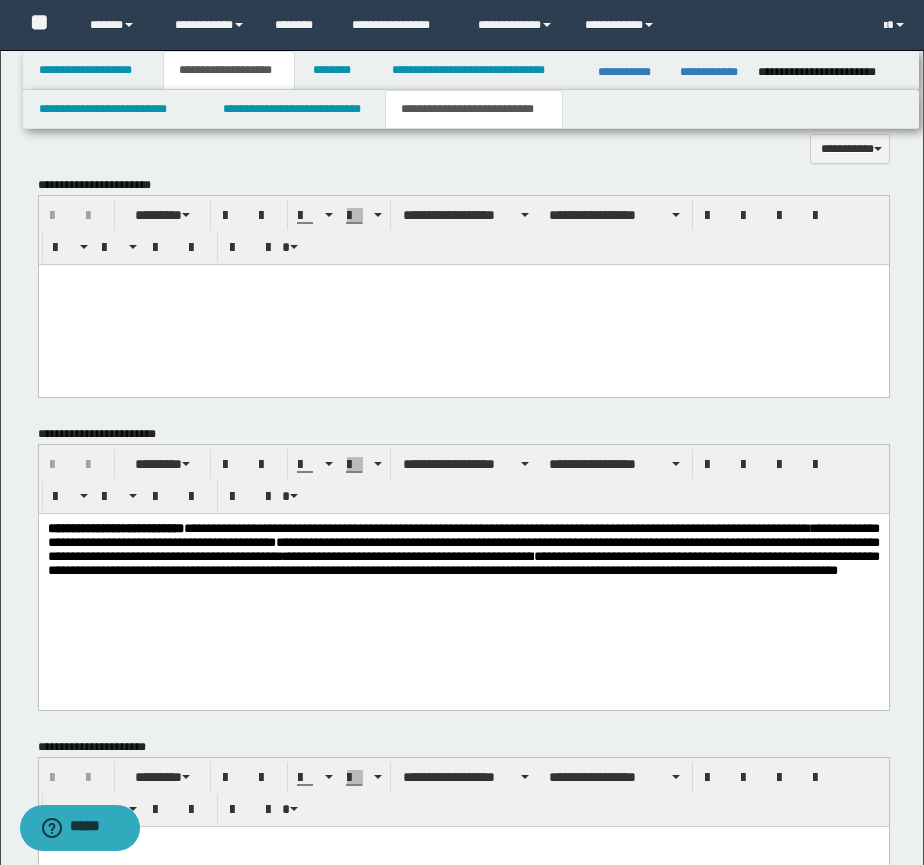 click at bounding box center (463, 304) 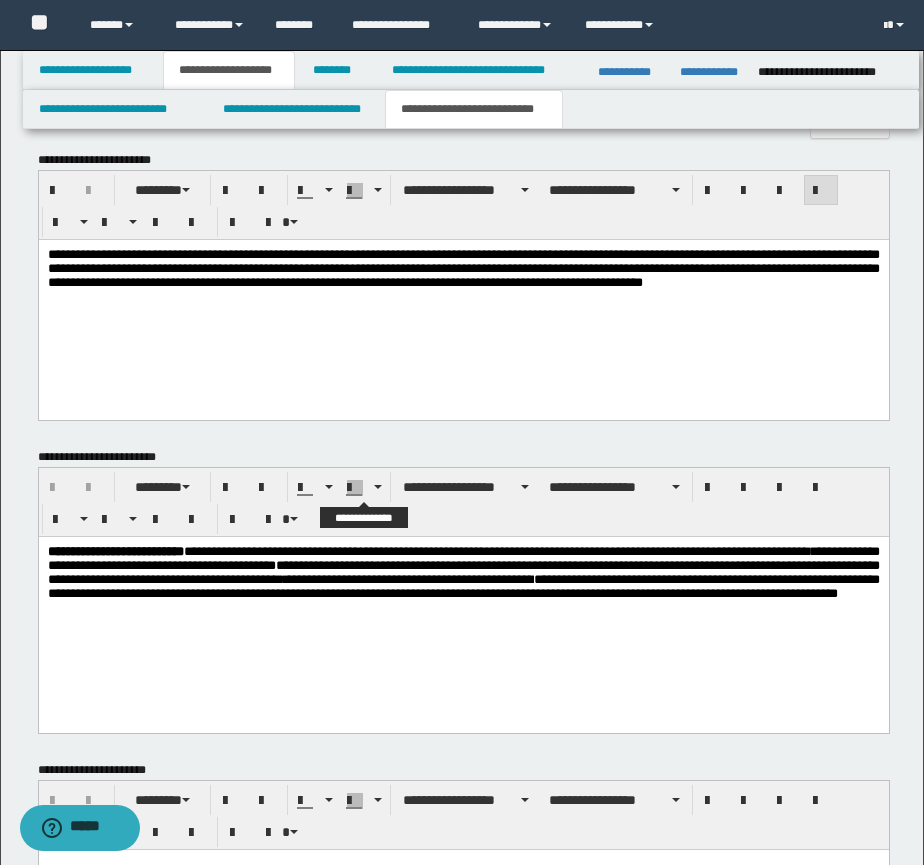 scroll, scrollTop: 1266, scrollLeft: 0, axis: vertical 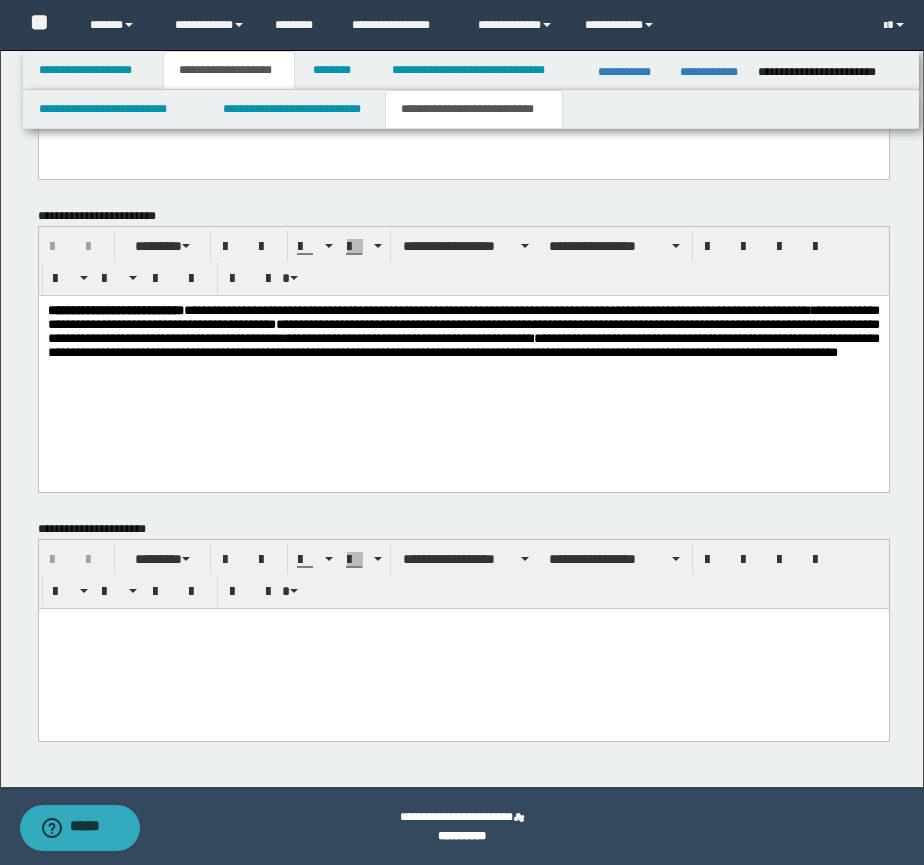 click at bounding box center (463, 648) 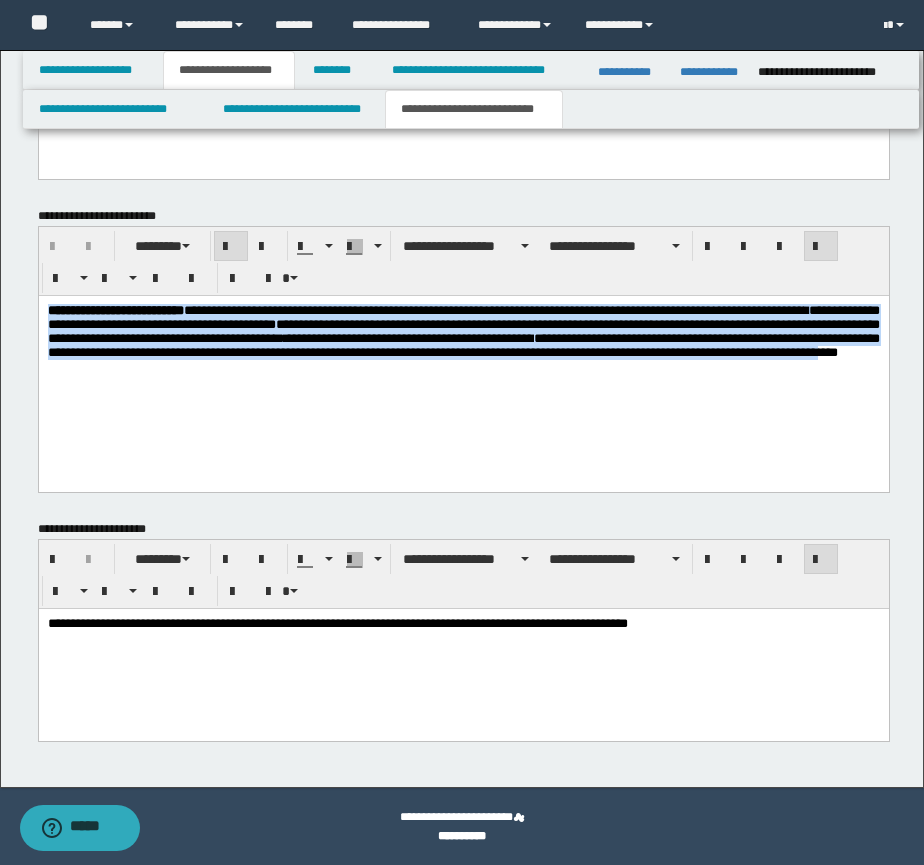 drag, startPoint x: 695, startPoint y: 375, endPoint x: 12, endPoint y: 293, distance: 687.9048 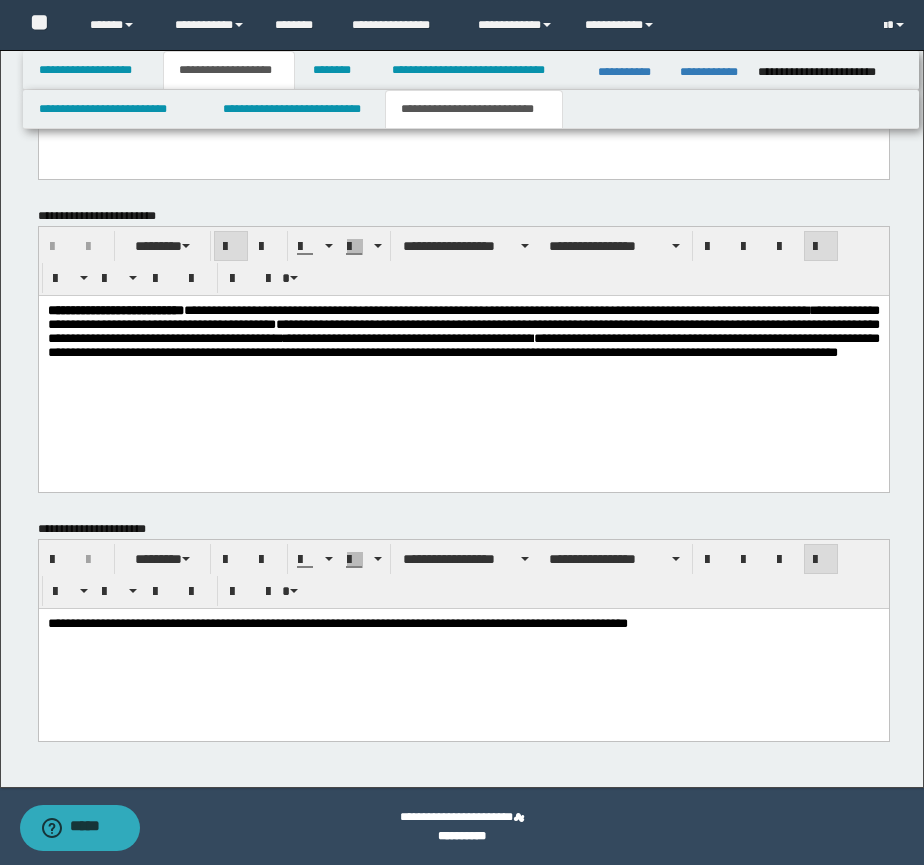 drag, startPoint x: 776, startPoint y: 415, endPoint x: 775, endPoint y: 388, distance: 27.018513 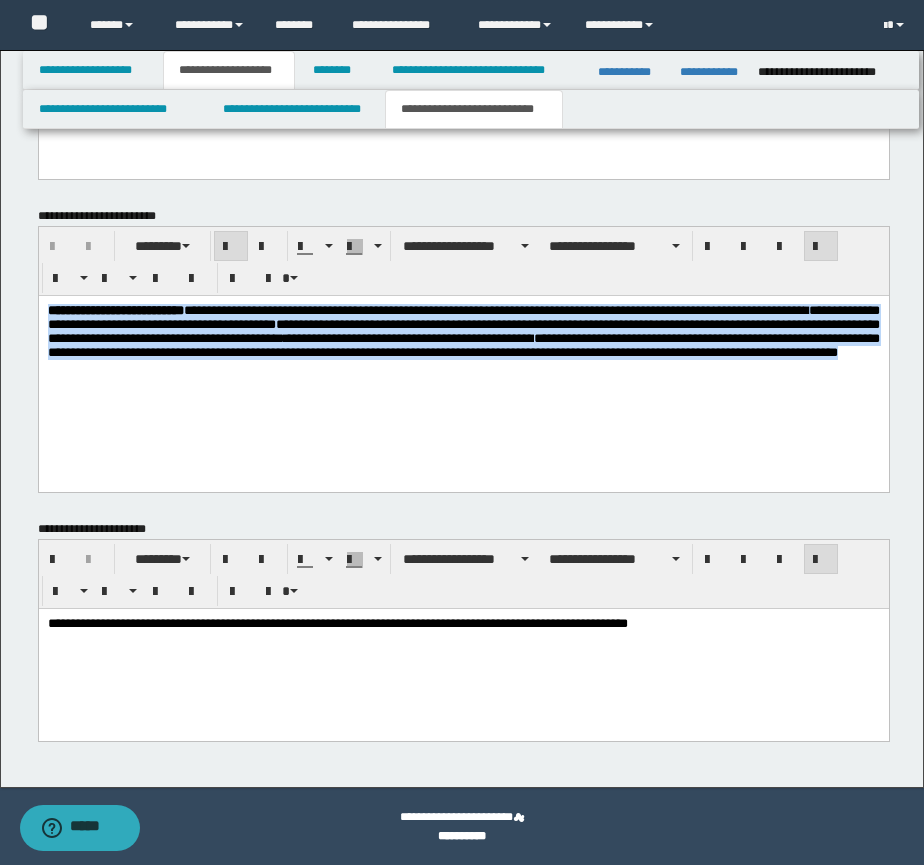 drag, startPoint x: 769, startPoint y: 379, endPoint x: 38, endPoint y: 312, distance: 734.064 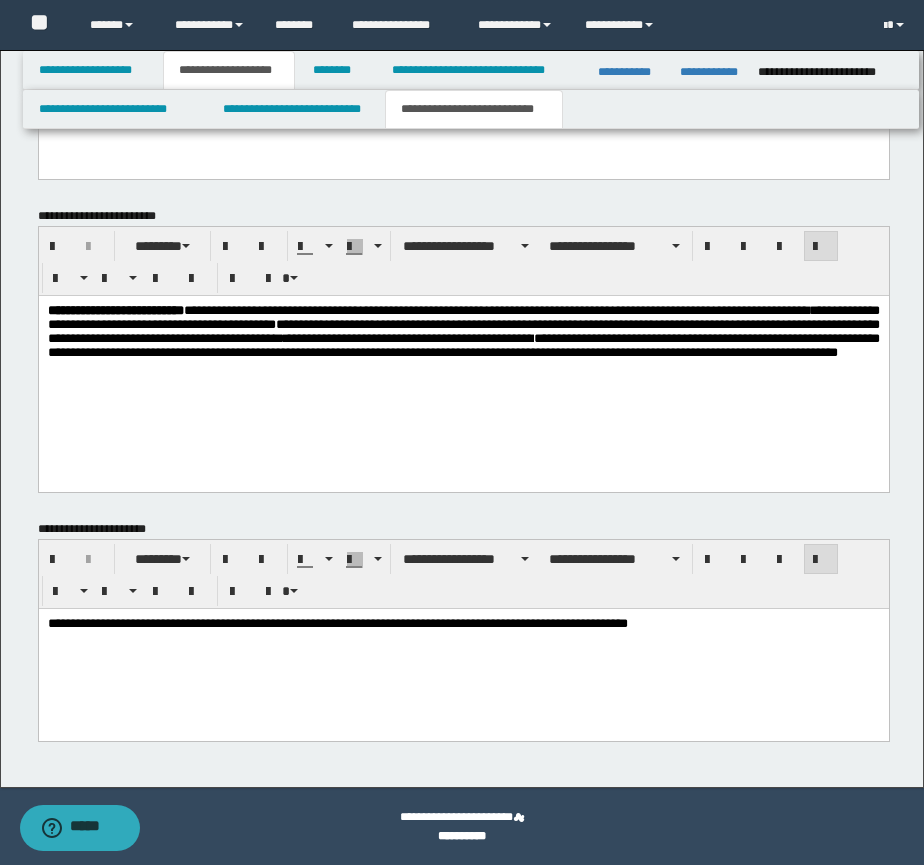 click on "**********" at bounding box center (463, 368) 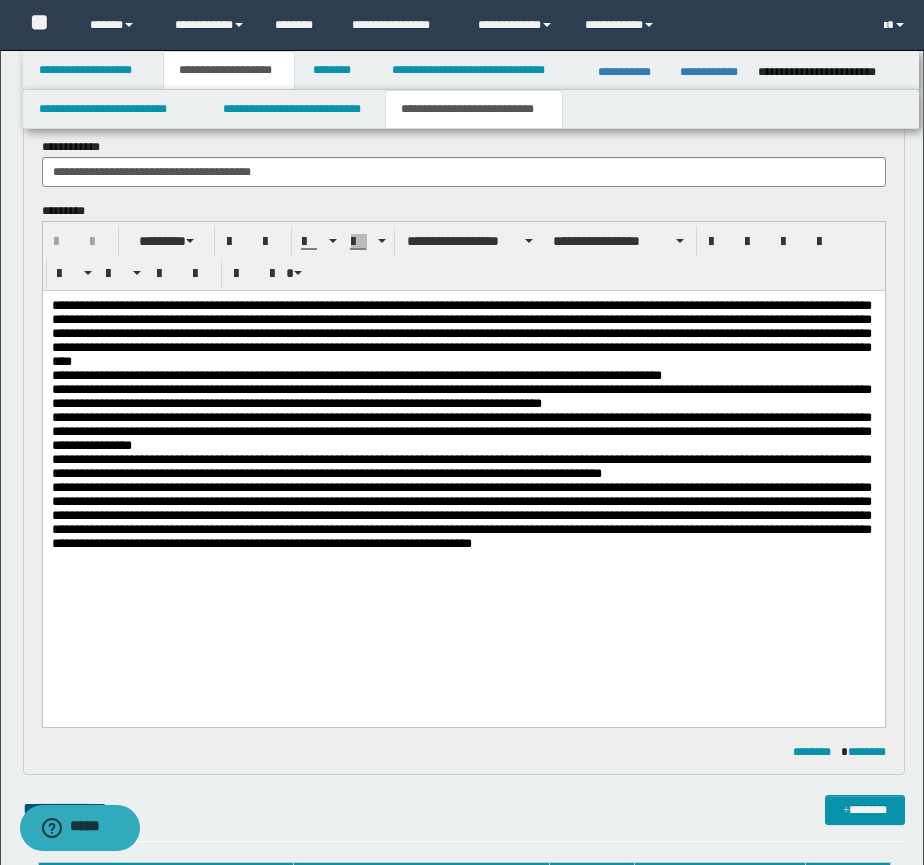 scroll, scrollTop: 99, scrollLeft: 0, axis: vertical 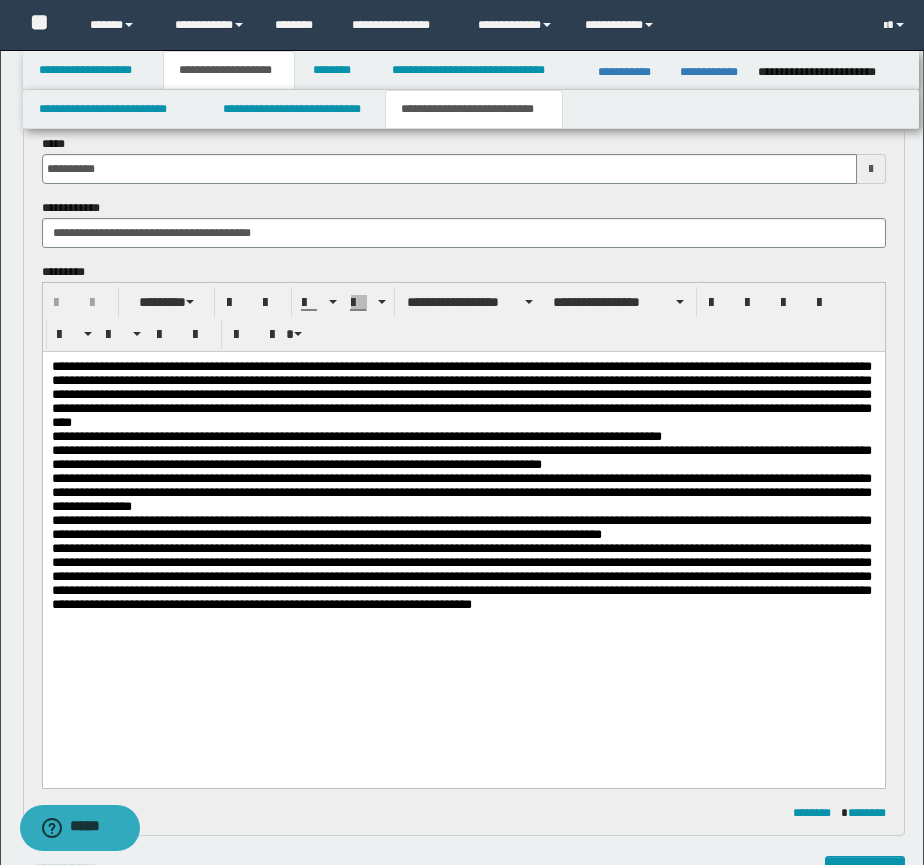 drag, startPoint x: 218, startPoint y: 229, endPoint x: 300, endPoint y: 243, distance: 83.18654 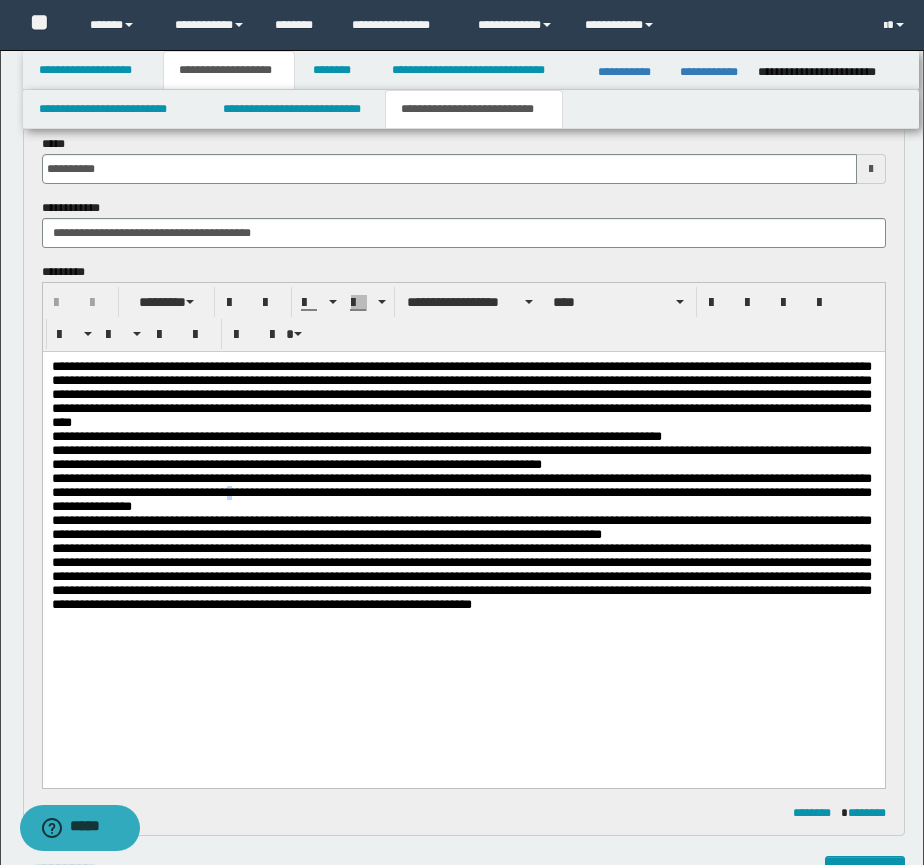 click on "**********" at bounding box center [463, 493] 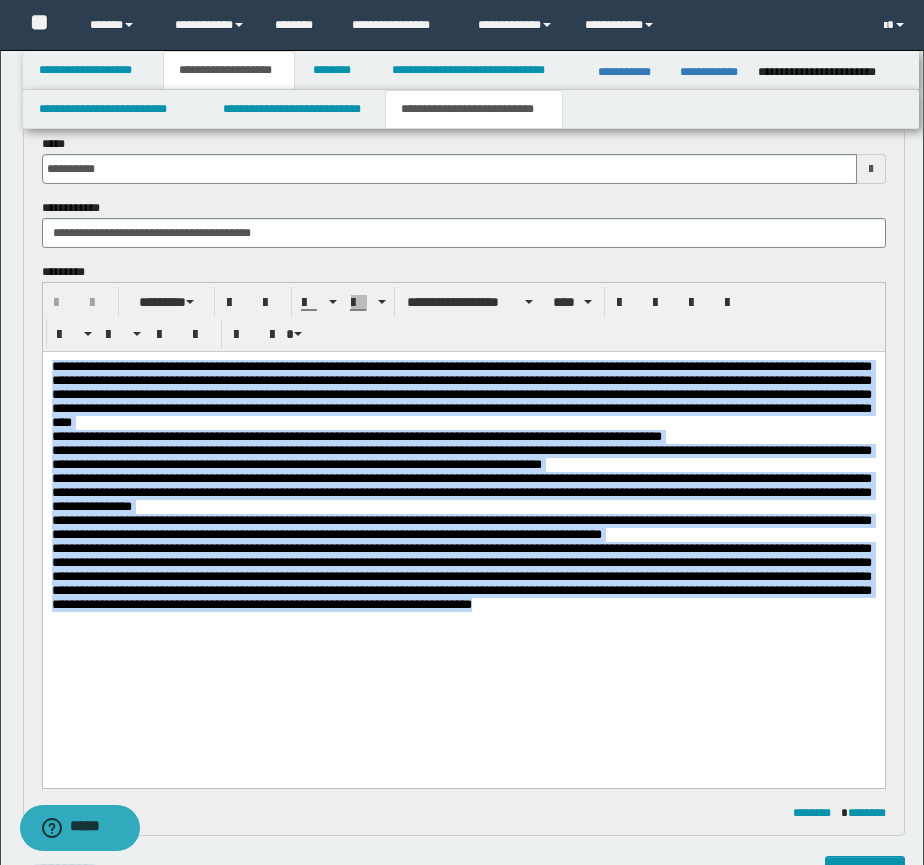 drag, startPoint x: 426, startPoint y: 684, endPoint x: 55, endPoint y: 710, distance: 371.90994 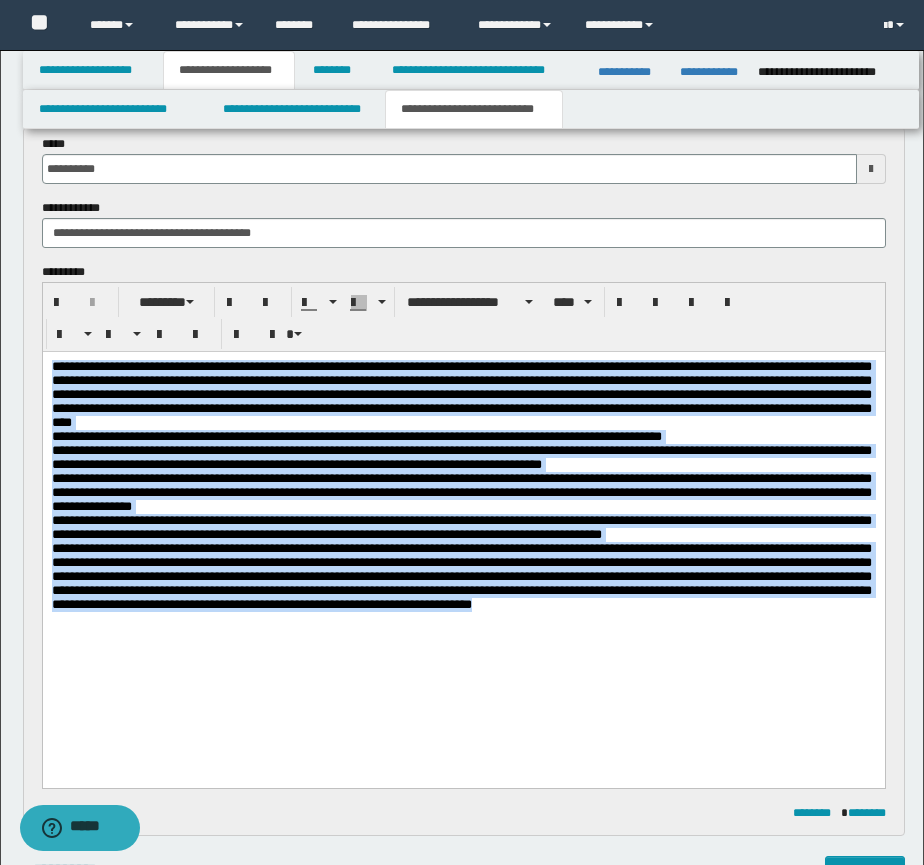 click on "**********" at bounding box center [463, 511] 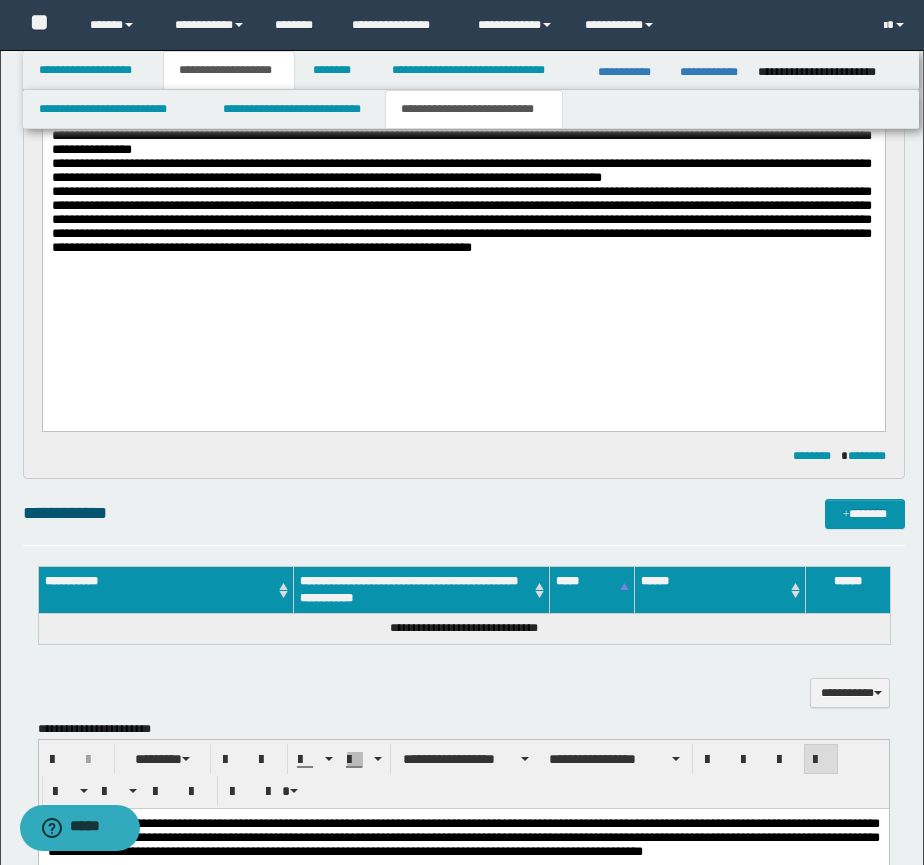 scroll, scrollTop: 433, scrollLeft: 0, axis: vertical 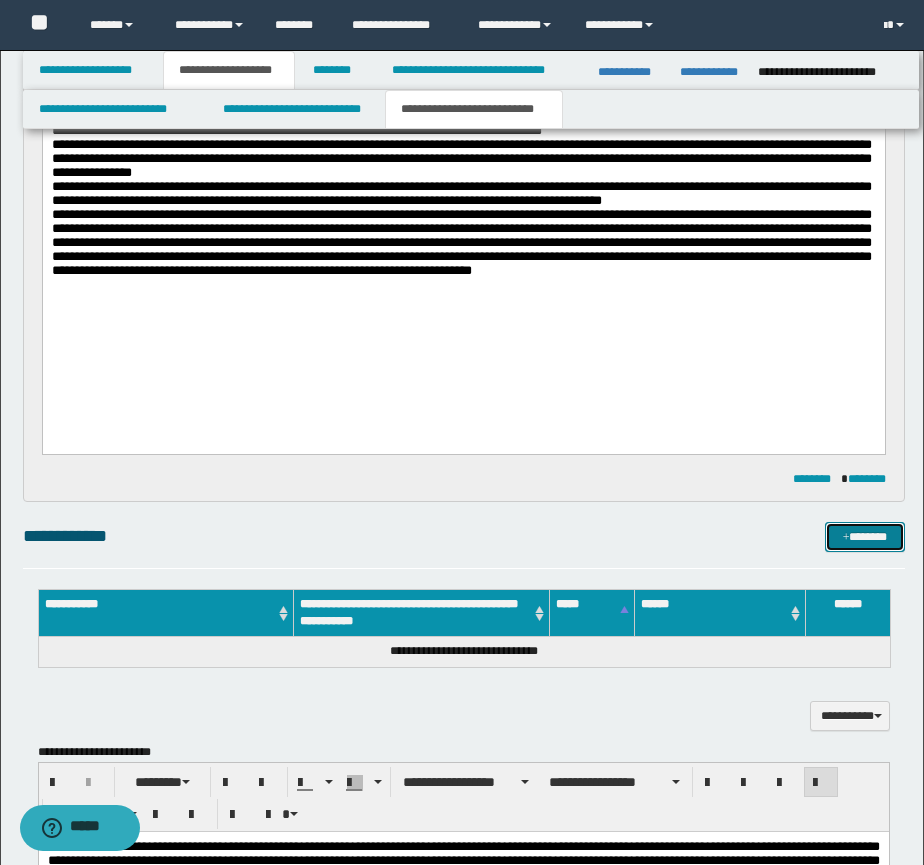 click at bounding box center (846, 538) 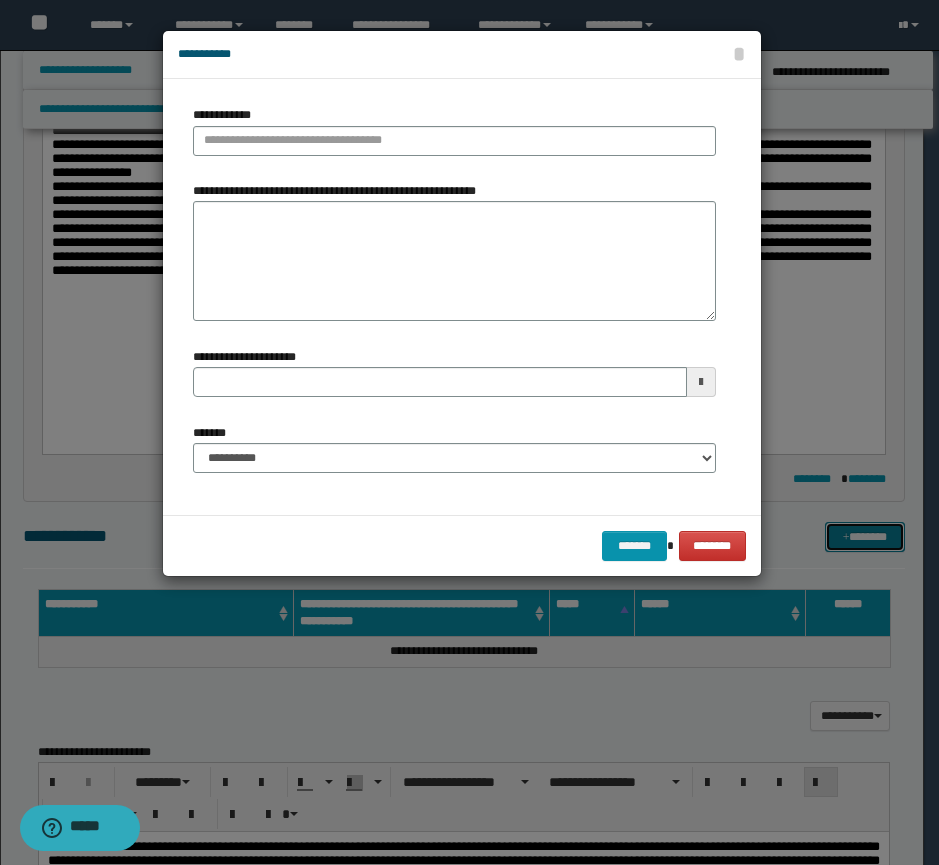 type 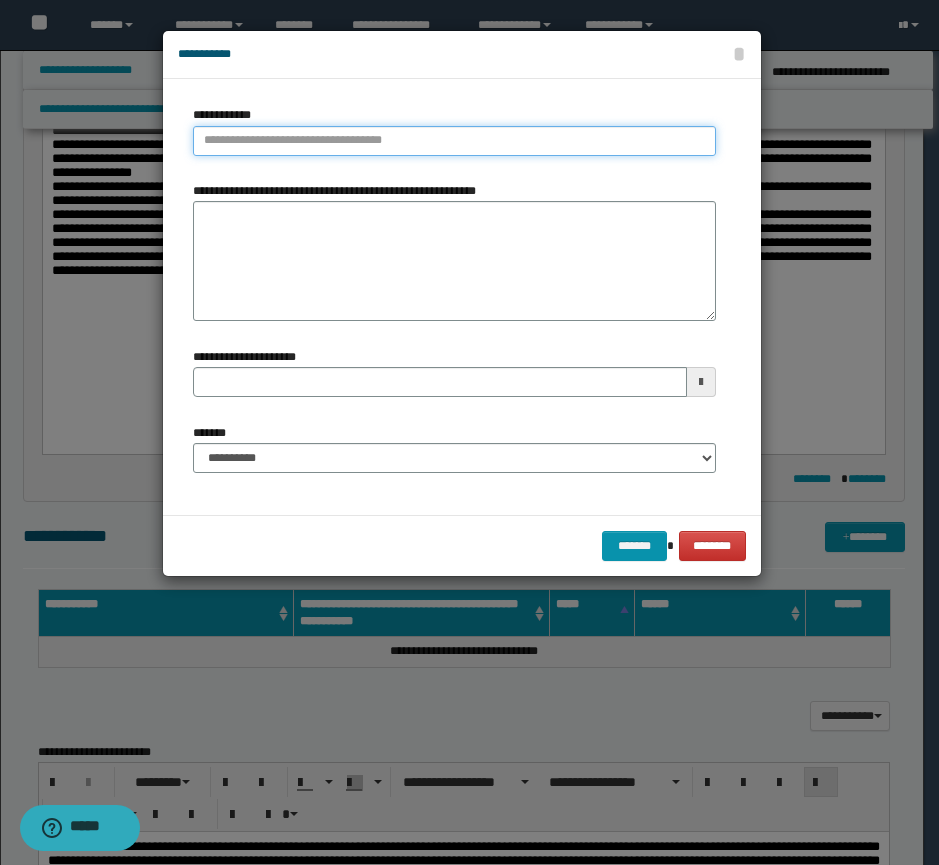 click on "**********" at bounding box center [454, 141] 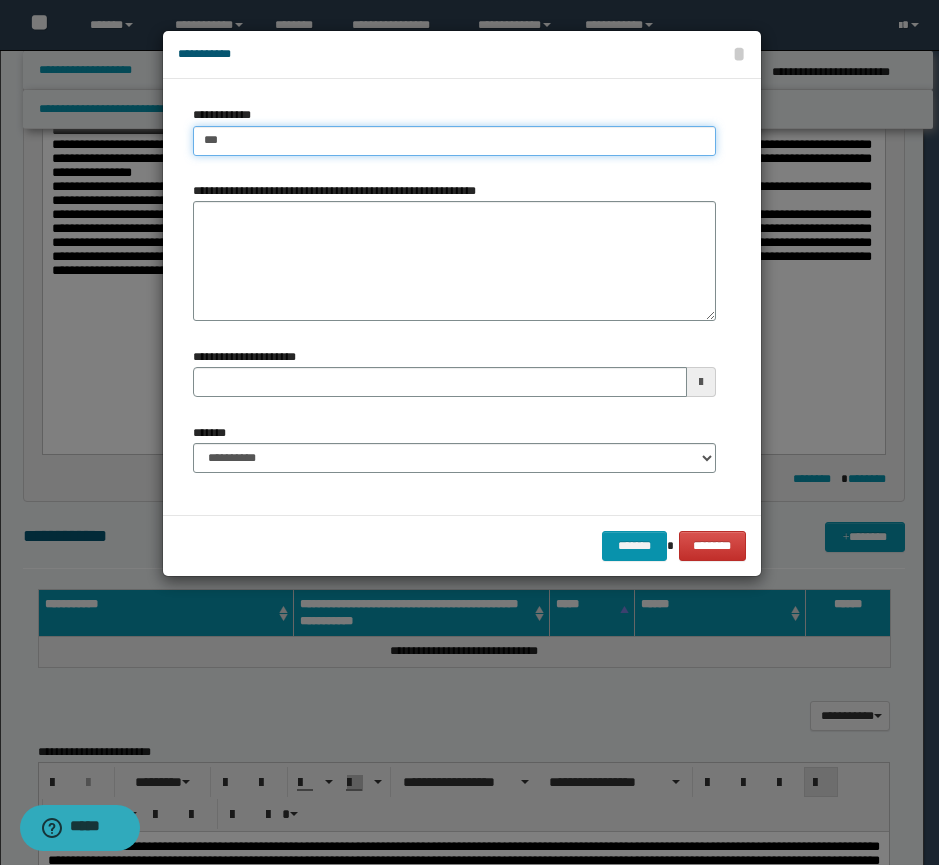 type on "****" 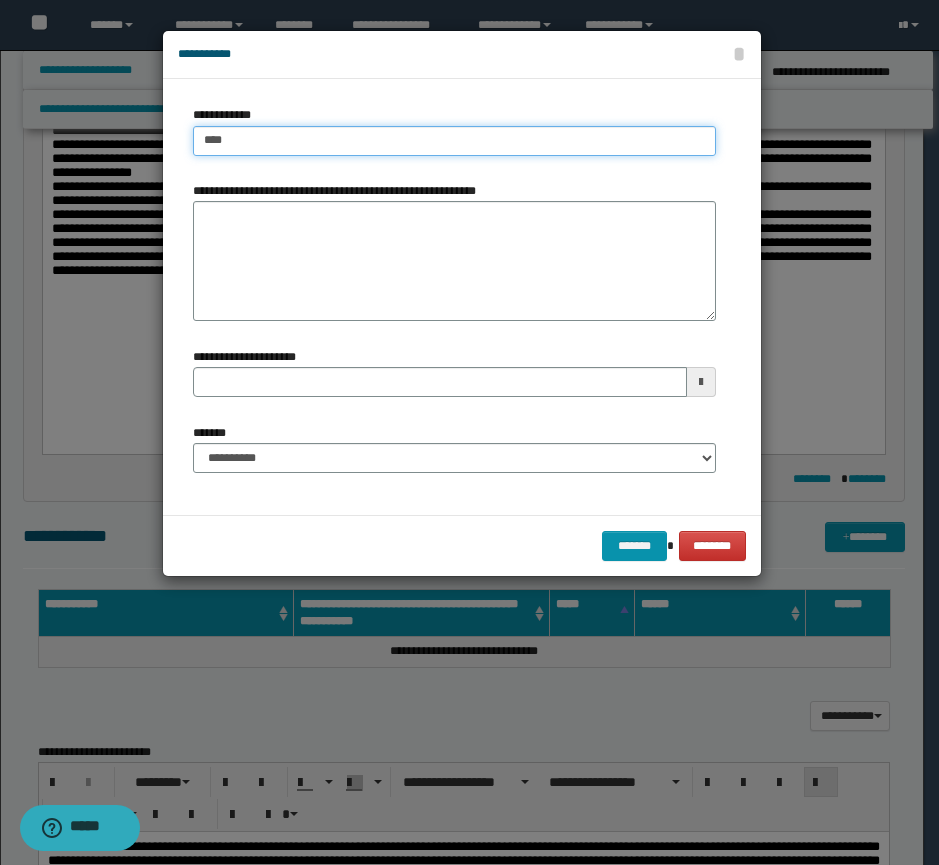 type on "****" 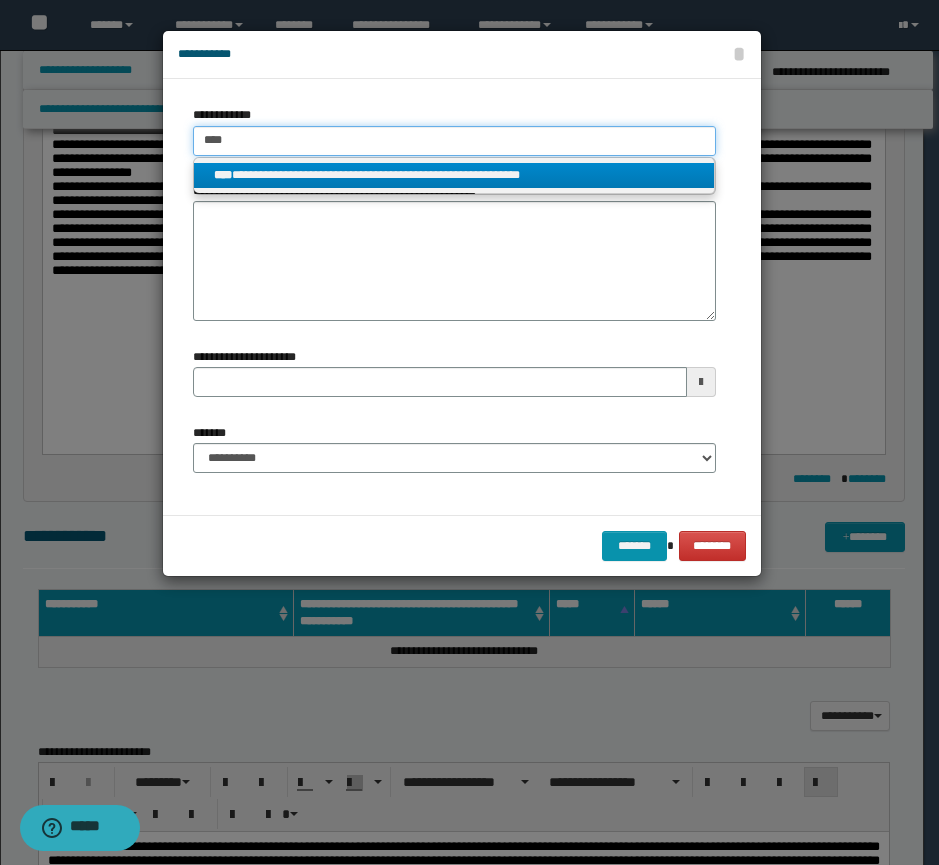 type on "****" 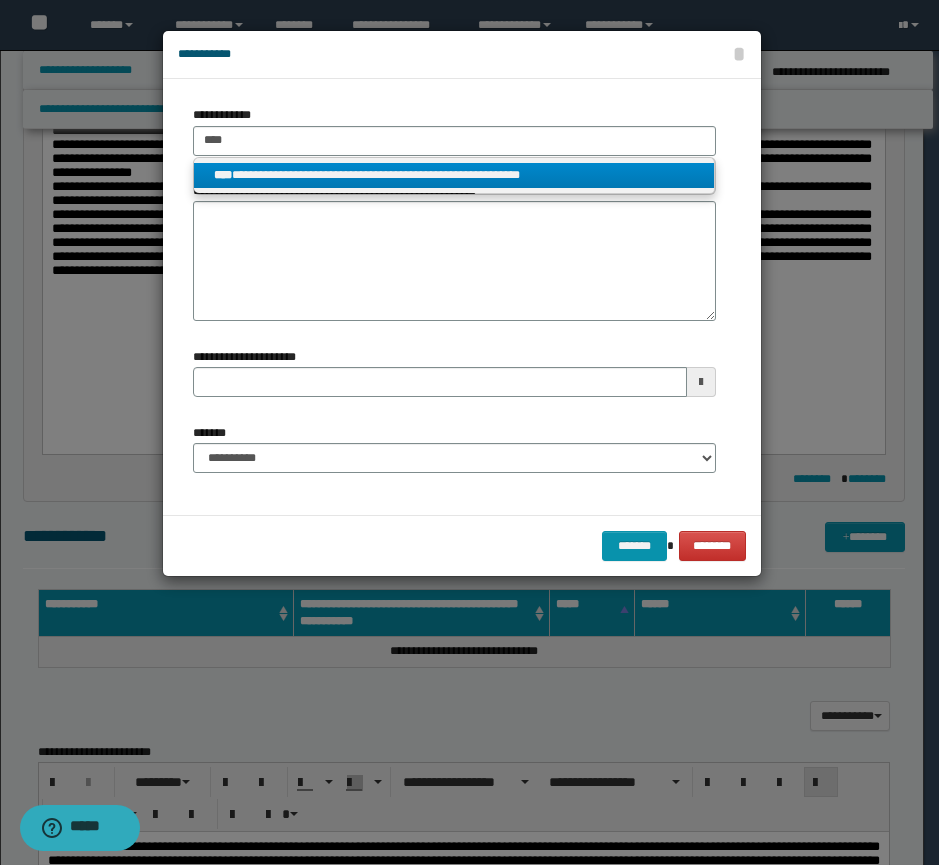 click on "**********" at bounding box center (454, 175) 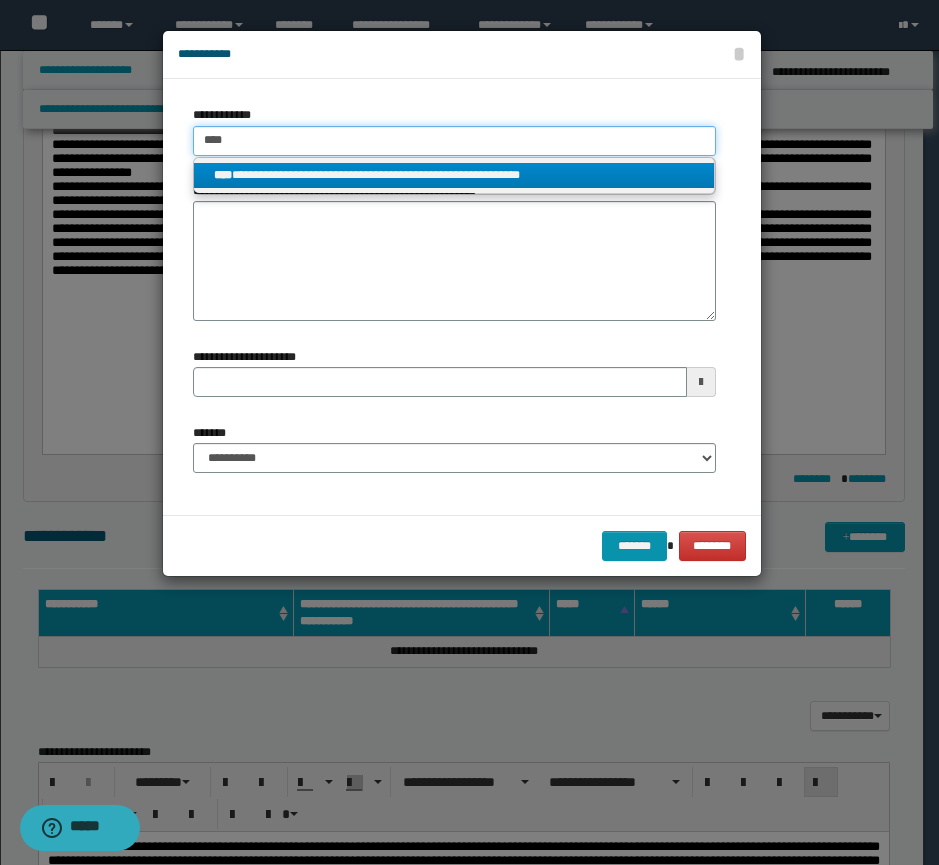 type 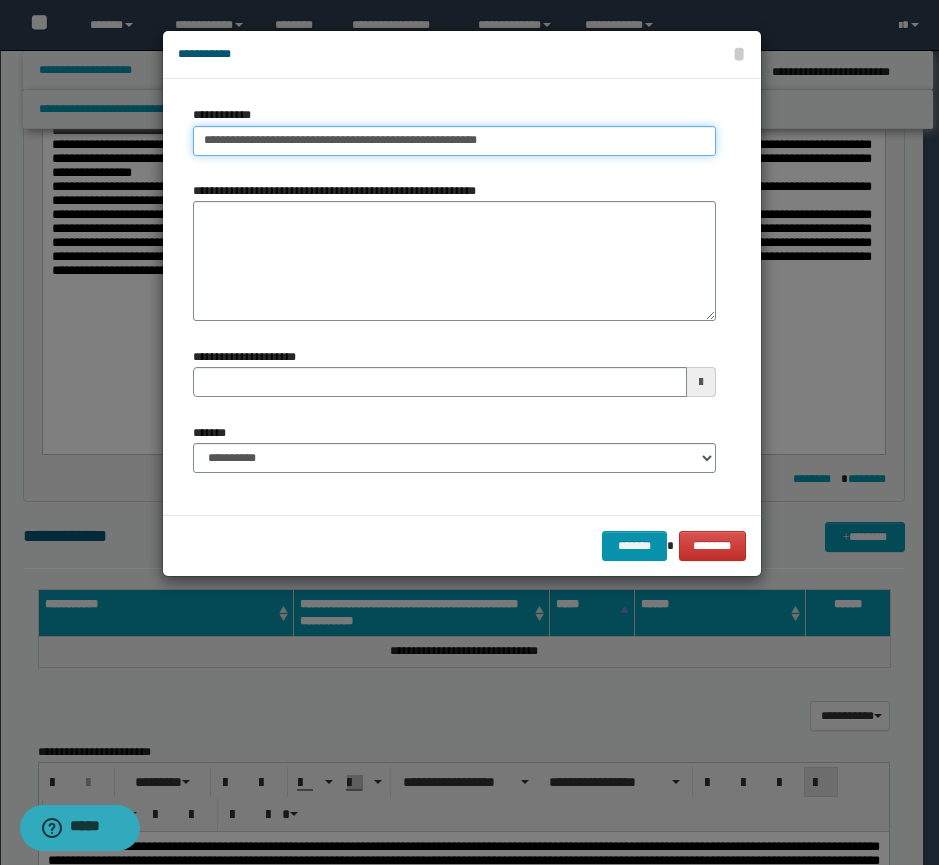 type 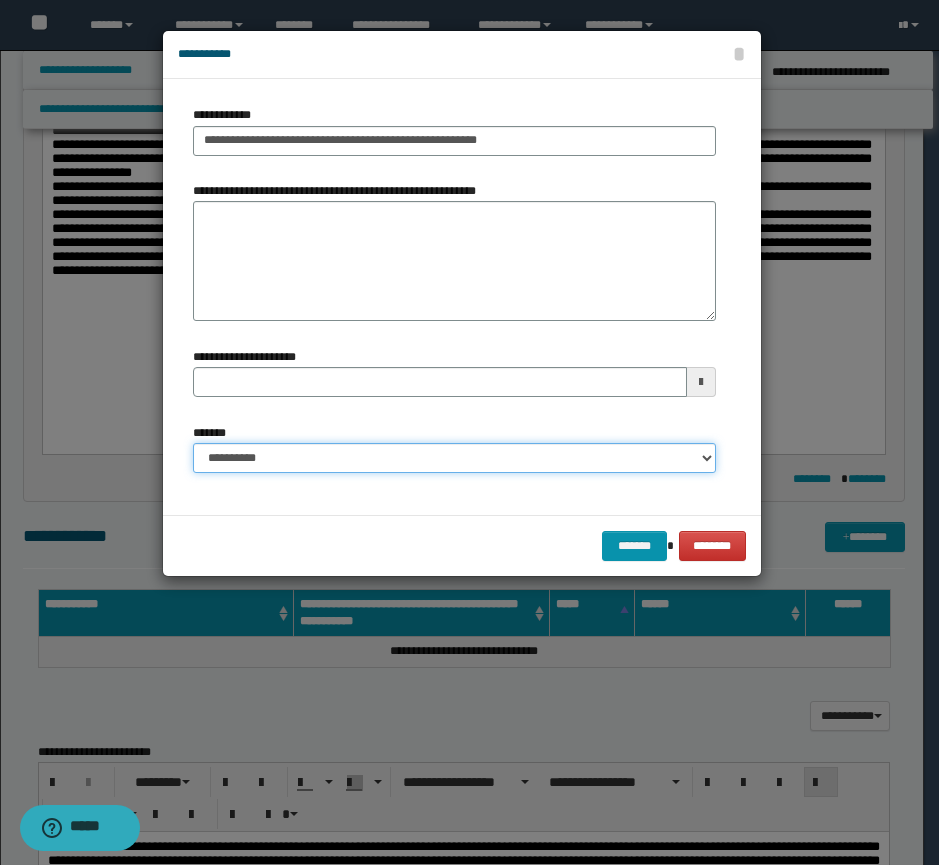 drag, startPoint x: 270, startPoint y: 460, endPoint x: 274, endPoint y: 446, distance: 14.56022 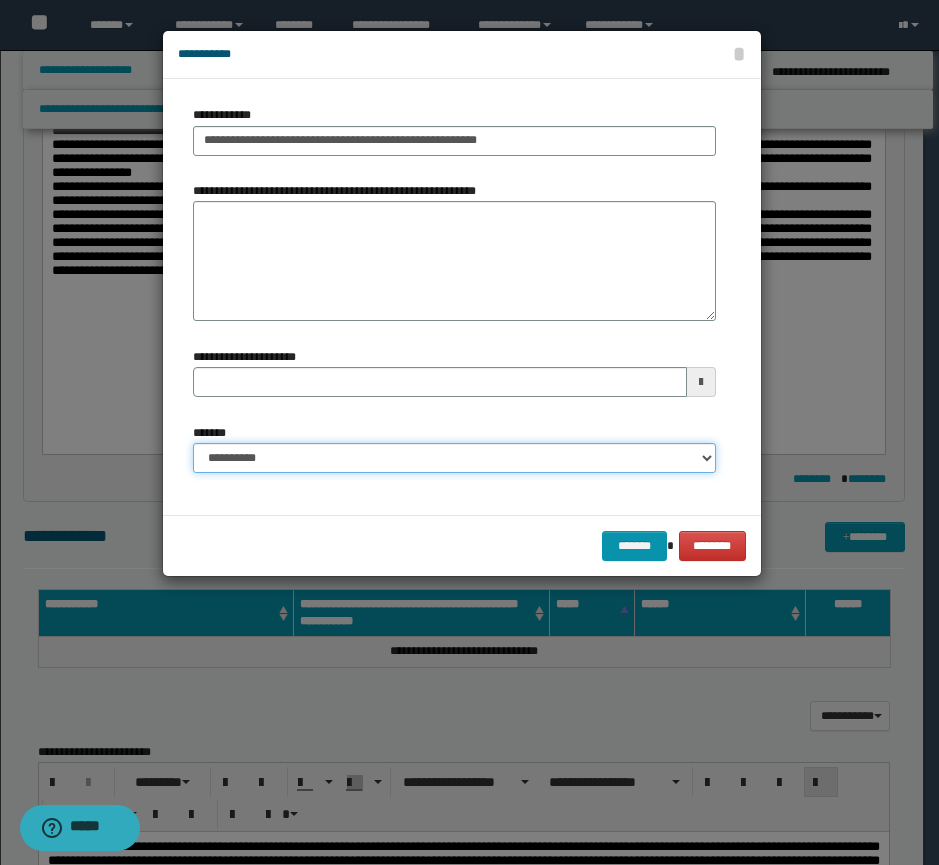 select on "*" 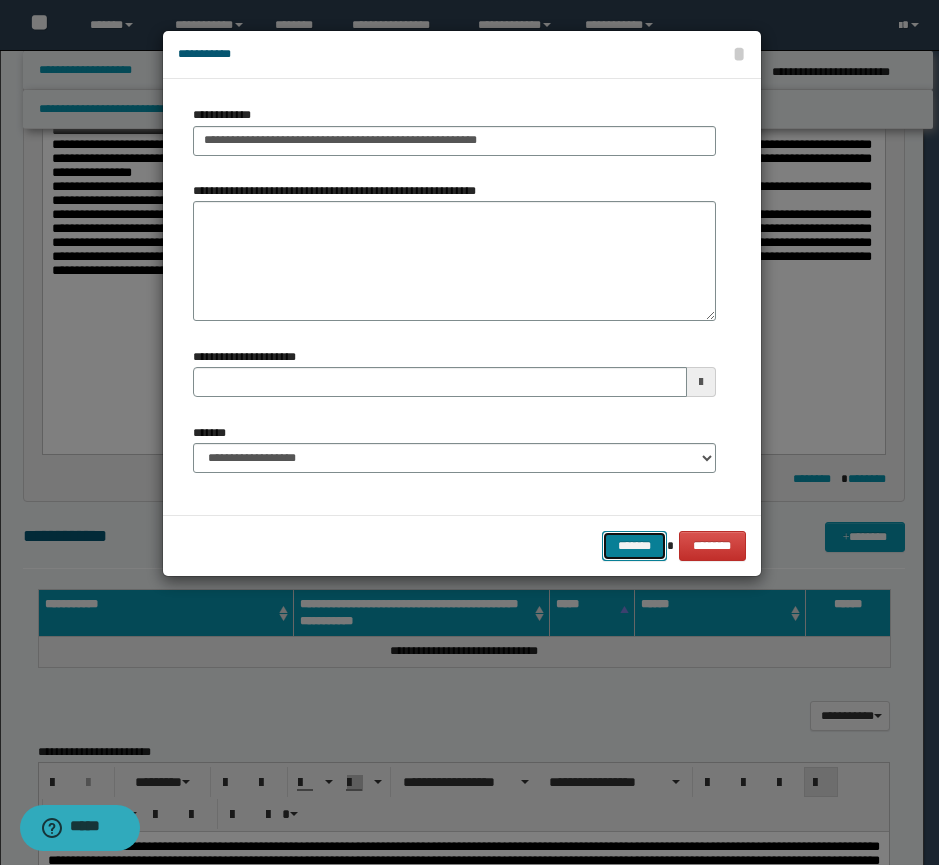 click on "*******" at bounding box center [634, 546] 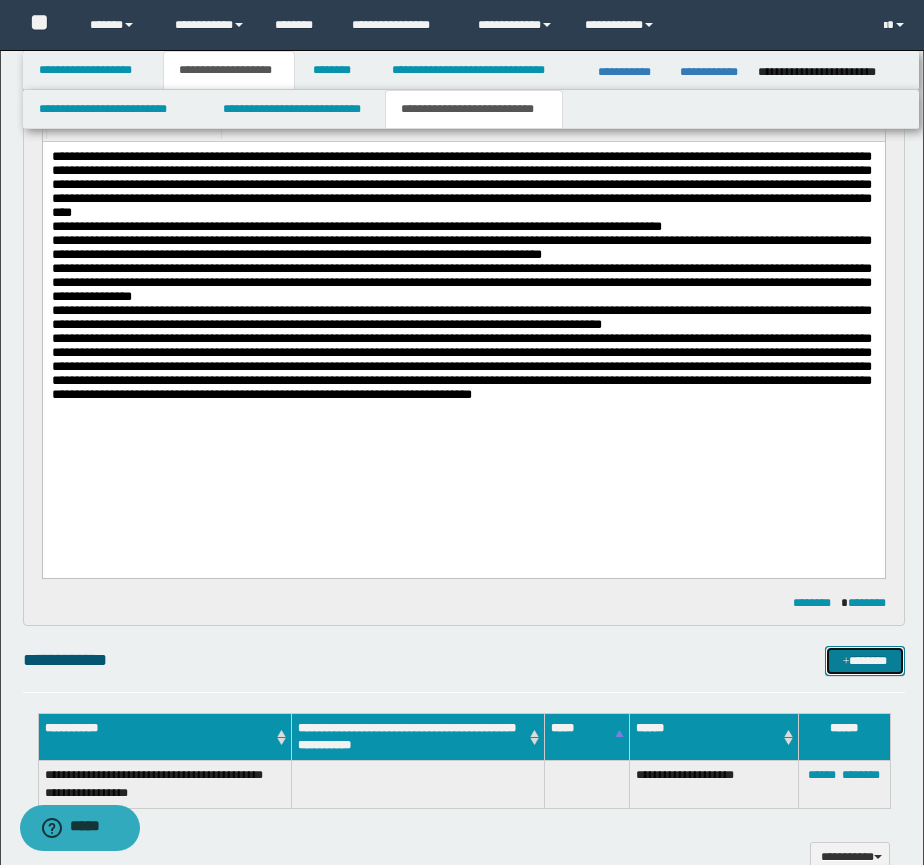 scroll, scrollTop: 266, scrollLeft: 0, axis: vertical 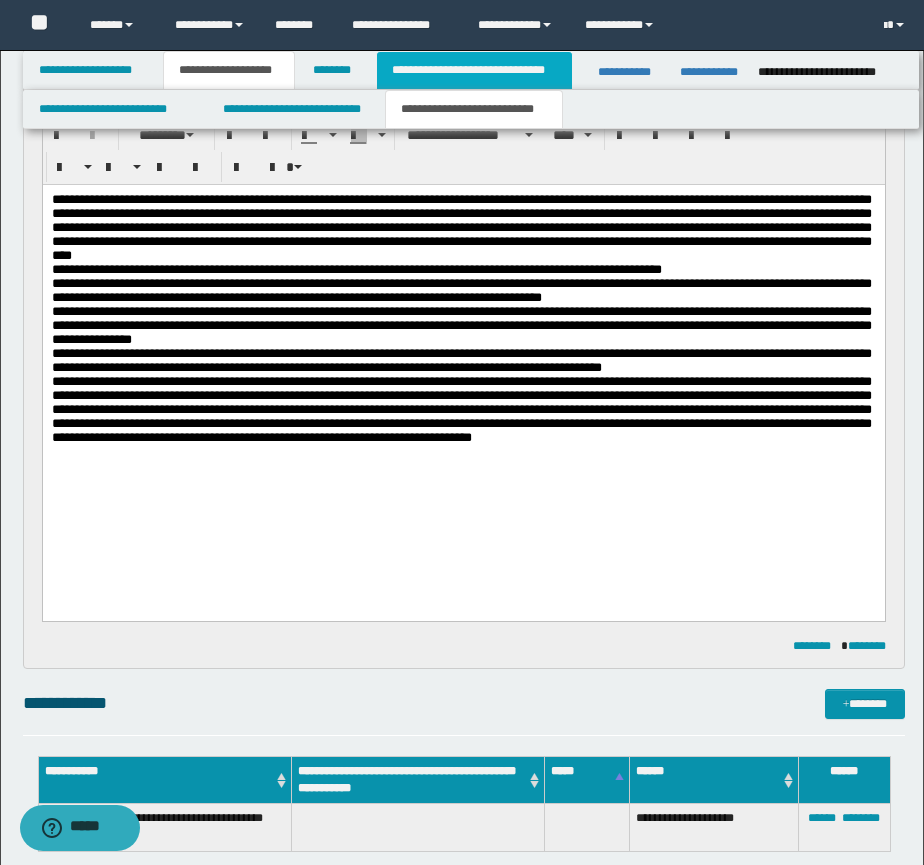 click on "**********" at bounding box center [474, 70] 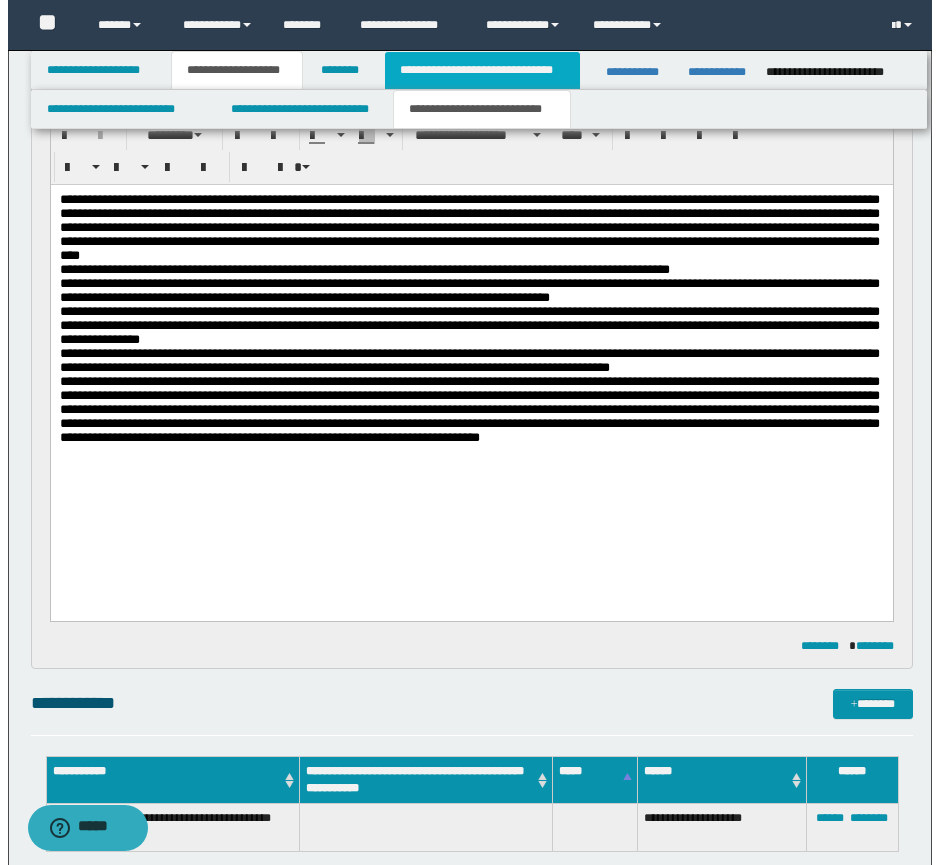 scroll, scrollTop: 0, scrollLeft: 0, axis: both 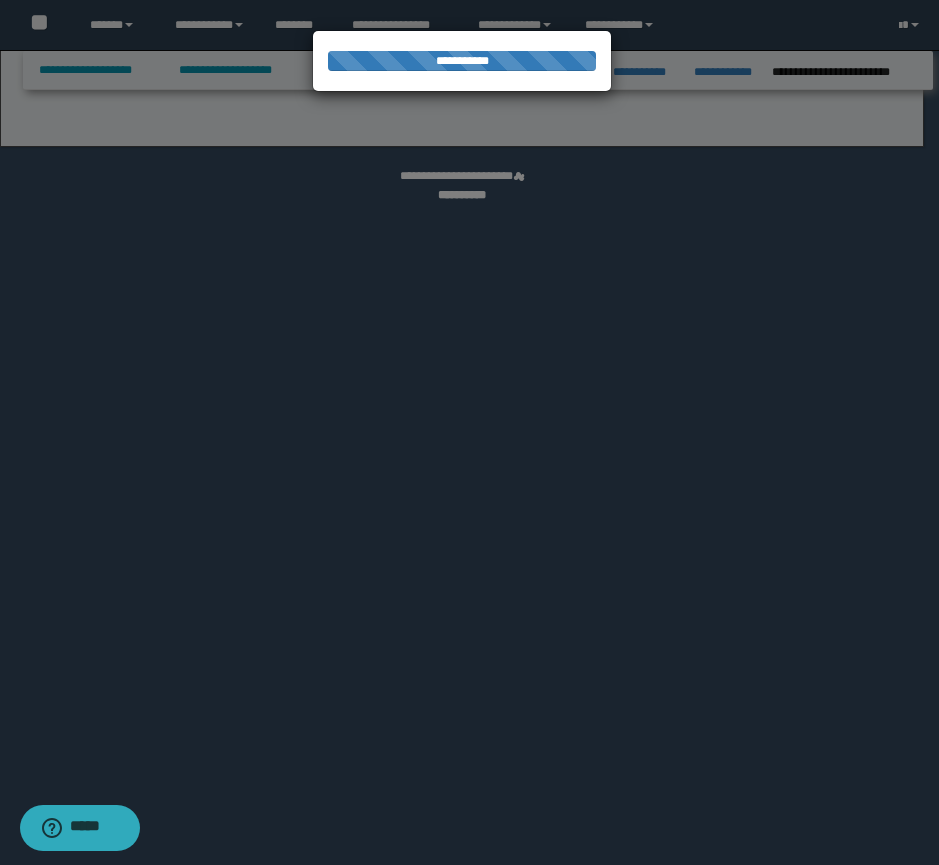 select on "*" 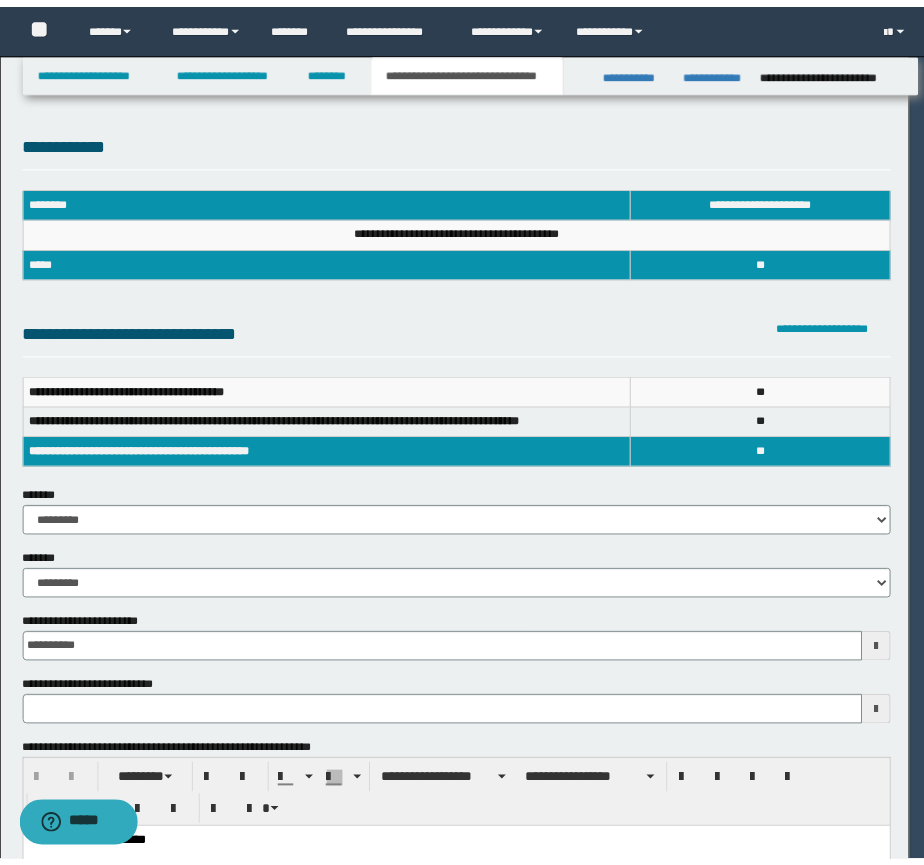 scroll, scrollTop: 0, scrollLeft: 0, axis: both 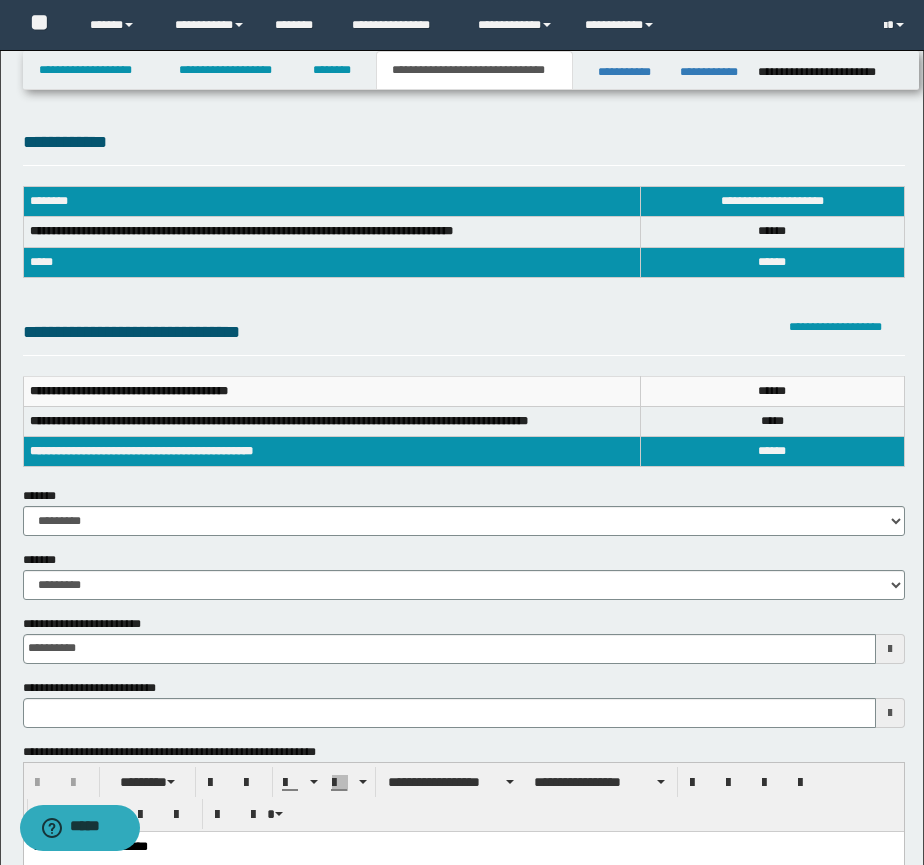 type 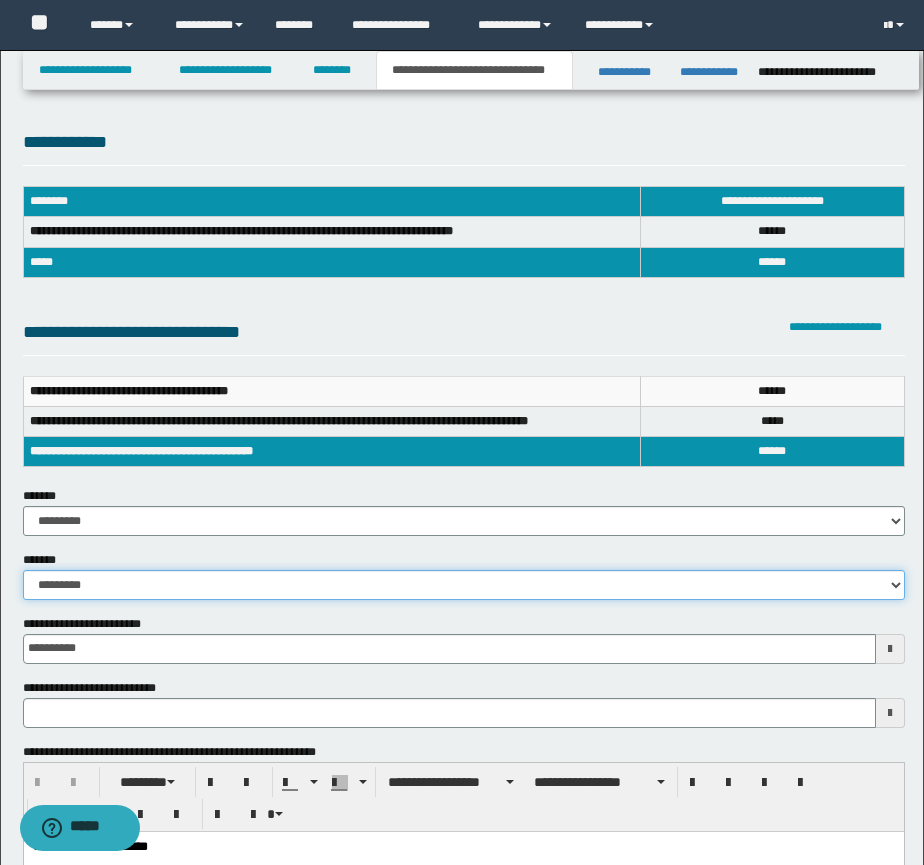 click on "**********" at bounding box center [464, 585] 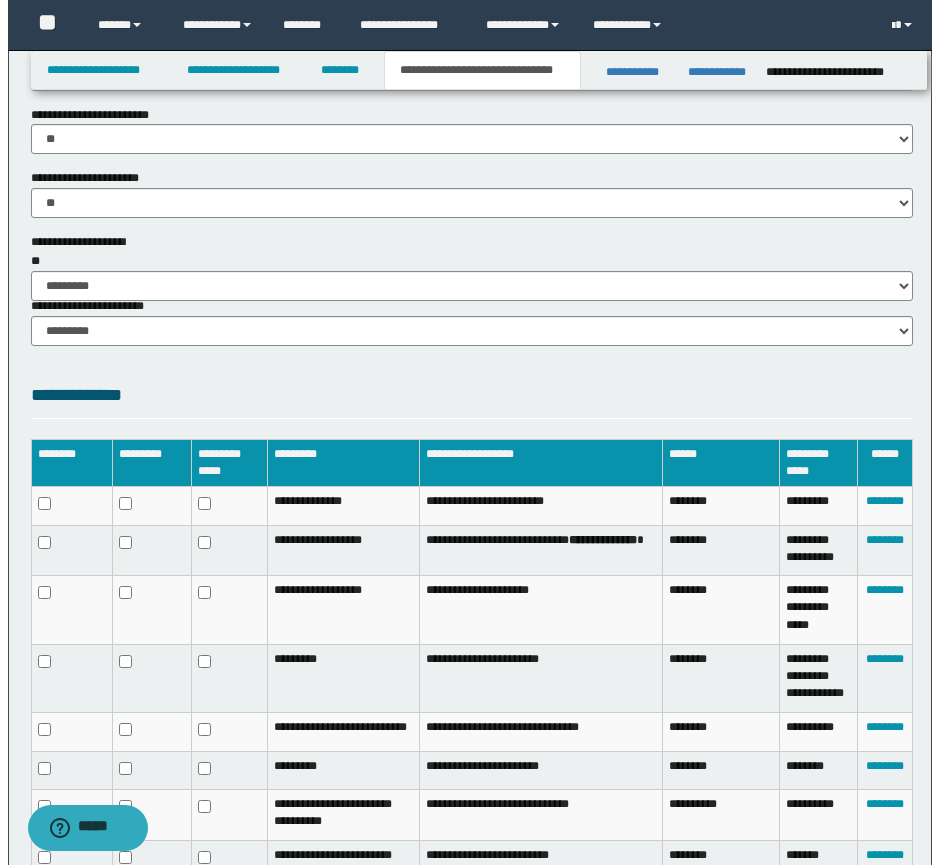 scroll, scrollTop: 1475, scrollLeft: 0, axis: vertical 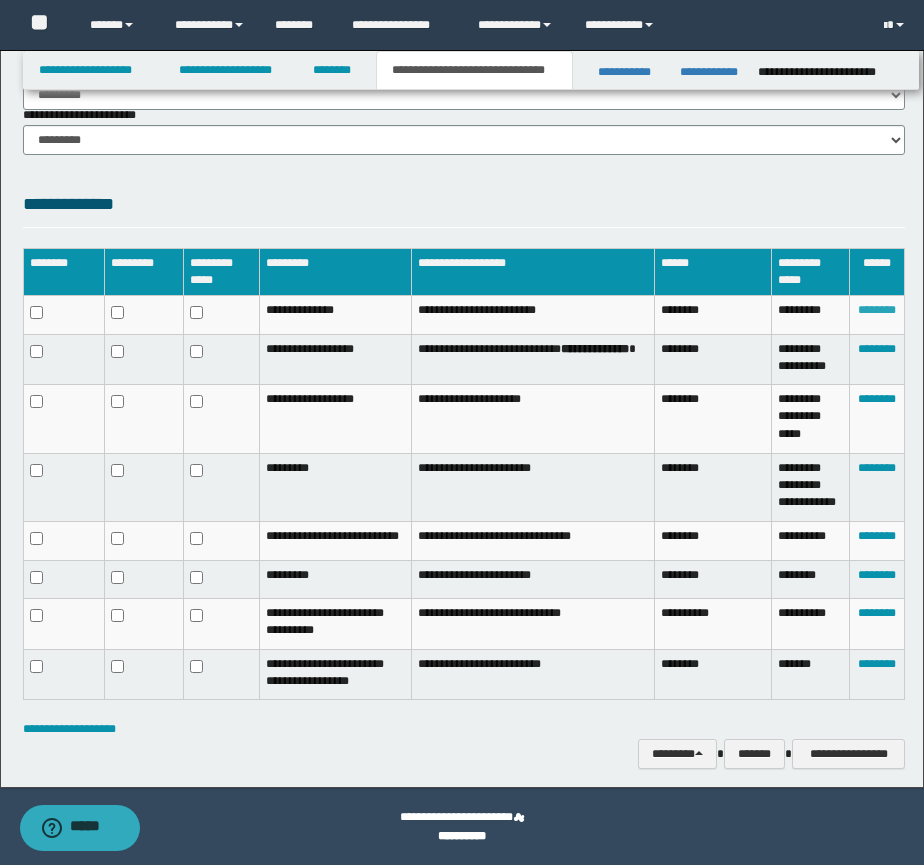 click on "********" at bounding box center [877, 310] 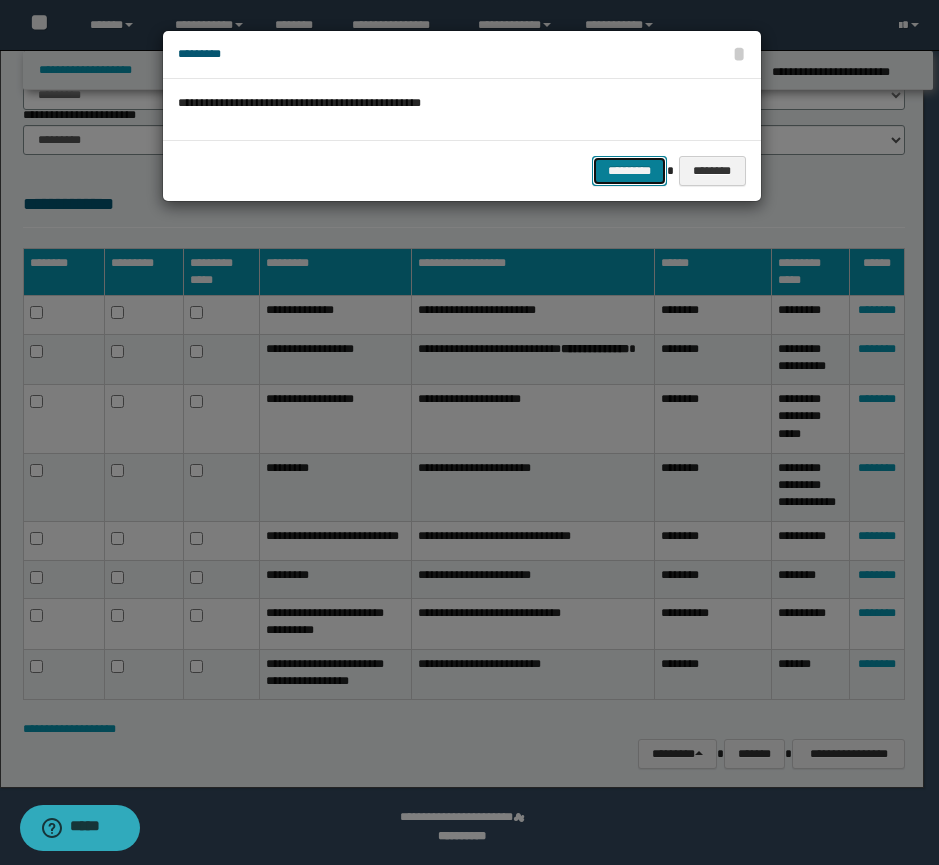 click on "*********" at bounding box center (629, 171) 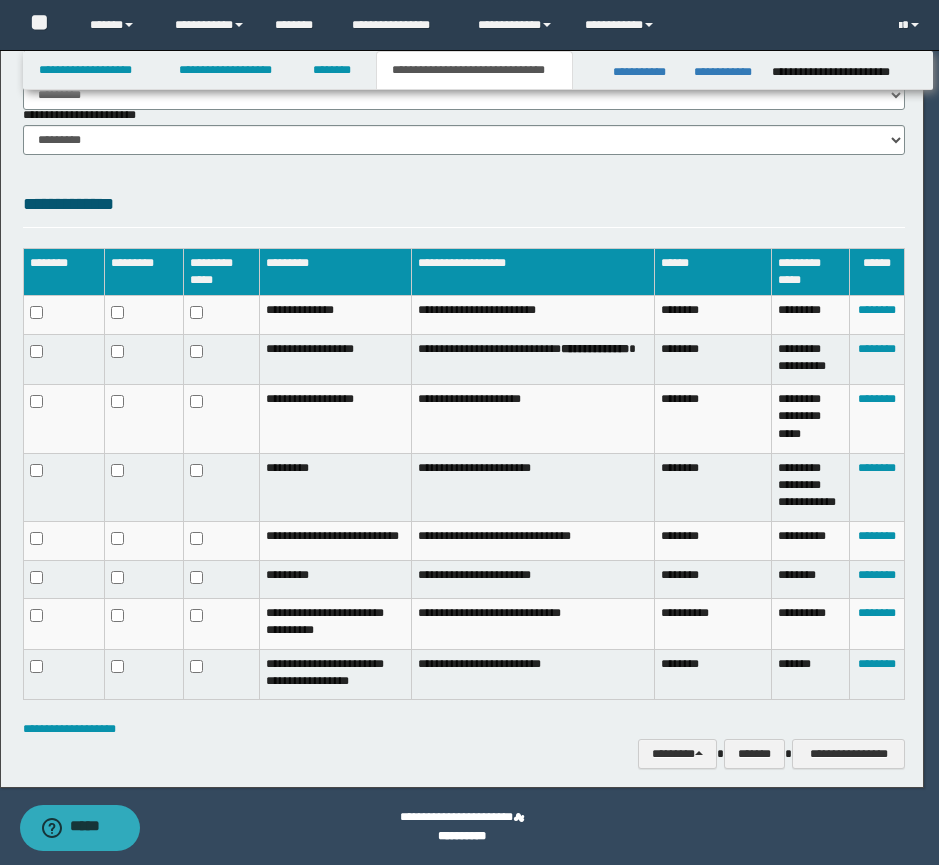scroll, scrollTop: 1441, scrollLeft: 0, axis: vertical 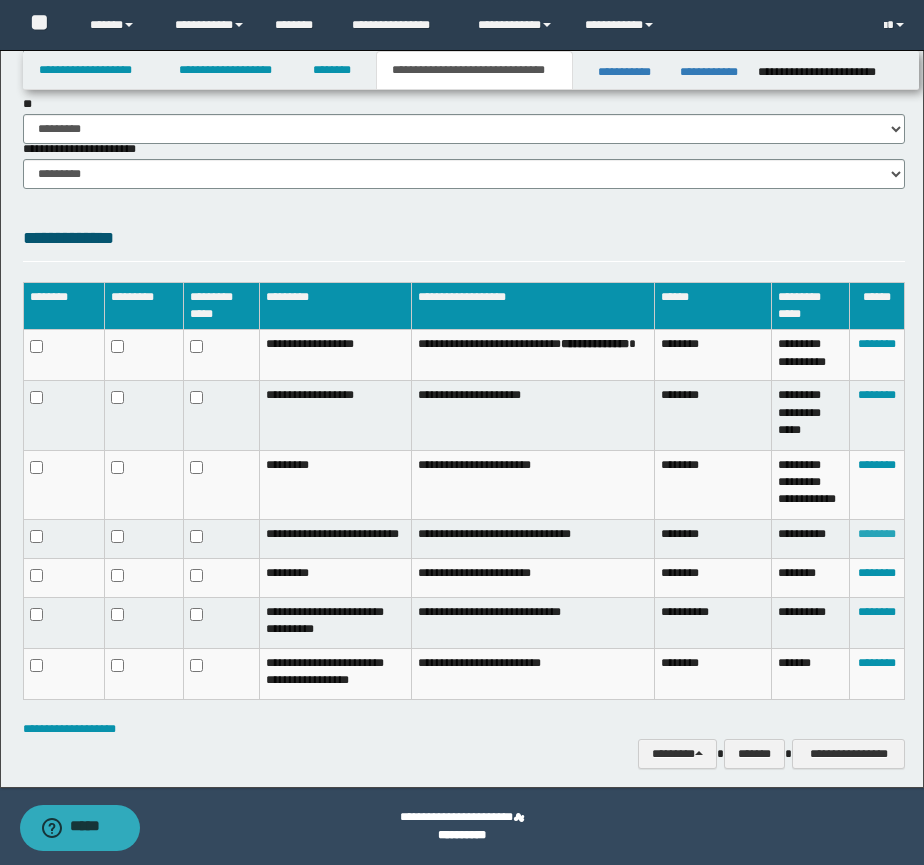 click on "********" at bounding box center (877, 534) 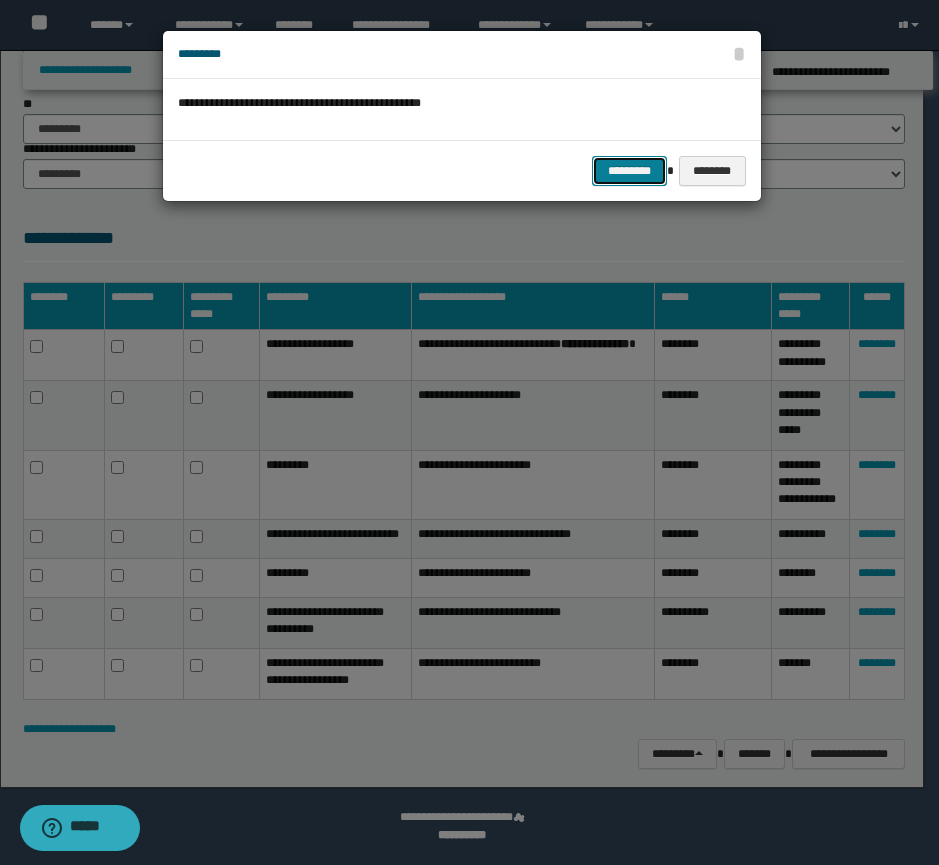 click on "*********" at bounding box center [629, 171] 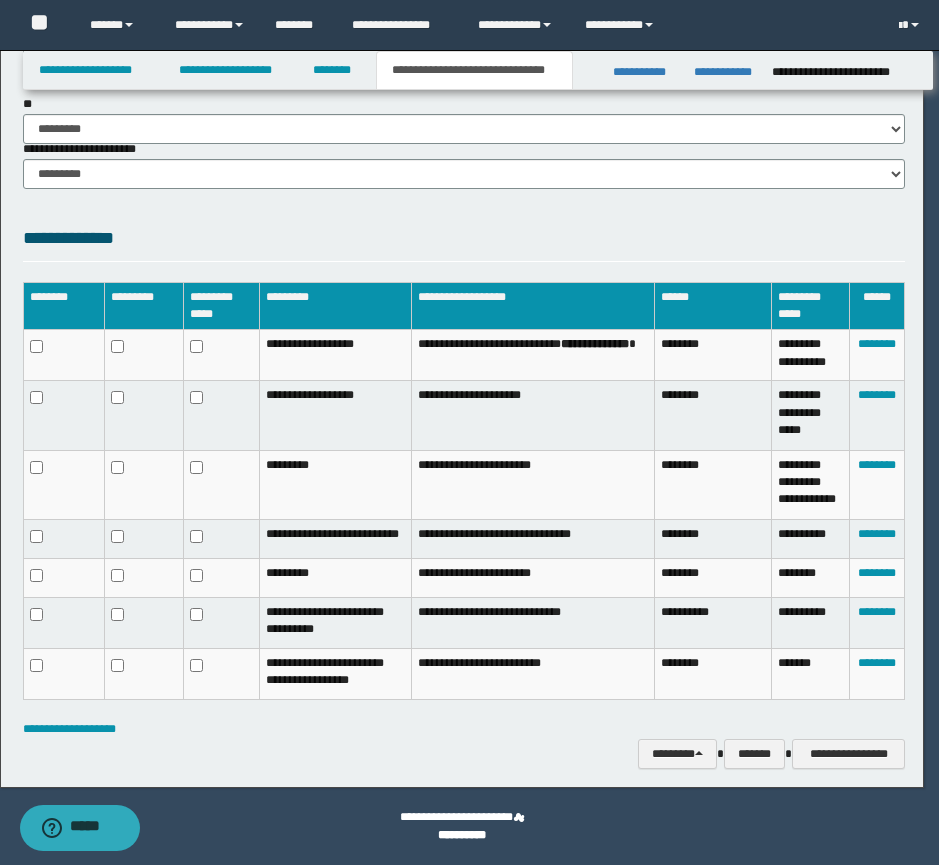 scroll, scrollTop: 1394, scrollLeft: 0, axis: vertical 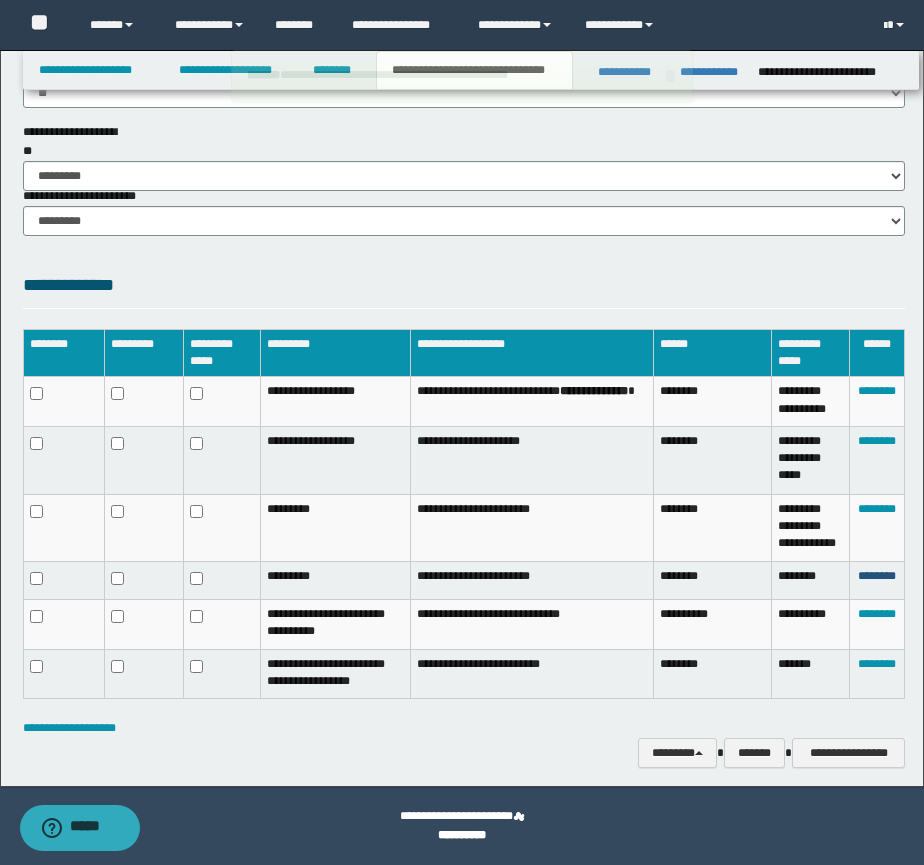 drag, startPoint x: 882, startPoint y: 583, endPoint x: 876, endPoint y: 574, distance: 10.816654 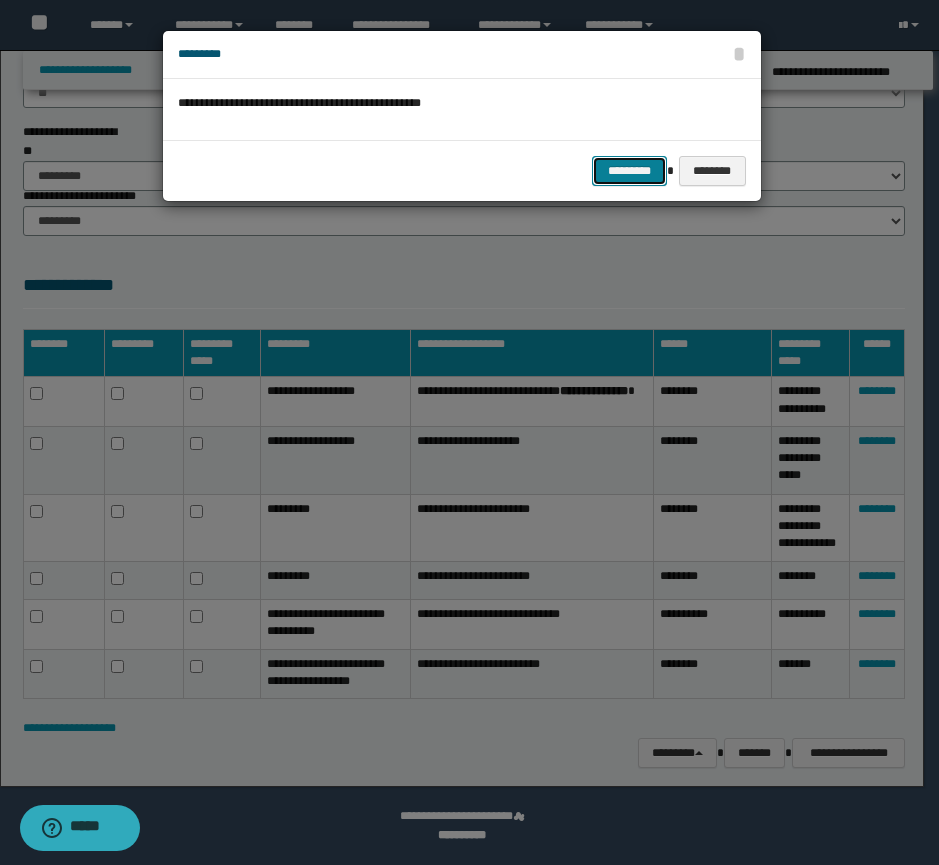 click on "*********" at bounding box center [629, 171] 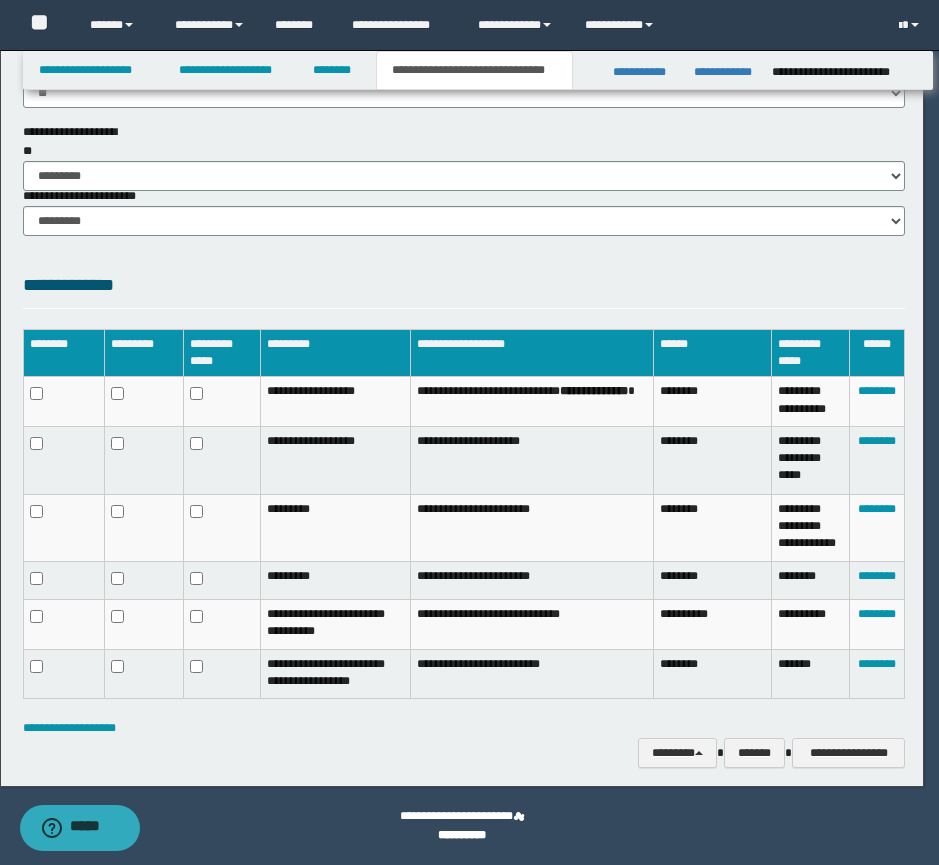 scroll, scrollTop: 1360, scrollLeft: 0, axis: vertical 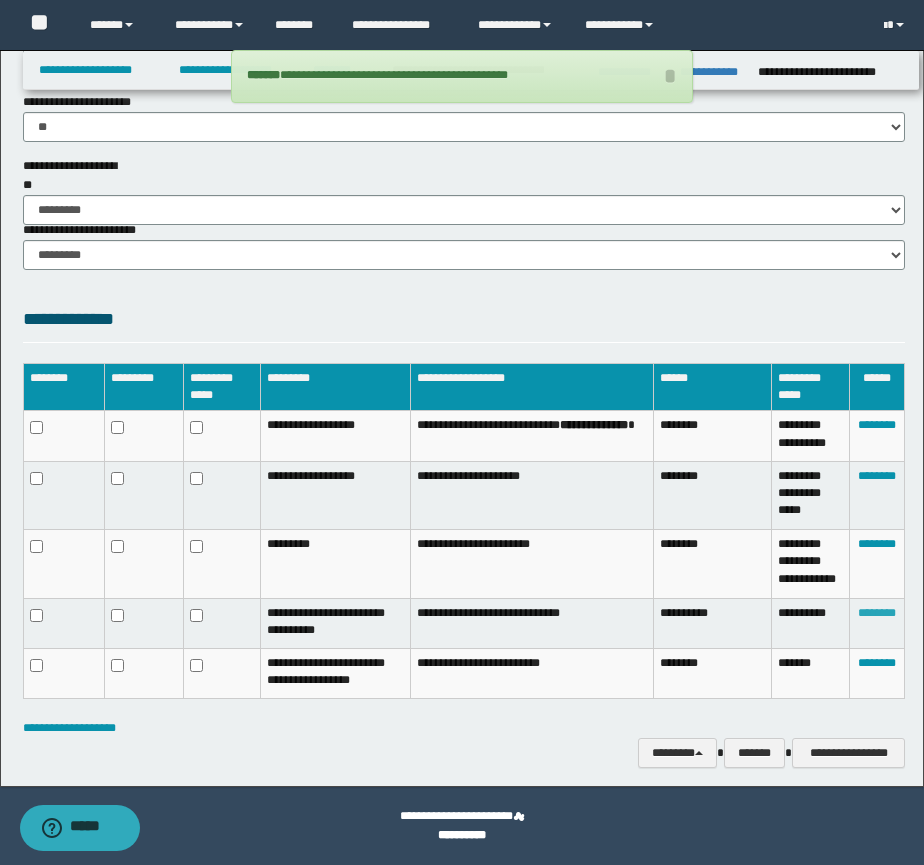 click on "********" at bounding box center (877, 613) 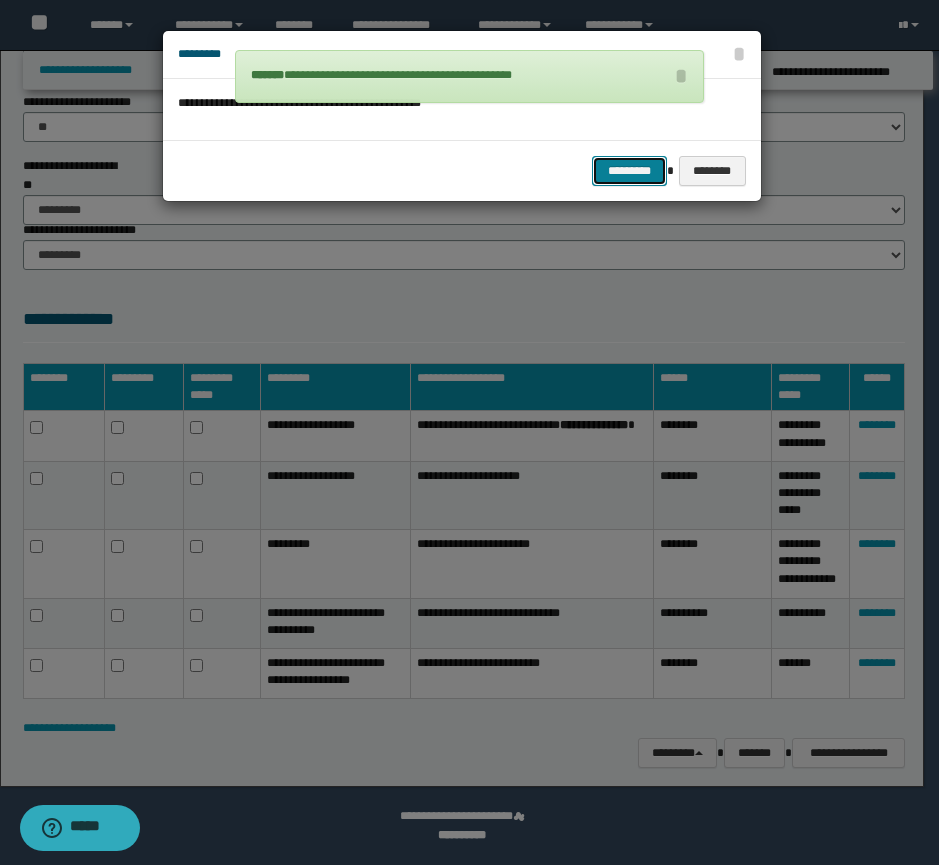 click on "*********" at bounding box center [629, 171] 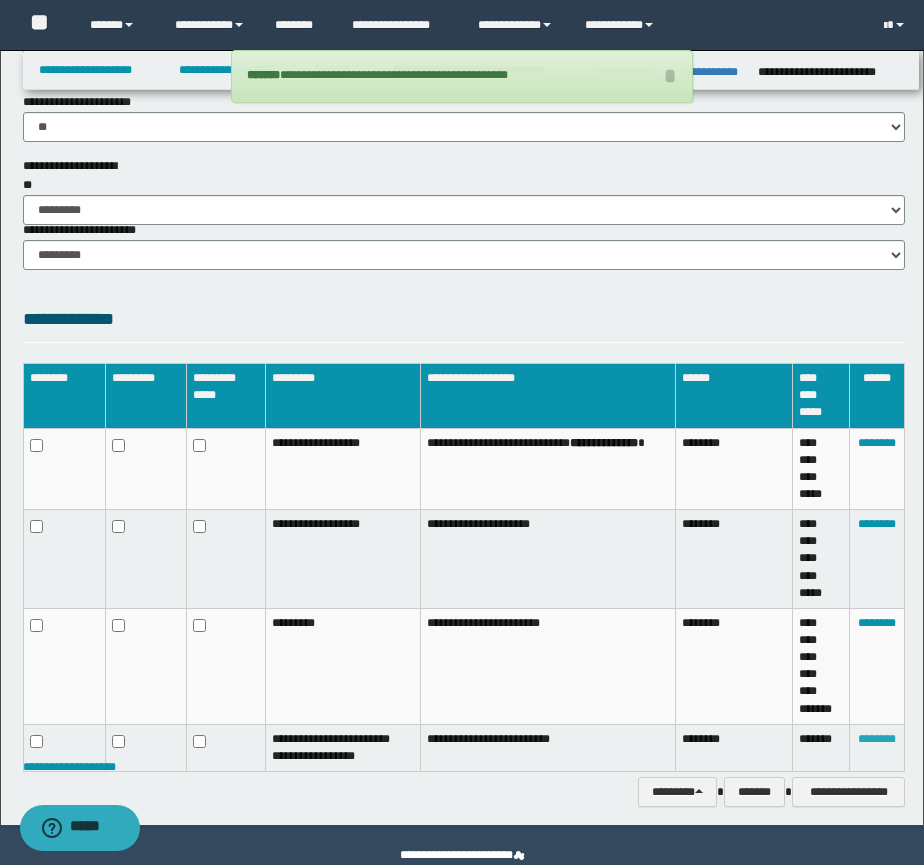 click on "********" at bounding box center [877, 739] 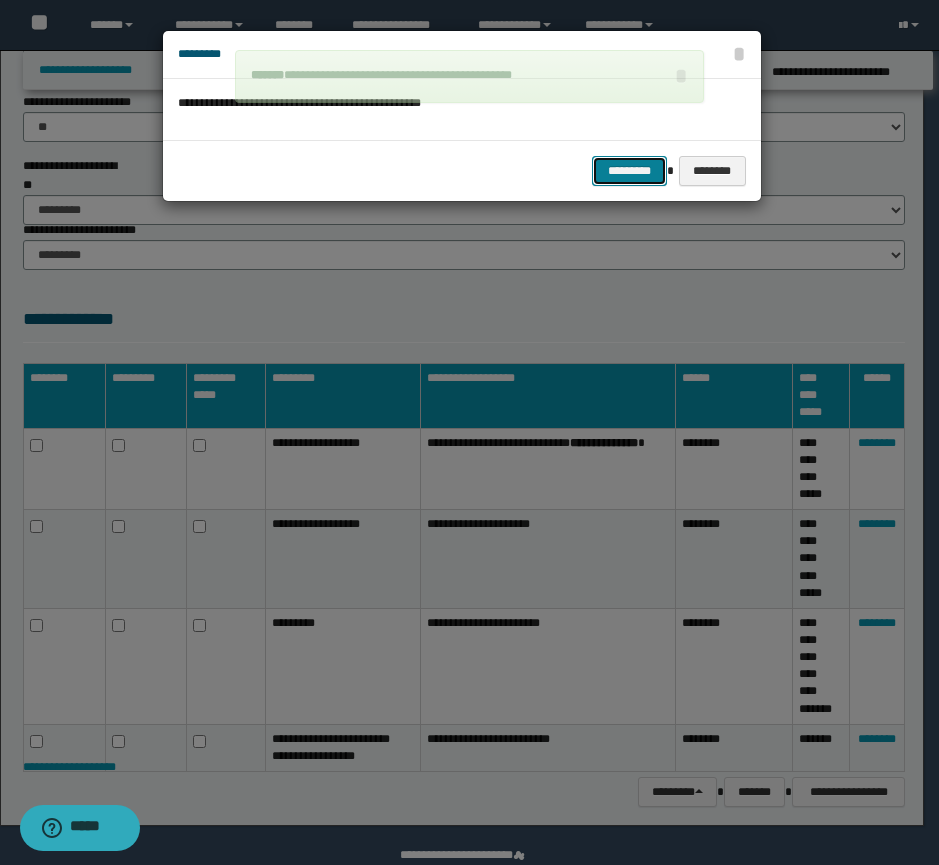 click on "*********" at bounding box center [629, 171] 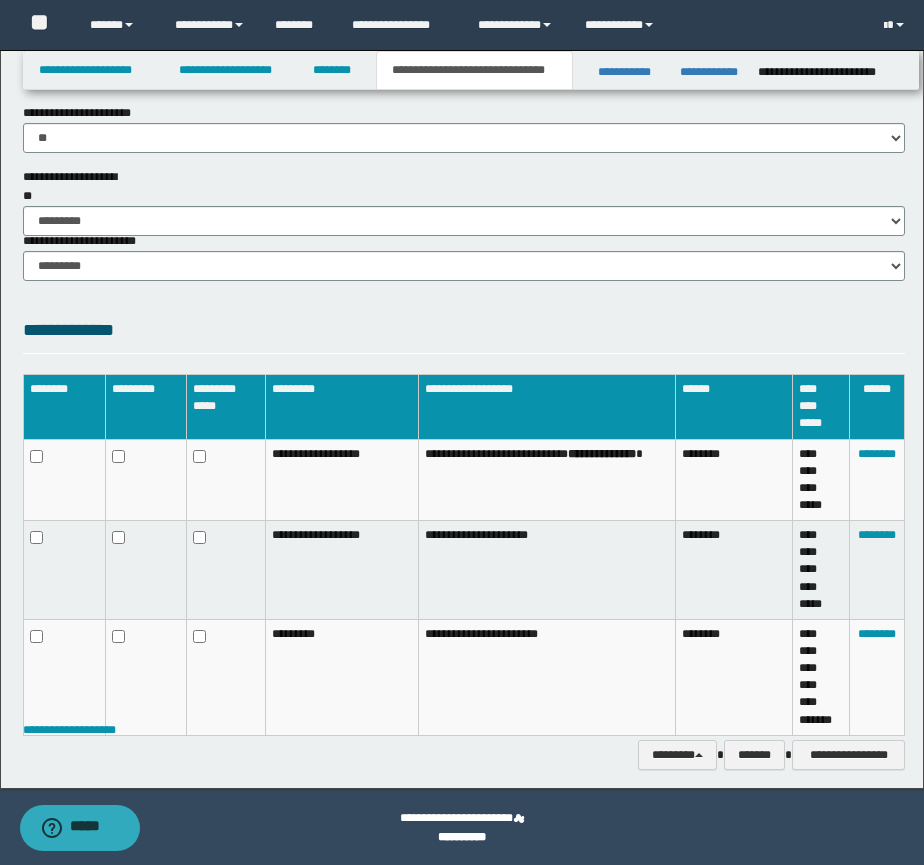 scroll, scrollTop: 1351, scrollLeft: 0, axis: vertical 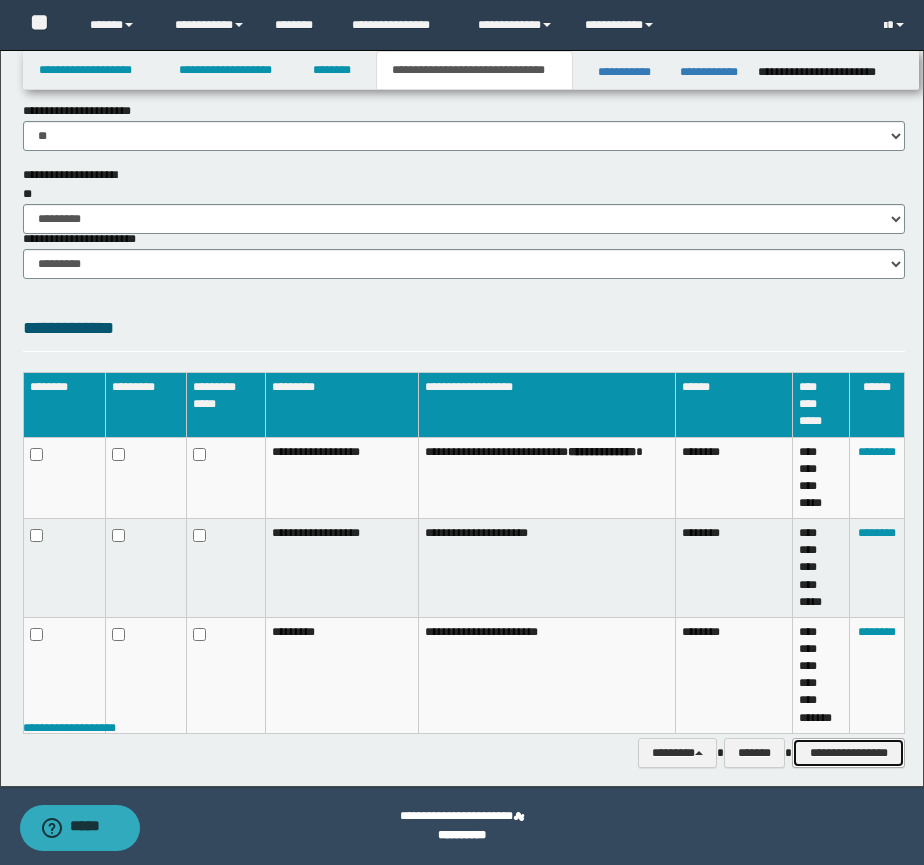 click on "**********" at bounding box center [848, 753] 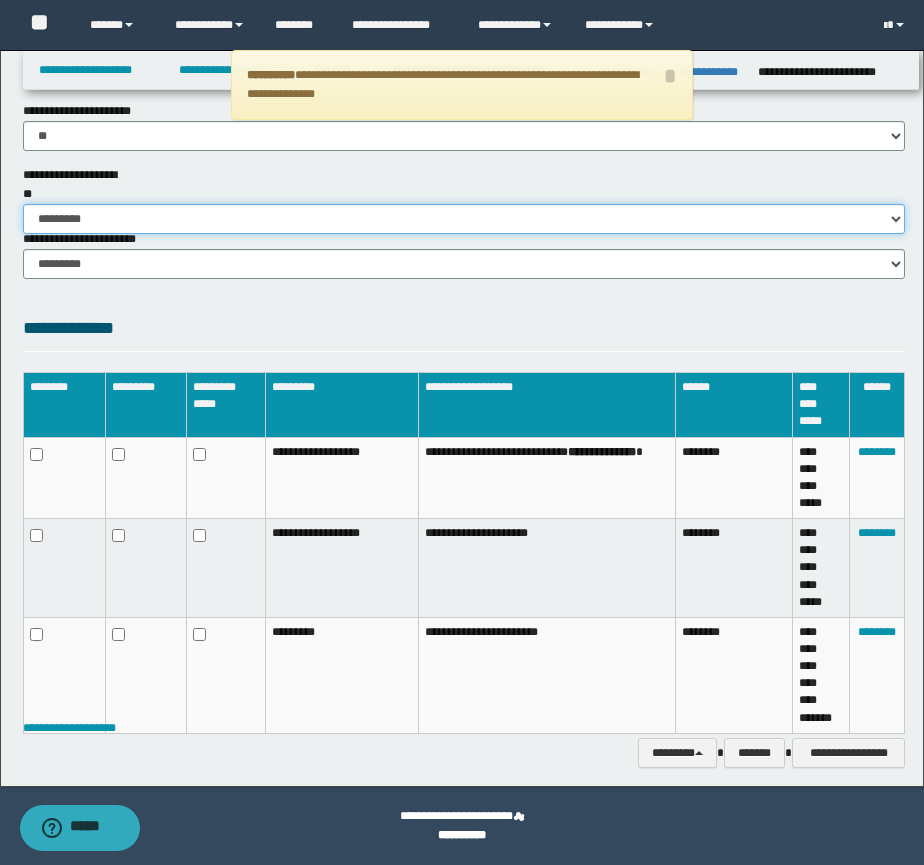 click on "*********
**
**" at bounding box center (464, 219) 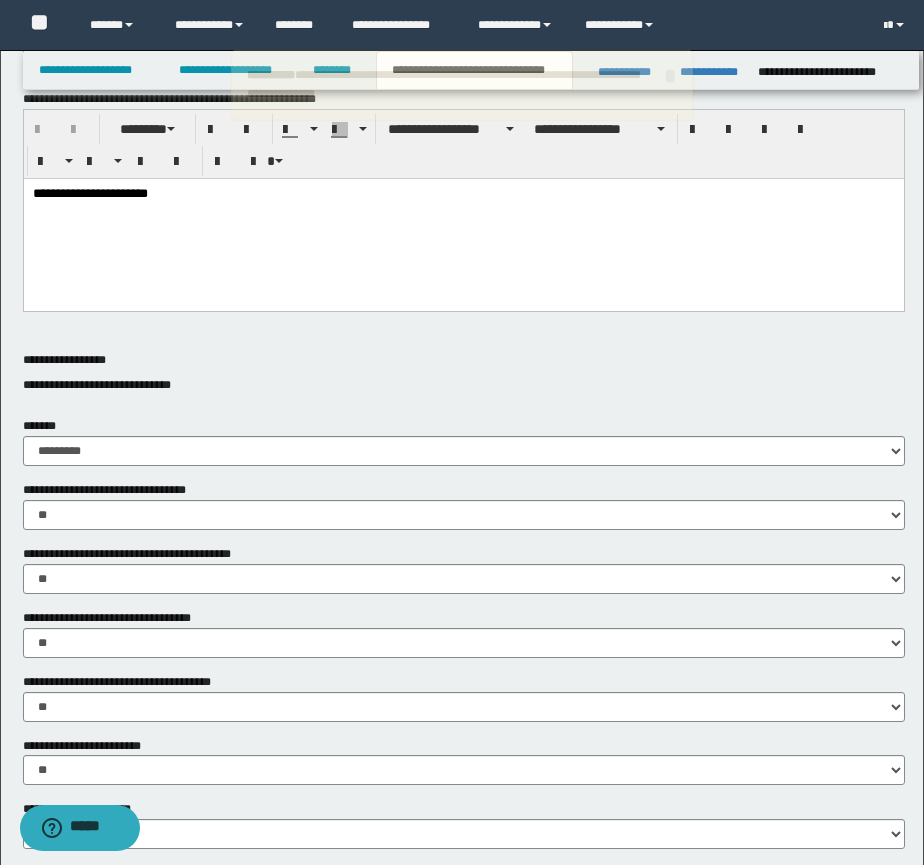 scroll, scrollTop: 518, scrollLeft: 0, axis: vertical 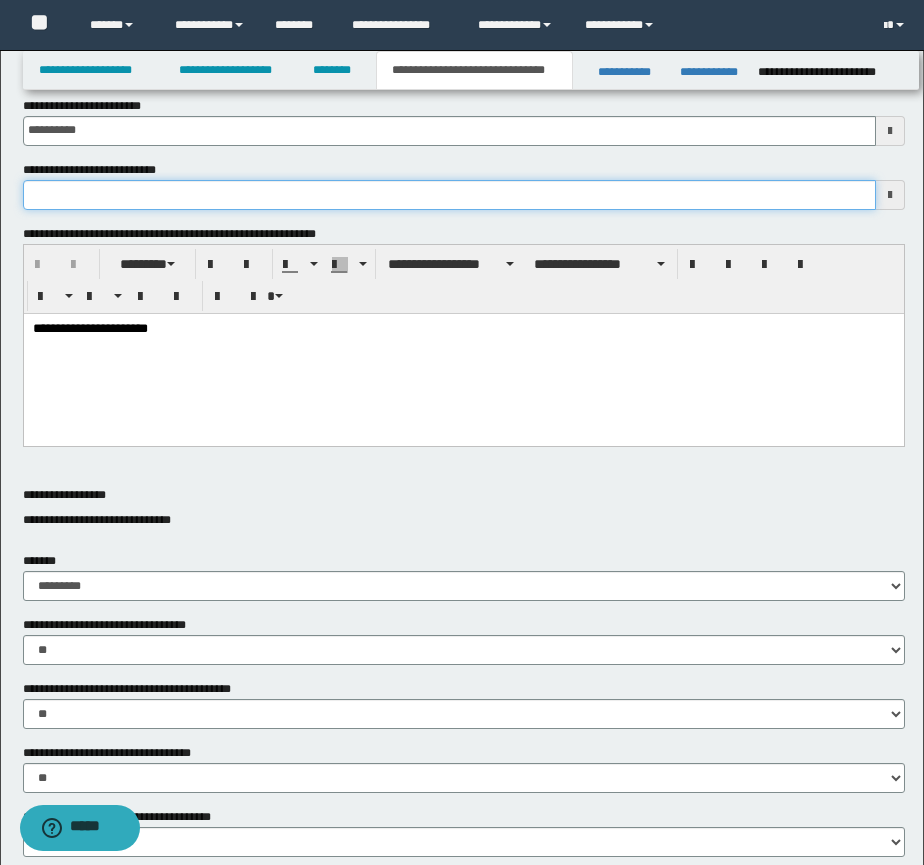 click on "**********" at bounding box center (449, 195) 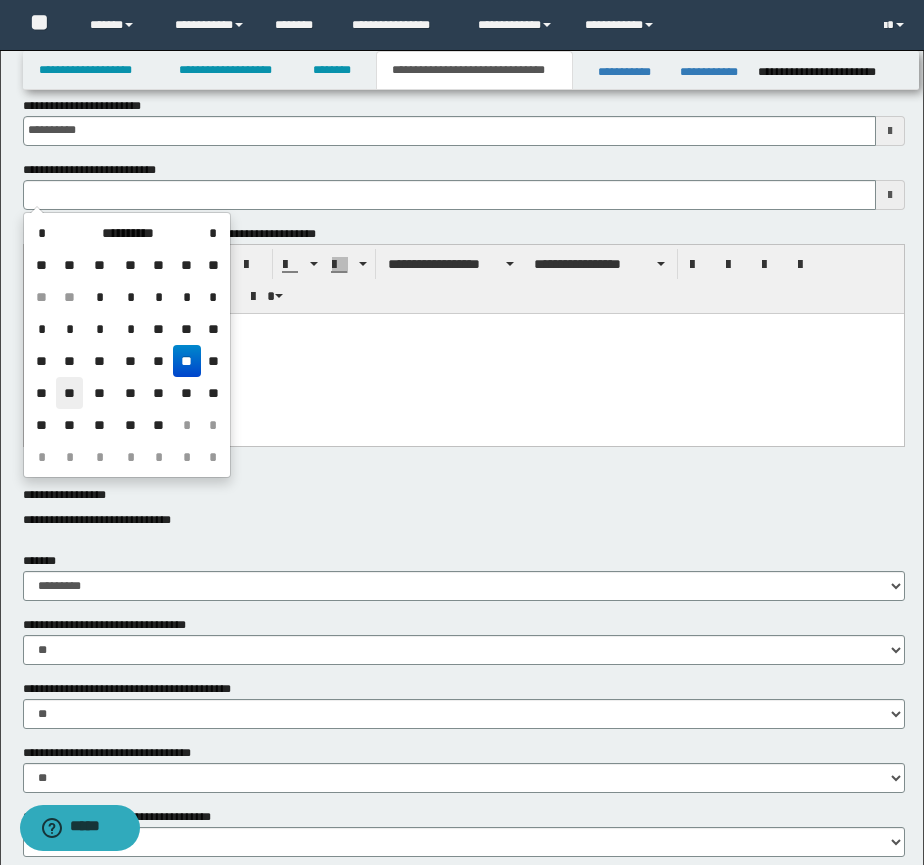 drag, startPoint x: 72, startPoint y: 389, endPoint x: 77, endPoint y: 15, distance: 374.03342 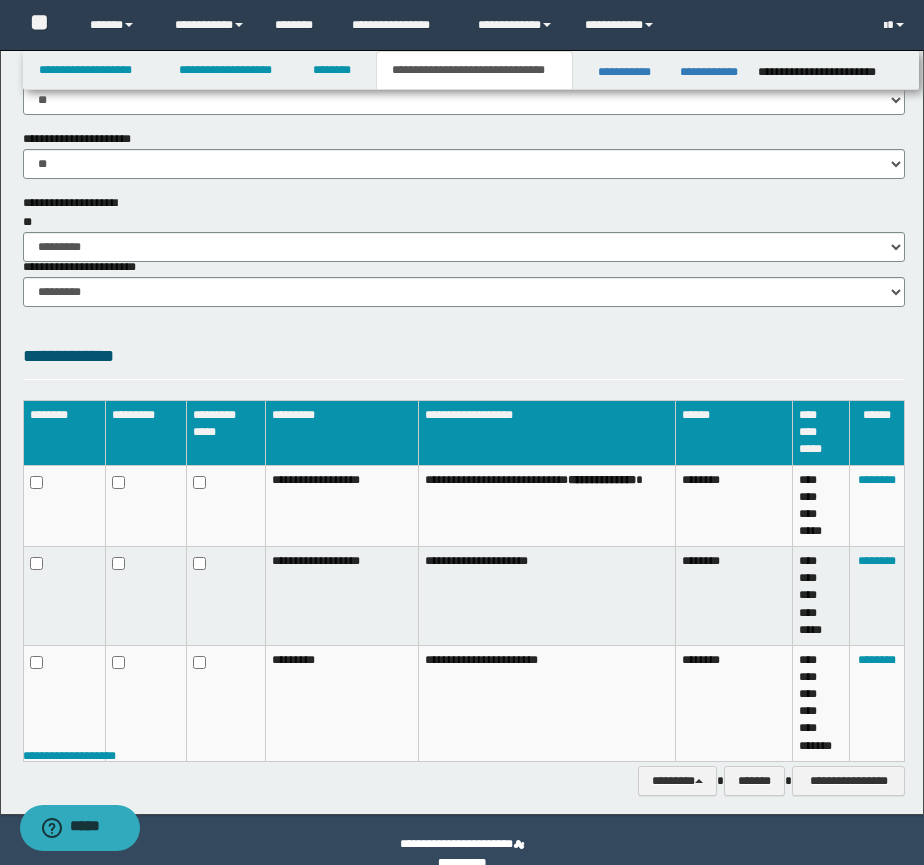 scroll, scrollTop: 1351, scrollLeft: 0, axis: vertical 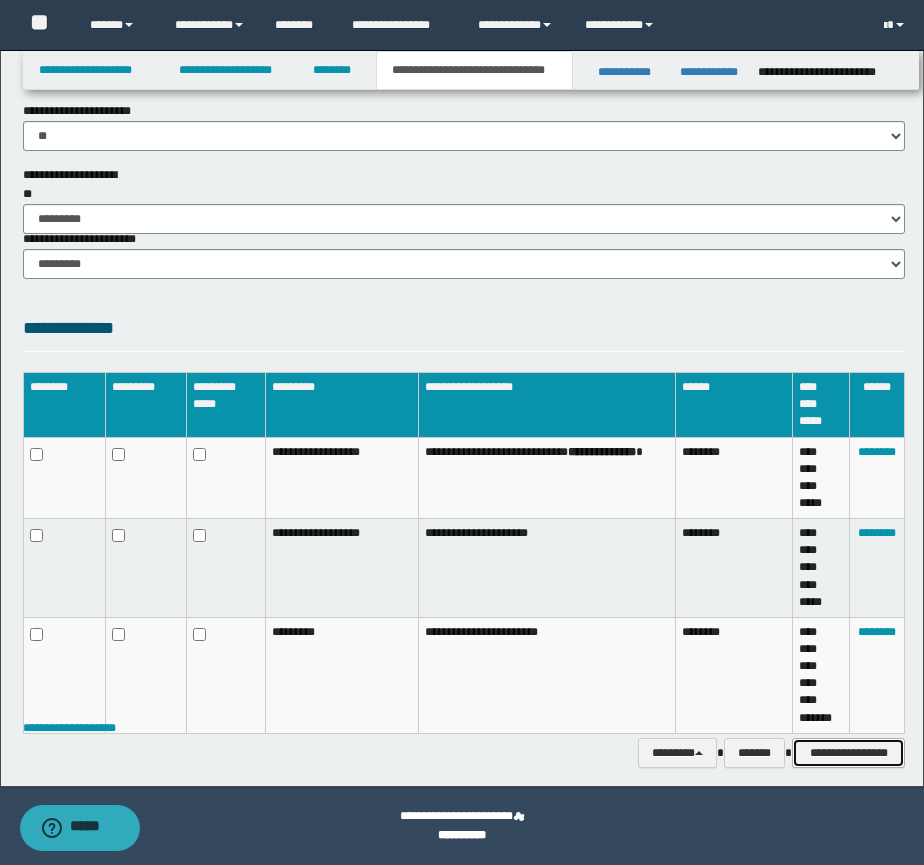 click on "**********" at bounding box center (848, 753) 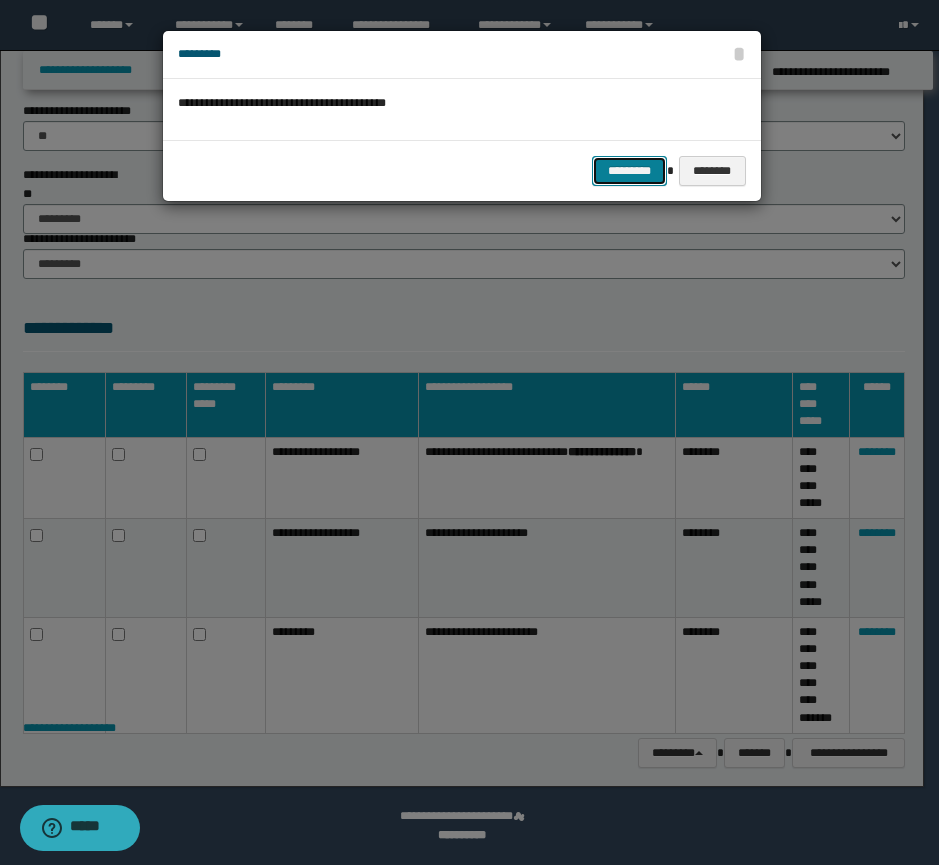 click on "*********" at bounding box center (629, 171) 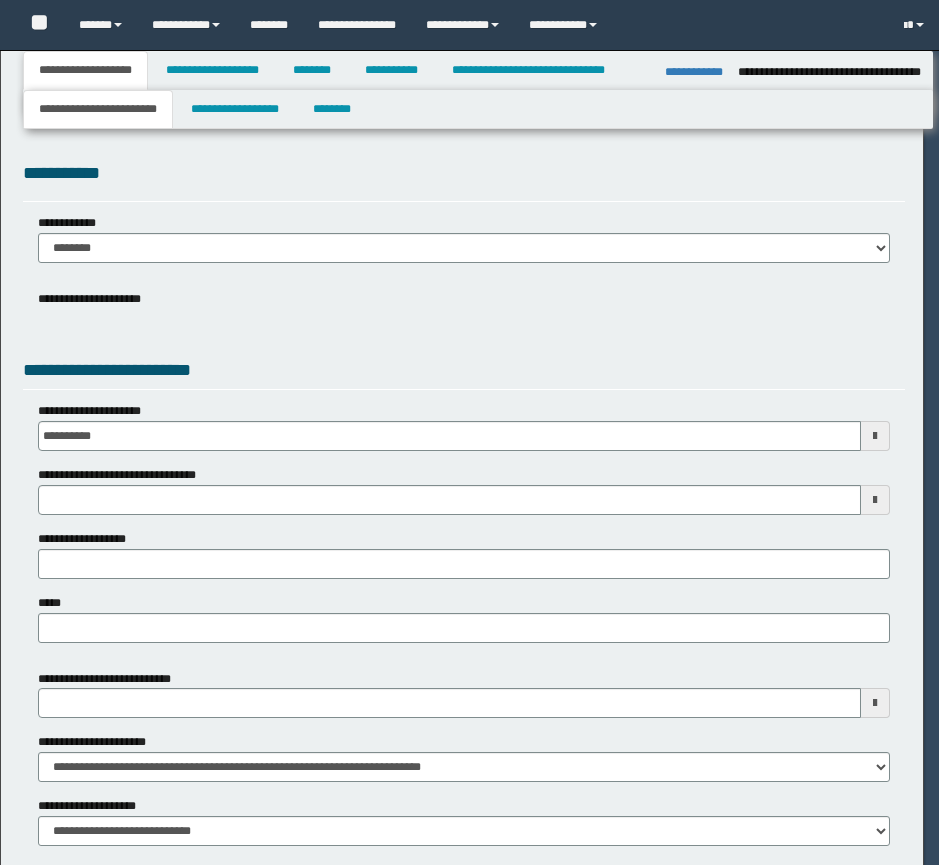 select on "**" 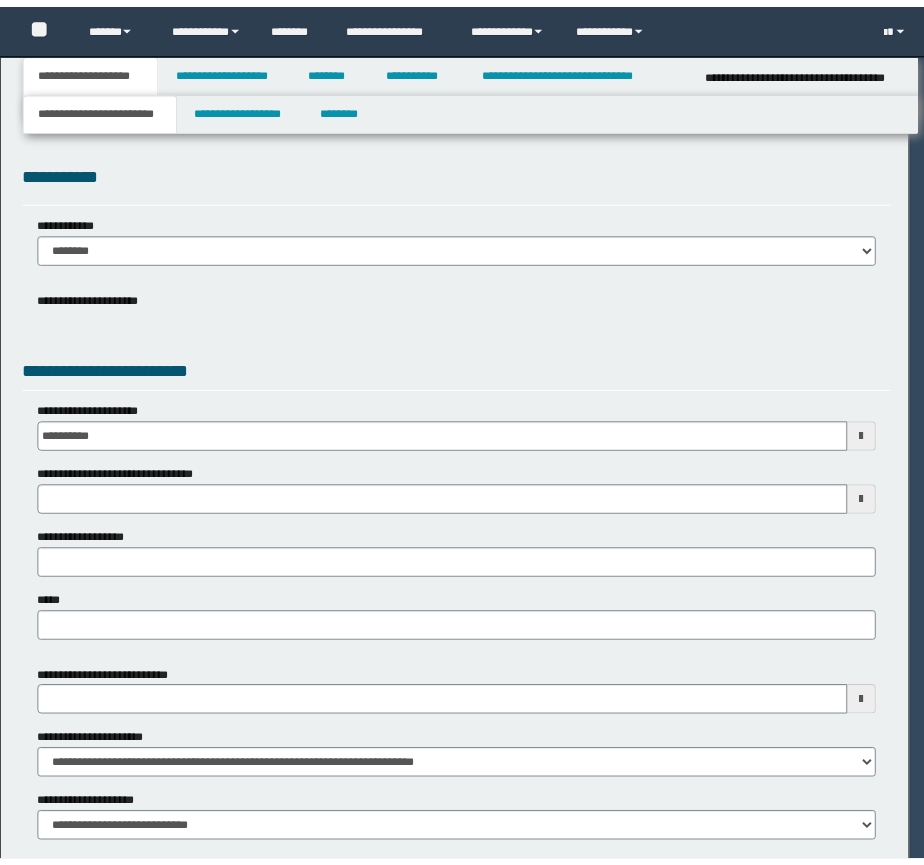 scroll, scrollTop: 0, scrollLeft: 0, axis: both 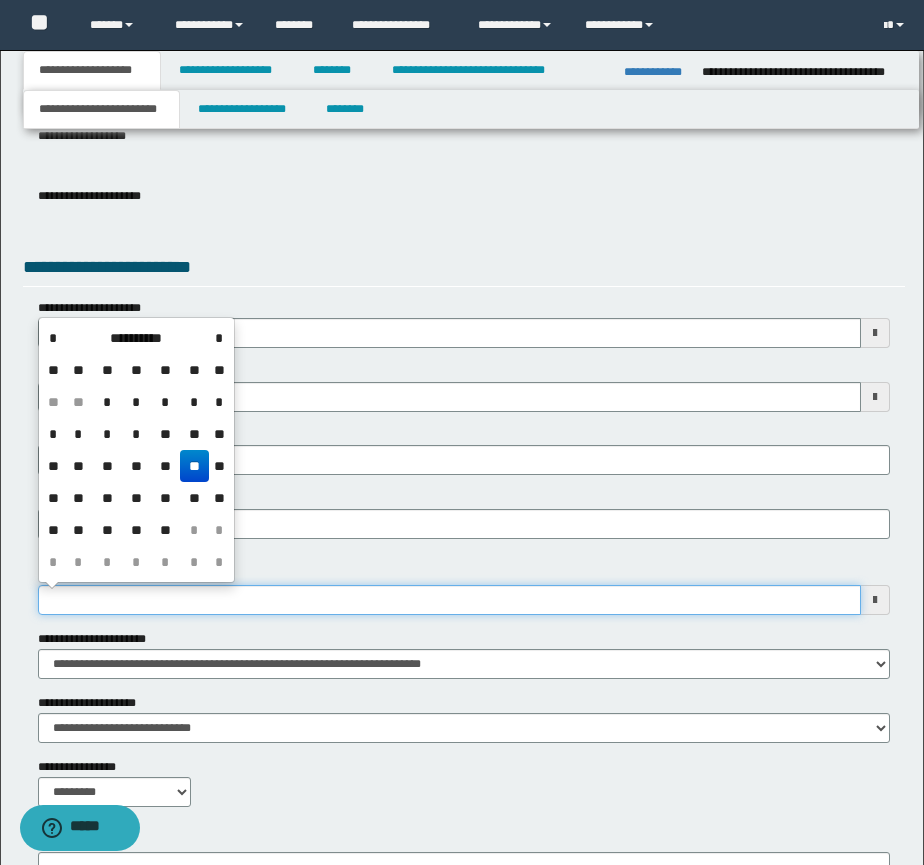 click on "**********" at bounding box center [449, 600] 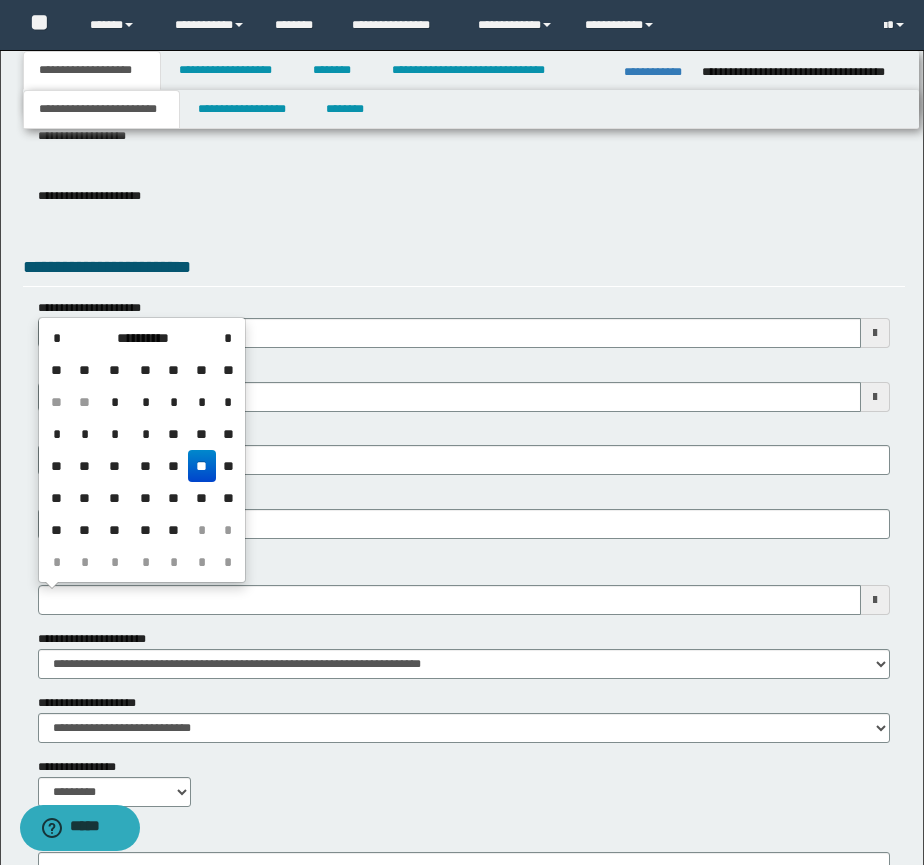 click on "**" at bounding box center (85, 498) 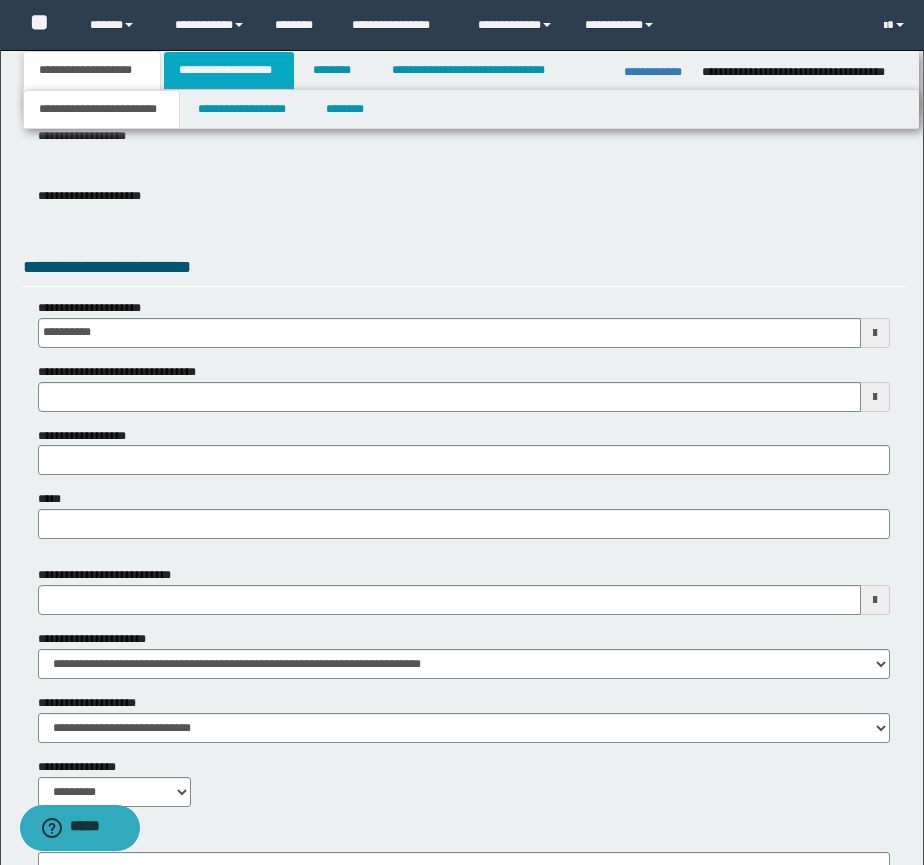 click on "**********" at bounding box center [229, 70] 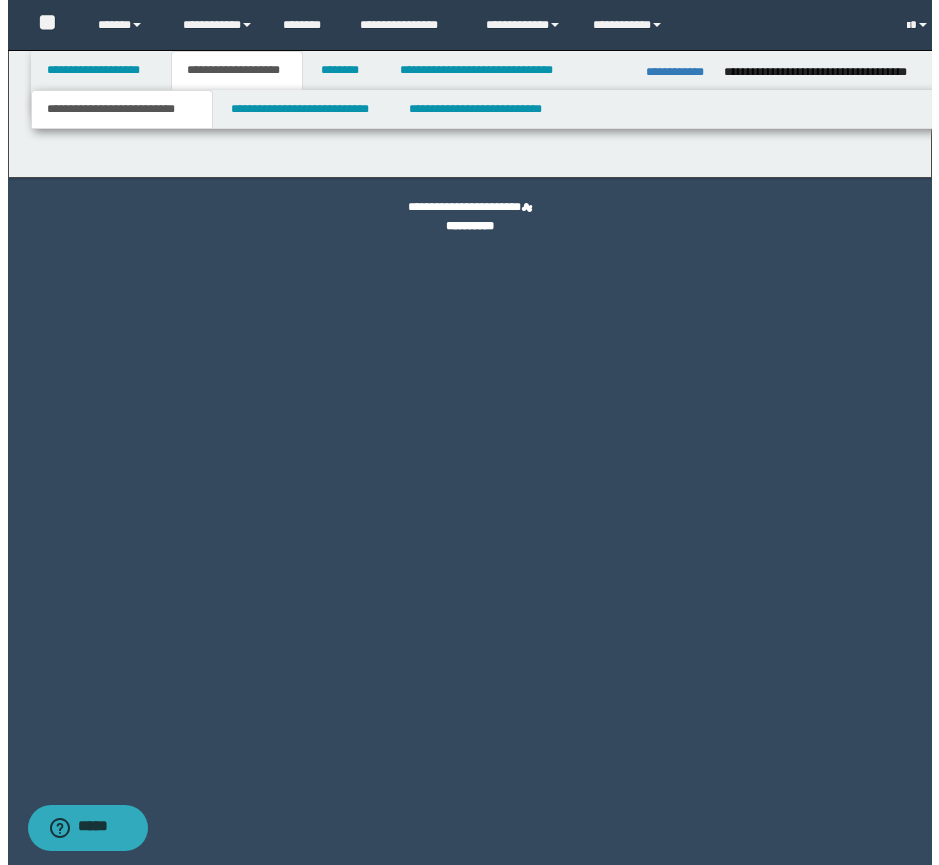 scroll, scrollTop: 0, scrollLeft: 0, axis: both 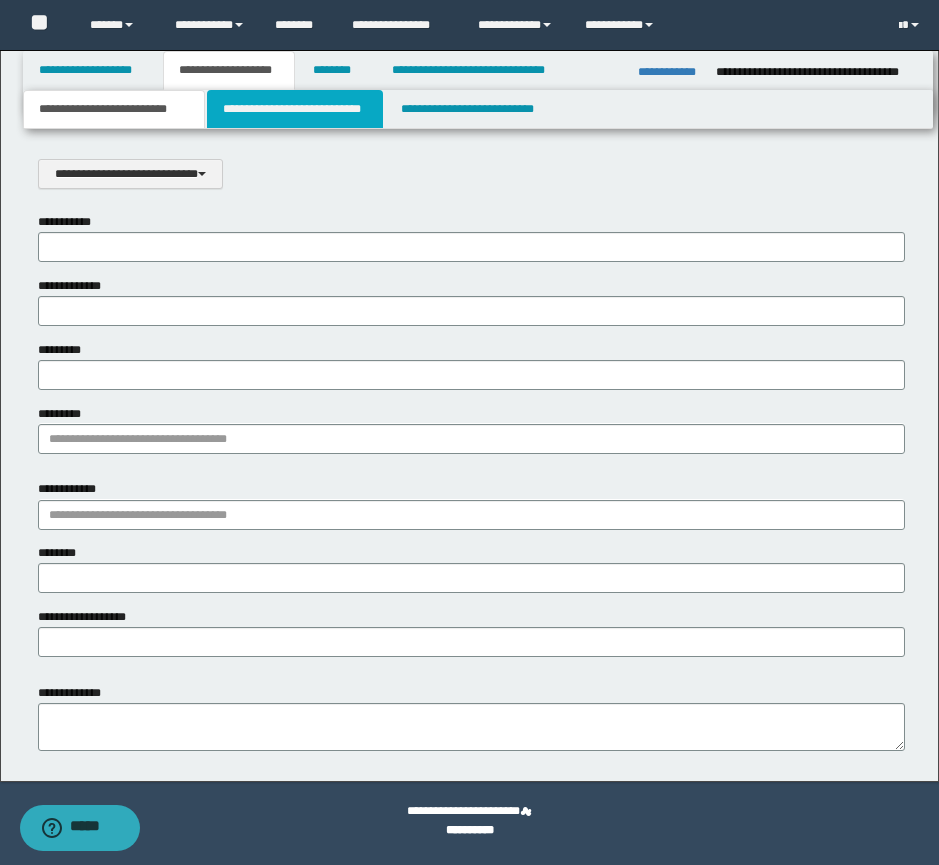 click on "**********" at bounding box center [295, 109] 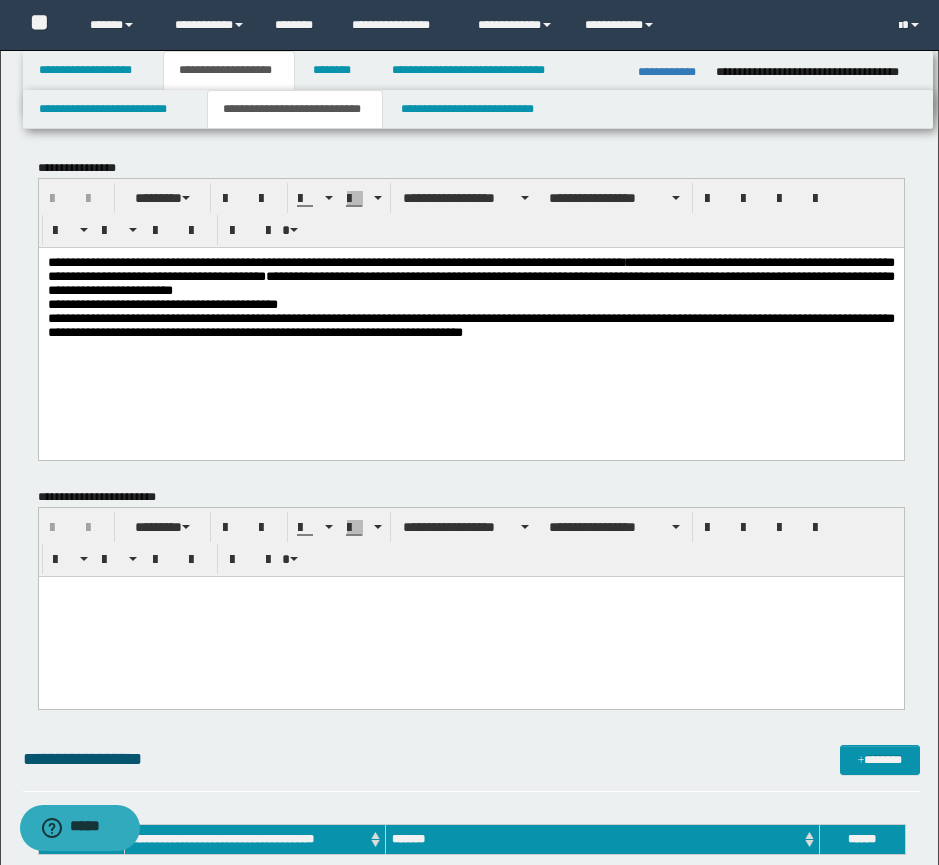 scroll, scrollTop: 0, scrollLeft: 0, axis: both 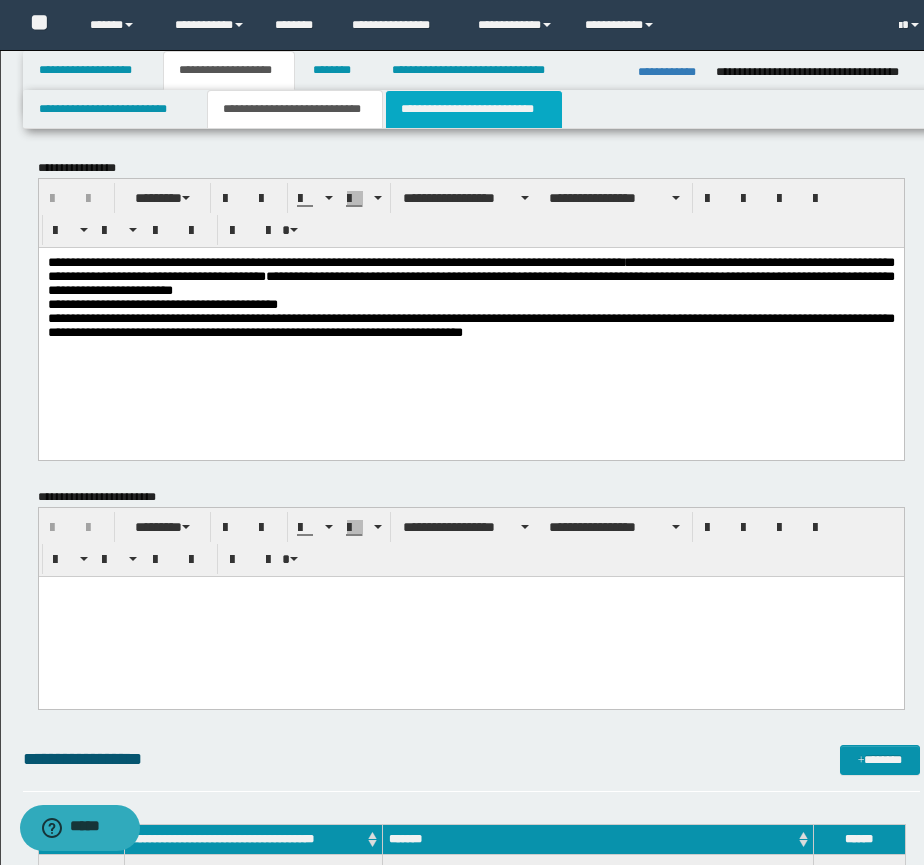 click on "**********" at bounding box center (474, 109) 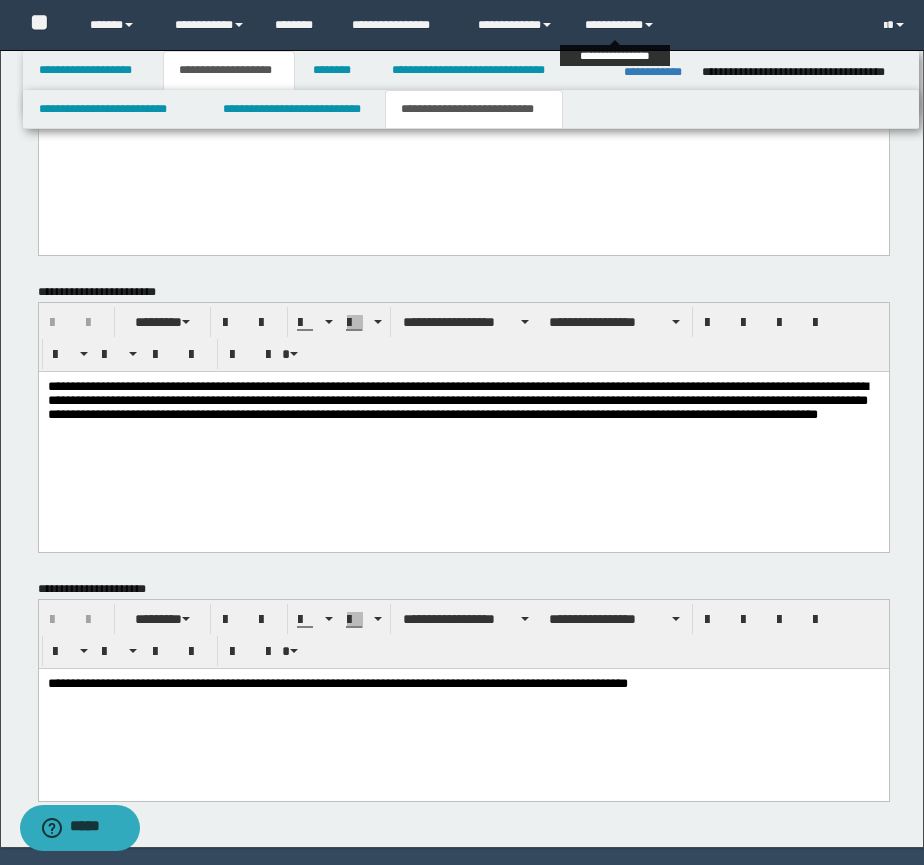 scroll, scrollTop: 167, scrollLeft: 0, axis: vertical 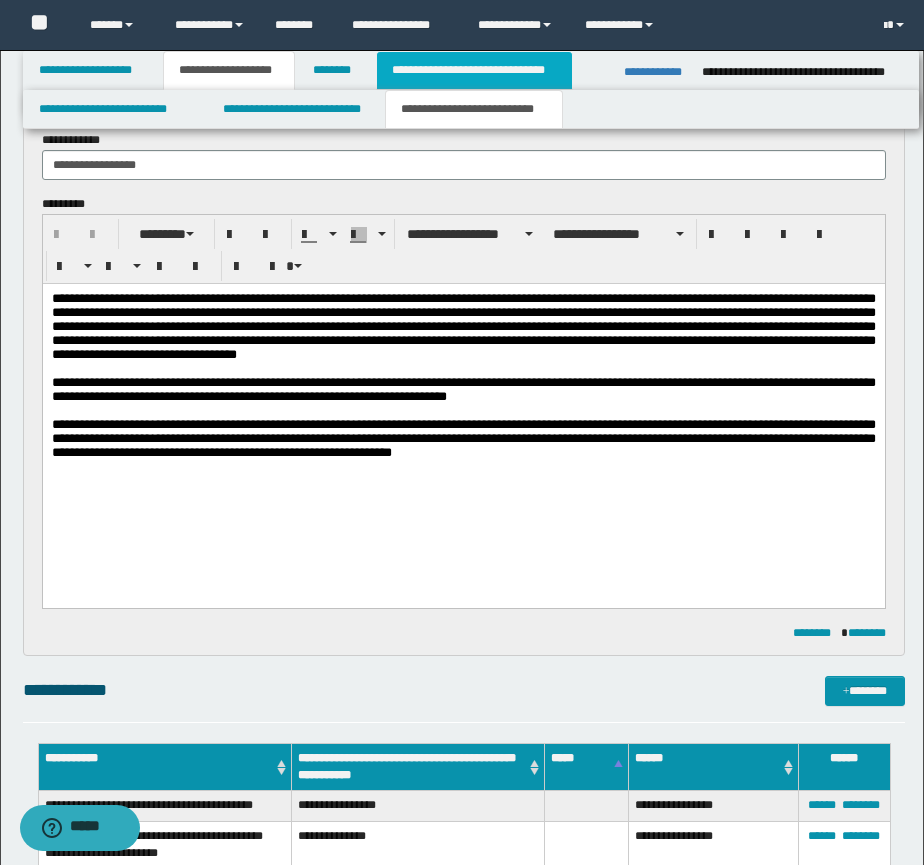 click on "**********" at bounding box center (474, 70) 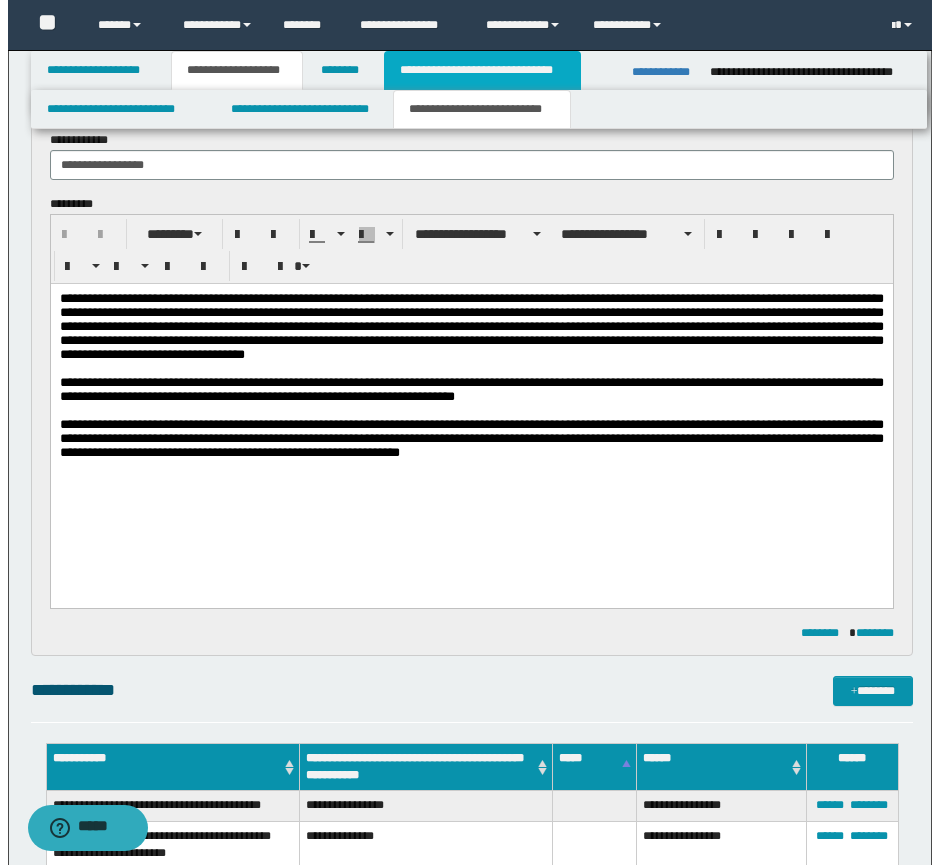 scroll, scrollTop: 0, scrollLeft: 0, axis: both 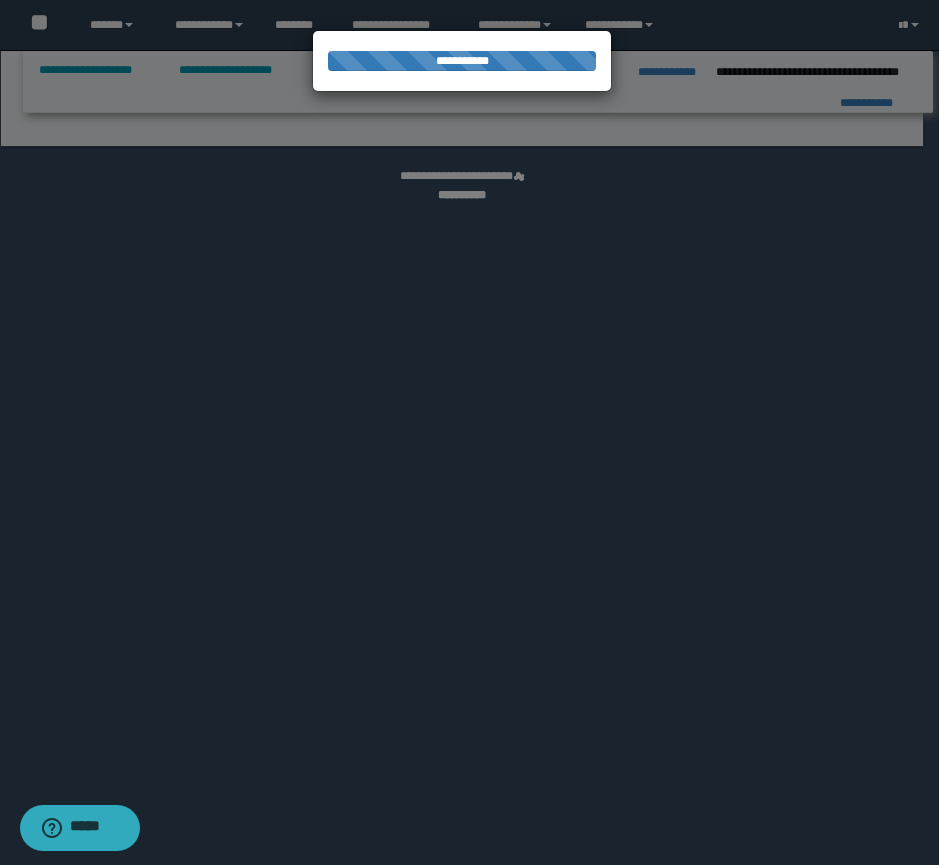 select on "*" 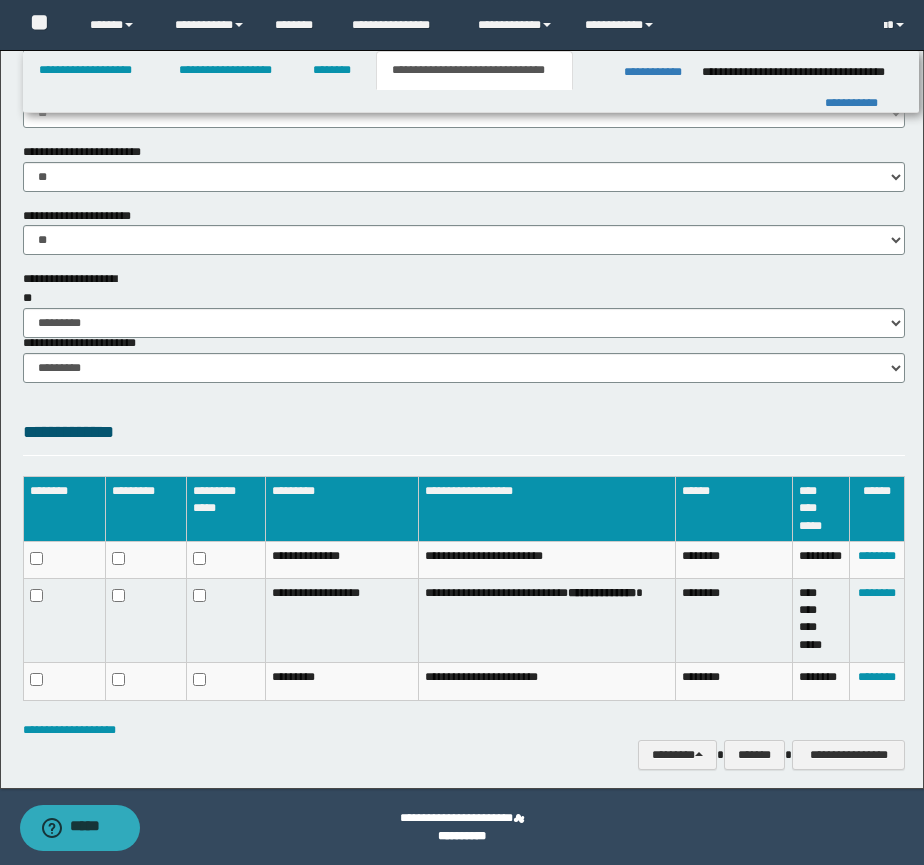 scroll, scrollTop: 1278, scrollLeft: 0, axis: vertical 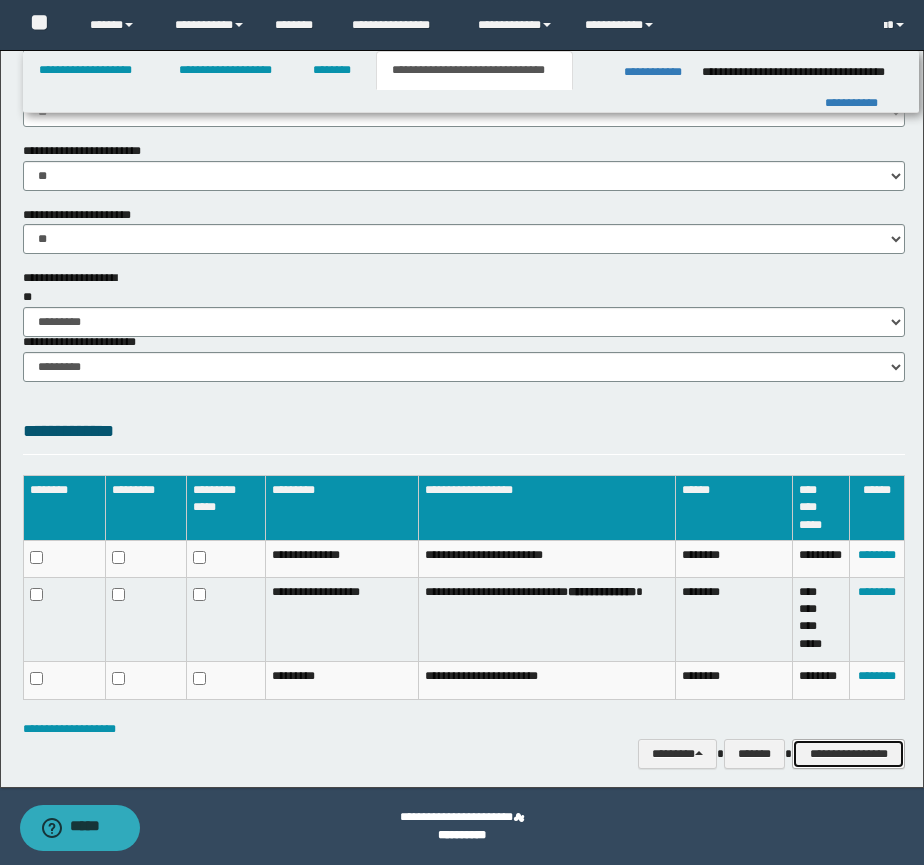 click on "**********" at bounding box center [848, 754] 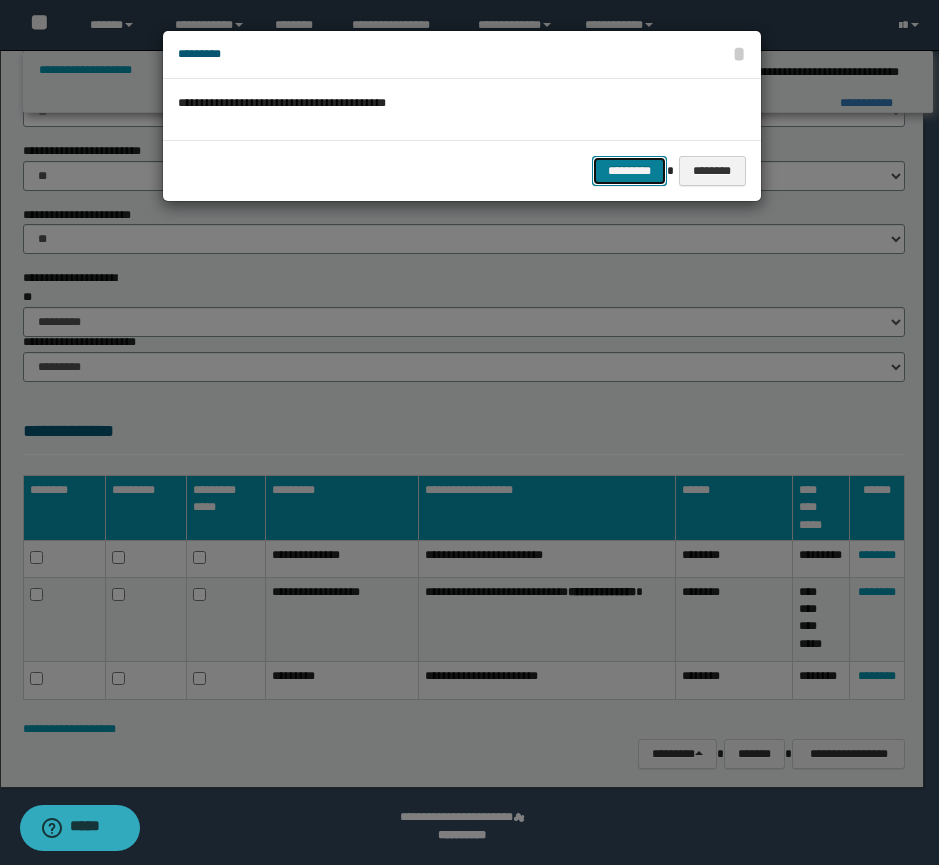 click on "*********" at bounding box center (629, 171) 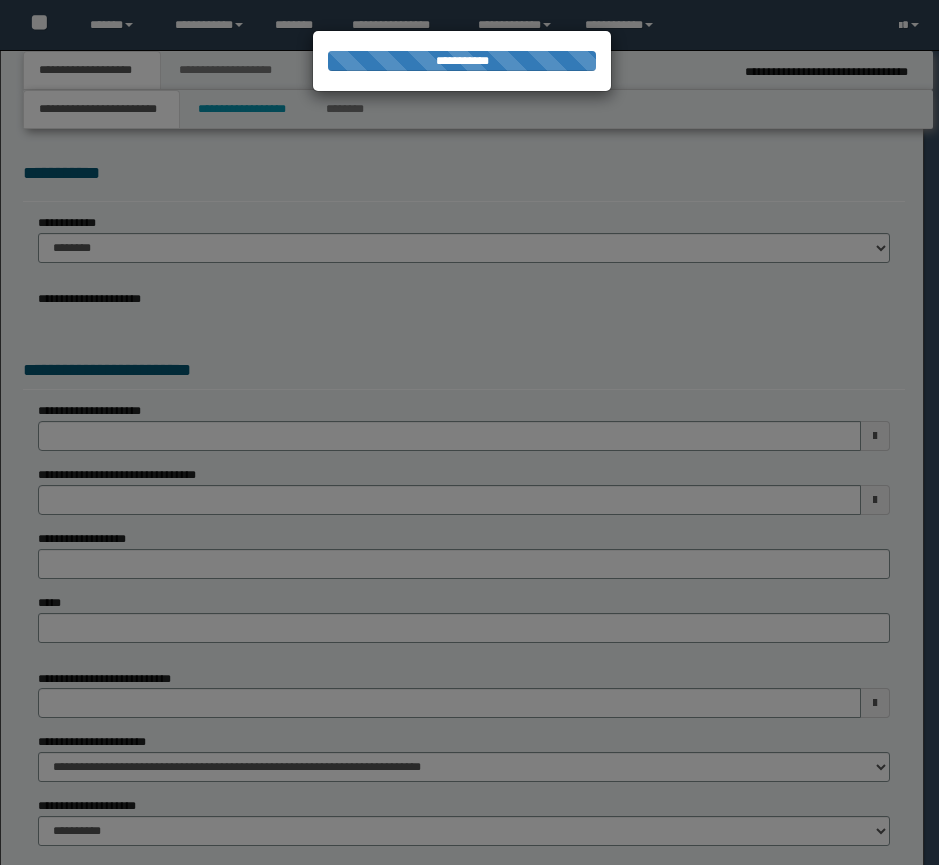 scroll, scrollTop: 0, scrollLeft: 0, axis: both 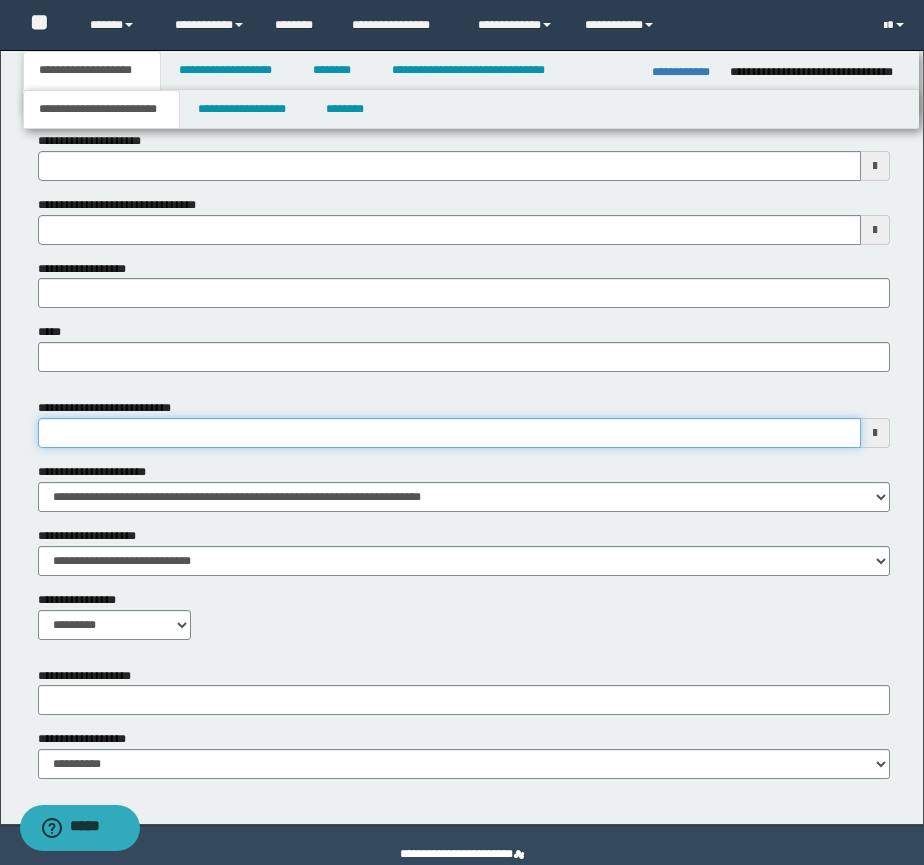 click on "**********" at bounding box center [449, 433] 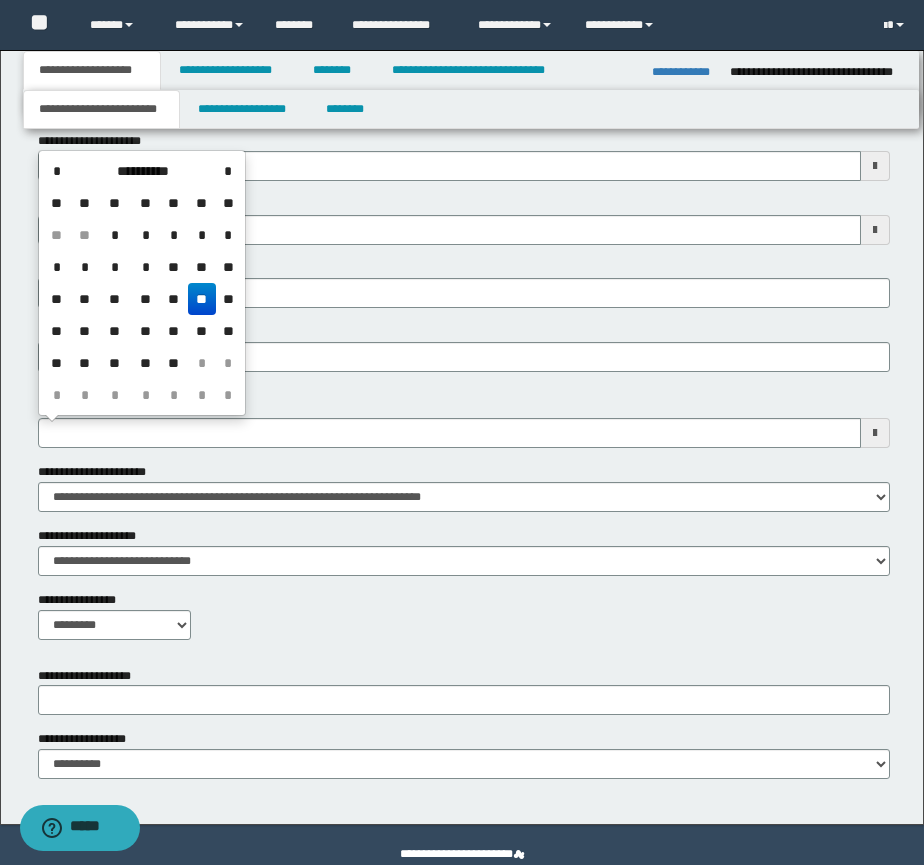 click on "**" at bounding box center [85, 331] 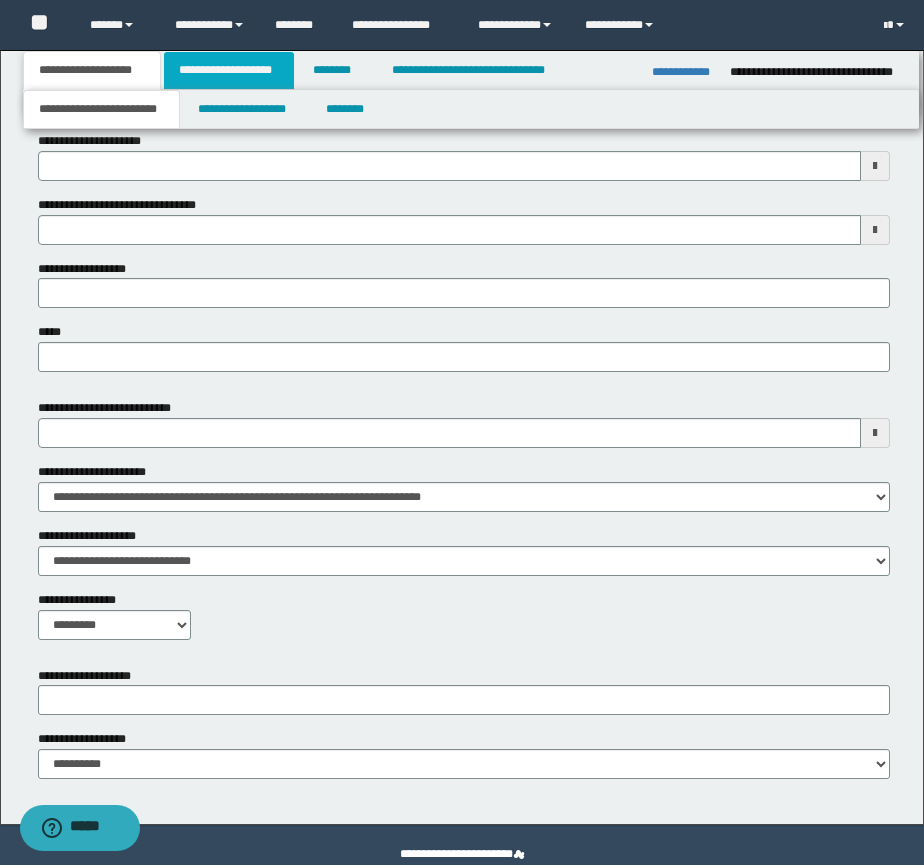 click on "**********" at bounding box center (229, 70) 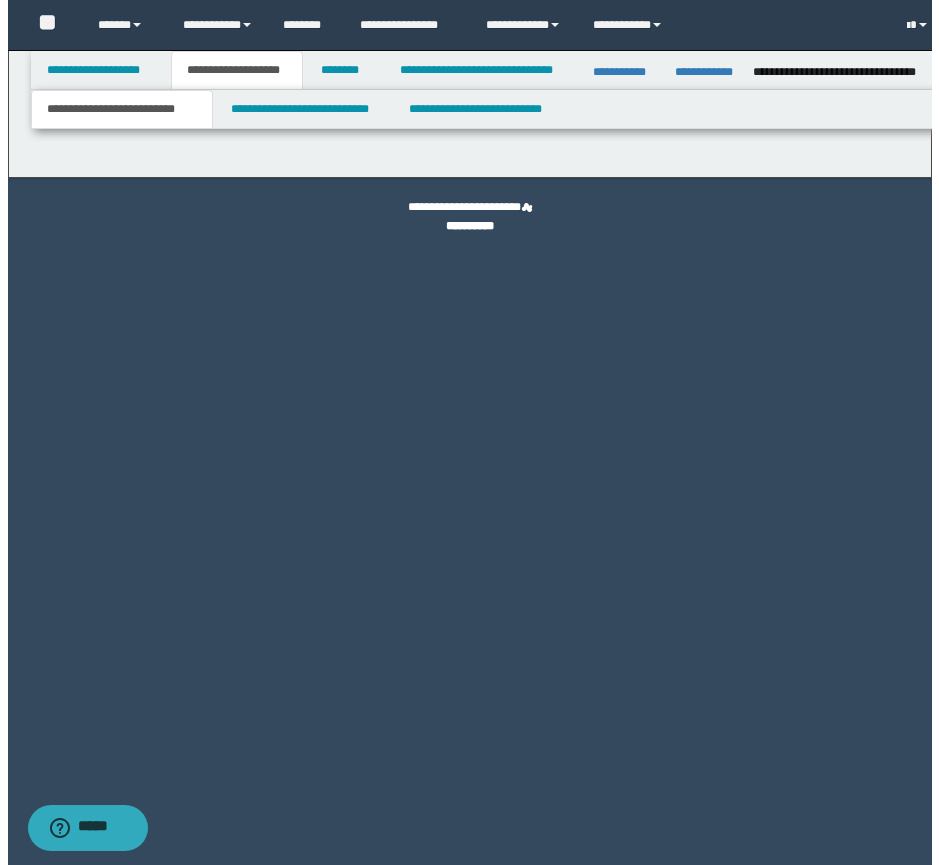 scroll, scrollTop: 0, scrollLeft: 0, axis: both 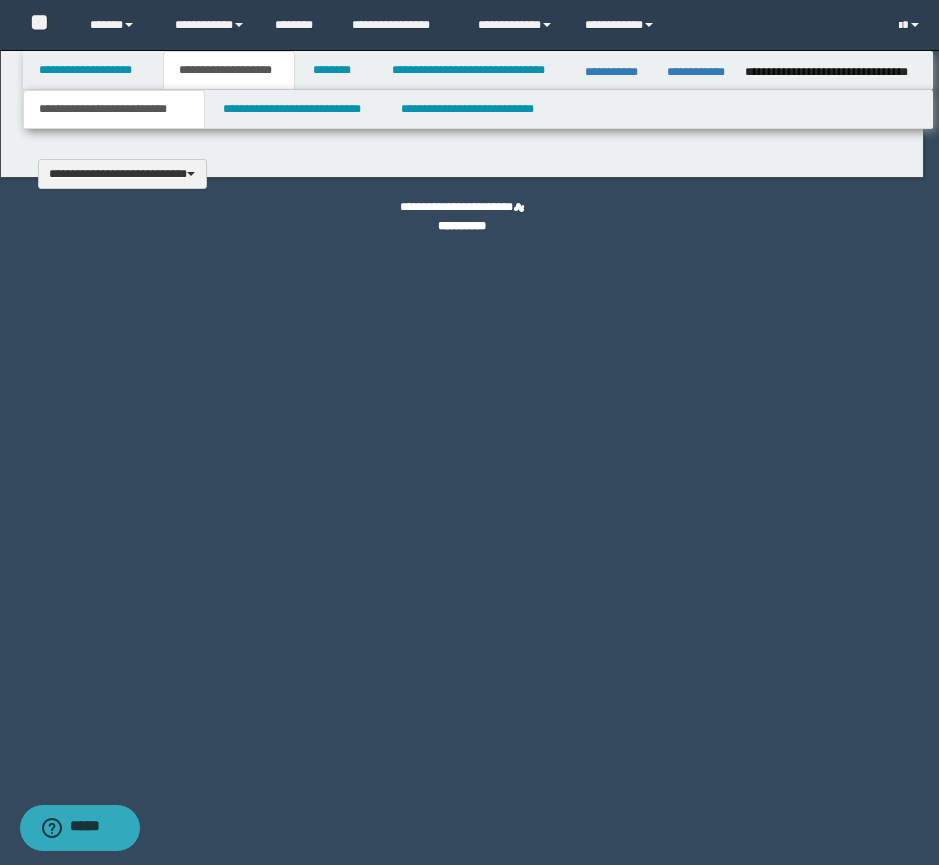 type 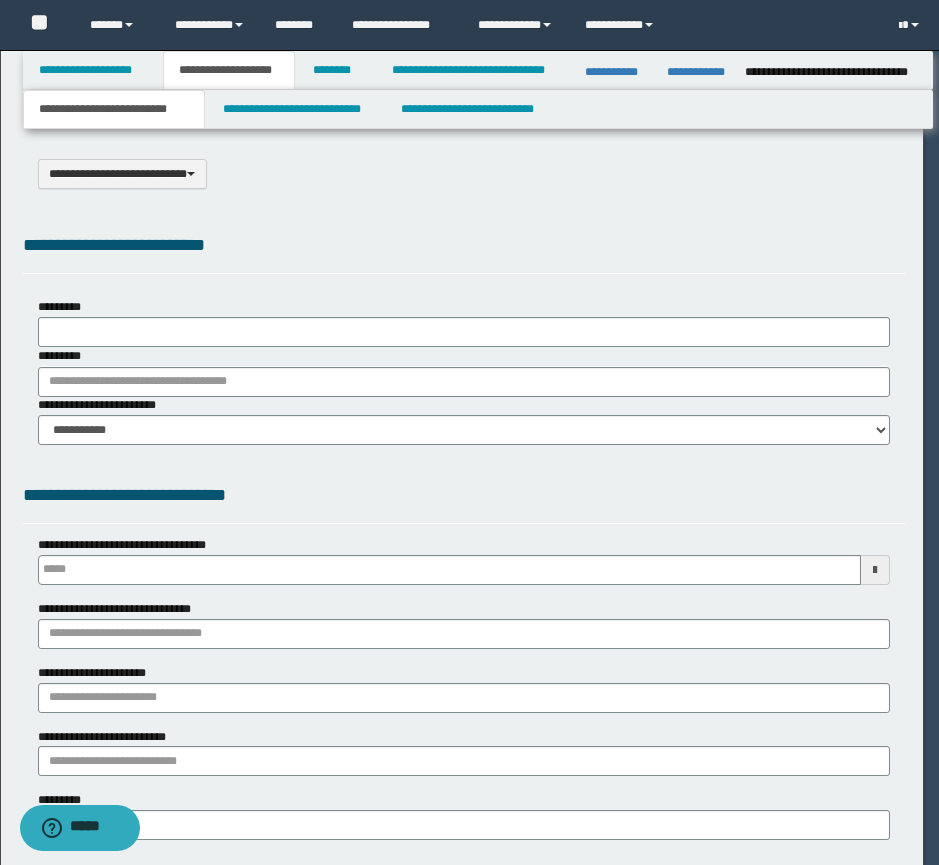 scroll, scrollTop: 0, scrollLeft: 0, axis: both 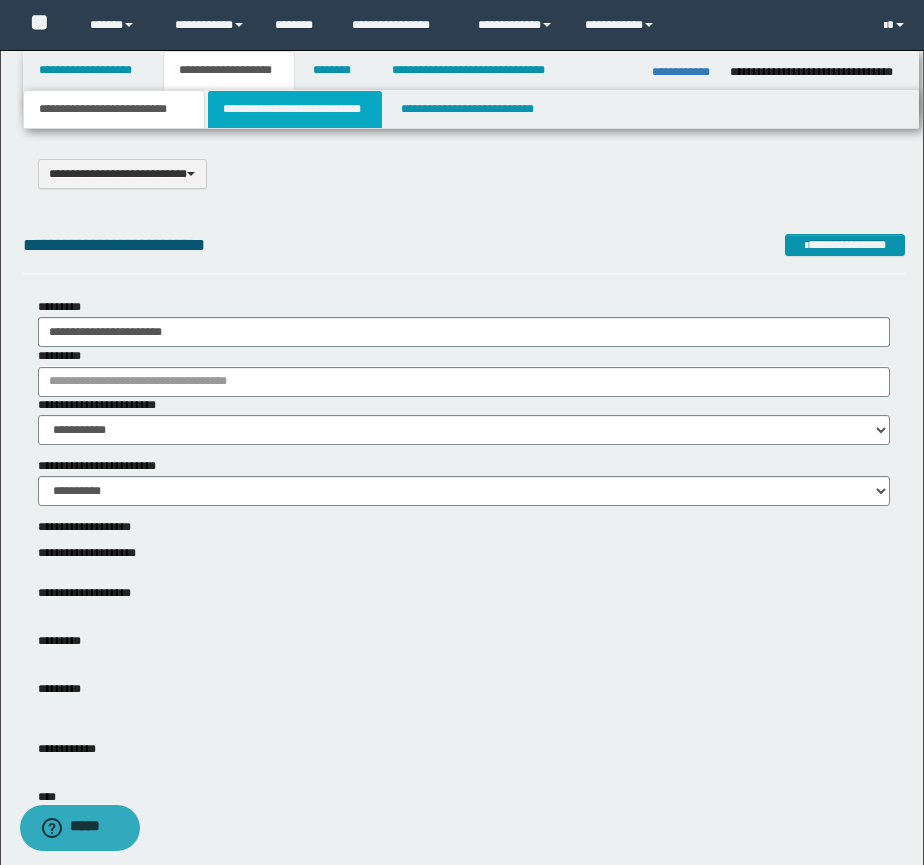 click on "**********" at bounding box center [295, 109] 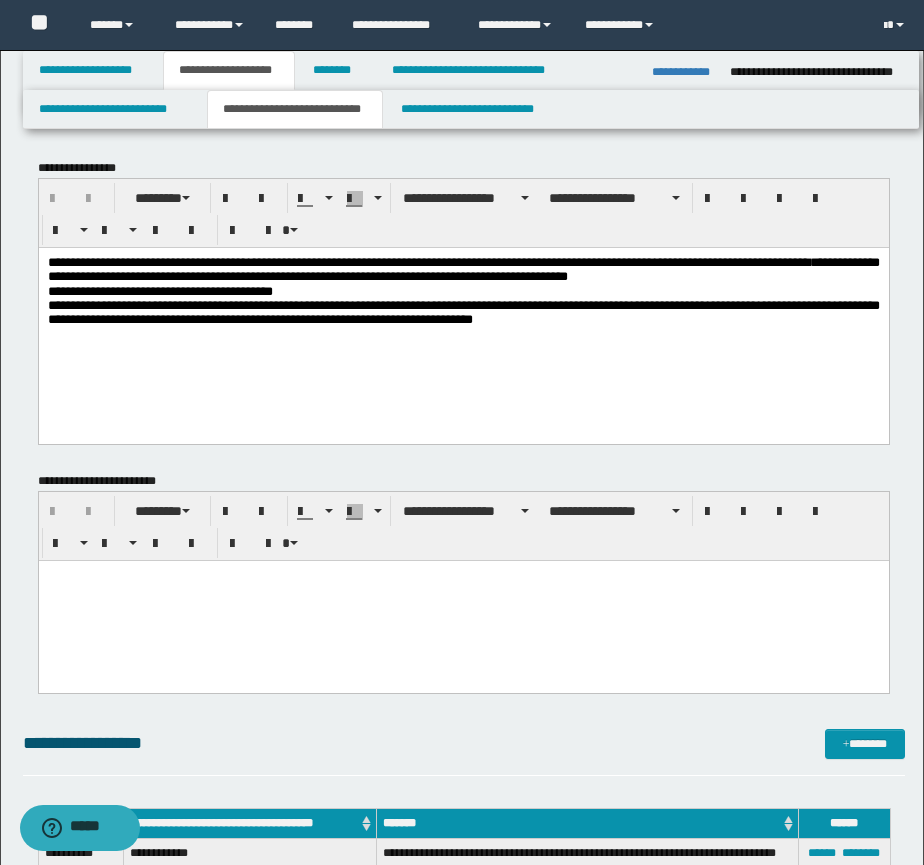 scroll, scrollTop: 167, scrollLeft: 0, axis: vertical 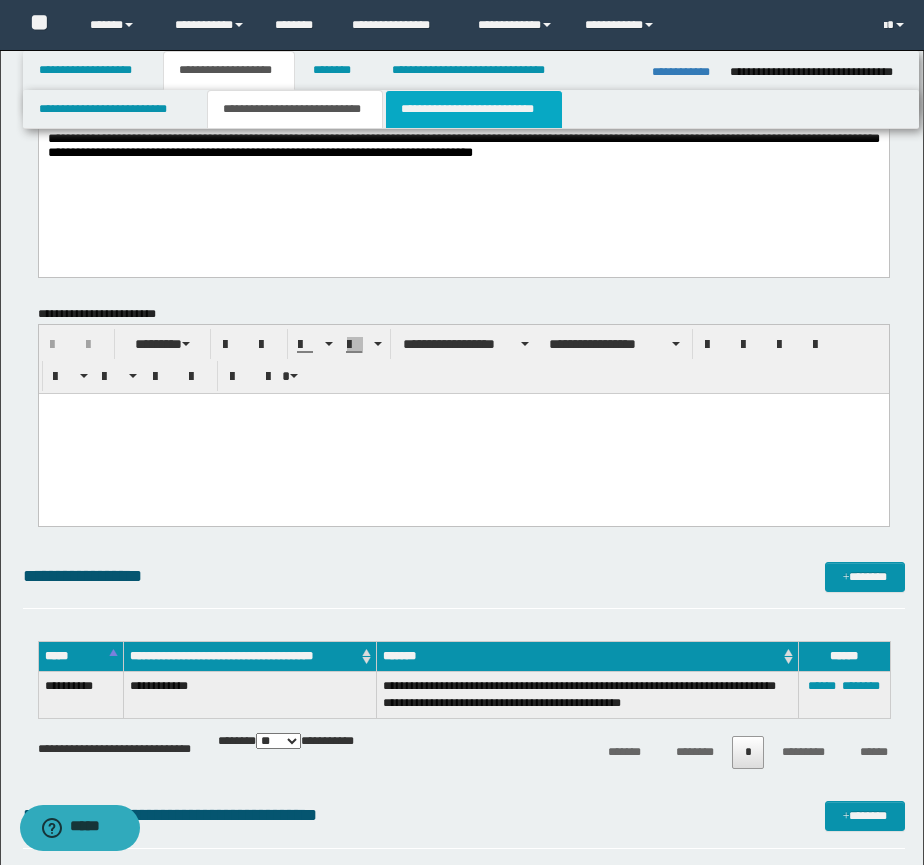 click on "**********" at bounding box center [474, 109] 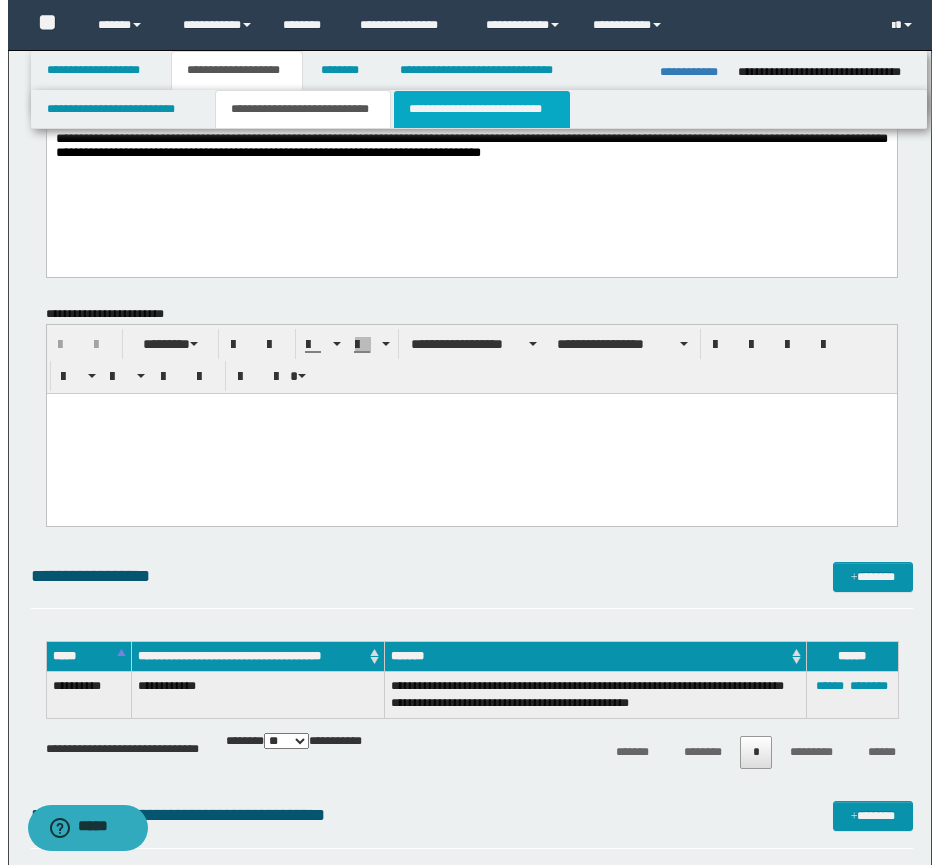 scroll, scrollTop: 0, scrollLeft: 0, axis: both 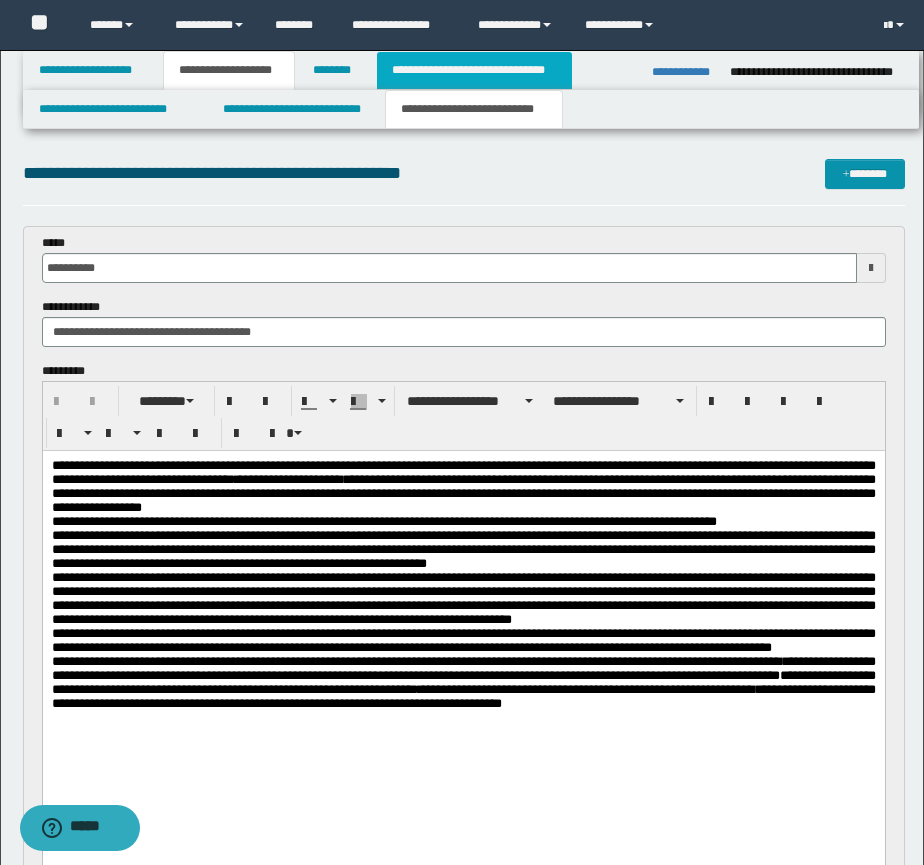 click on "**********" at bounding box center [474, 70] 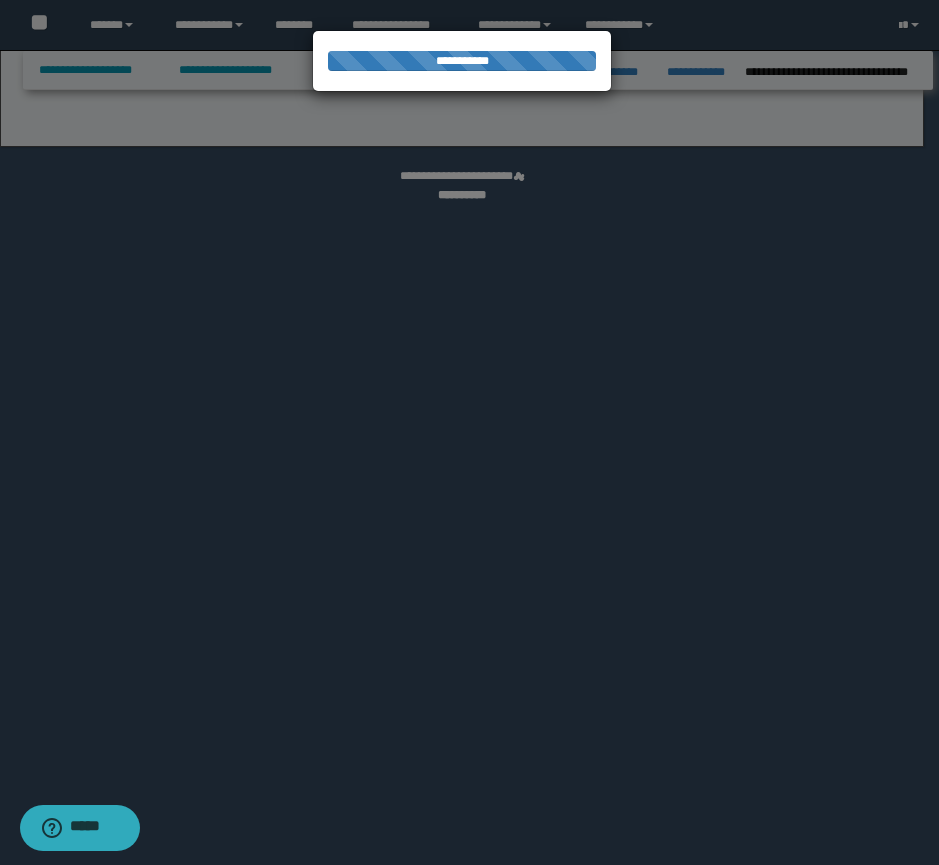 select on "*" 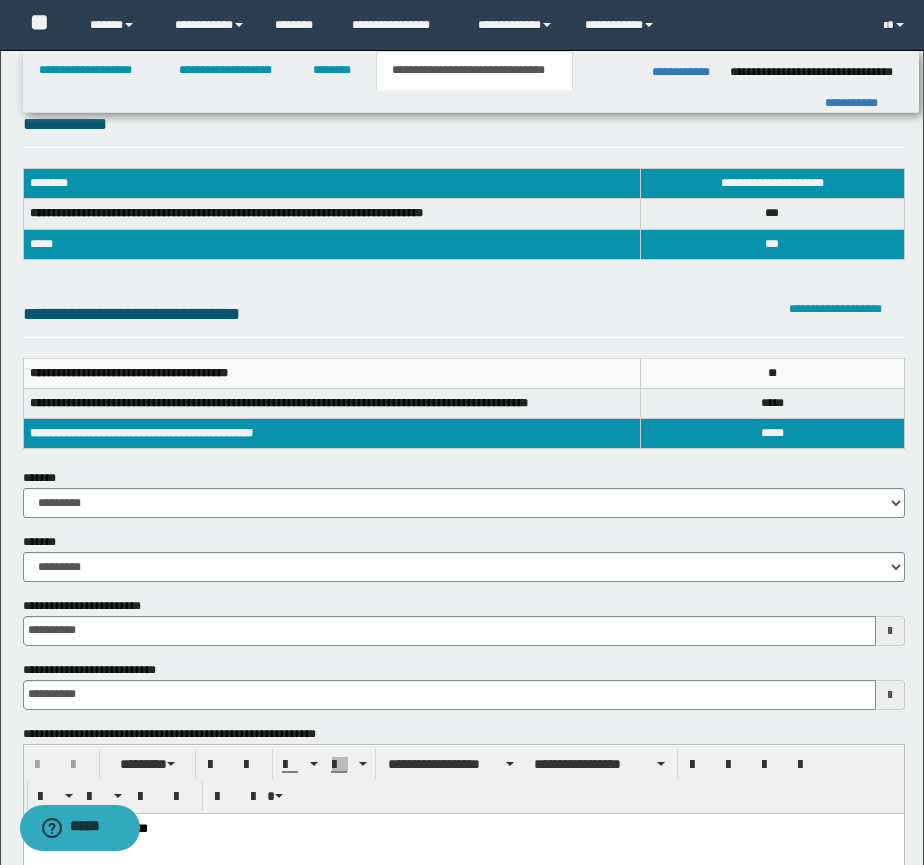 scroll, scrollTop: 0, scrollLeft: 0, axis: both 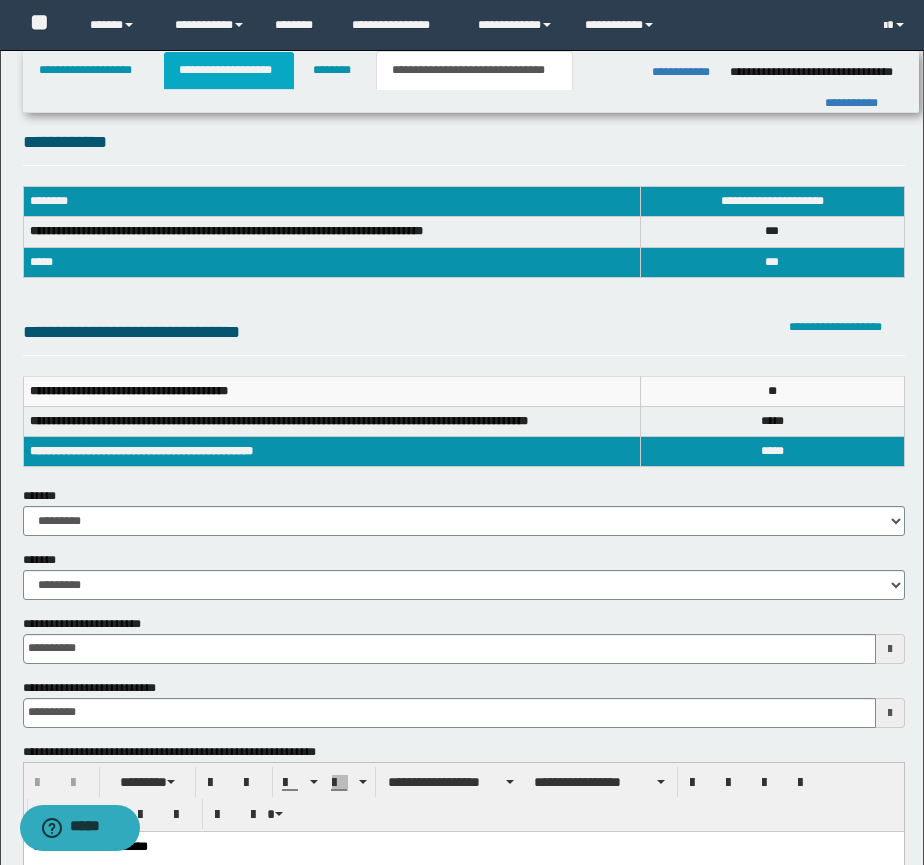 click on "**********" at bounding box center [229, 70] 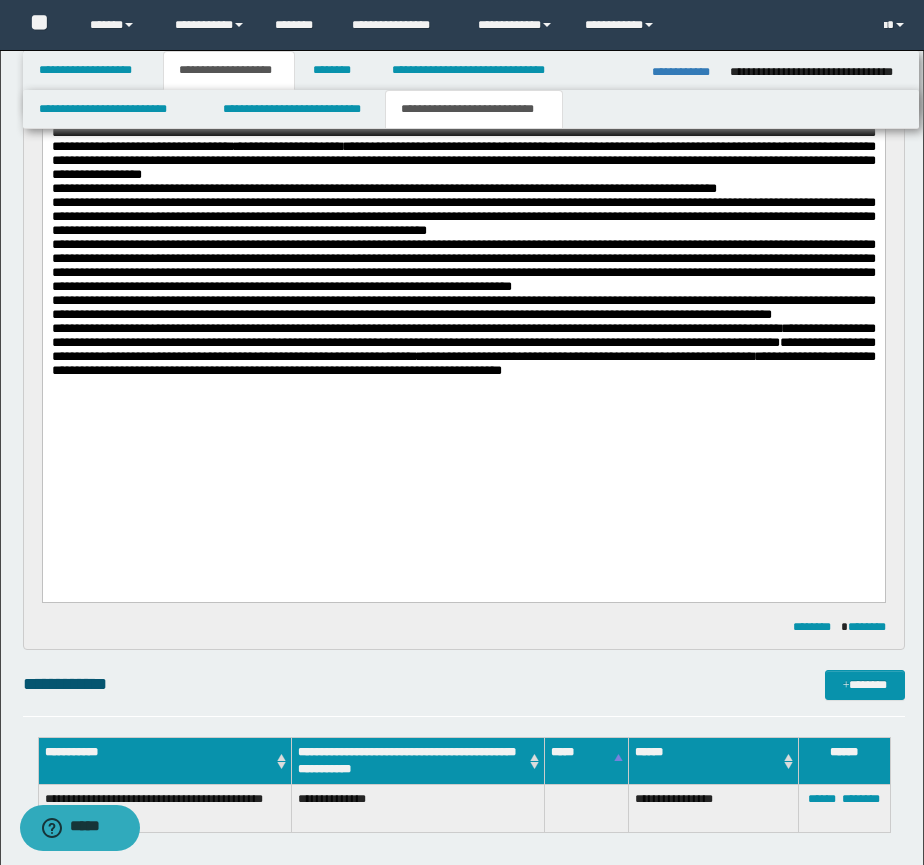 scroll, scrollTop: 667, scrollLeft: 0, axis: vertical 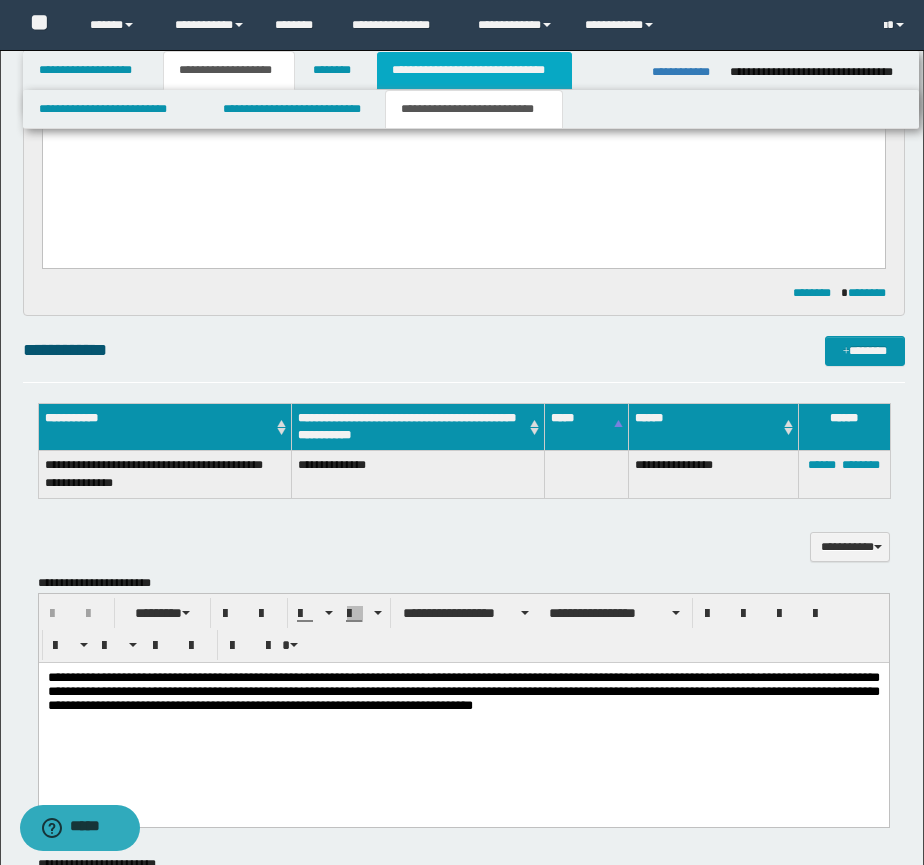 click on "**********" at bounding box center [474, 70] 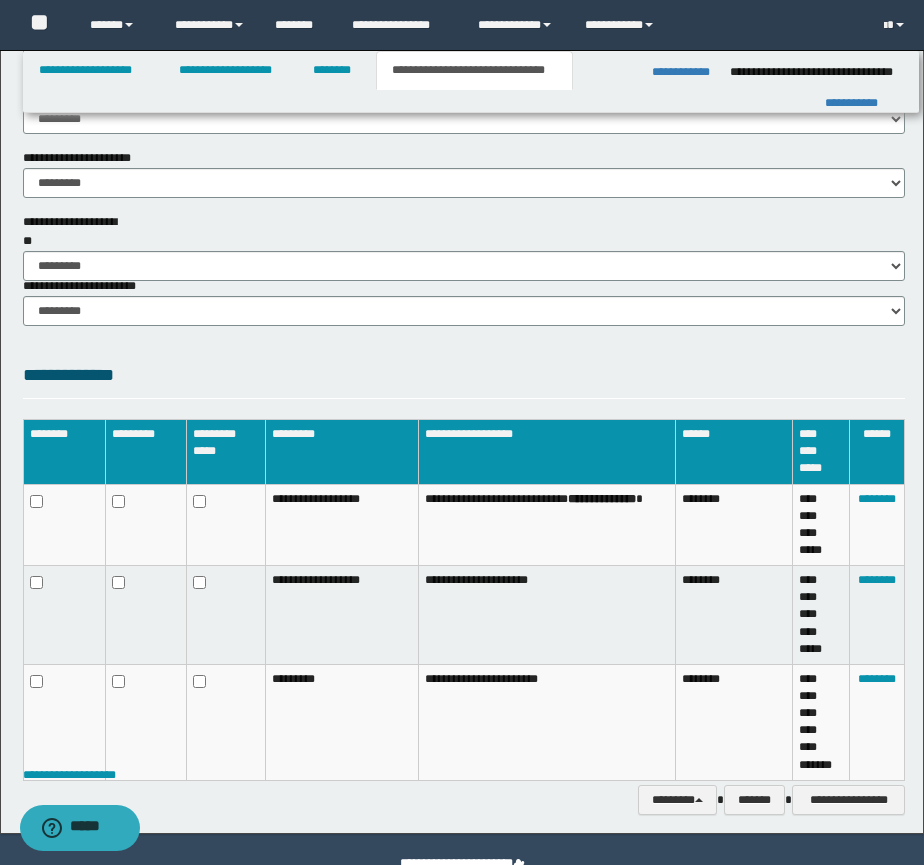scroll, scrollTop: 1285, scrollLeft: 0, axis: vertical 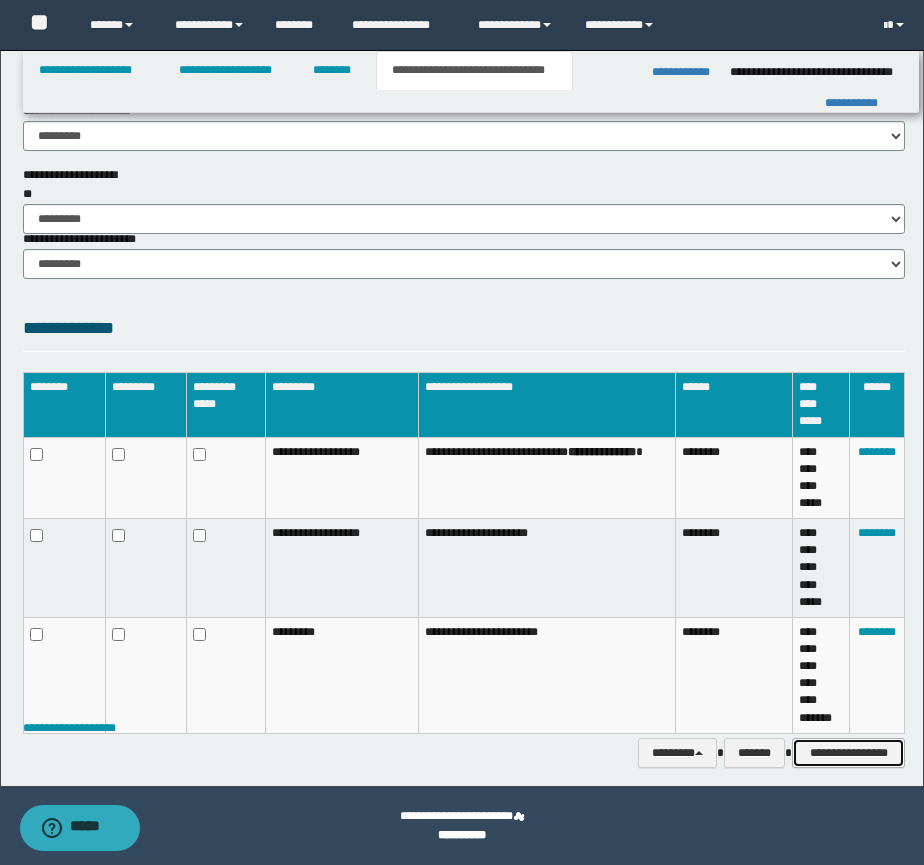 click on "**********" at bounding box center [848, 753] 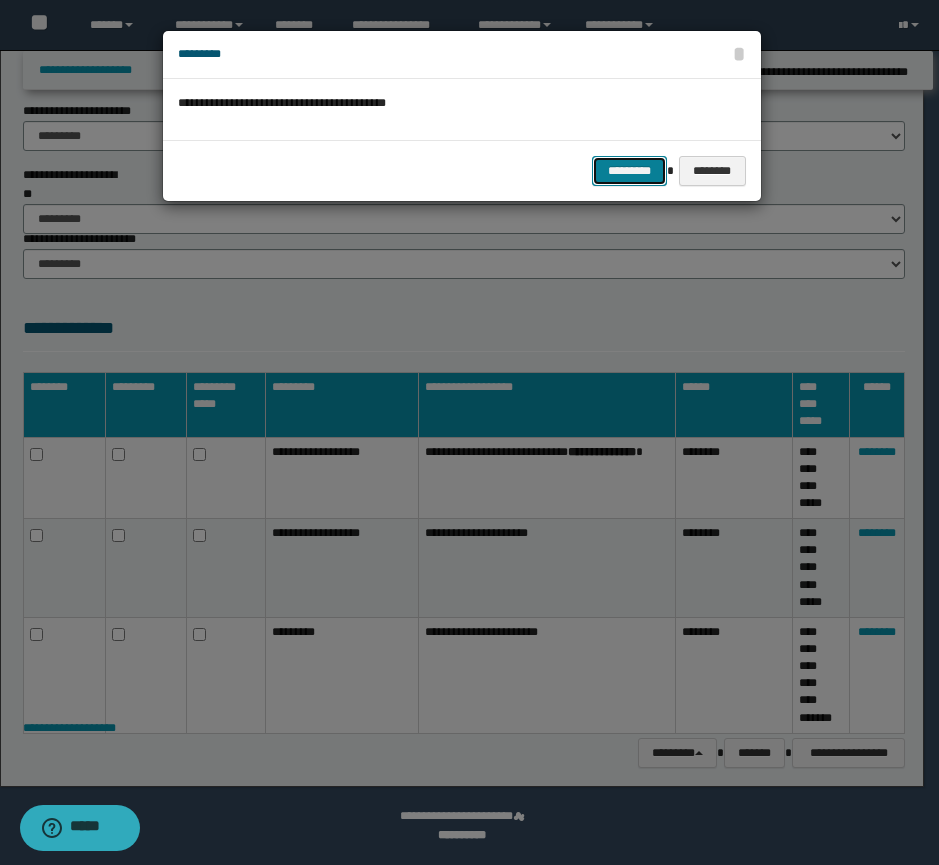 click on "*********" at bounding box center [629, 171] 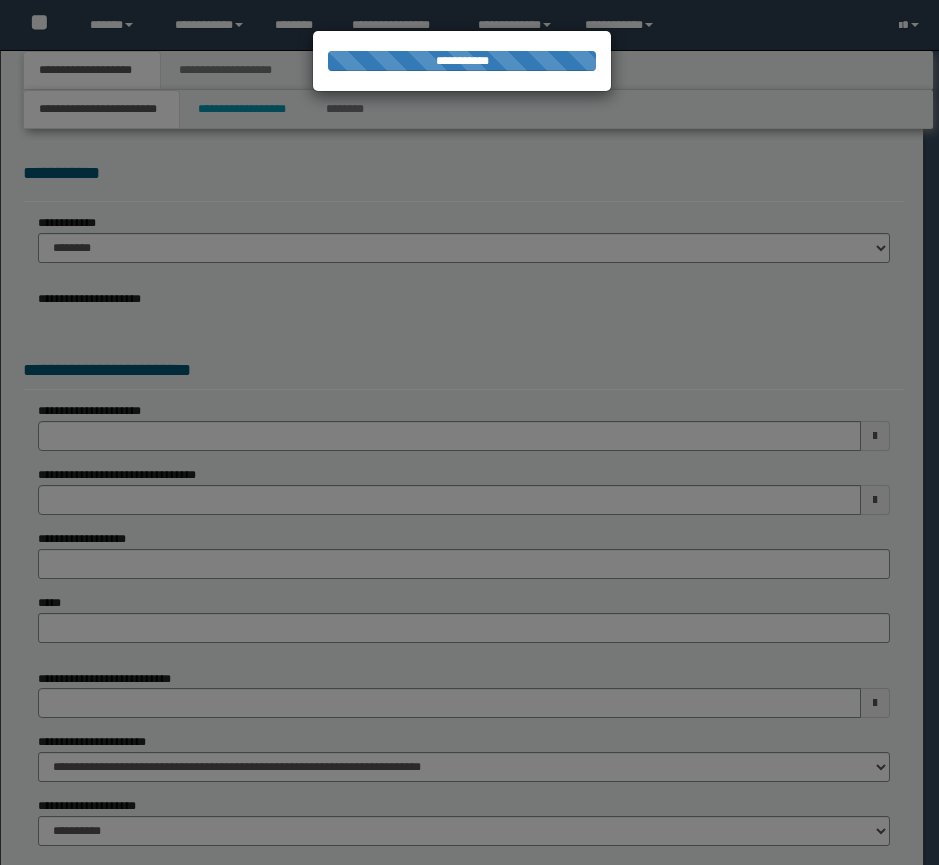 scroll, scrollTop: 0, scrollLeft: 0, axis: both 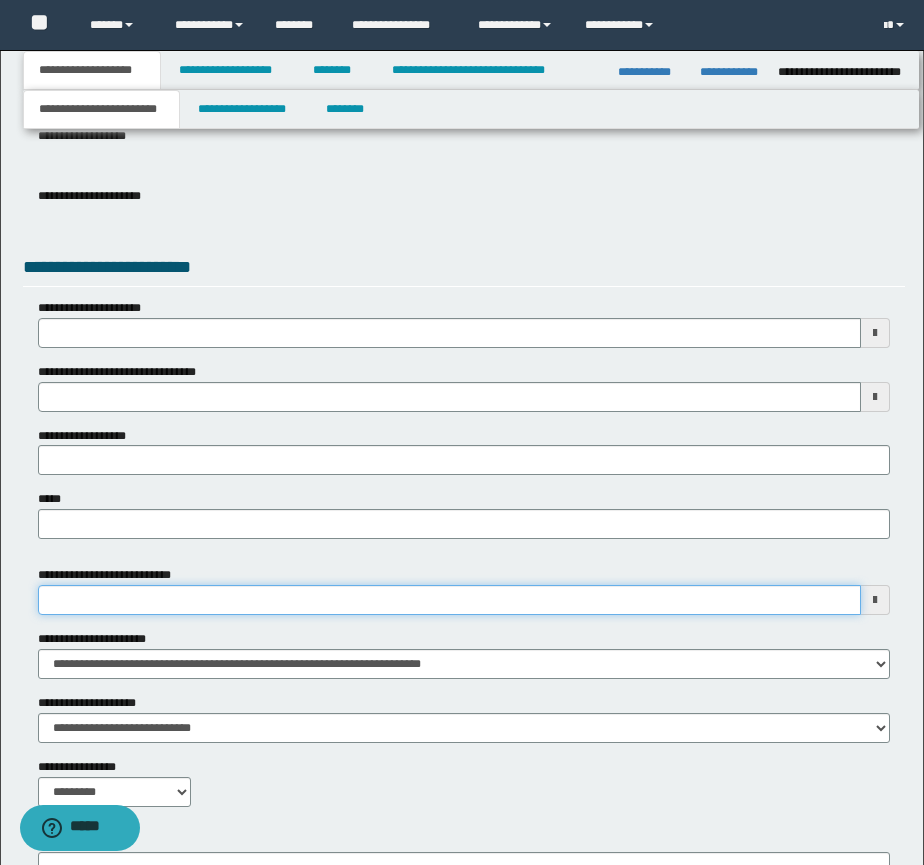 click on "**********" at bounding box center (449, 600) 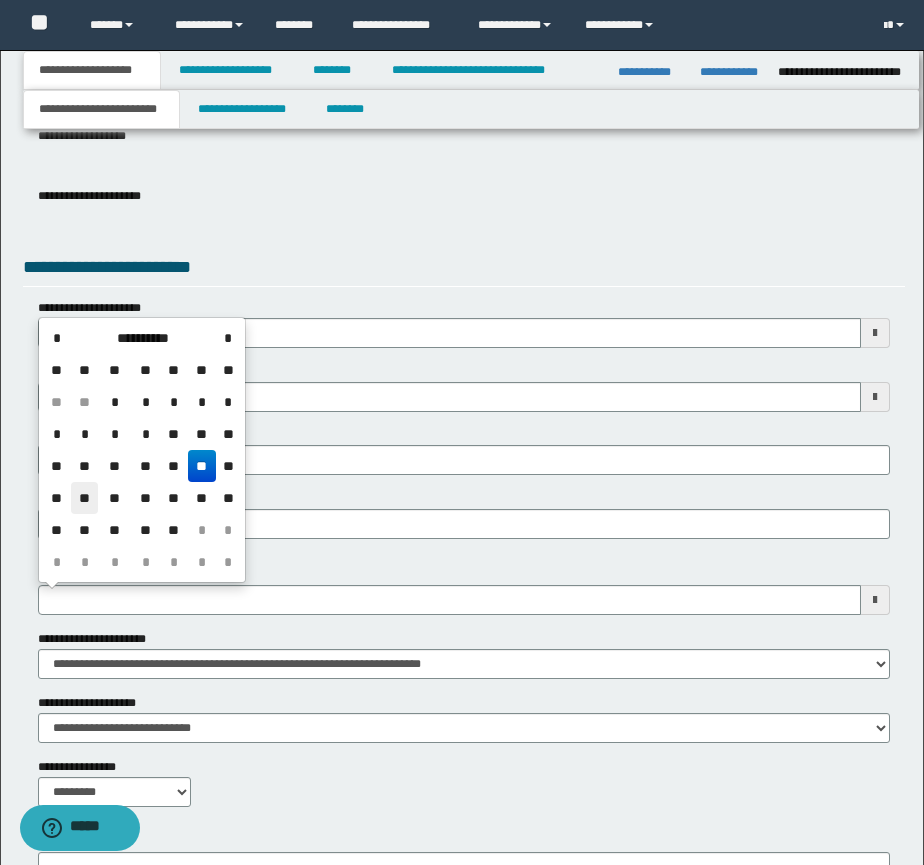 click on "**" at bounding box center (85, 498) 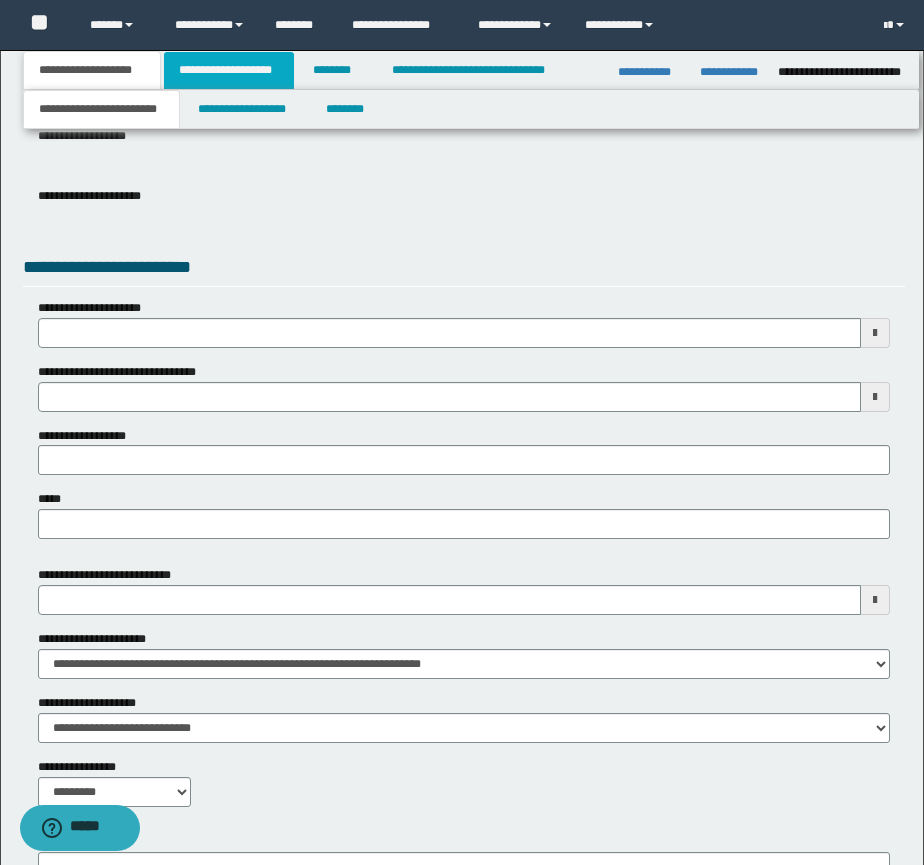 click on "**********" at bounding box center (229, 70) 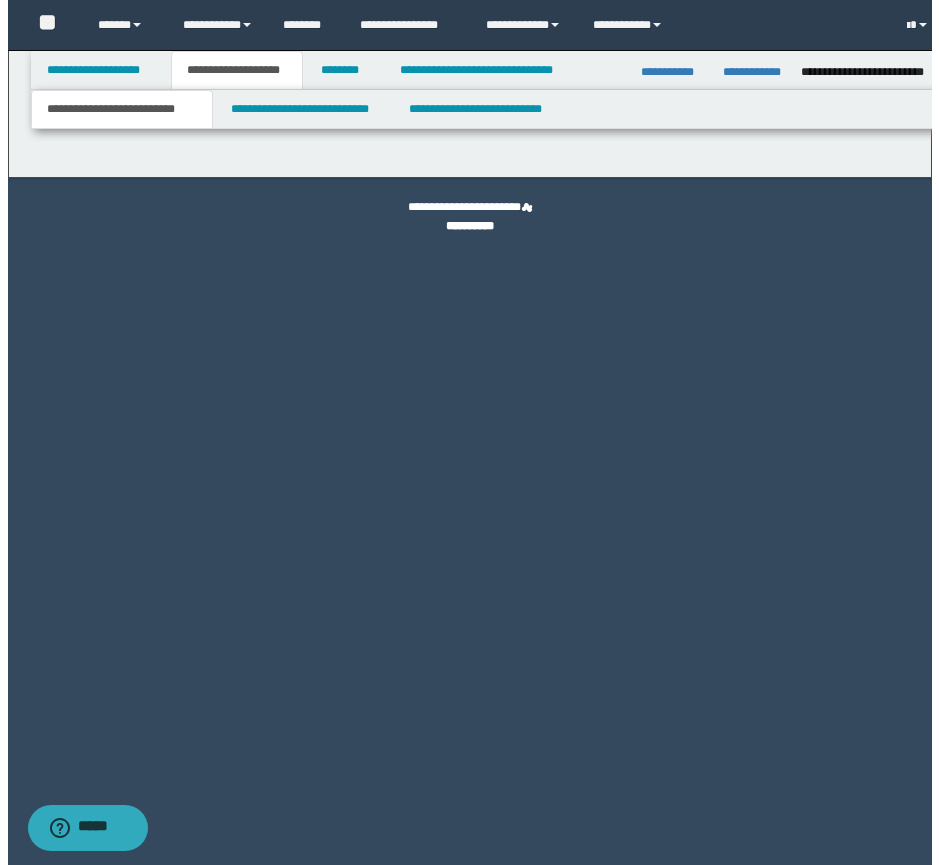scroll, scrollTop: 0, scrollLeft: 0, axis: both 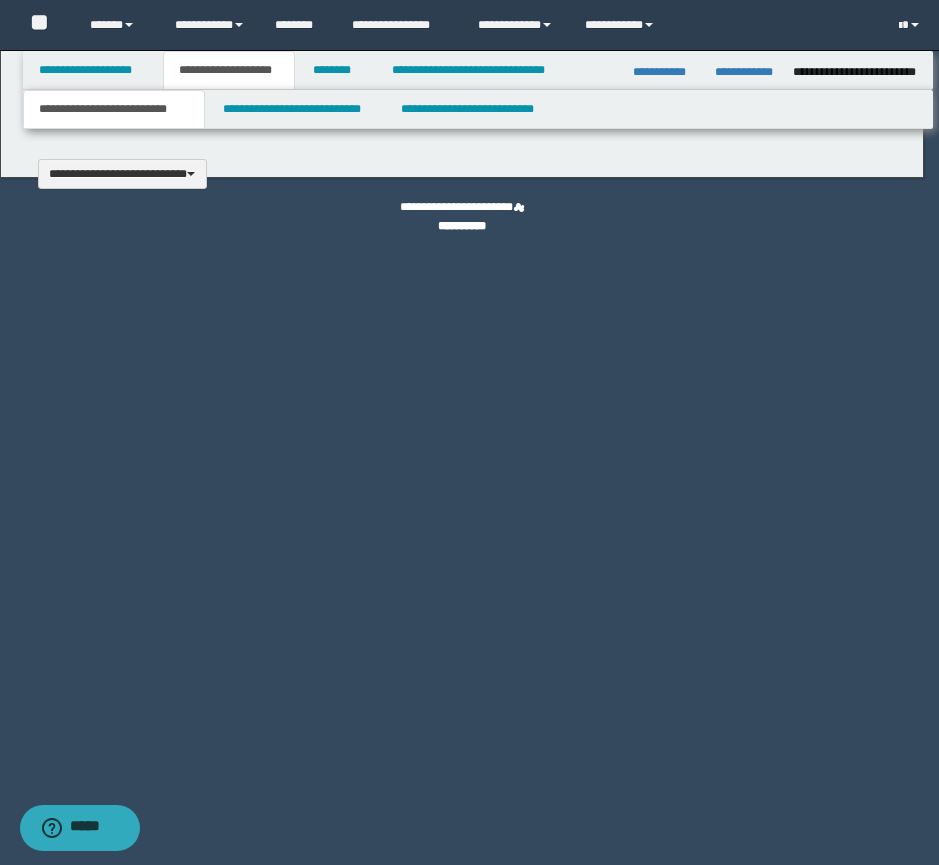 type 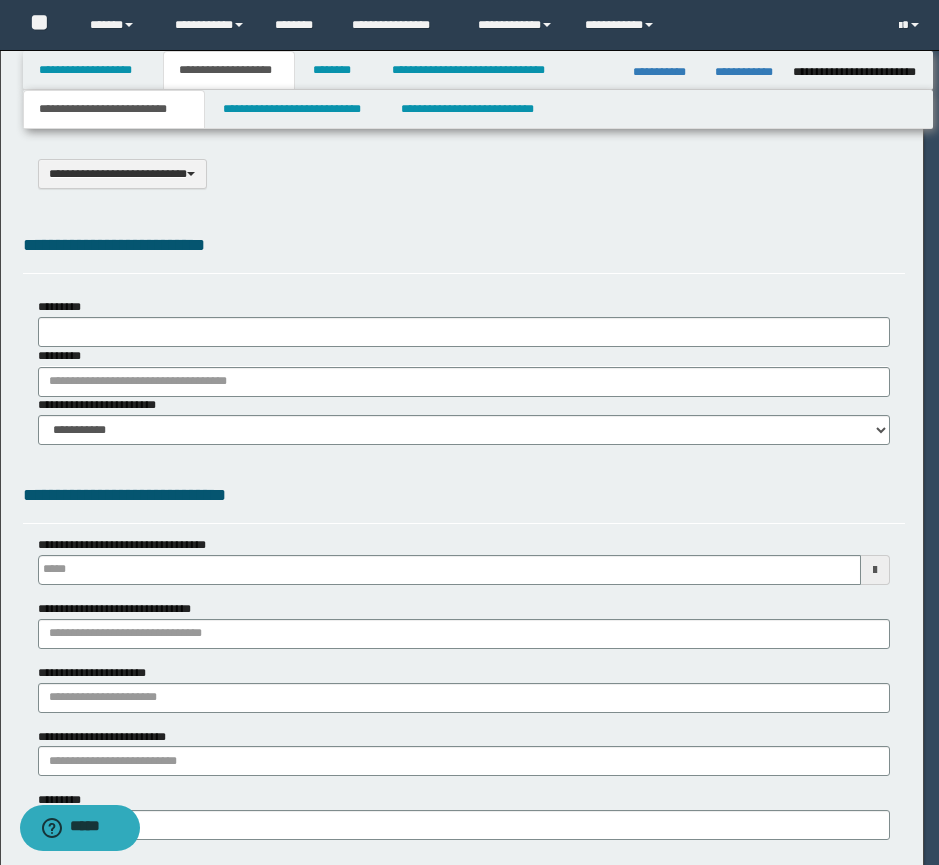 type on "**********" 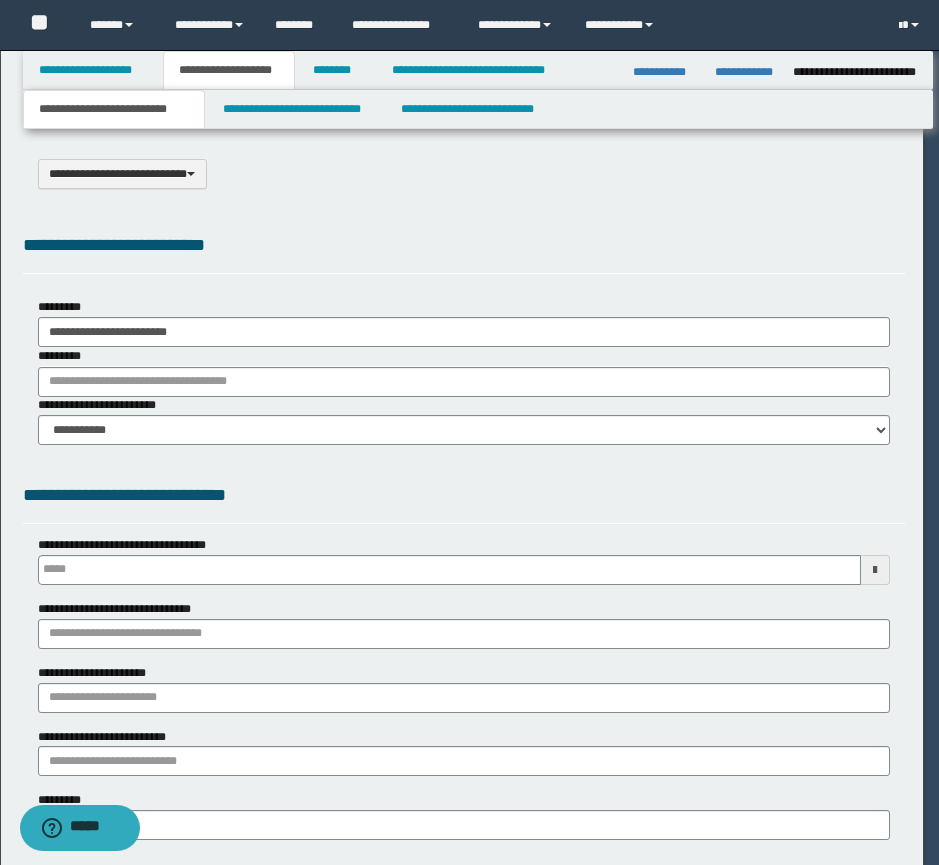 scroll, scrollTop: 0, scrollLeft: 0, axis: both 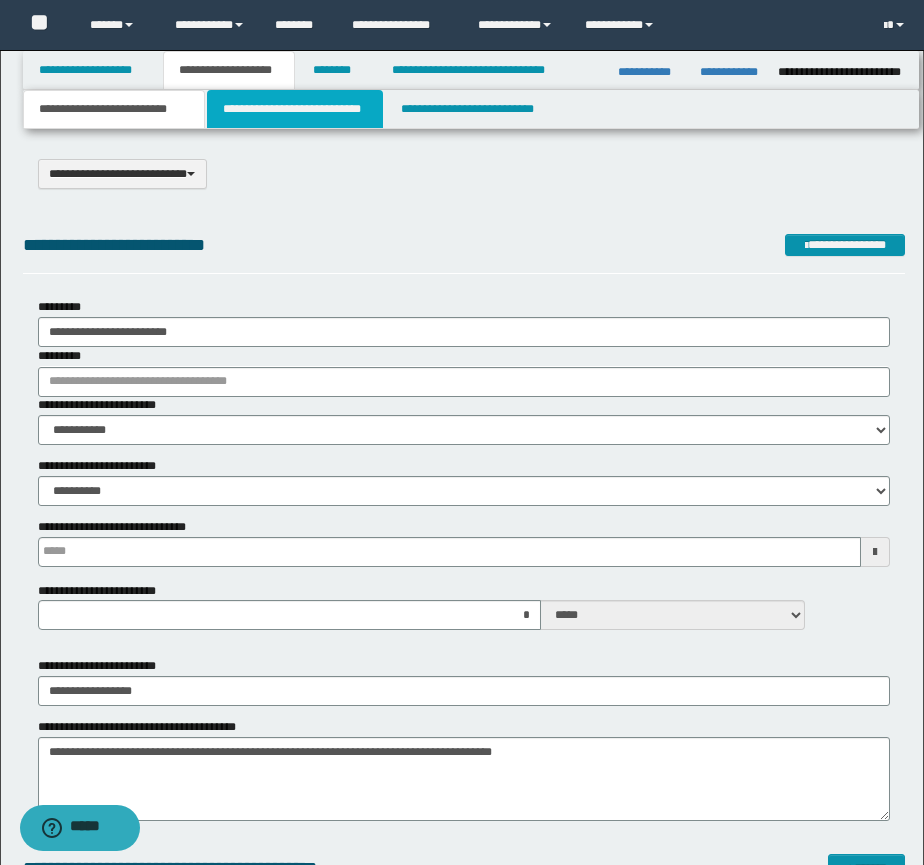 click on "**********" at bounding box center [295, 109] 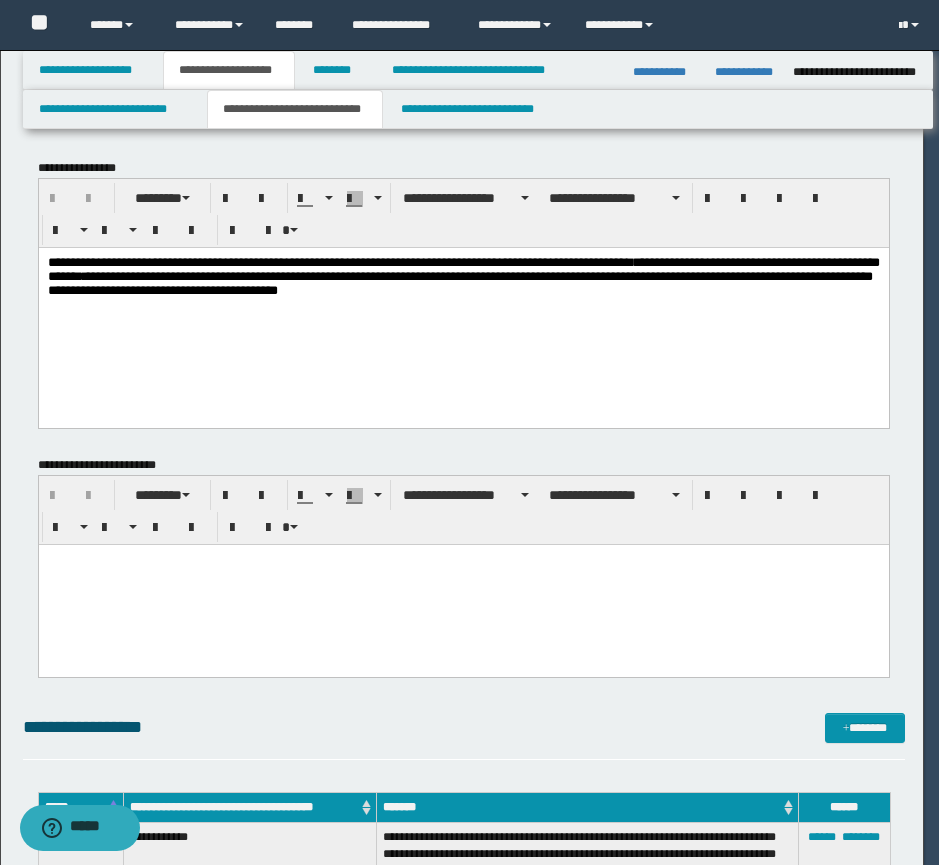 scroll, scrollTop: 0, scrollLeft: 0, axis: both 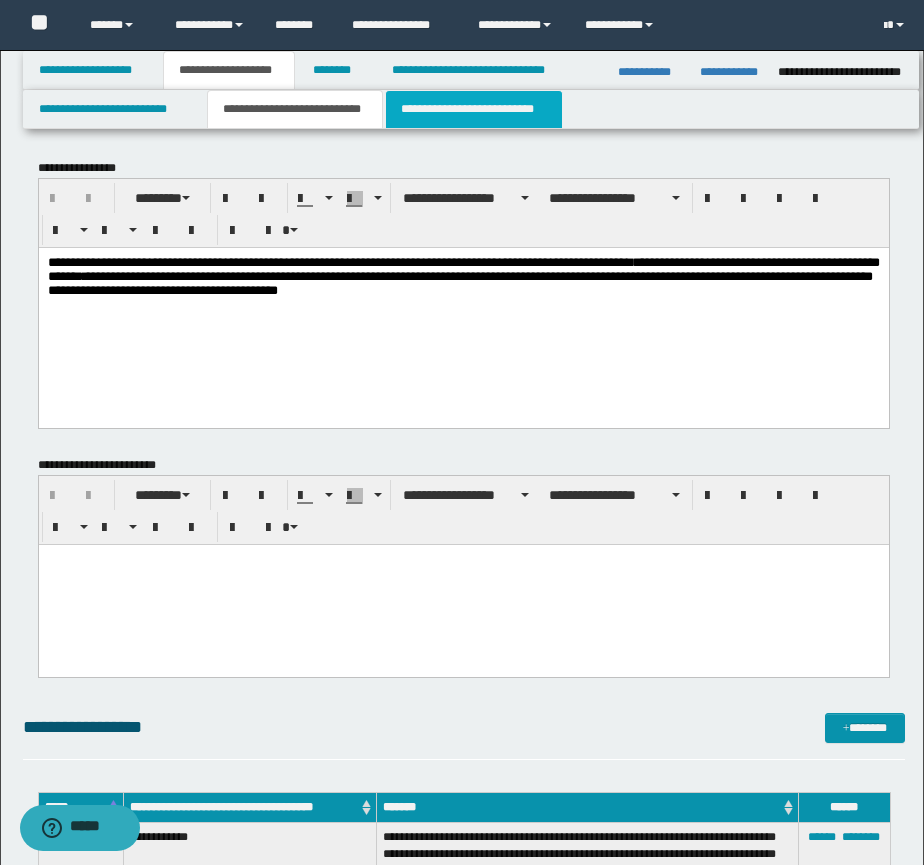 click on "**********" at bounding box center (474, 109) 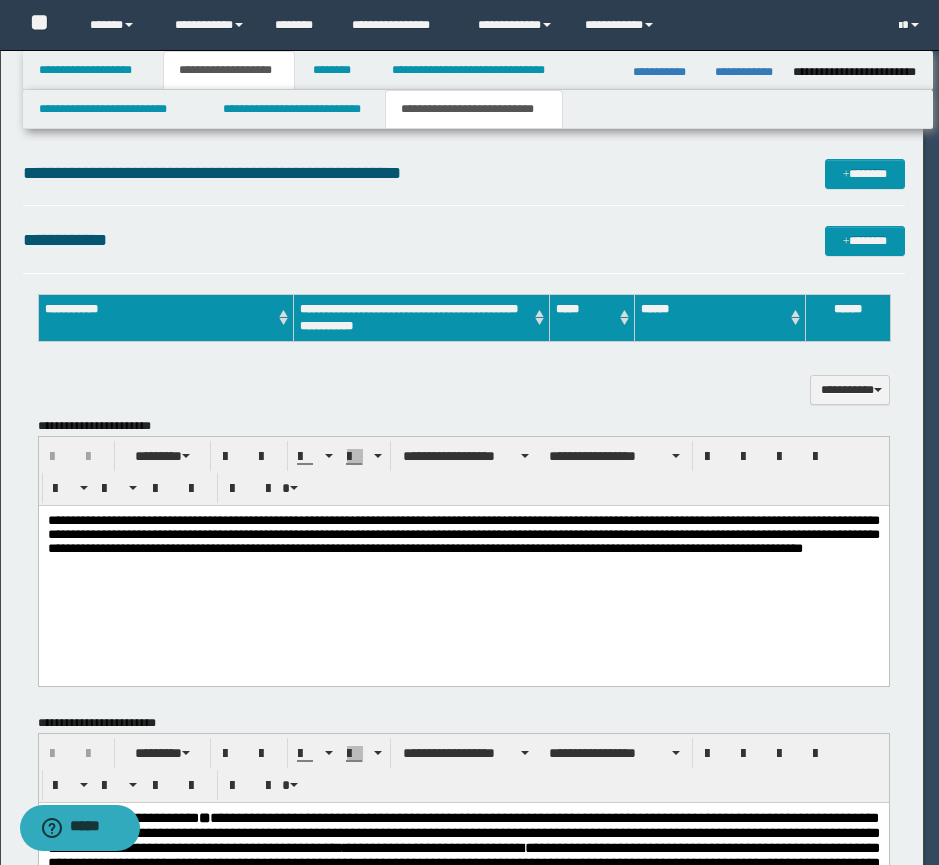 scroll, scrollTop: 0, scrollLeft: 0, axis: both 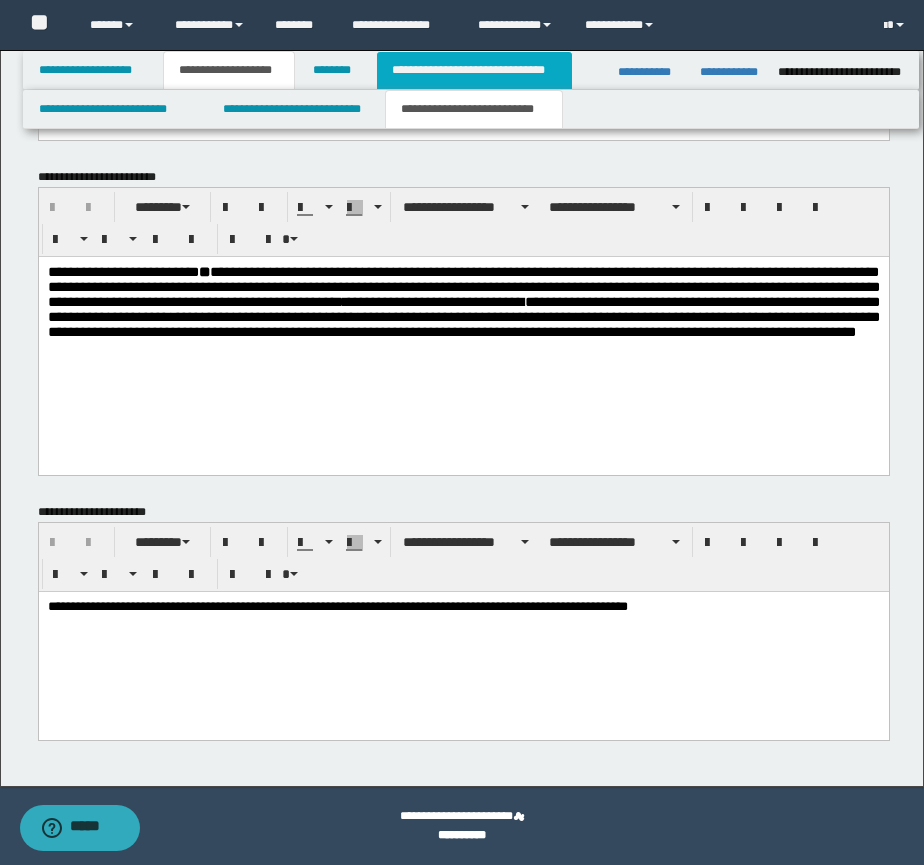 click on "**********" at bounding box center (474, 70) 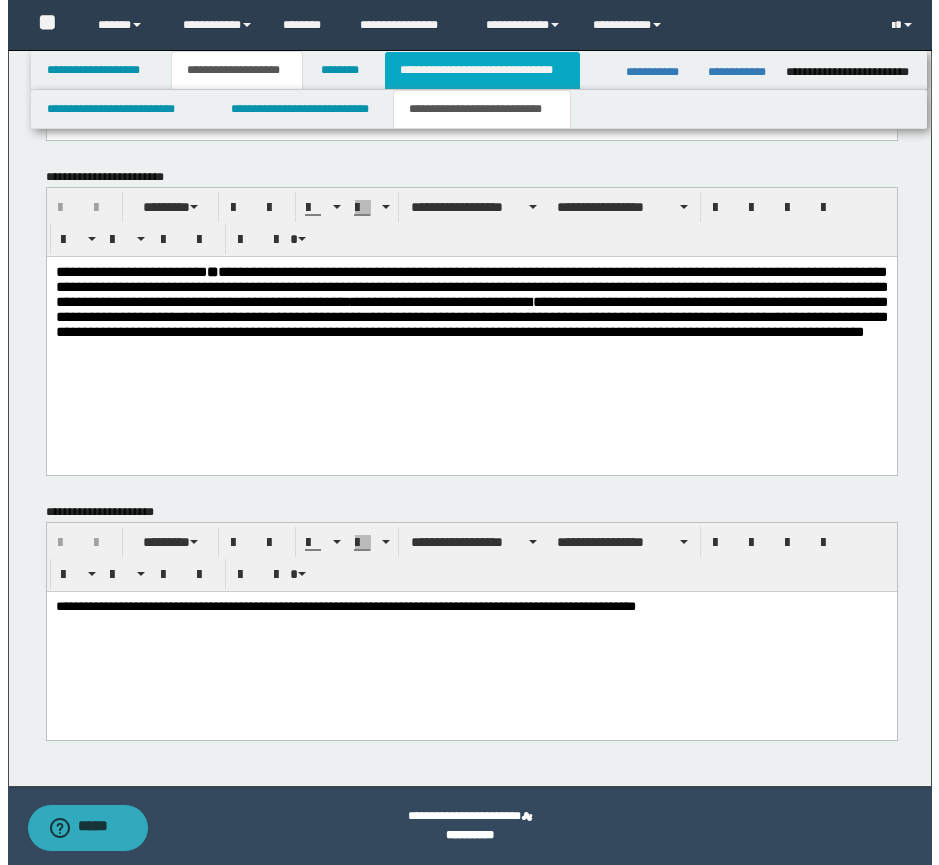 scroll, scrollTop: 0, scrollLeft: 0, axis: both 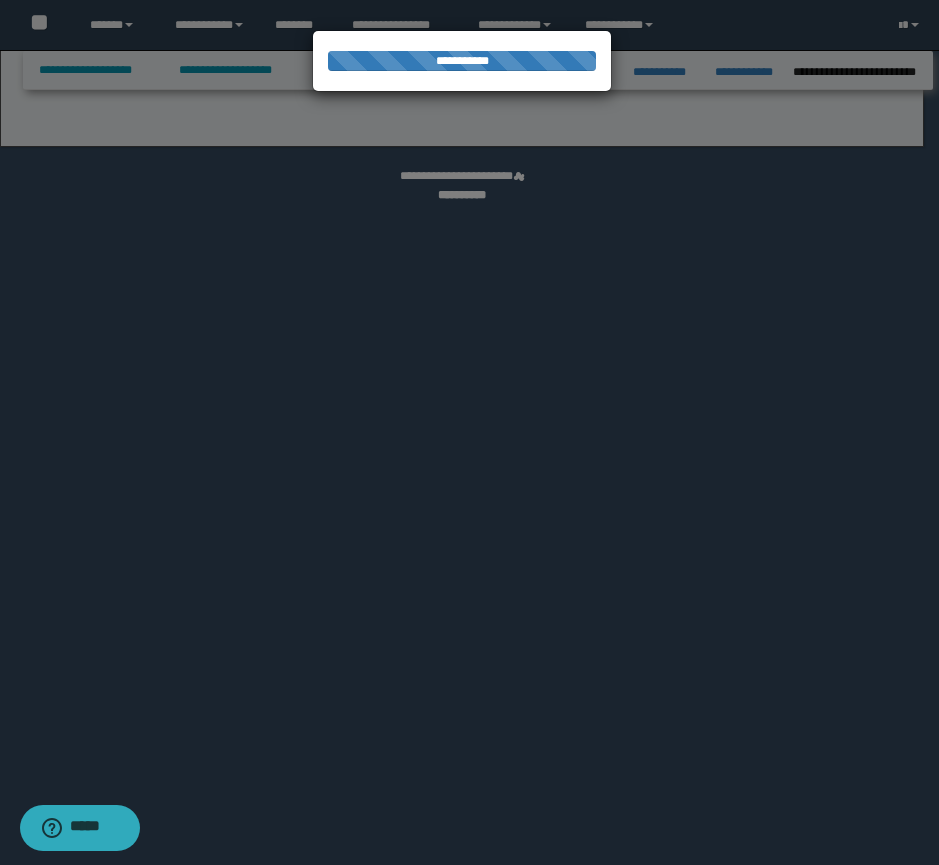 select on "*" 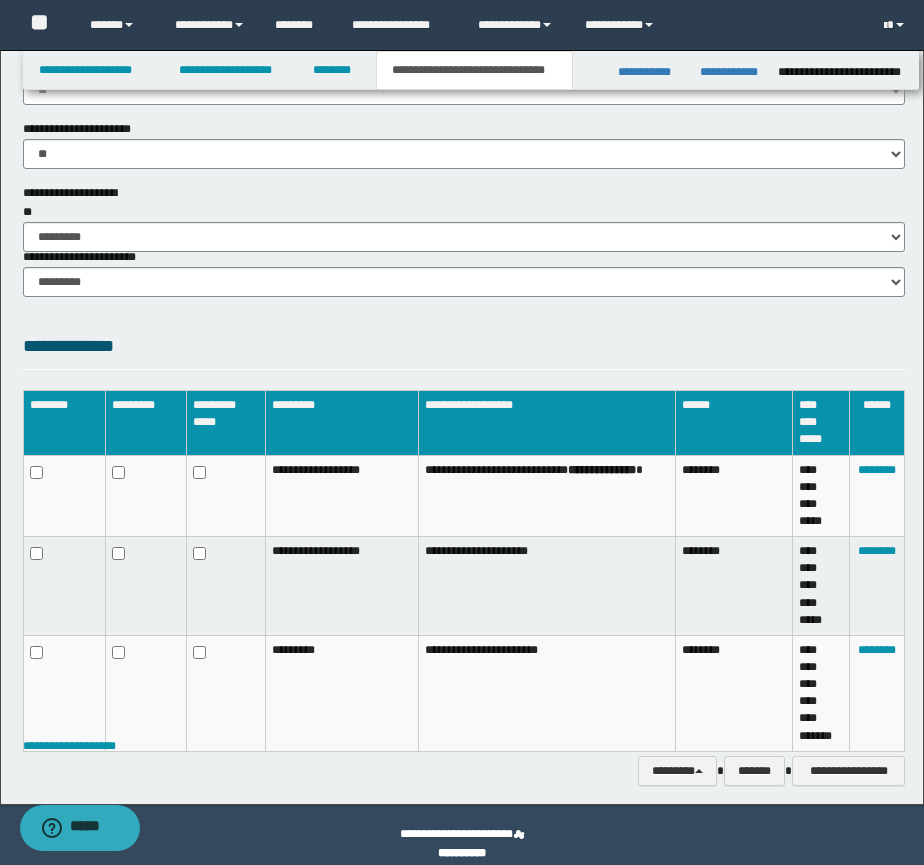 scroll, scrollTop: 1351, scrollLeft: 0, axis: vertical 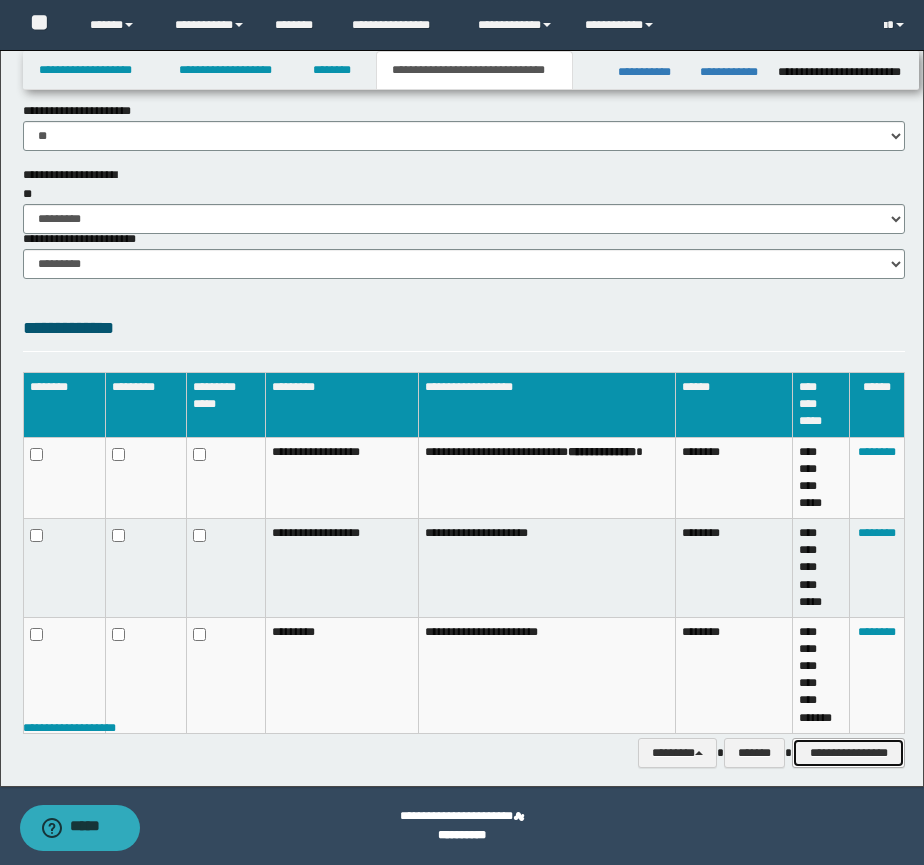 click on "**********" at bounding box center [848, 753] 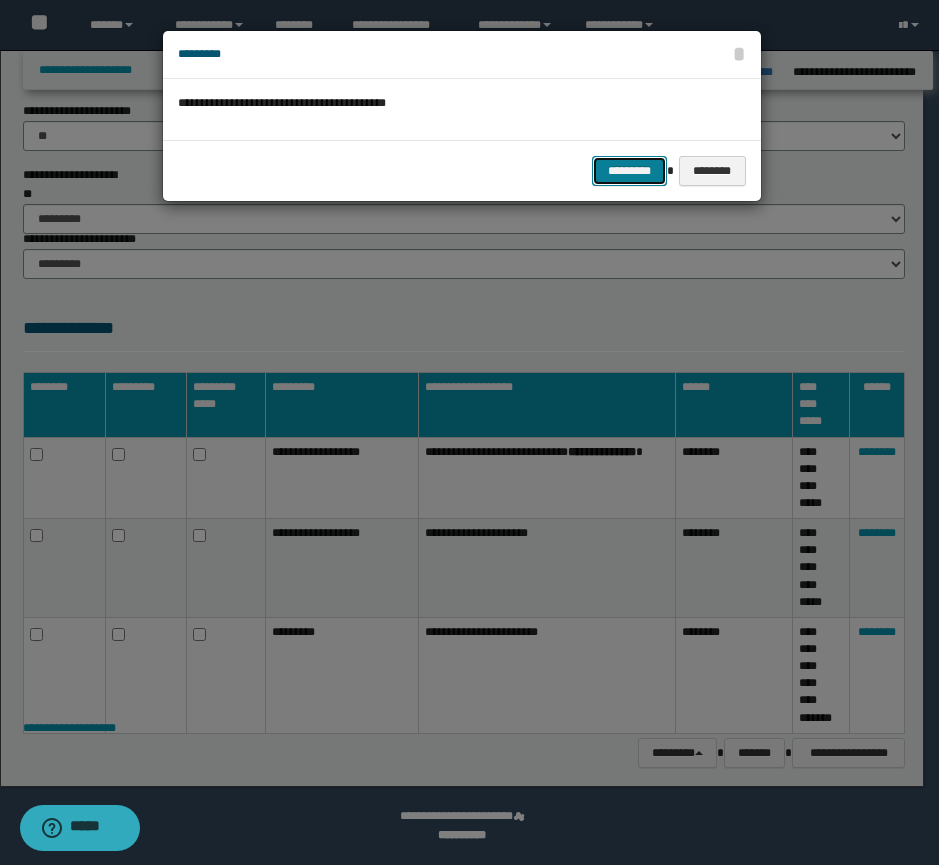 click on "*********" at bounding box center (629, 171) 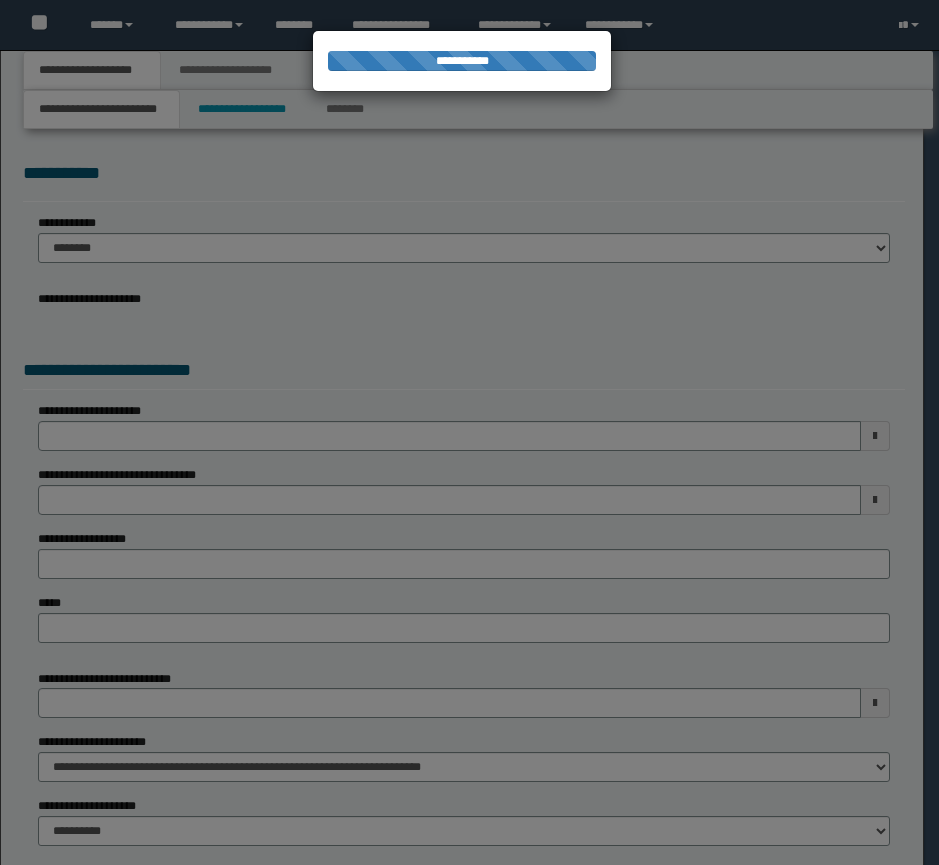 scroll, scrollTop: 0, scrollLeft: 0, axis: both 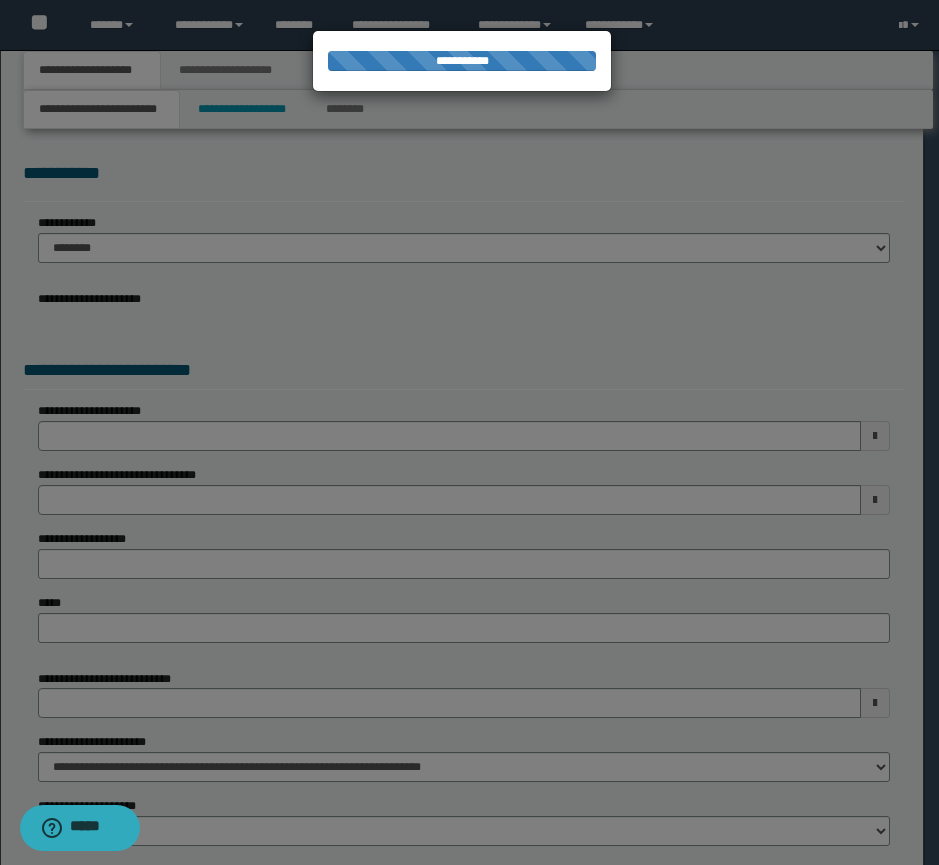 select on "**" 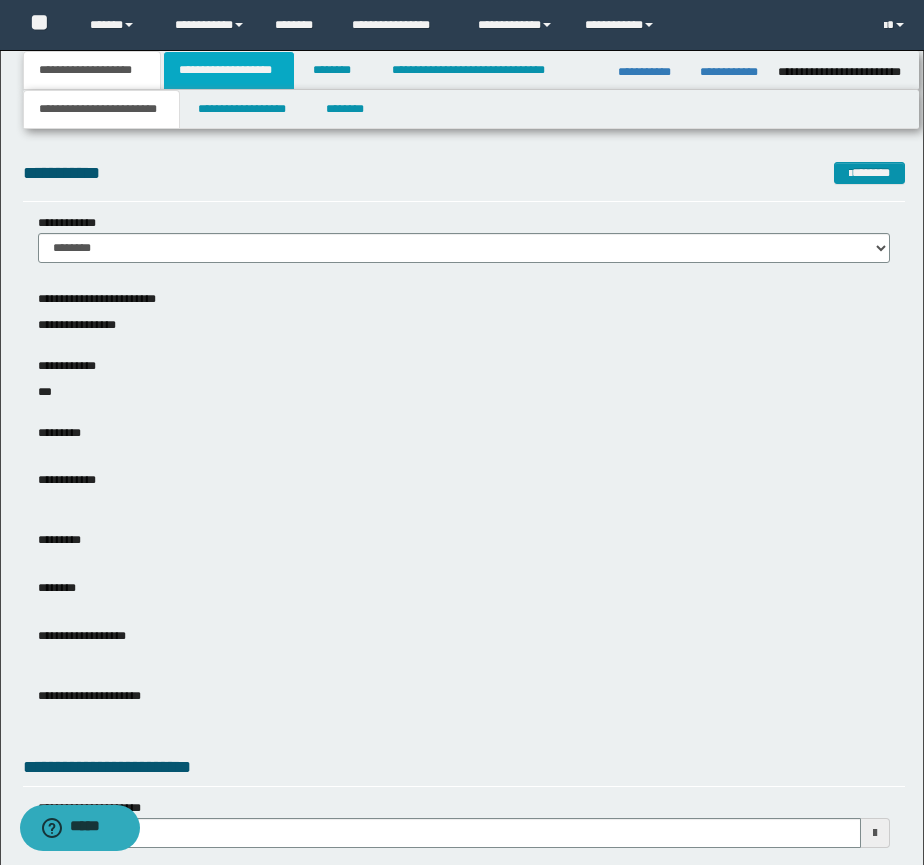 click on "**********" at bounding box center (229, 70) 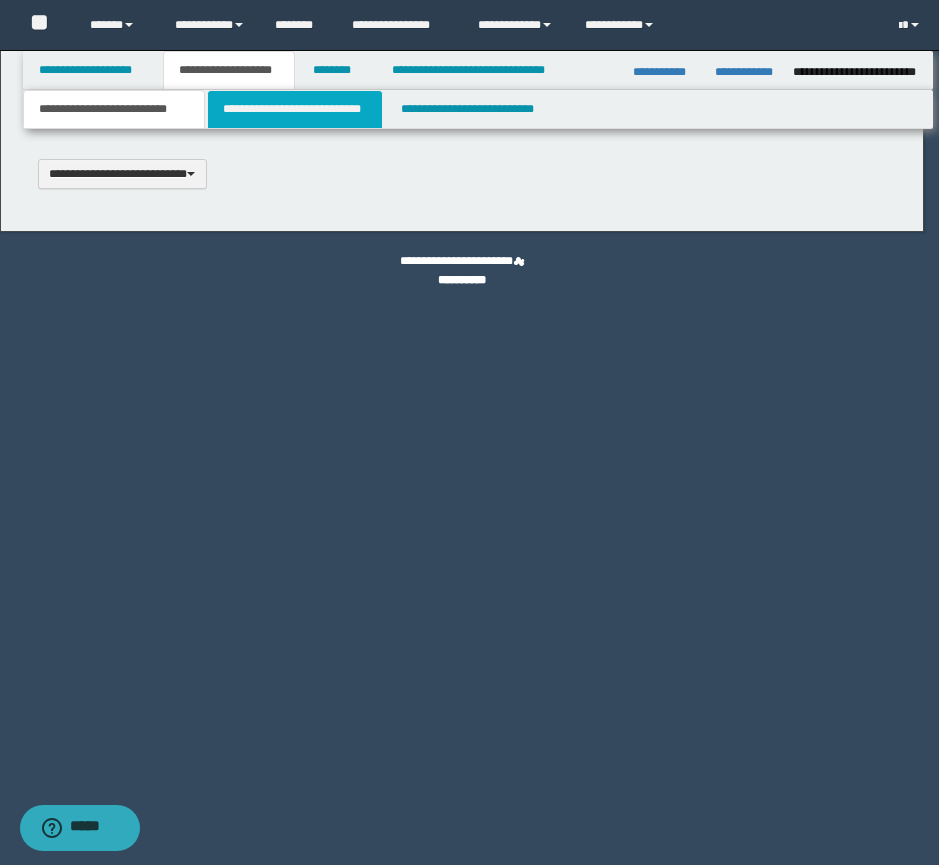 scroll, scrollTop: 0, scrollLeft: 0, axis: both 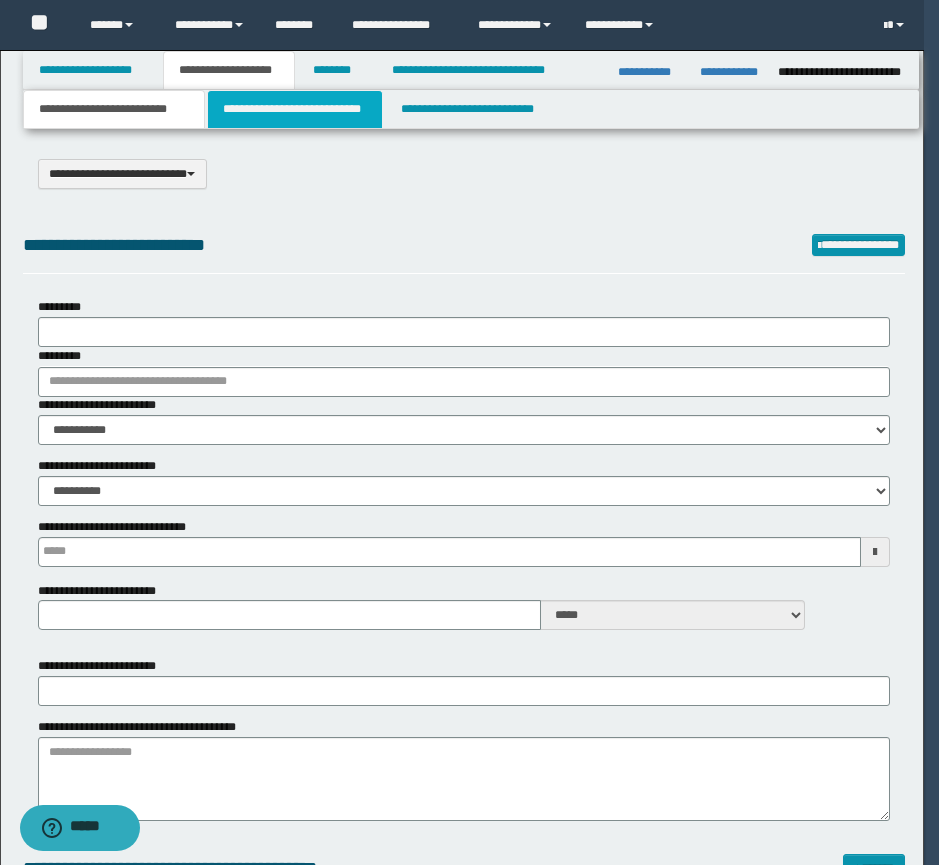 type on "**********" 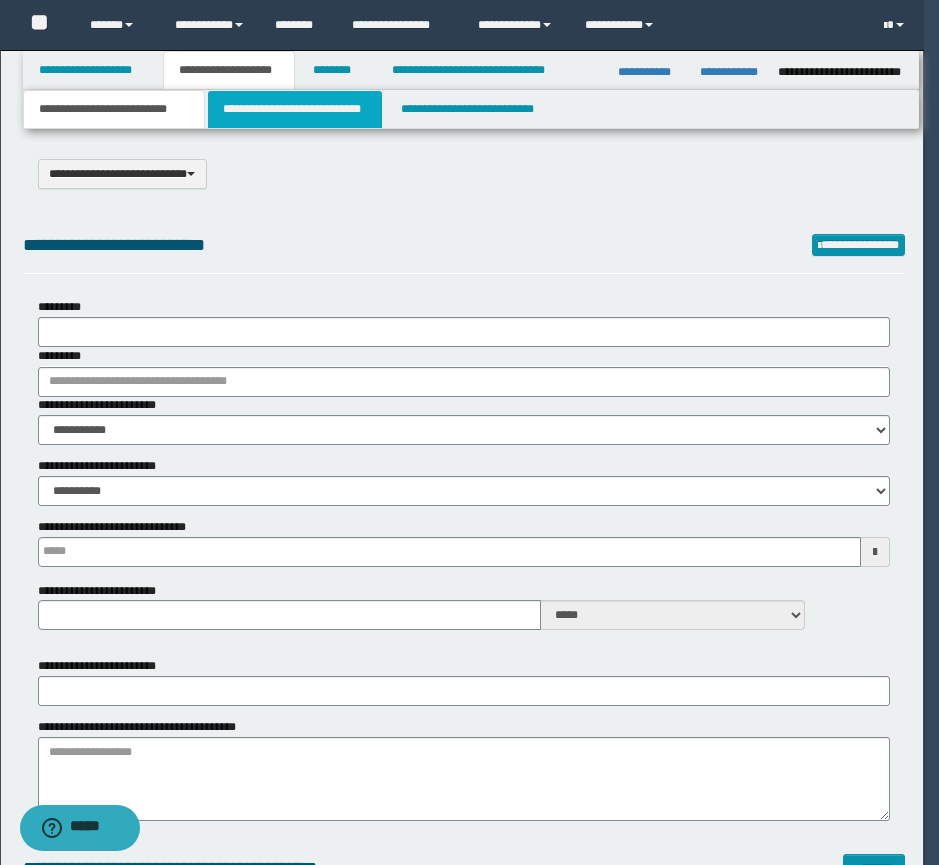 select on "*" 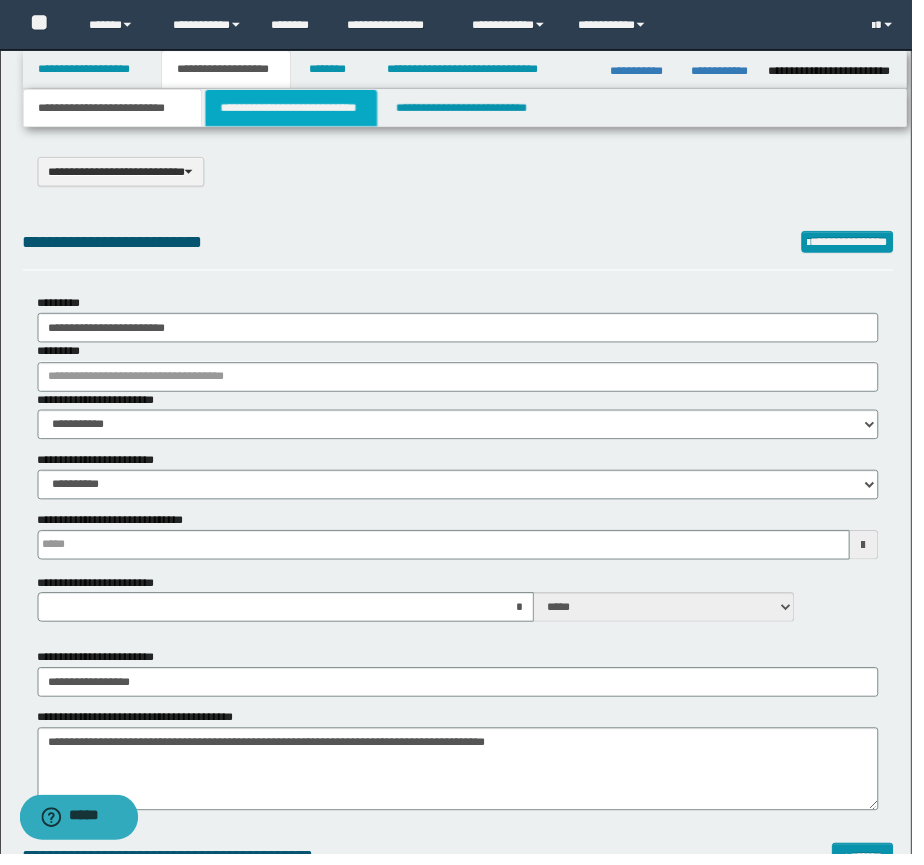click on "**********" at bounding box center [295, 109] 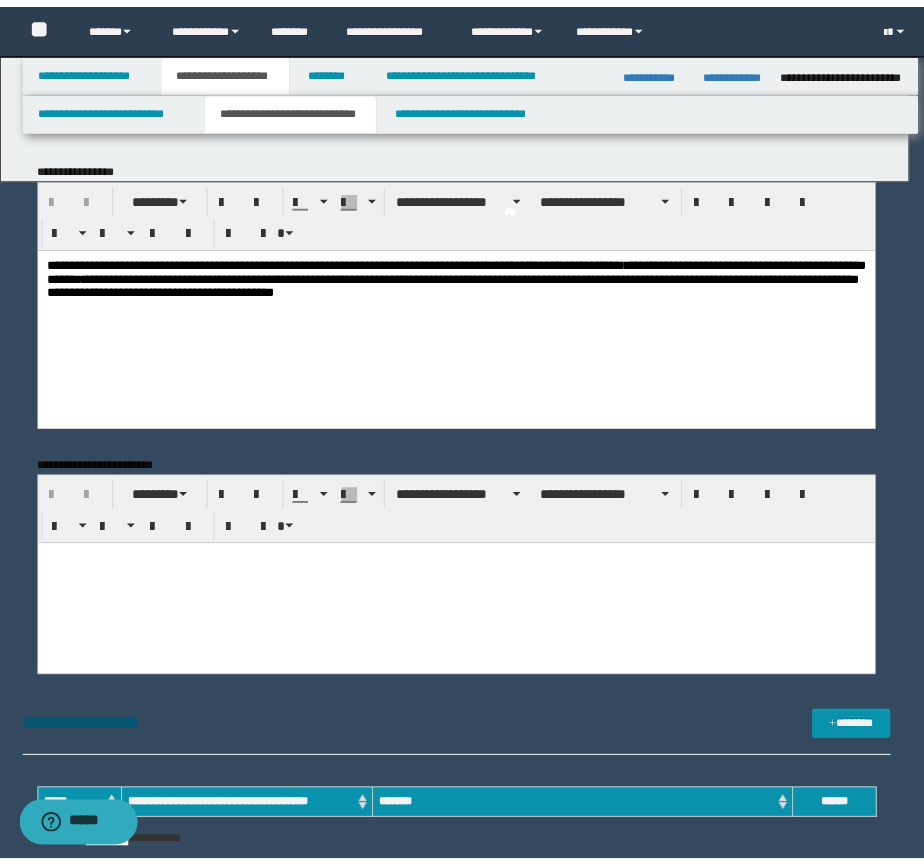 scroll, scrollTop: 0, scrollLeft: 0, axis: both 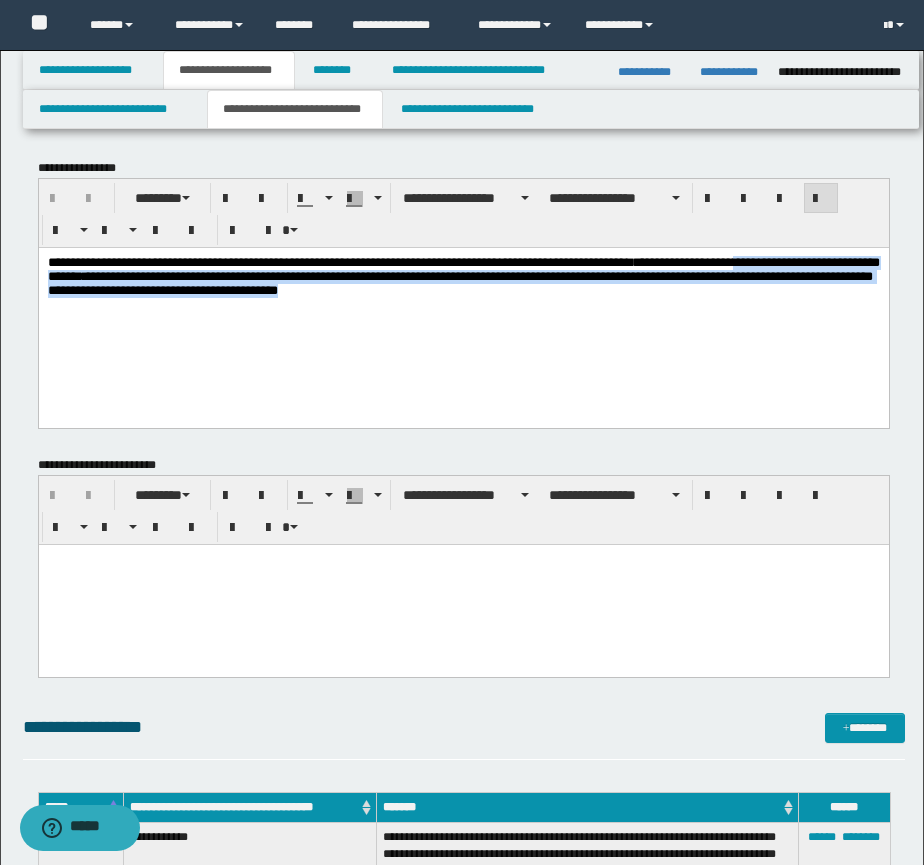 drag, startPoint x: 326, startPoint y: 313, endPoint x: -13, endPoint y: 275, distance: 341.12314 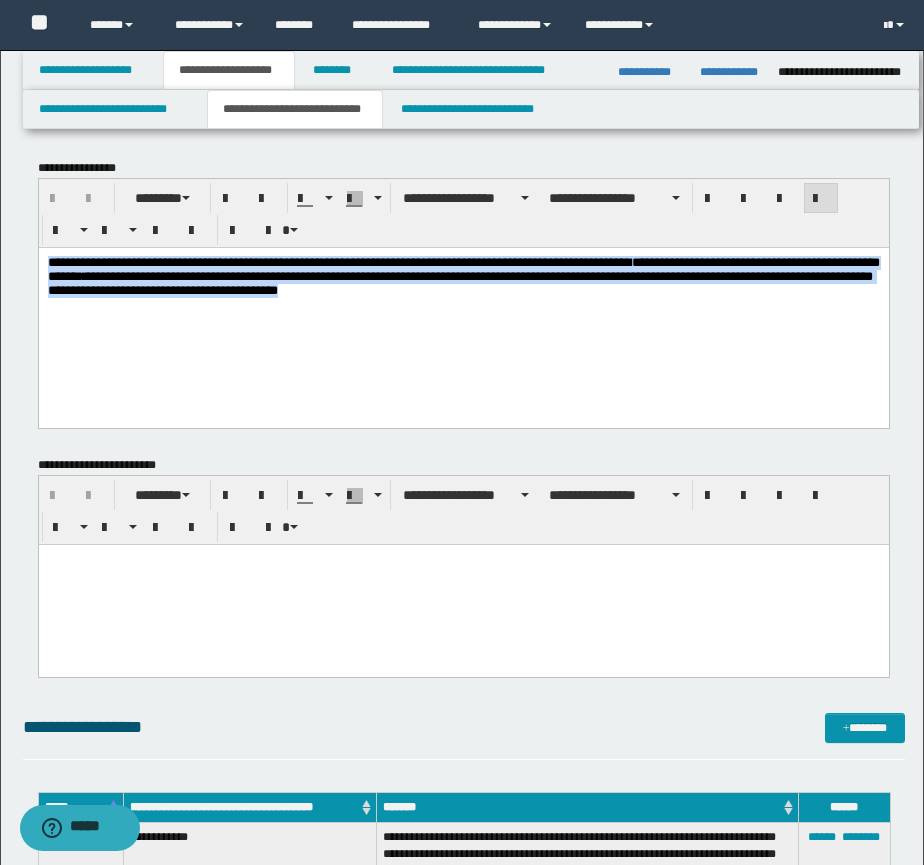 drag, startPoint x: 343, startPoint y: 309, endPoint x: 200, endPoint y: 482, distance: 224.45044 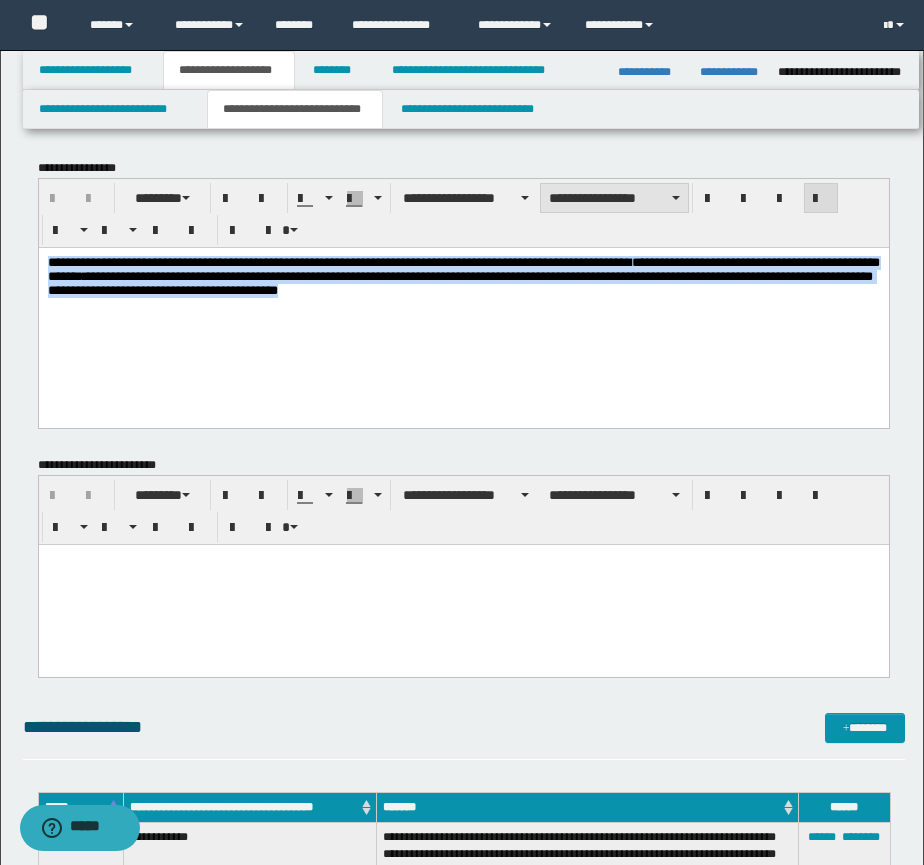 click on "**********" at bounding box center (614, 198) 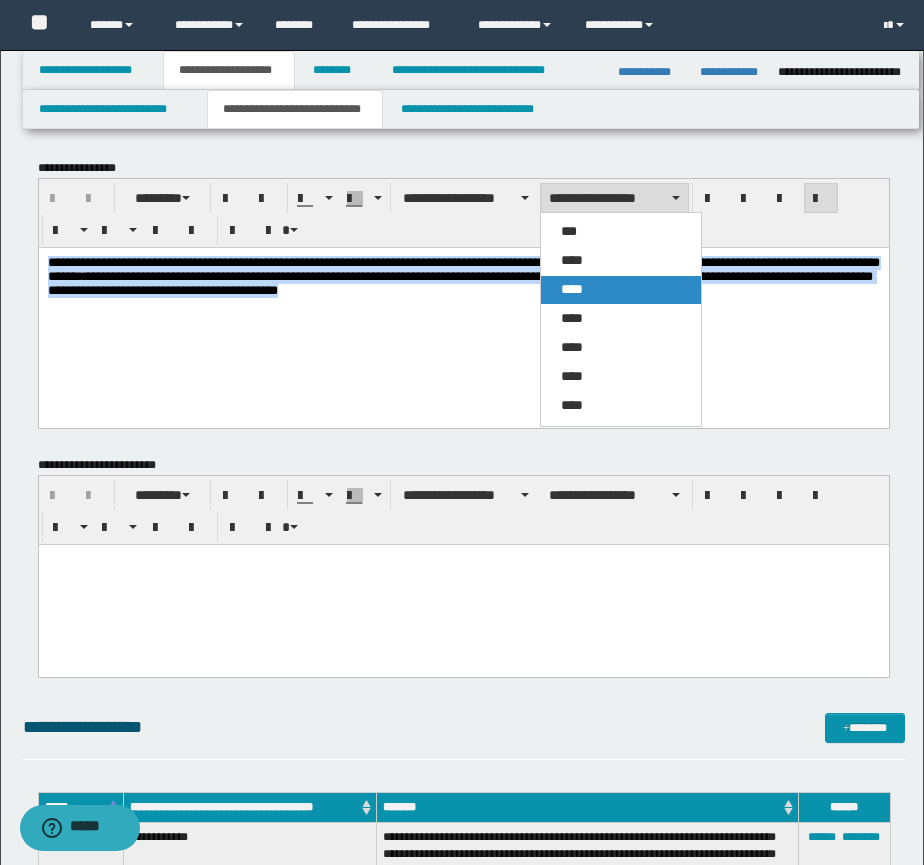 click on "****" at bounding box center (572, 289) 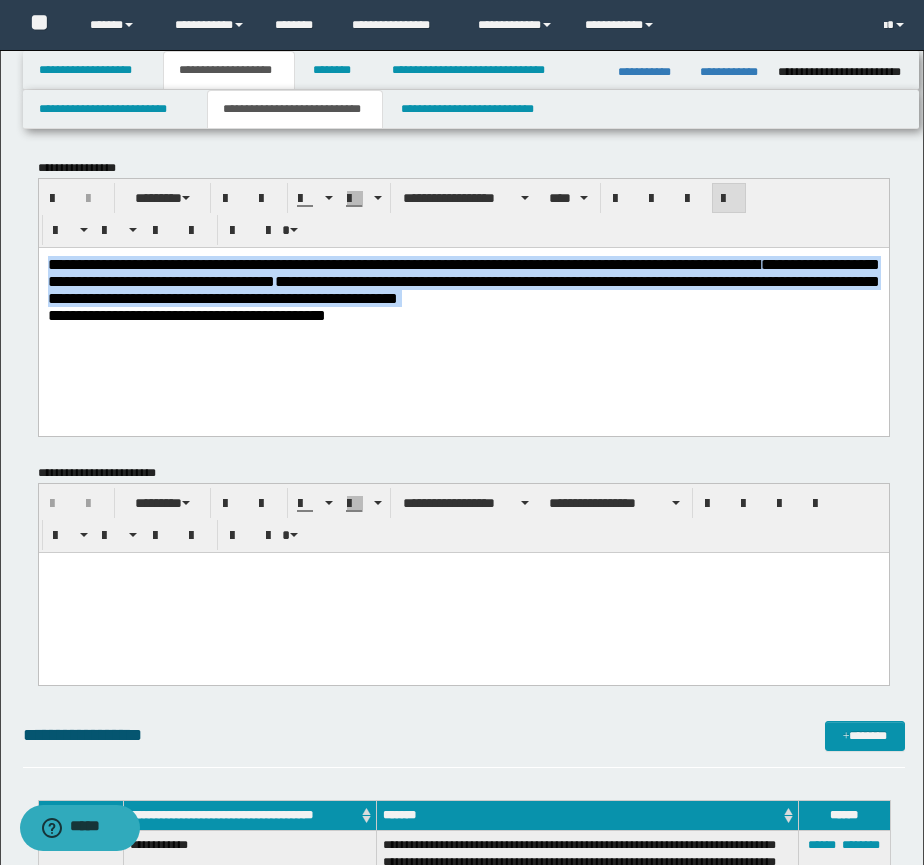 click on "**********" at bounding box center (463, 314) 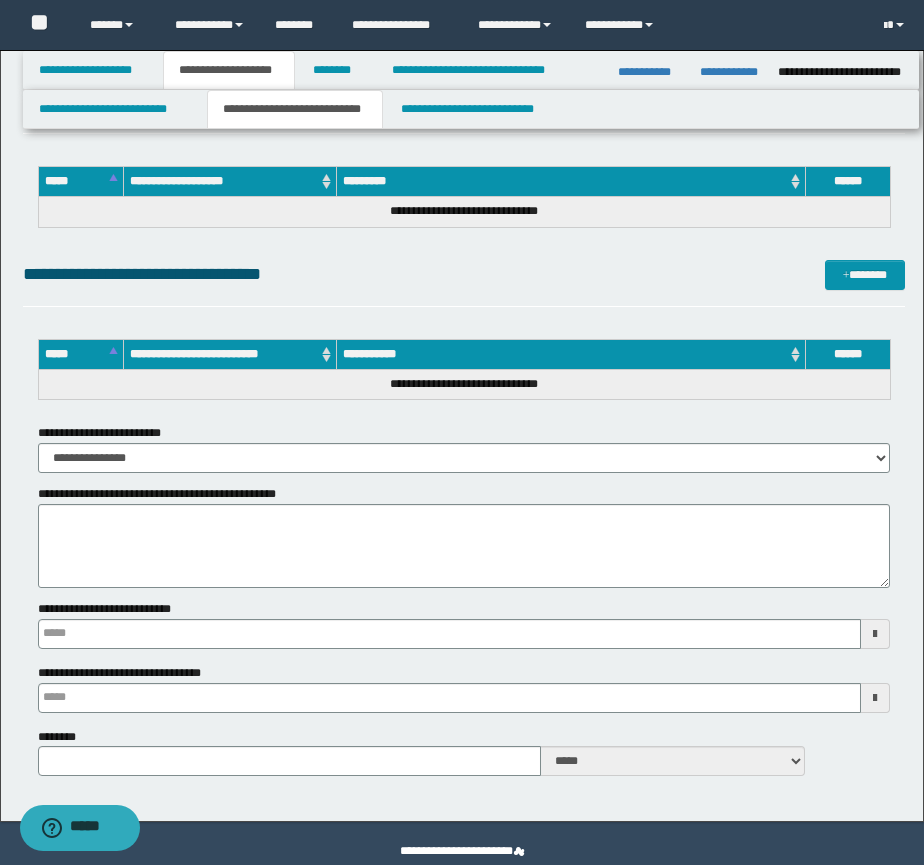 scroll, scrollTop: 1741, scrollLeft: 0, axis: vertical 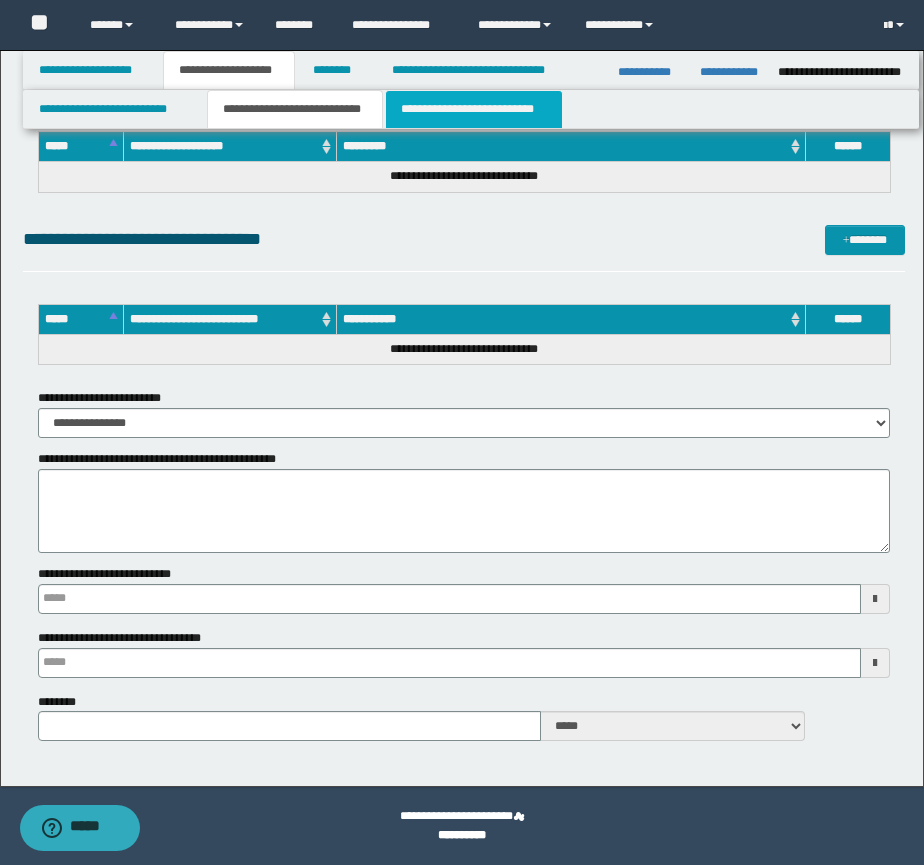 click on "**********" at bounding box center [474, 109] 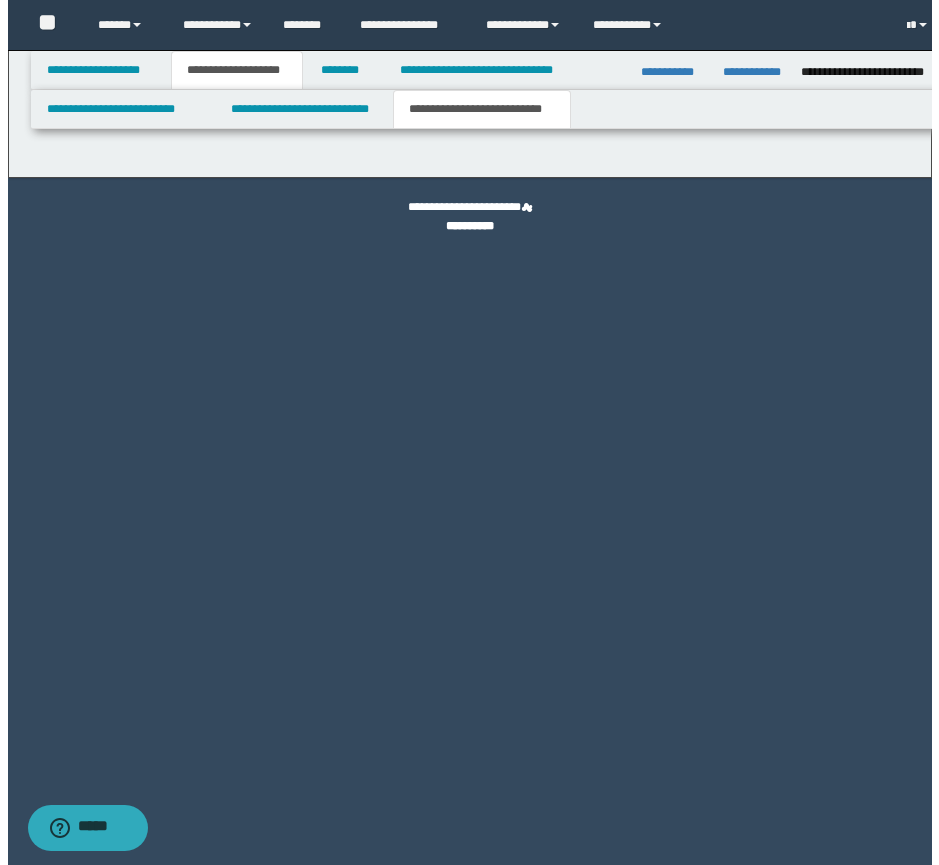 scroll, scrollTop: 0, scrollLeft: 0, axis: both 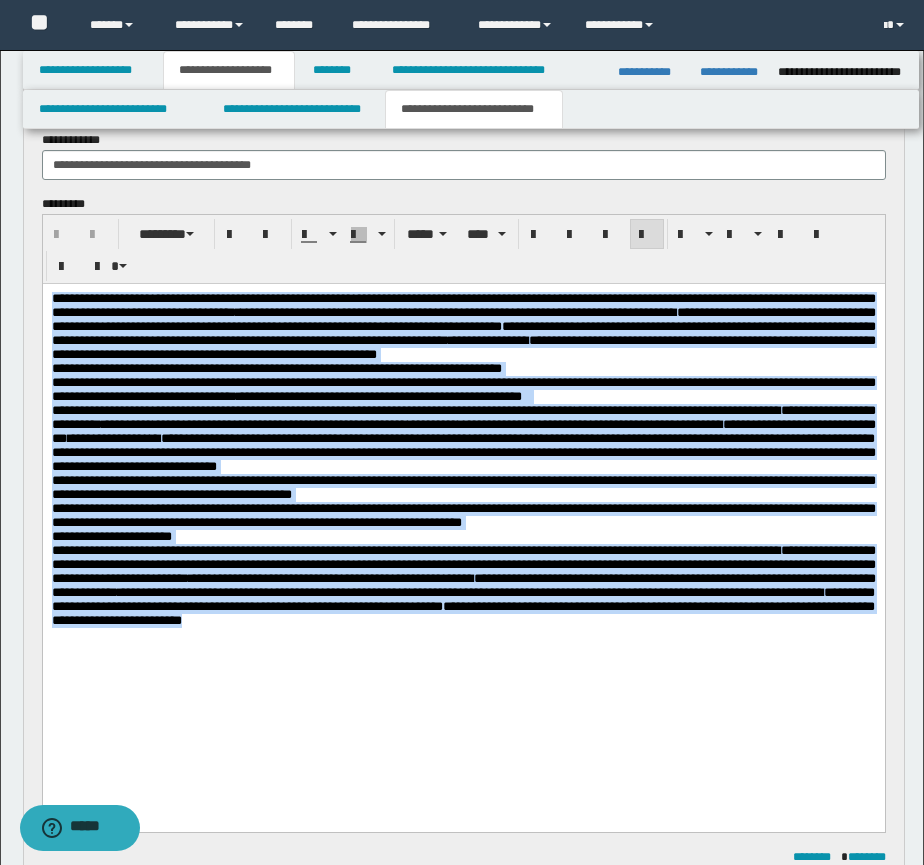 drag, startPoint x: 240, startPoint y: 719, endPoint x: 49, endPoint y: 291, distance: 468.68433 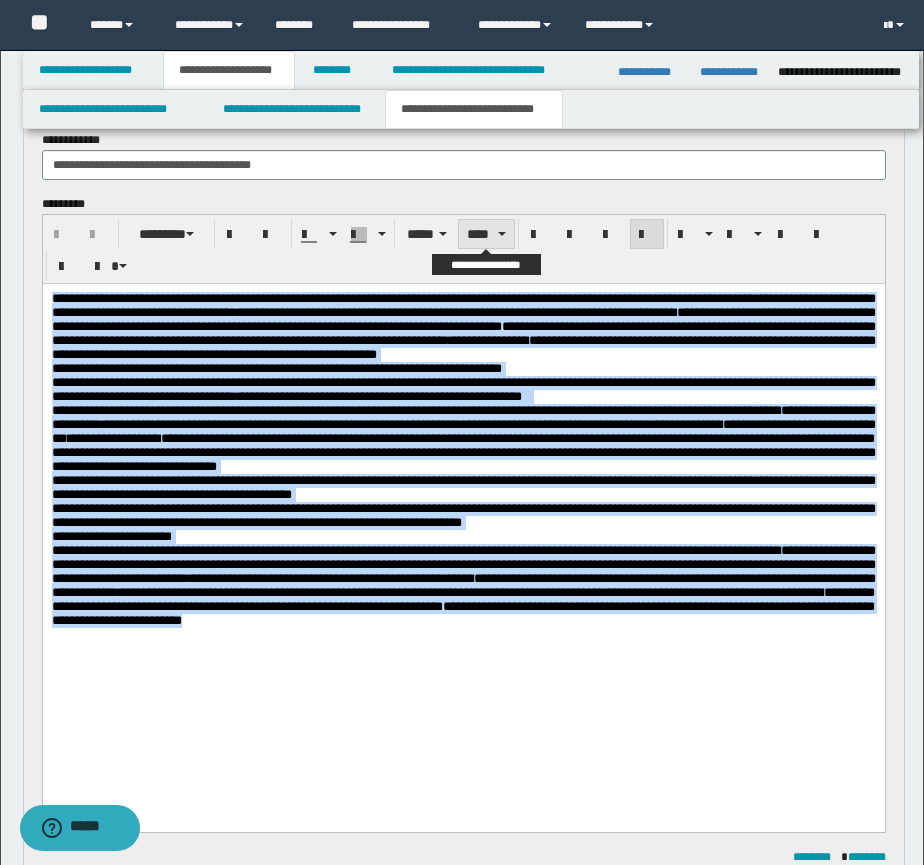 click on "****" at bounding box center [486, 234] 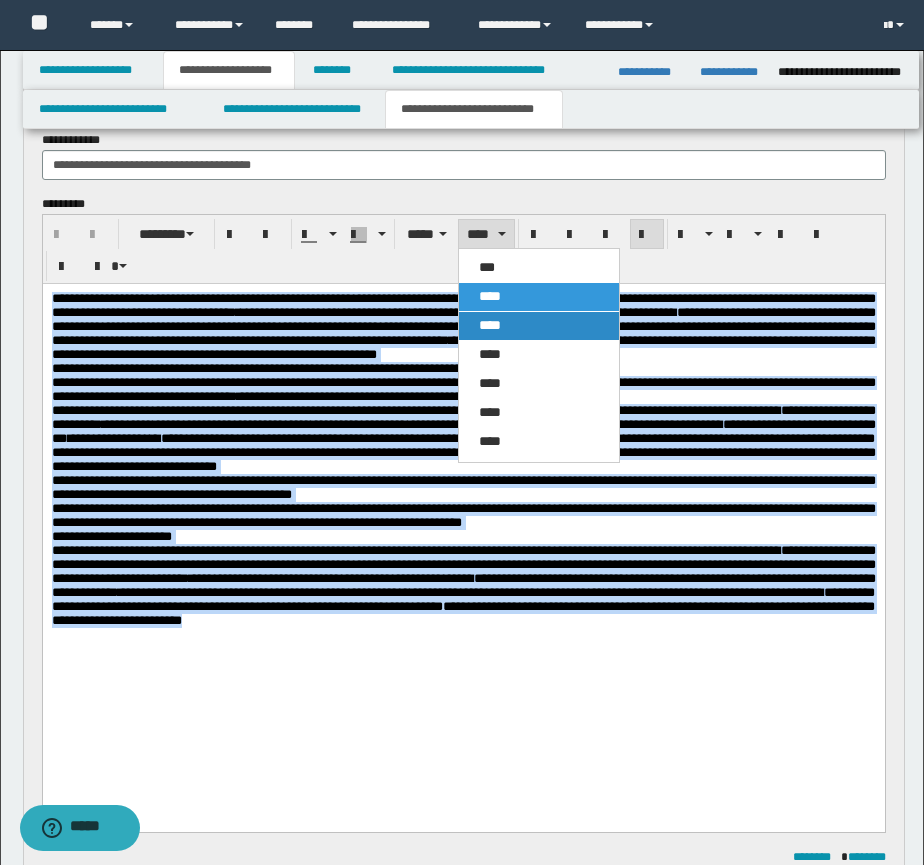 click on "****" at bounding box center [490, 325] 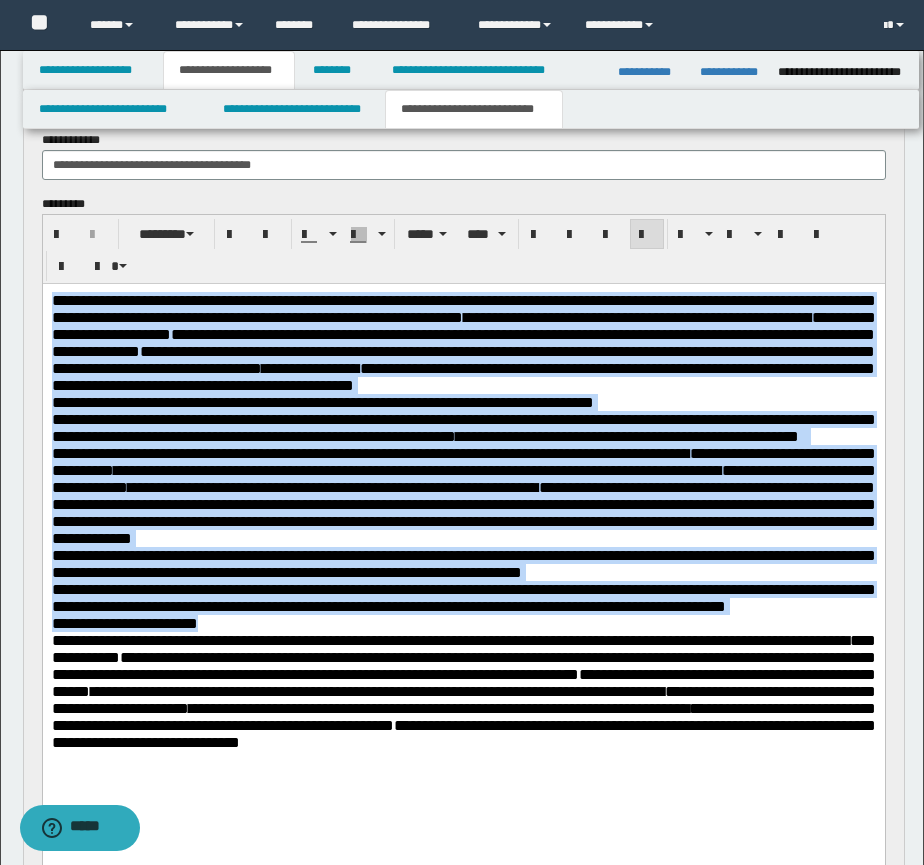 click on "**********" at bounding box center [463, 343] 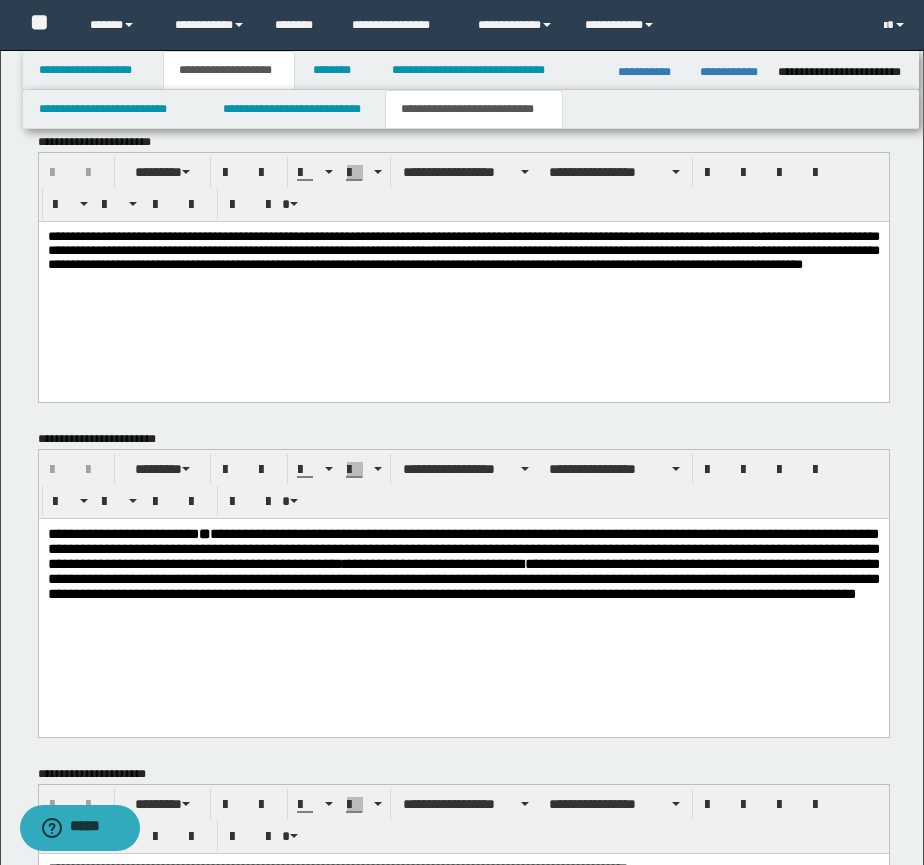scroll, scrollTop: 1167, scrollLeft: 0, axis: vertical 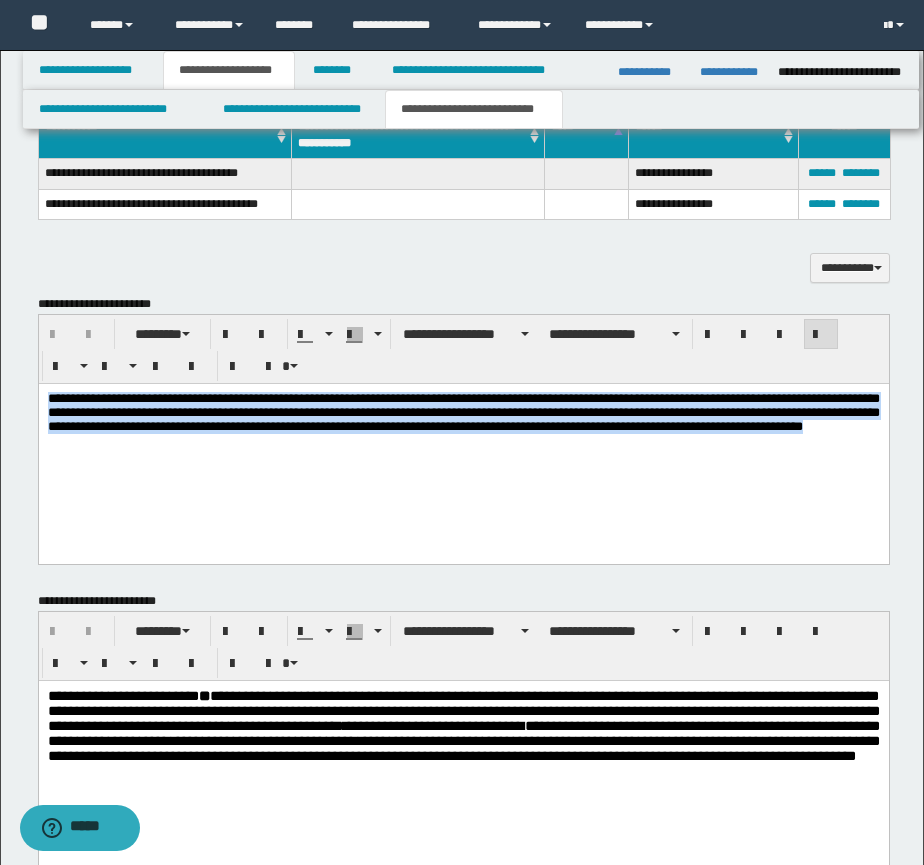 drag, startPoint x: 491, startPoint y: 449, endPoint x: 35, endPoint y: 384, distance: 460.60938 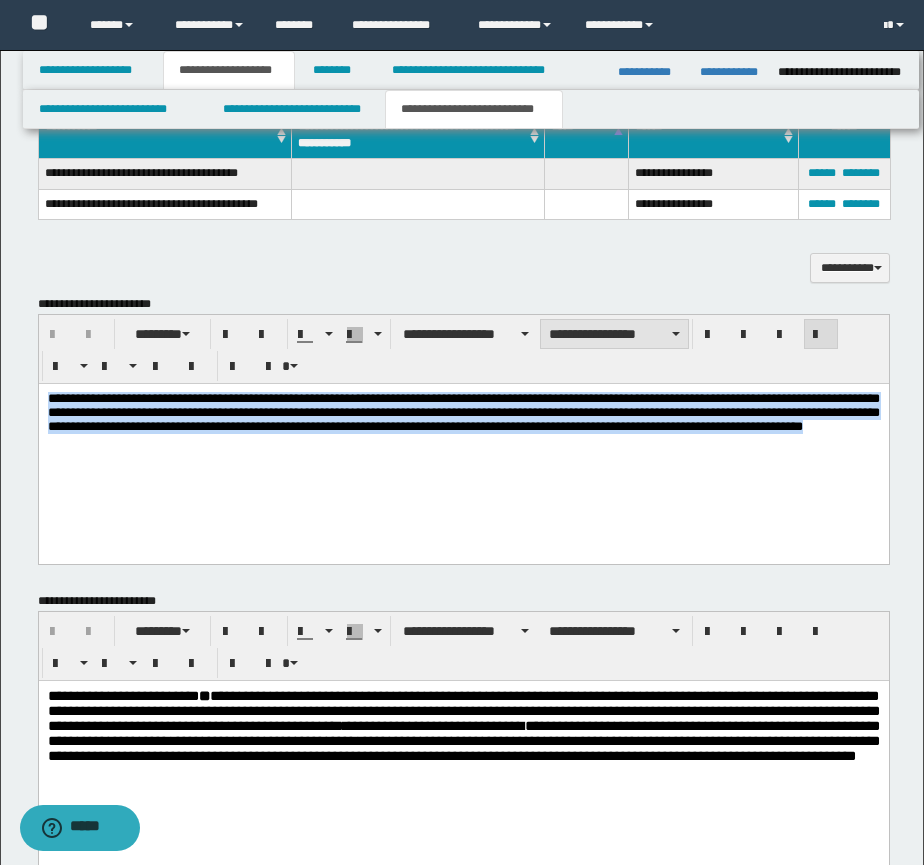 click on "**********" at bounding box center [614, 334] 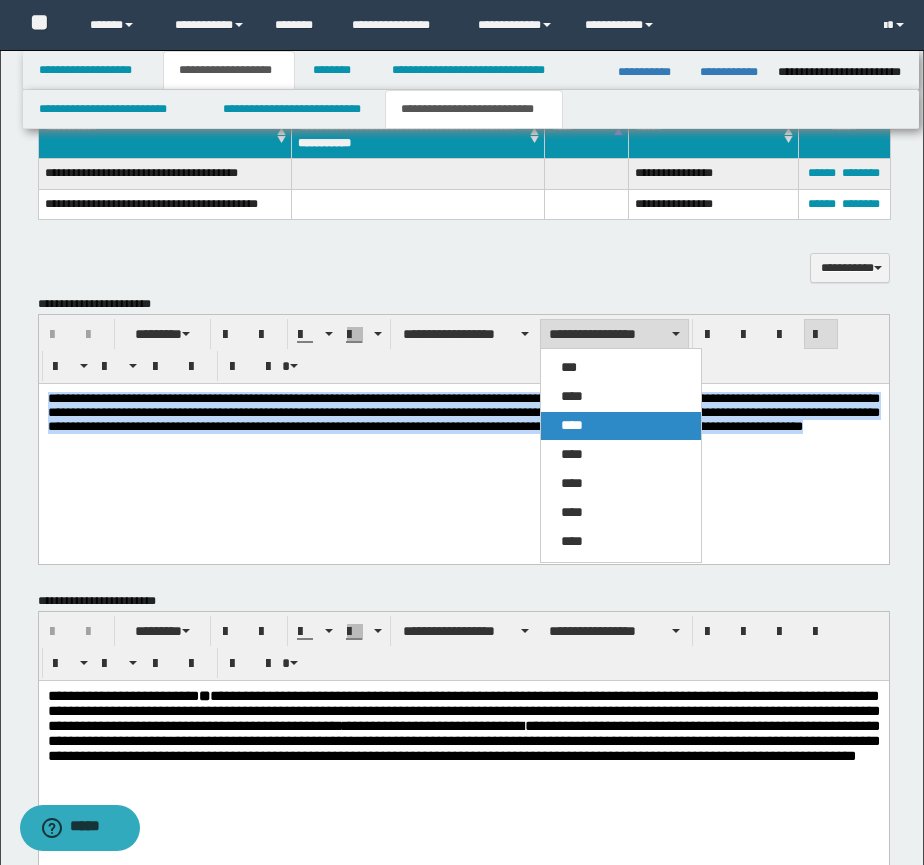 click on "****" at bounding box center (572, 425) 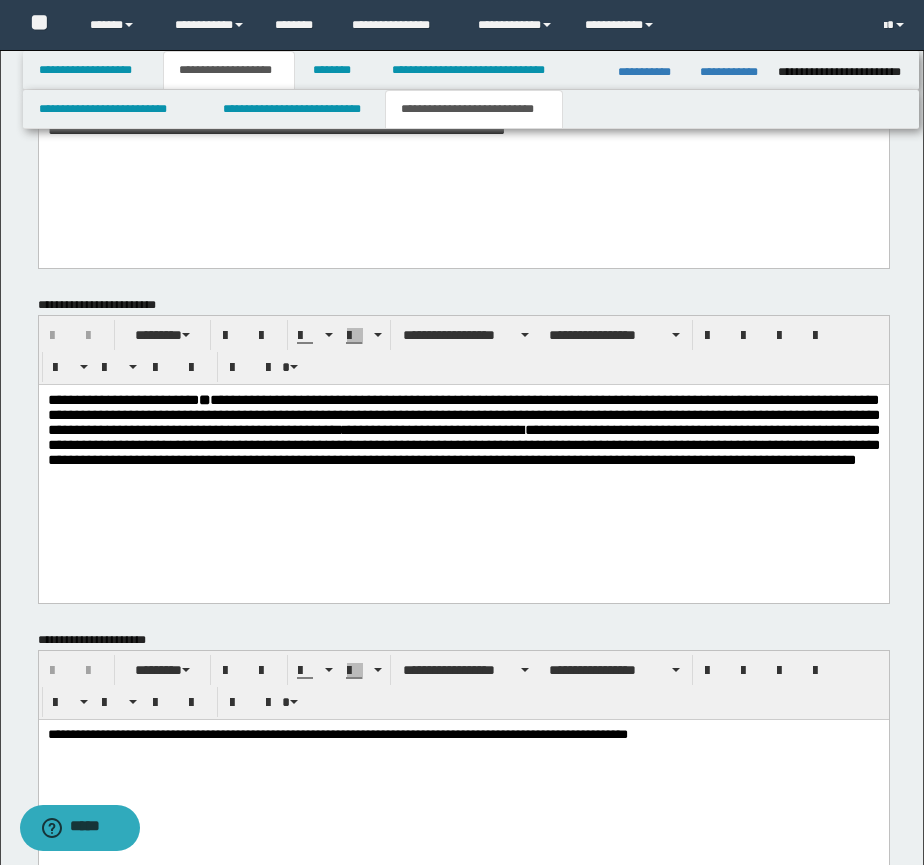 scroll, scrollTop: 1500, scrollLeft: 0, axis: vertical 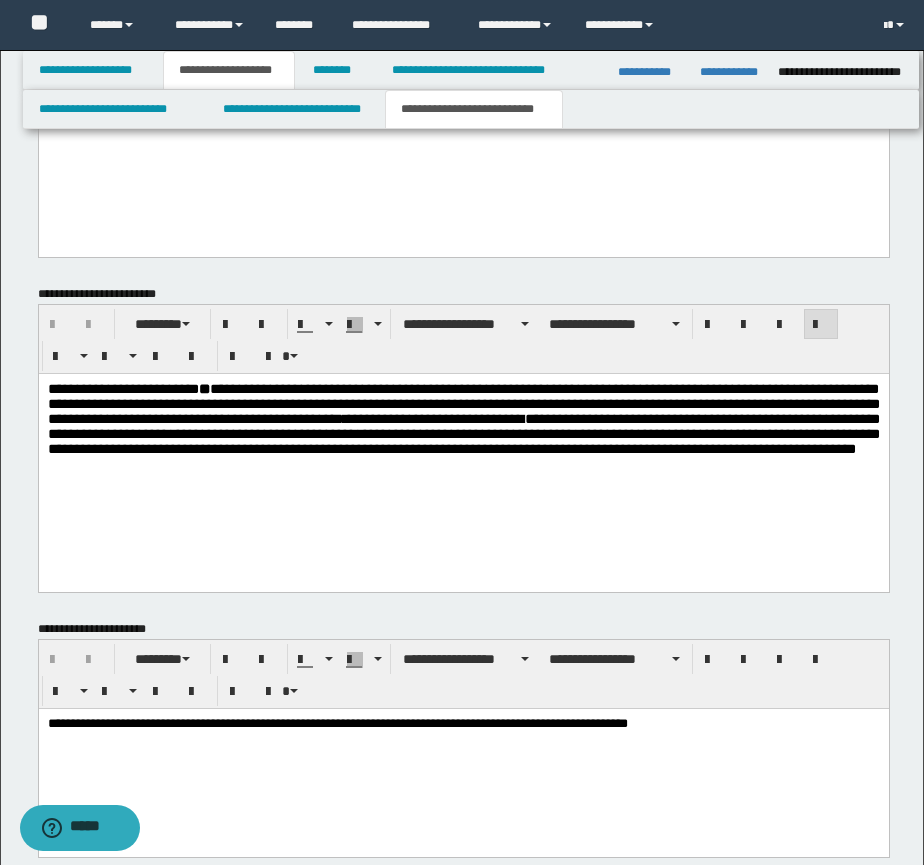 click on "**********" at bounding box center [463, 418] 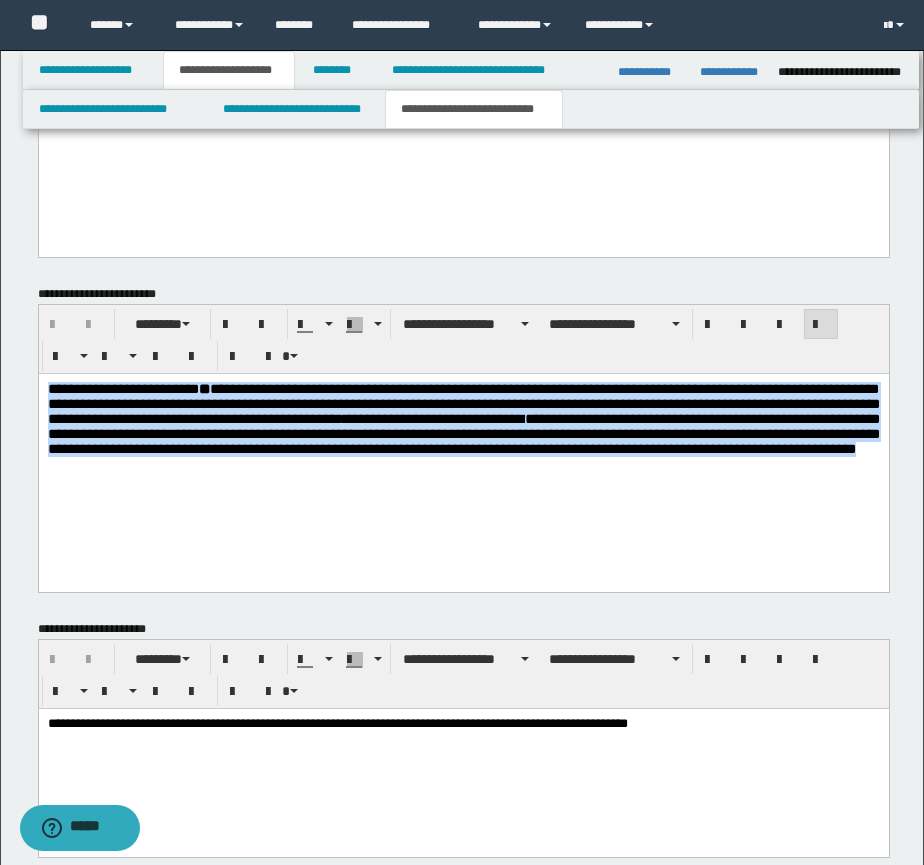 drag, startPoint x: 374, startPoint y: 476, endPoint x: 49, endPoint y: 381, distance: 338.60007 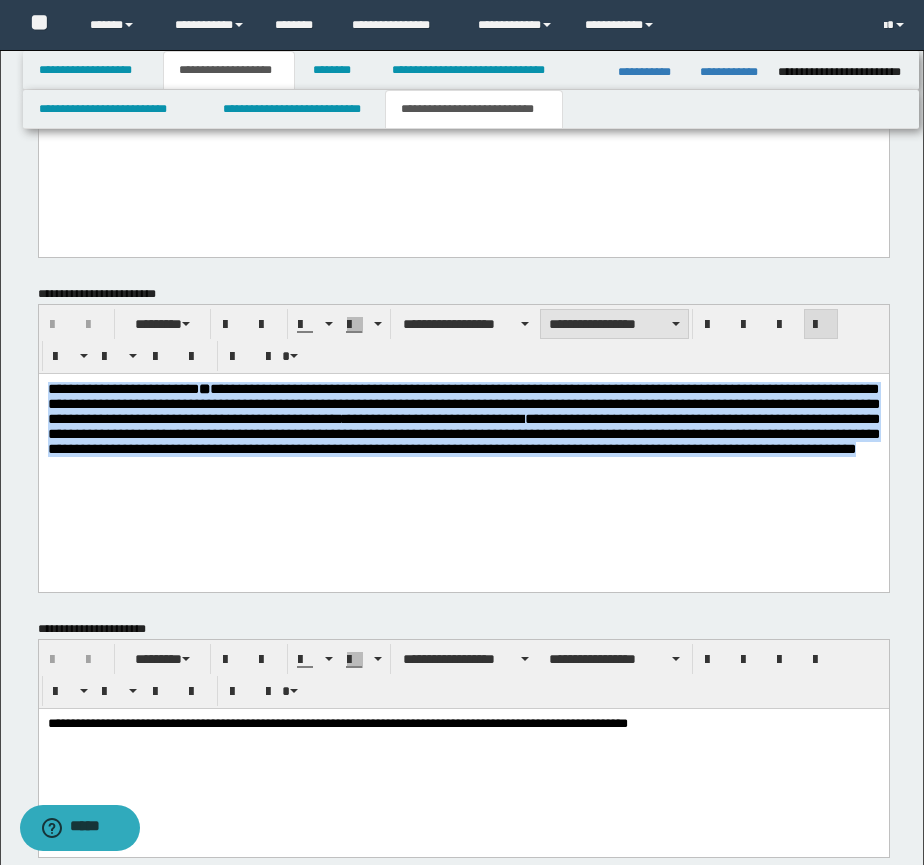 click on "**********" at bounding box center (614, 324) 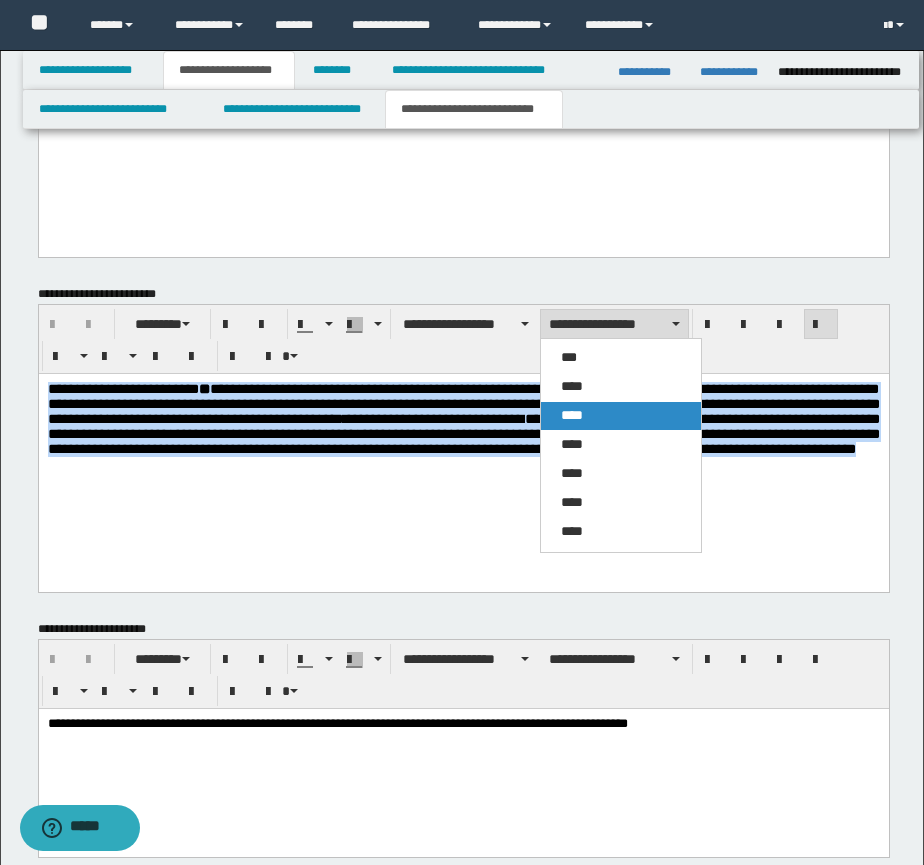 click on "****" at bounding box center (572, 415) 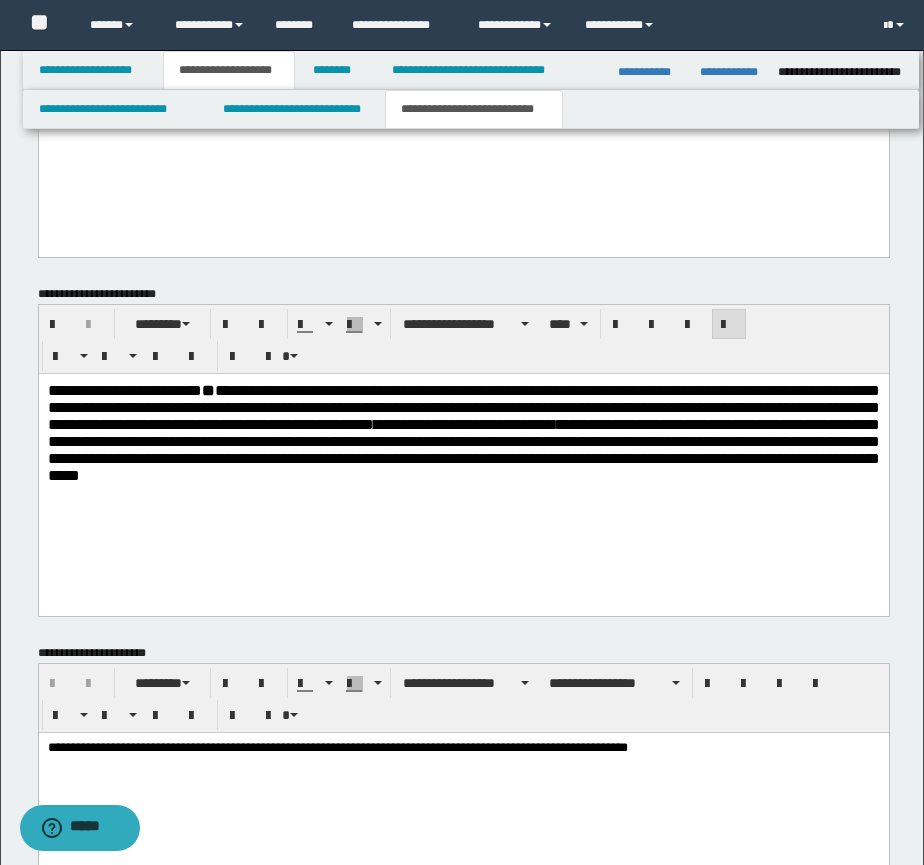 click on "**********" at bounding box center [463, 457] 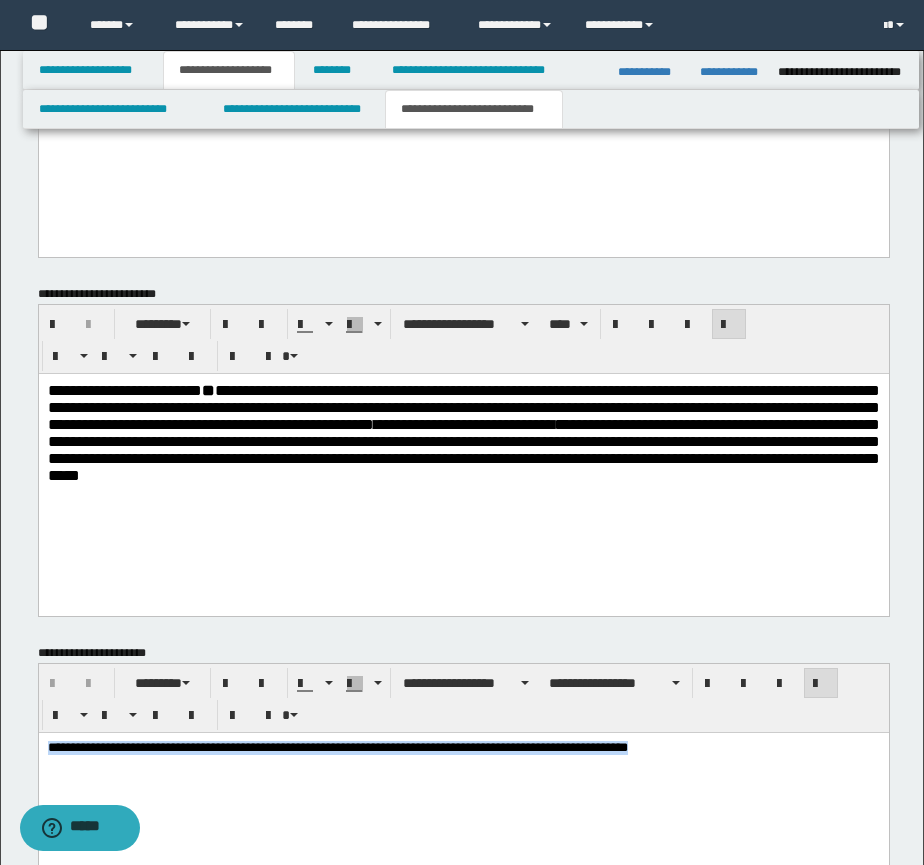 drag, startPoint x: 796, startPoint y: 753, endPoint x: 26, endPoint y: 752, distance: 770.0007 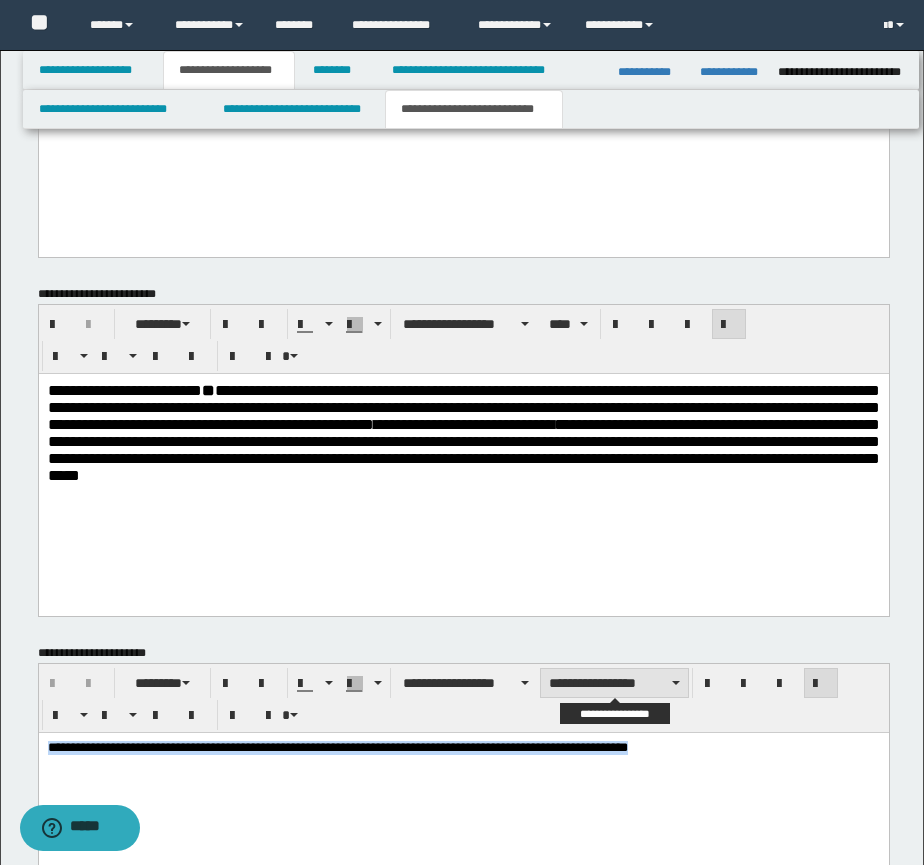 click on "**********" at bounding box center (614, 683) 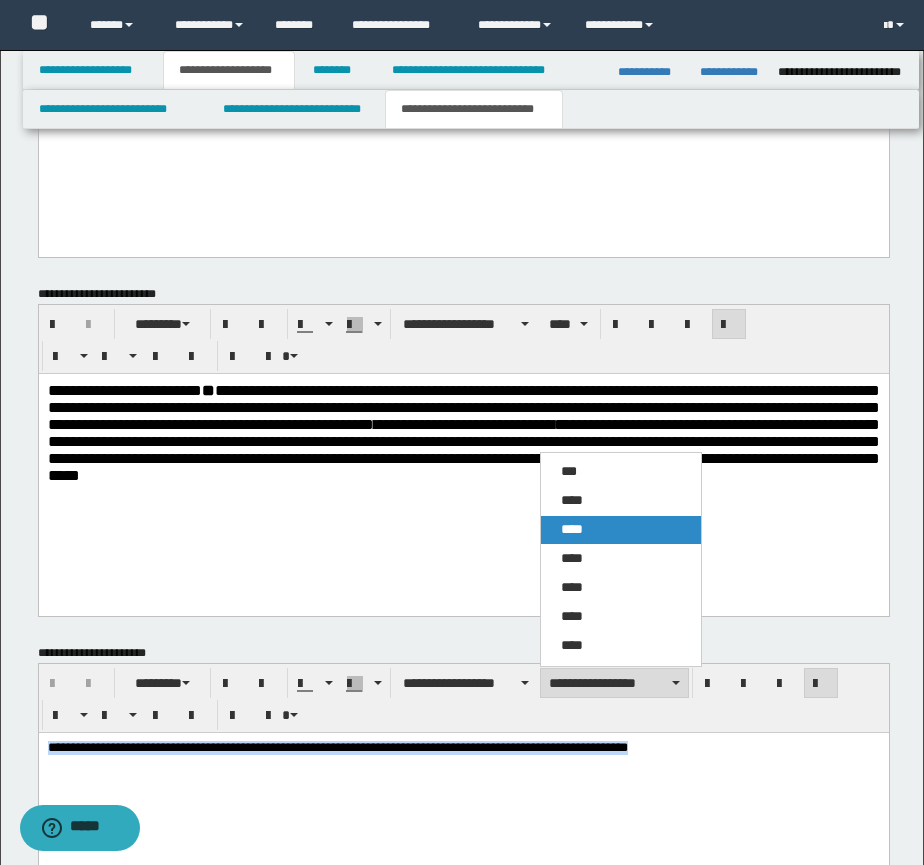 click on "****" at bounding box center (572, 529) 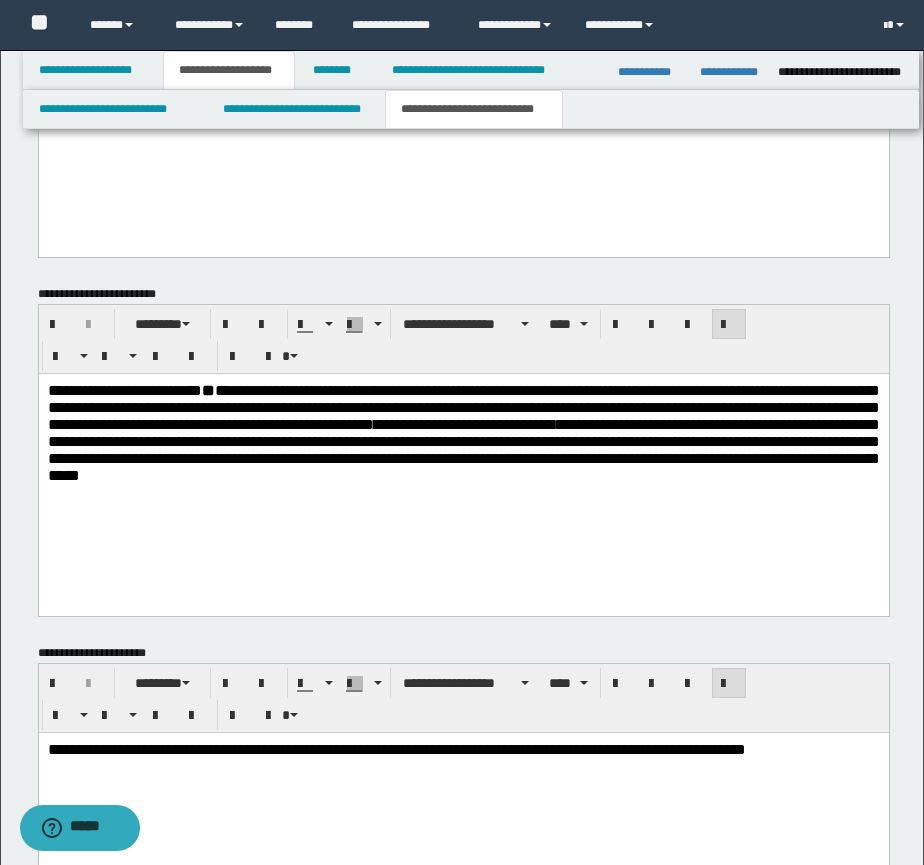 click on "**********" at bounding box center (463, 780) 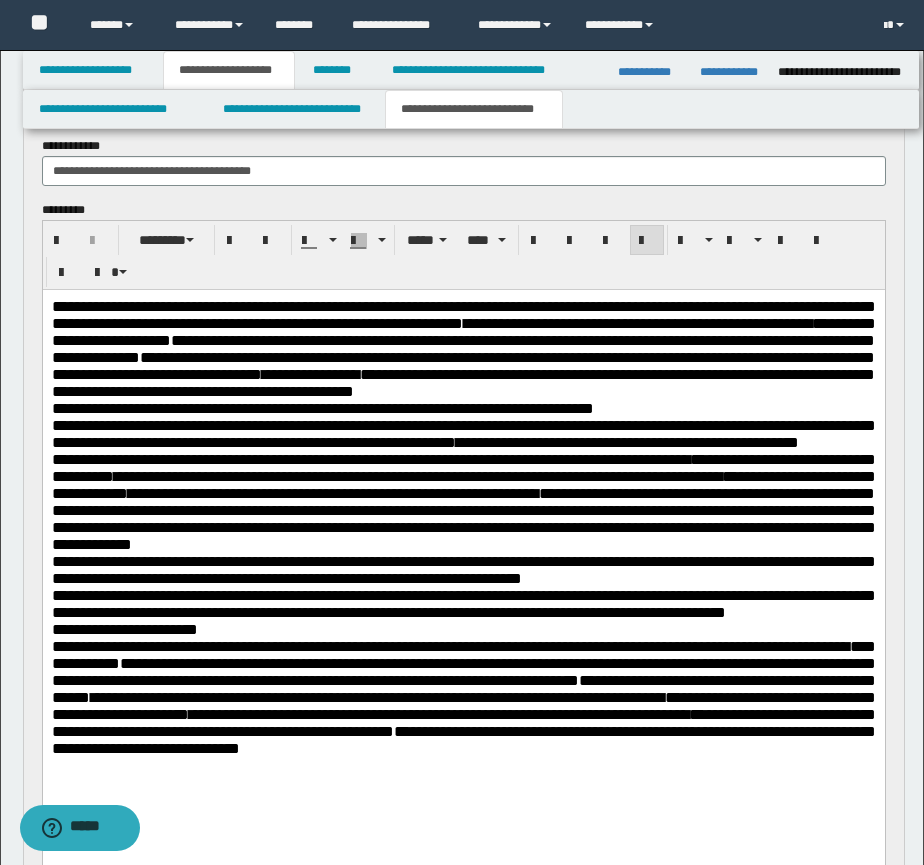 scroll, scrollTop: 661, scrollLeft: 0, axis: vertical 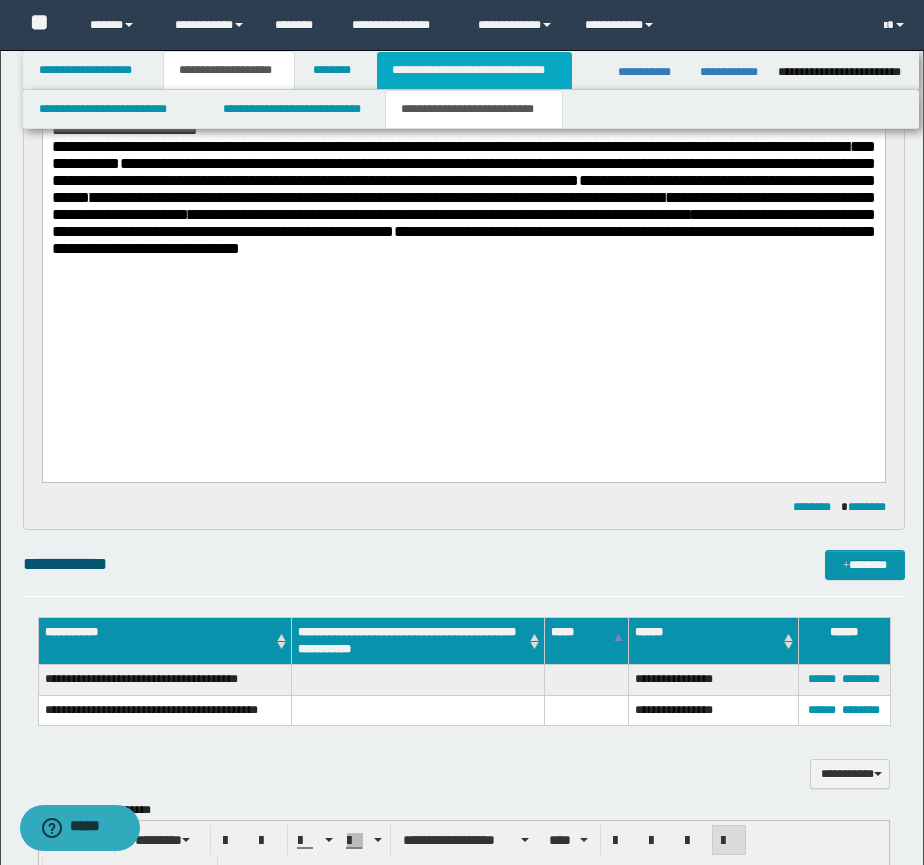 click on "**********" at bounding box center (474, 70) 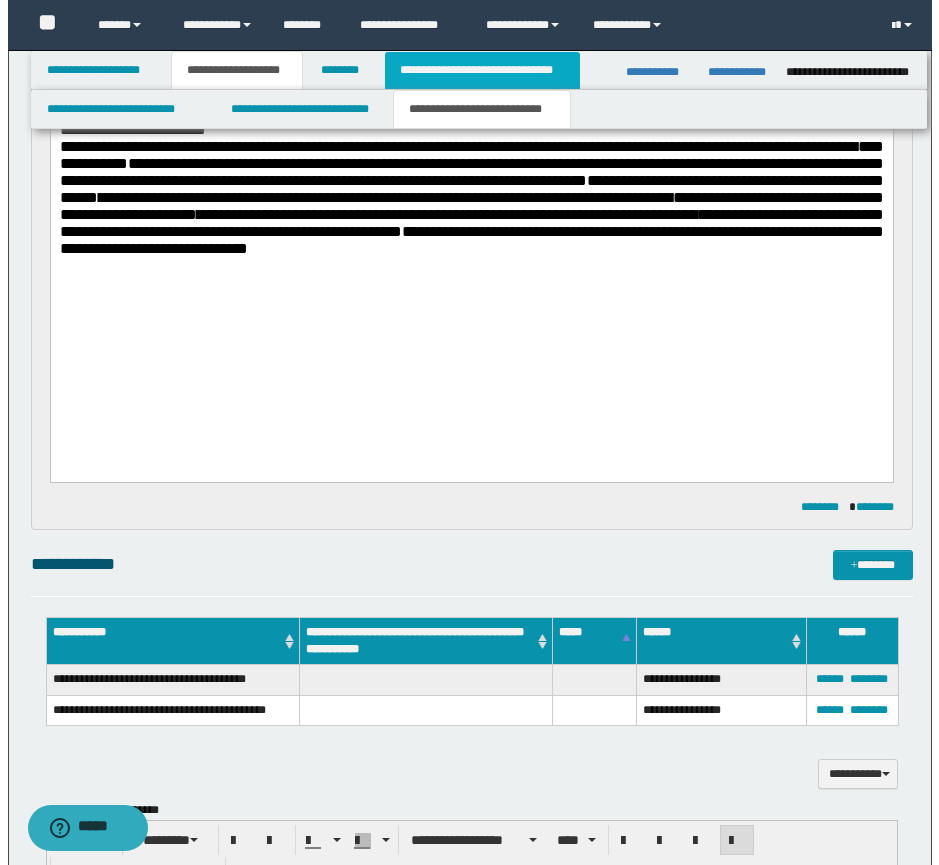 scroll, scrollTop: 0, scrollLeft: 0, axis: both 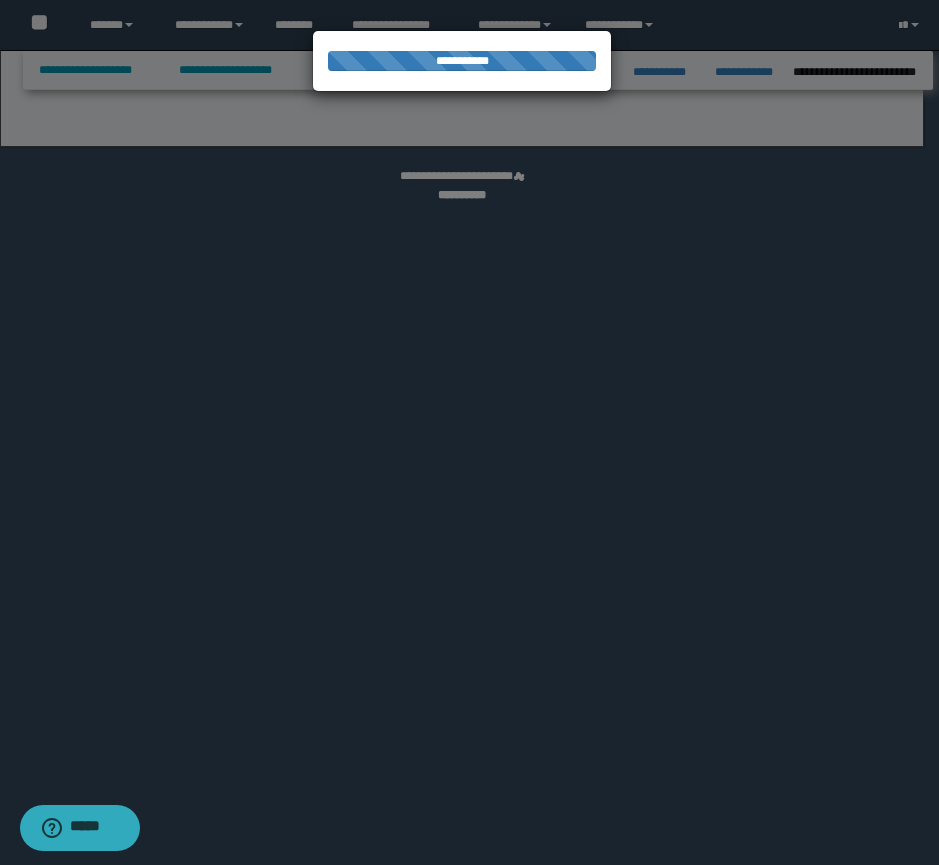 select on "*" 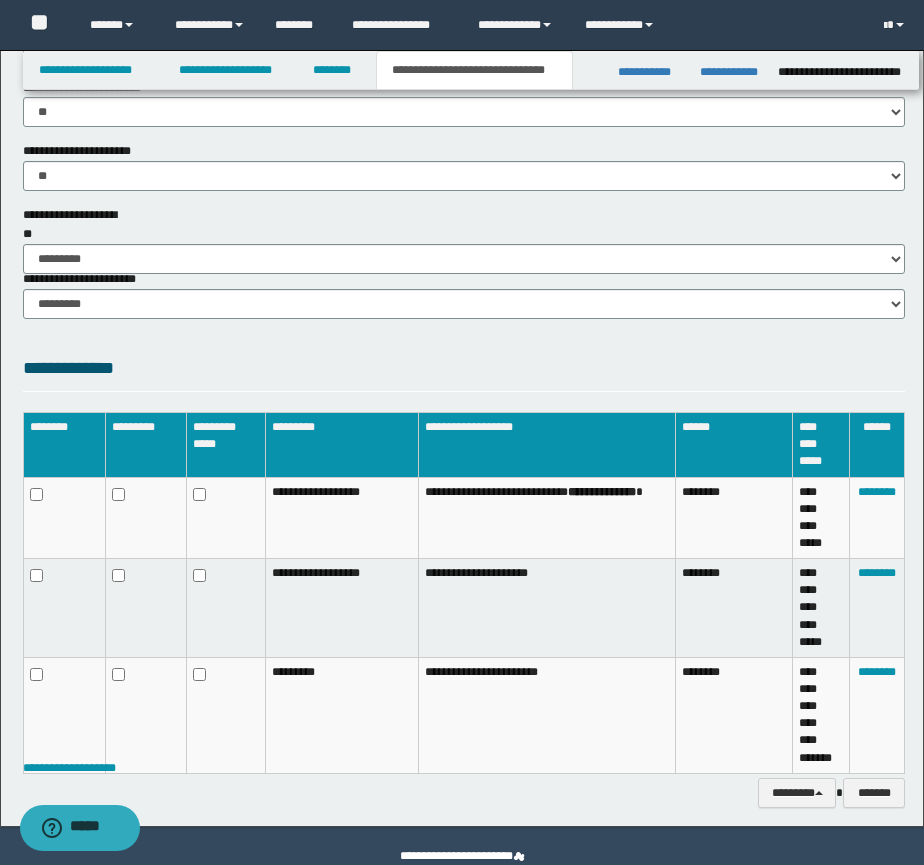 scroll, scrollTop: 1351, scrollLeft: 0, axis: vertical 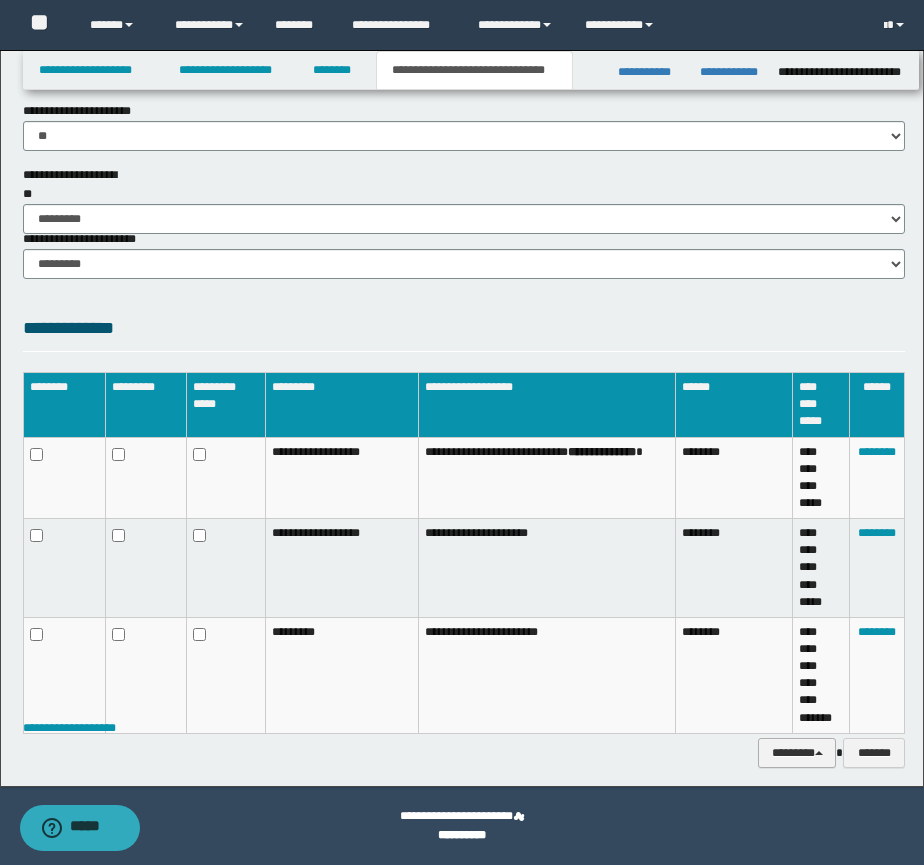 click on "********" at bounding box center (797, 753) 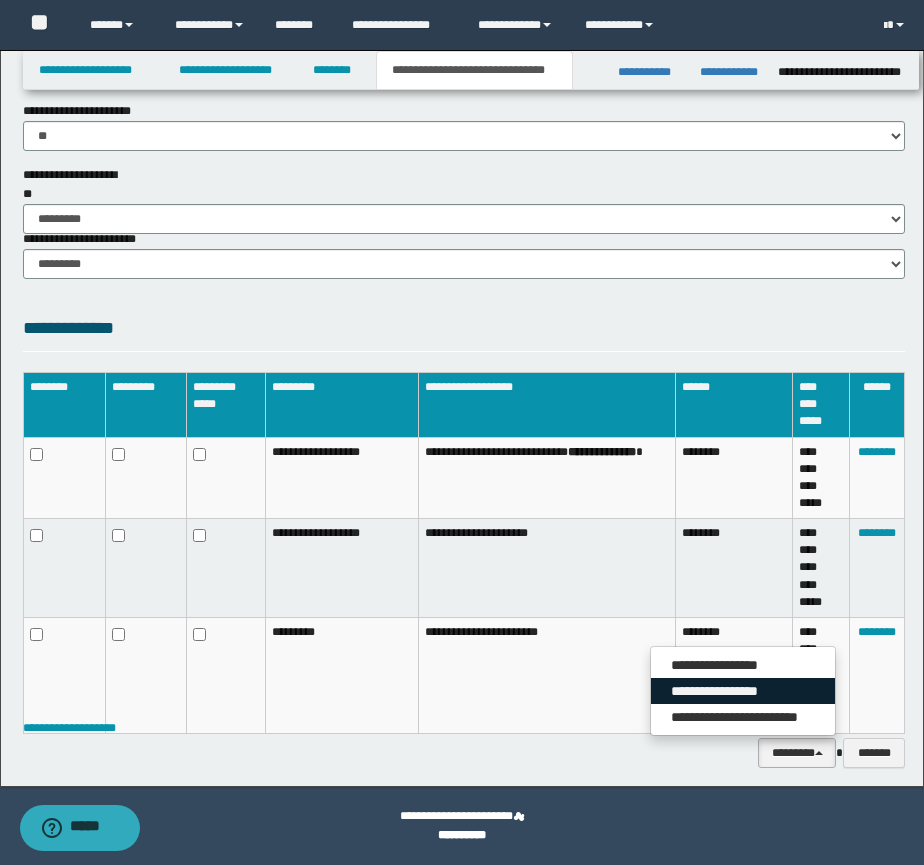 click on "**********" at bounding box center (743, 691) 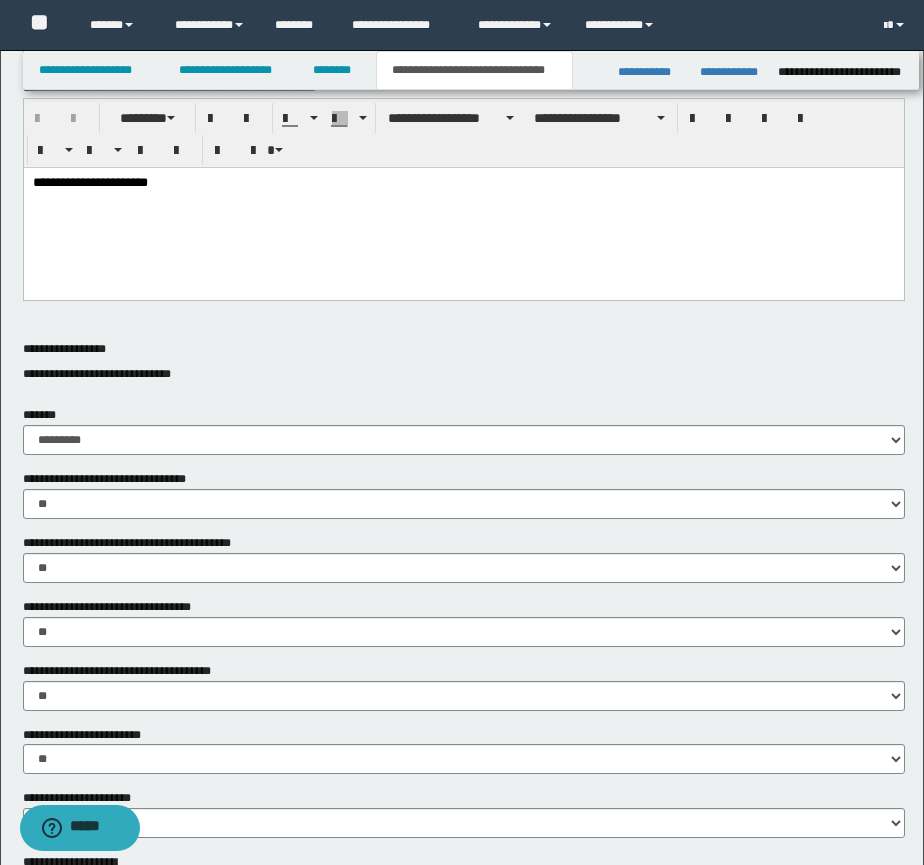 scroll, scrollTop: 518, scrollLeft: 0, axis: vertical 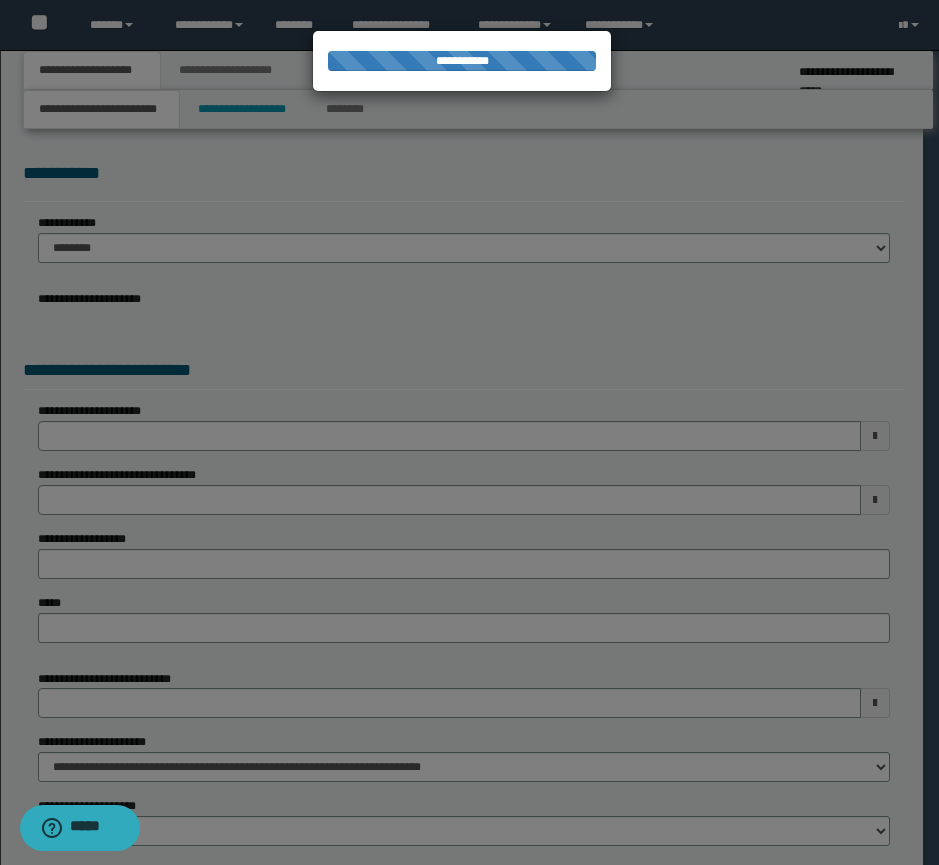 select on "**" 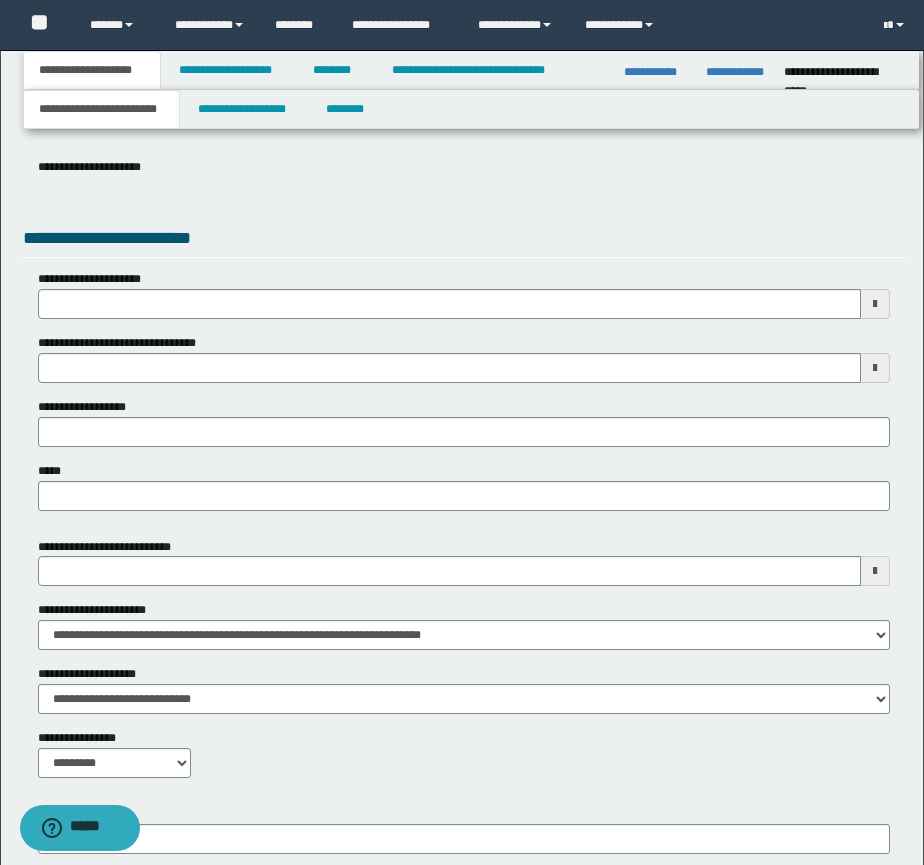 scroll, scrollTop: 667, scrollLeft: 0, axis: vertical 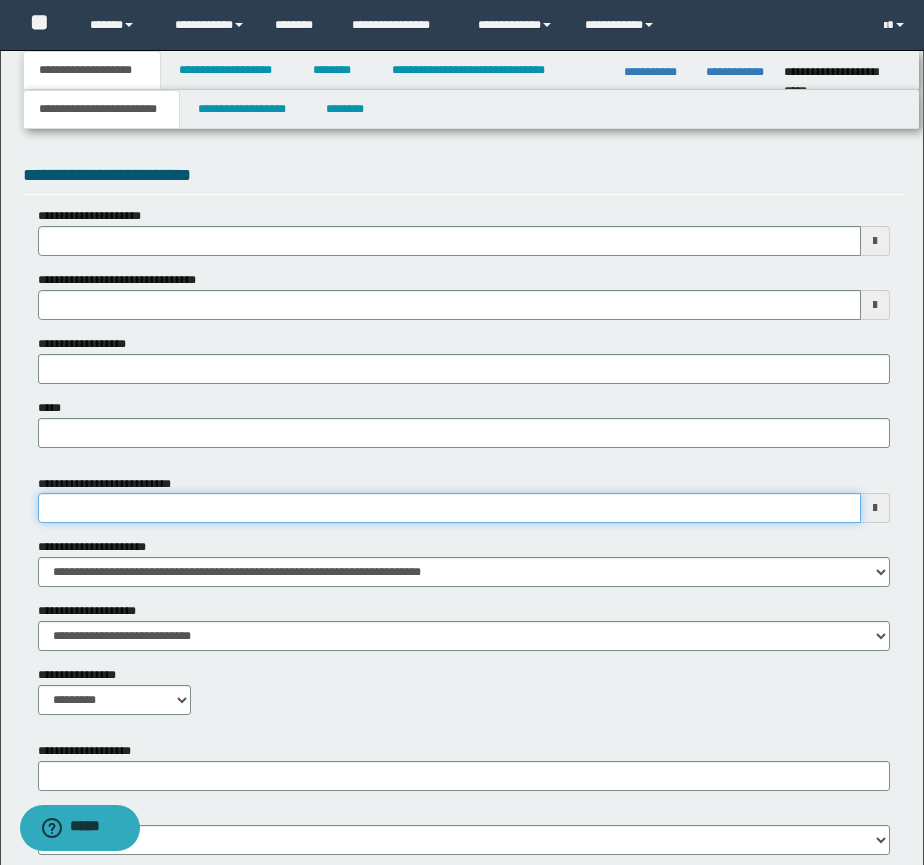 click on "**********" at bounding box center (449, 508) 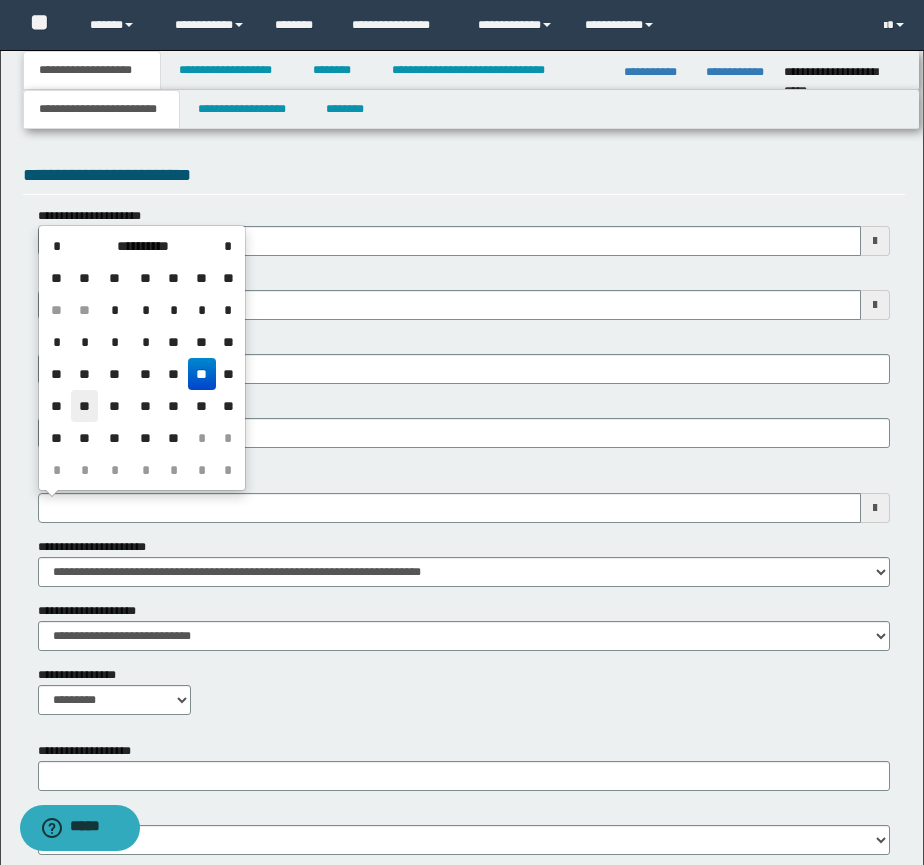 click on "**" at bounding box center (85, 406) 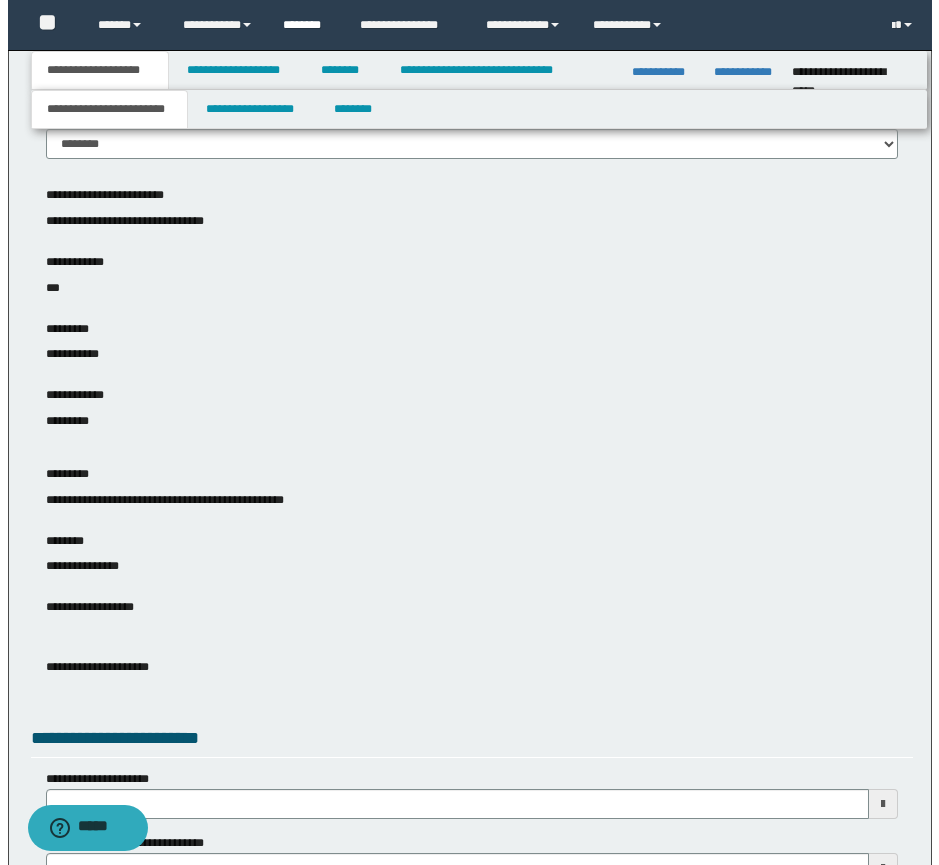 scroll, scrollTop: 0, scrollLeft: 0, axis: both 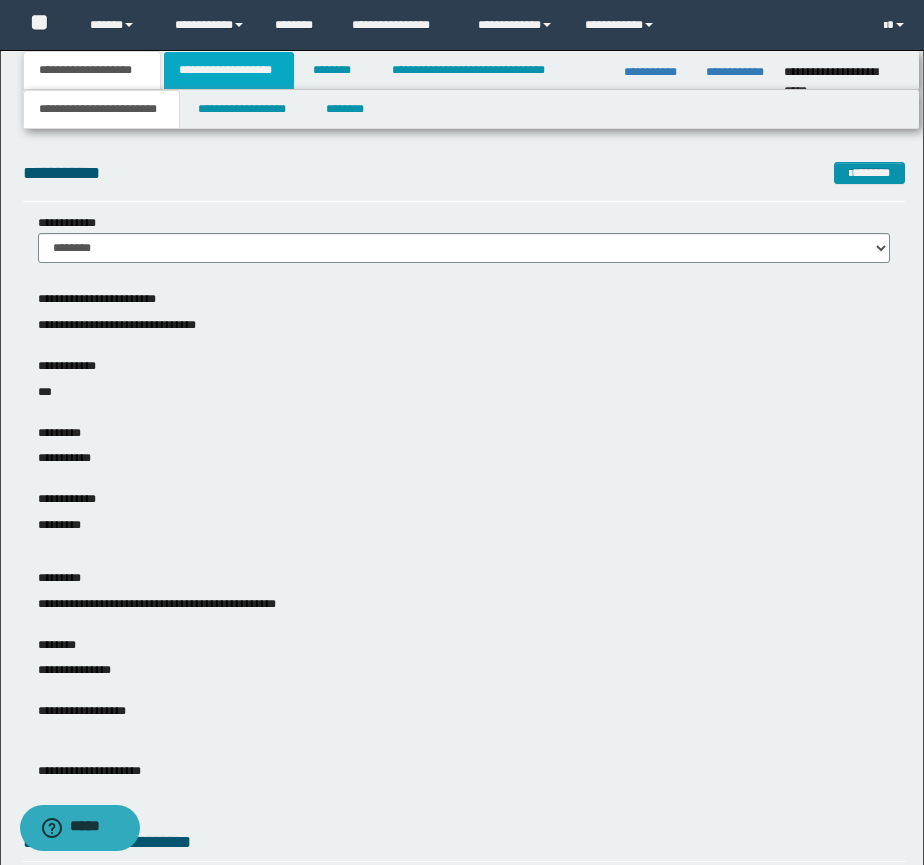 click on "**********" at bounding box center [229, 70] 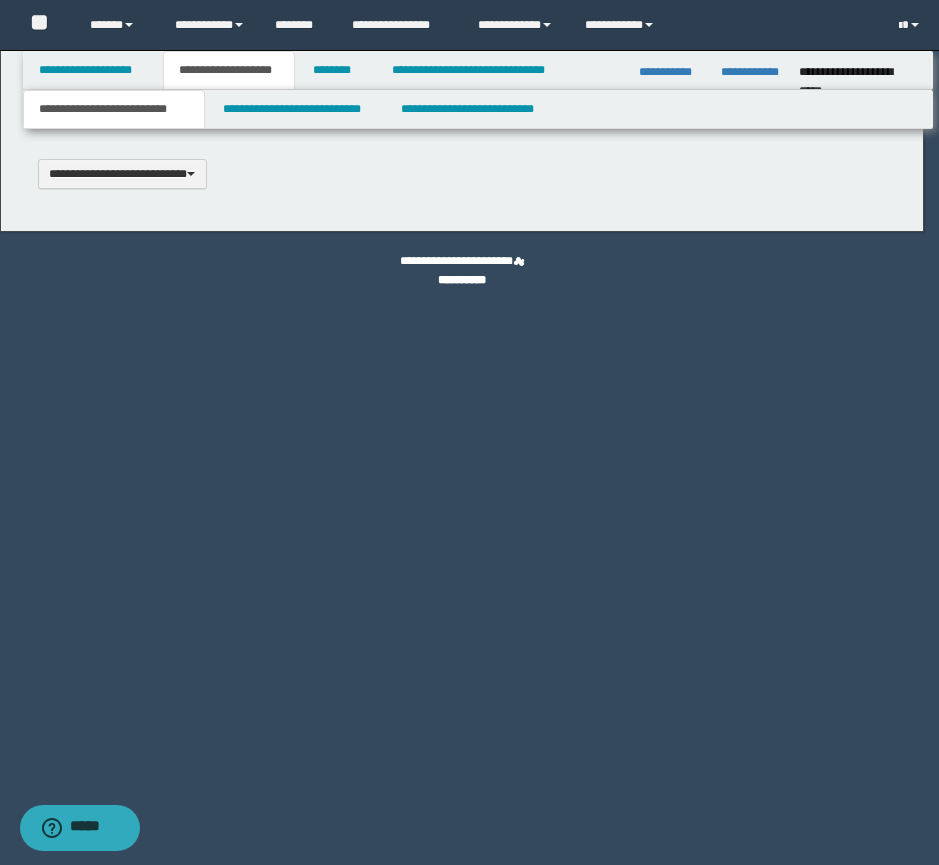 scroll, scrollTop: 0, scrollLeft: 0, axis: both 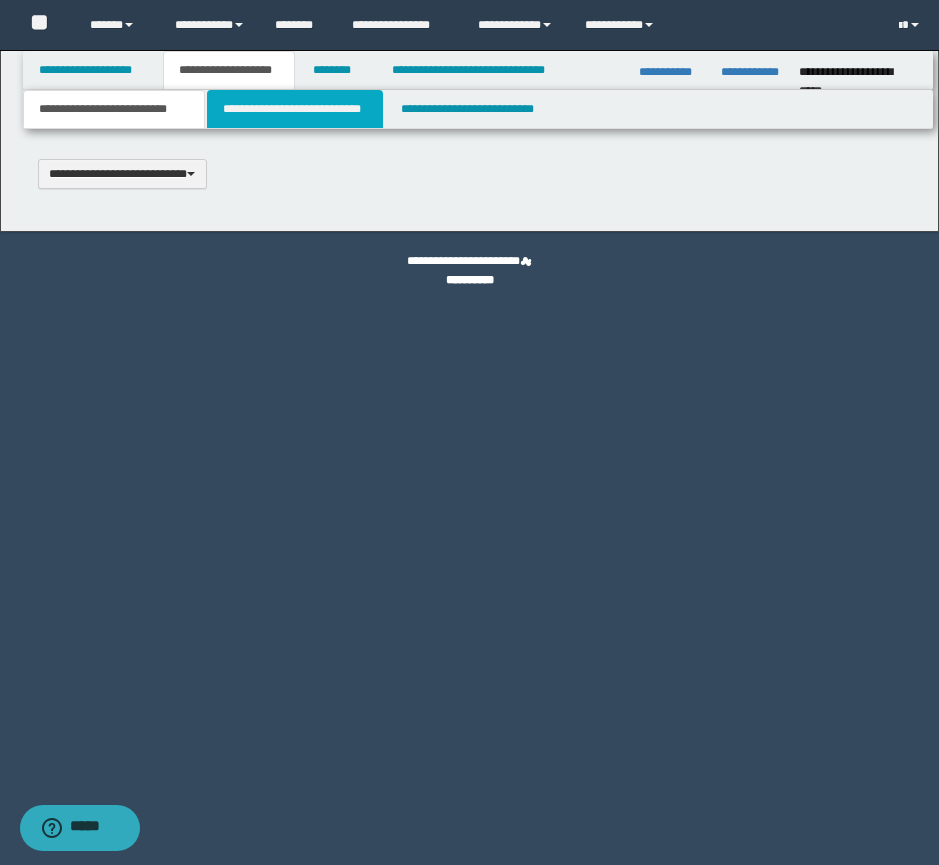 click on "**********" at bounding box center (295, 109) 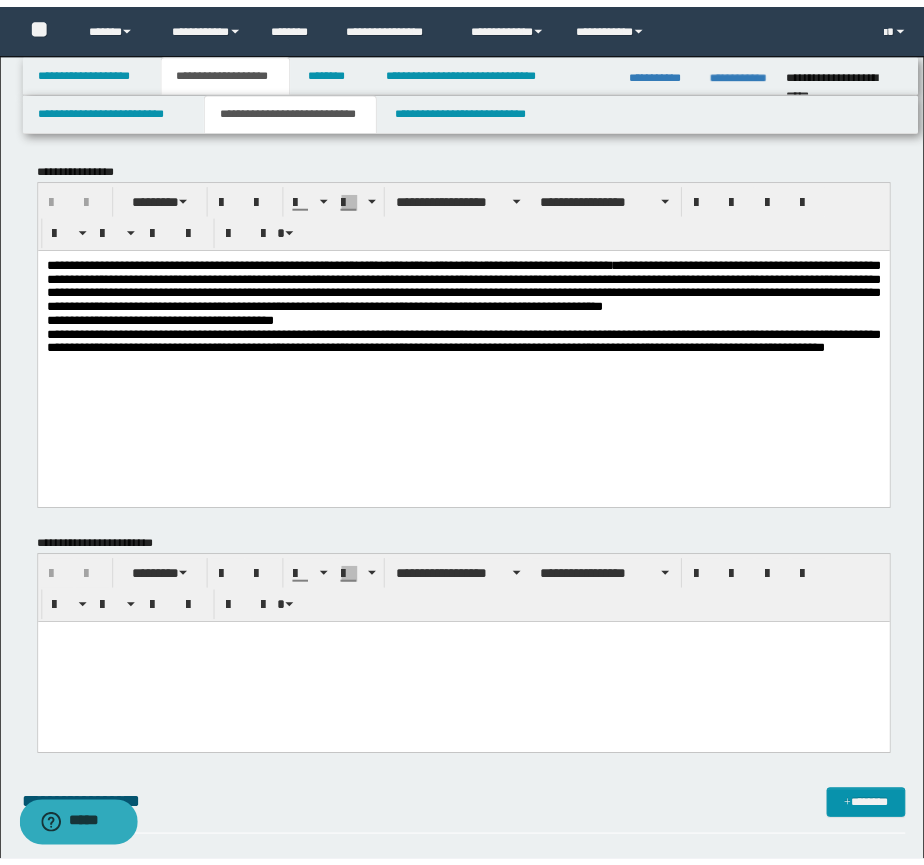 scroll, scrollTop: 0, scrollLeft: 0, axis: both 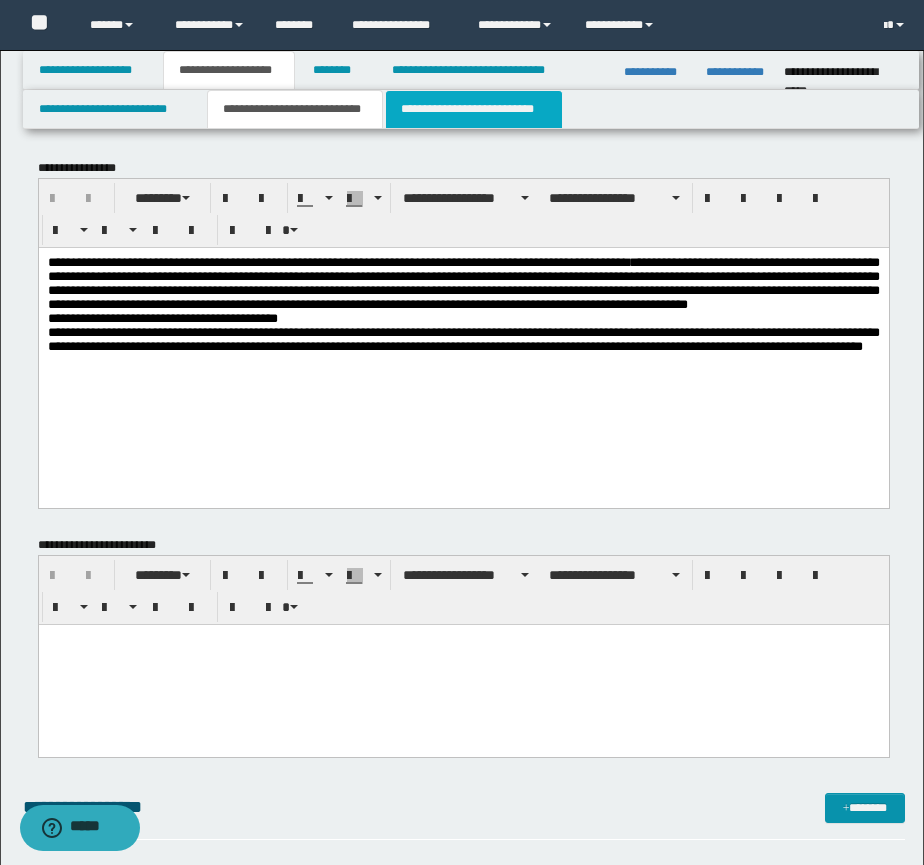 click on "**********" at bounding box center [474, 109] 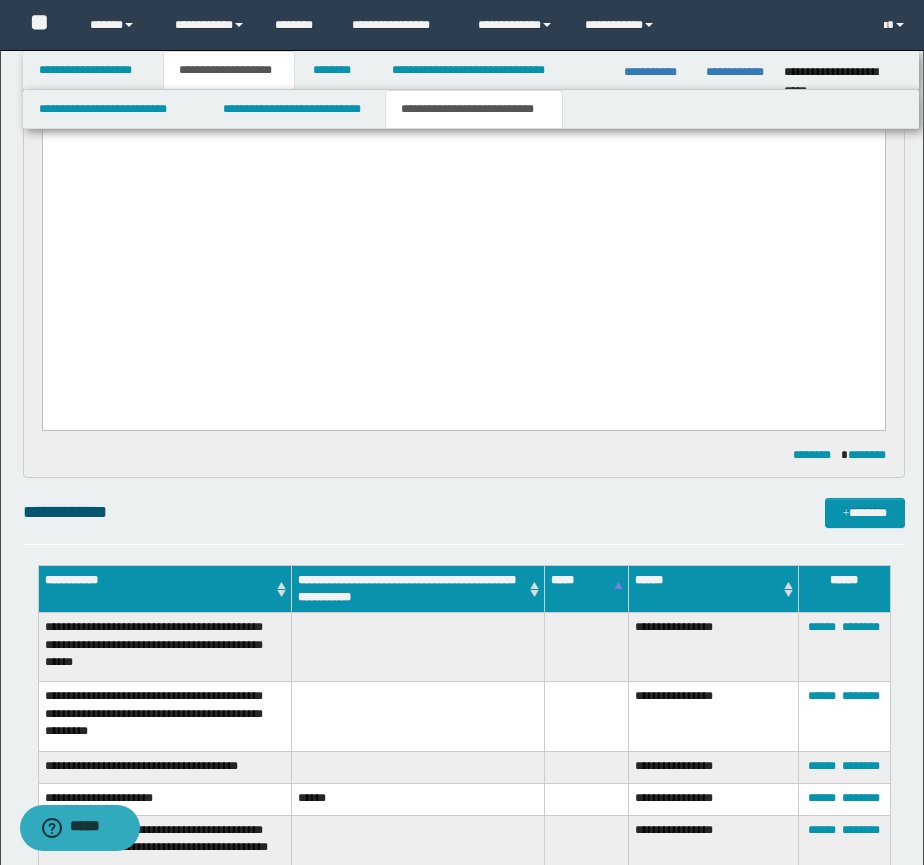 scroll, scrollTop: 660, scrollLeft: 0, axis: vertical 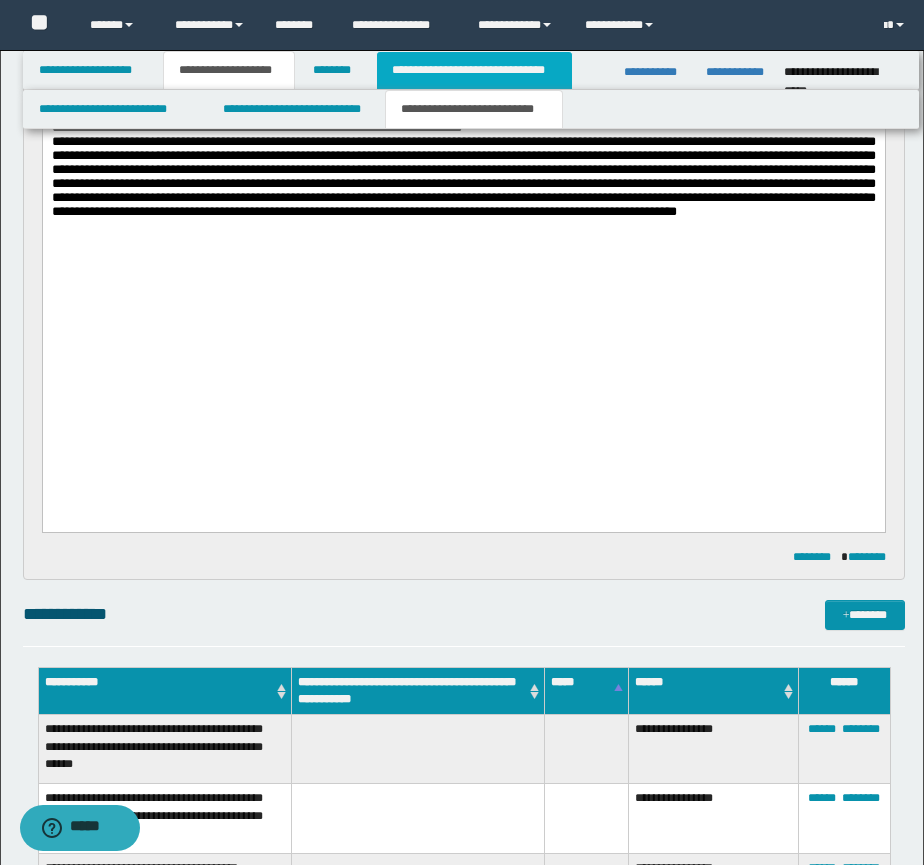 click on "**********" at bounding box center [474, 70] 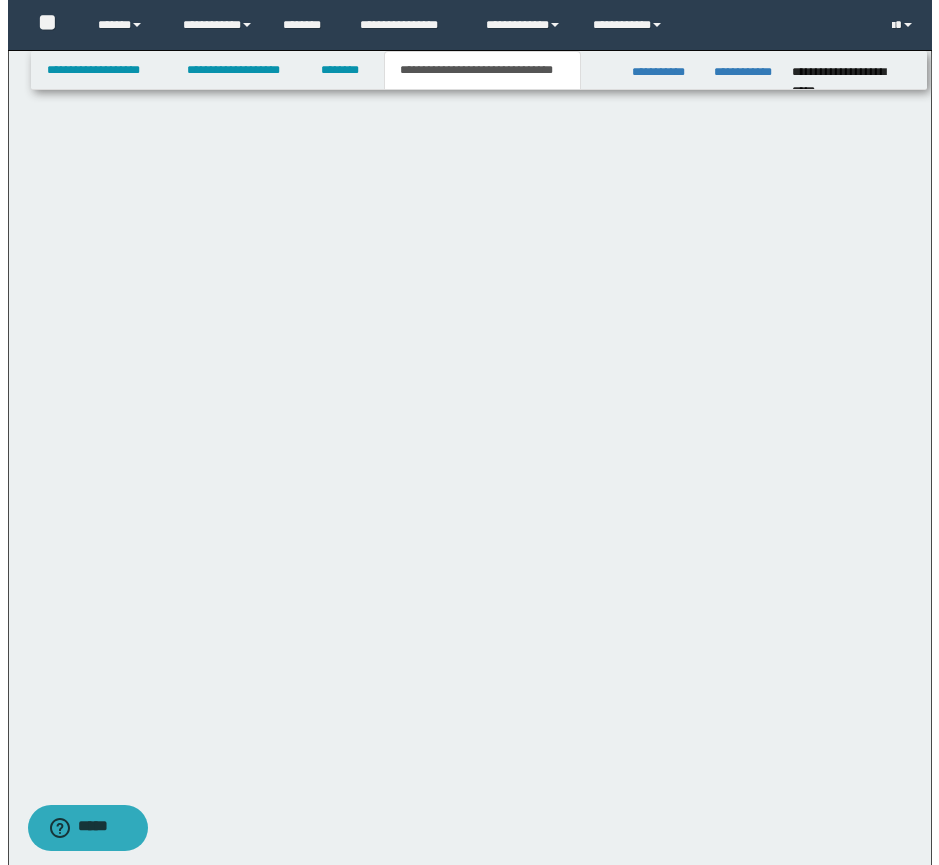 scroll, scrollTop: 0, scrollLeft: 0, axis: both 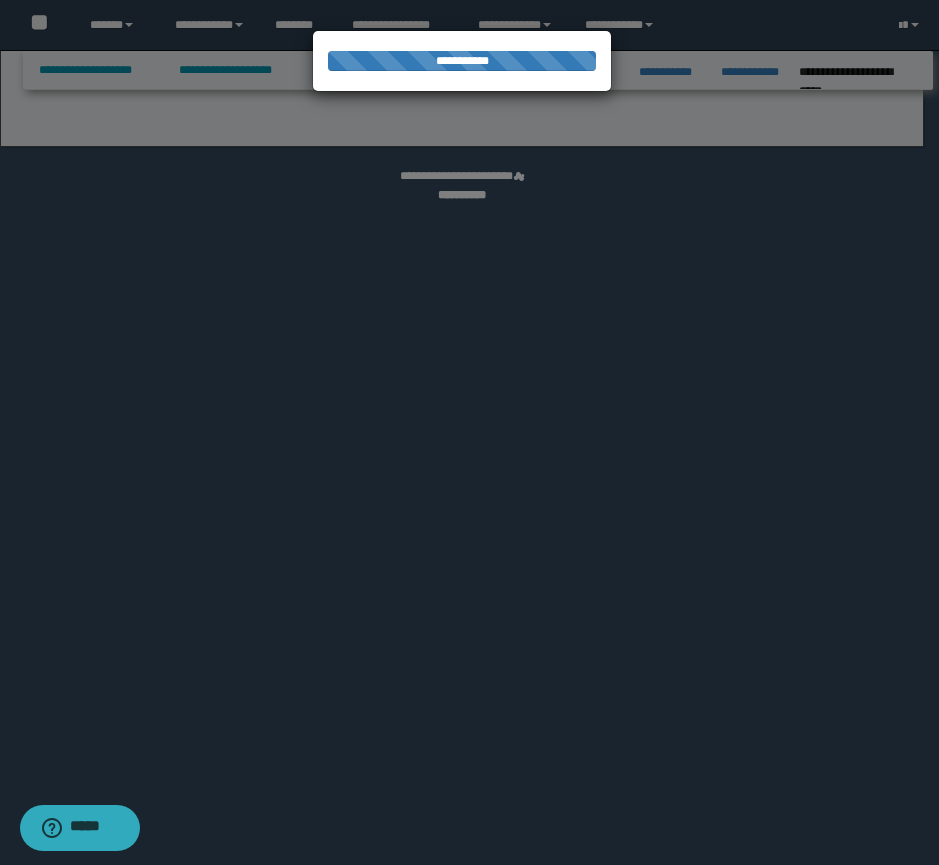 select on "*" 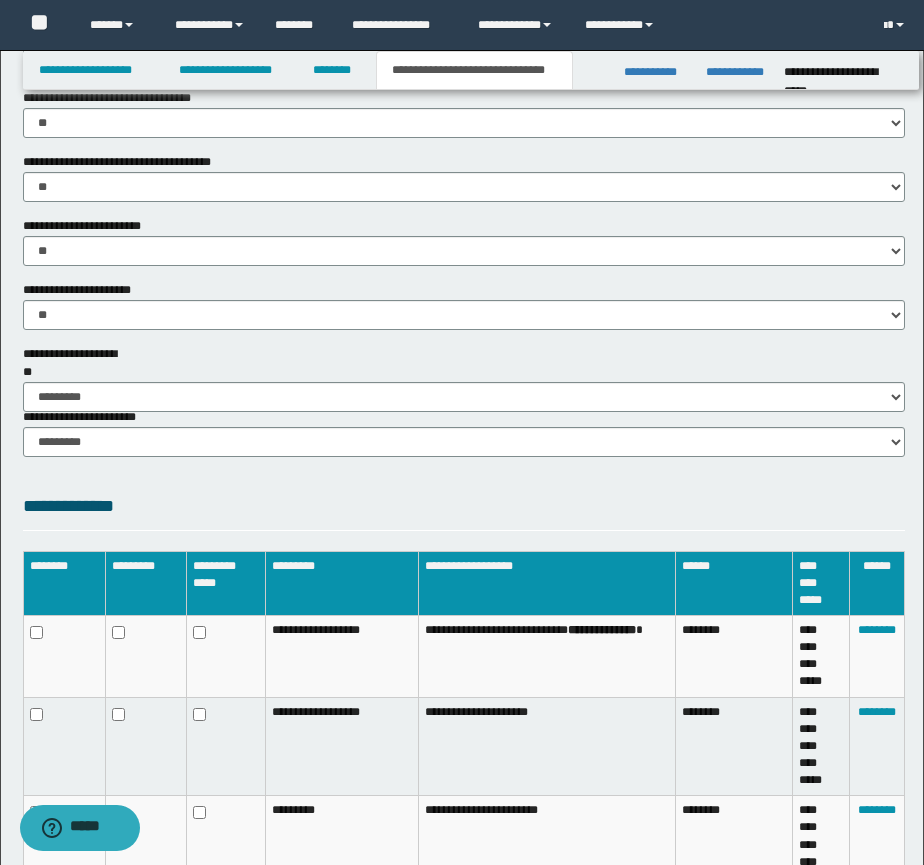 scroll, scrollTop: 1441, scrollLeft: 0, axis: vertical 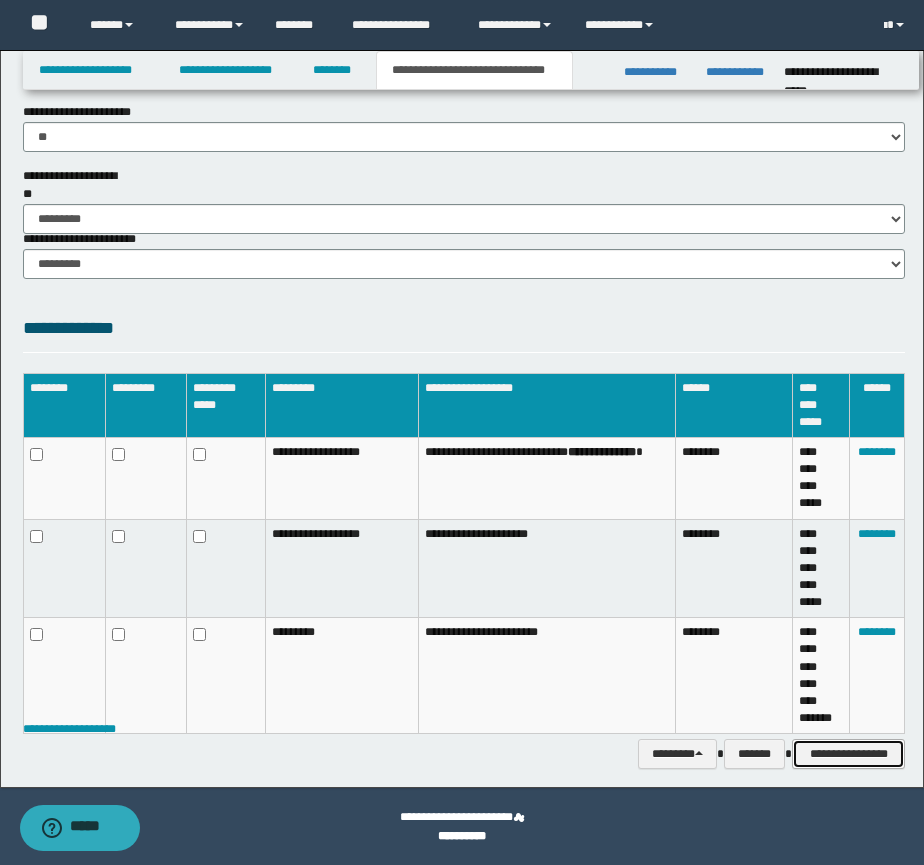 click on "**********" at bounding box center (848, 754) 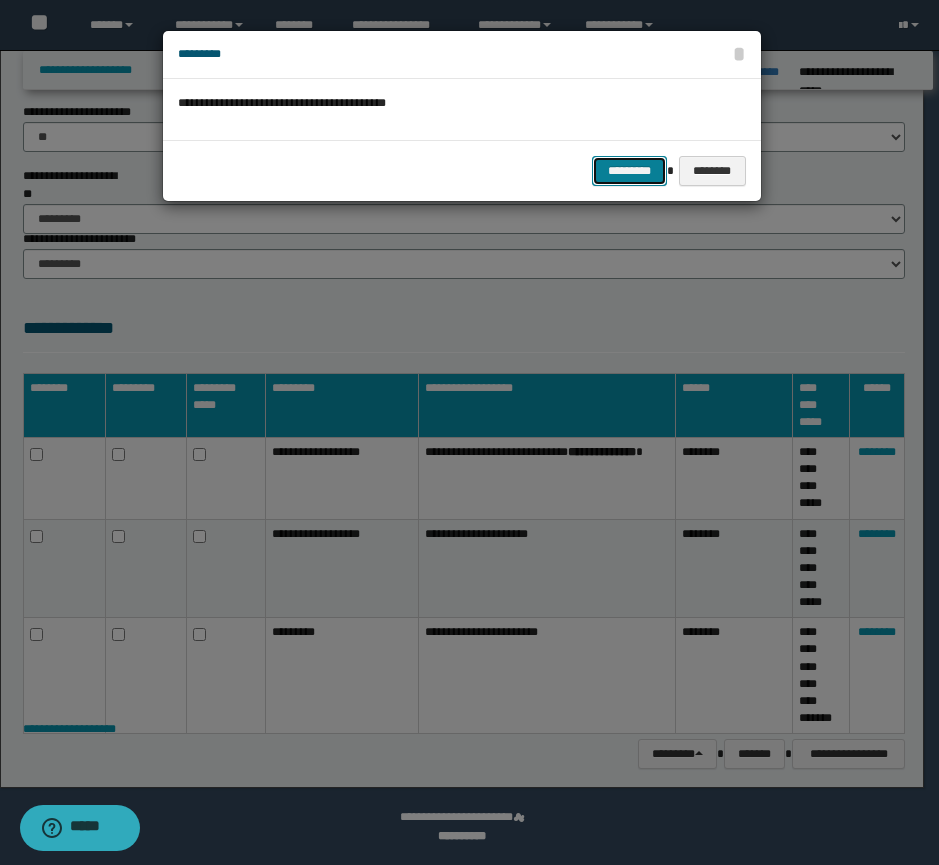 click on "*********" at bounding box center [629, 171] 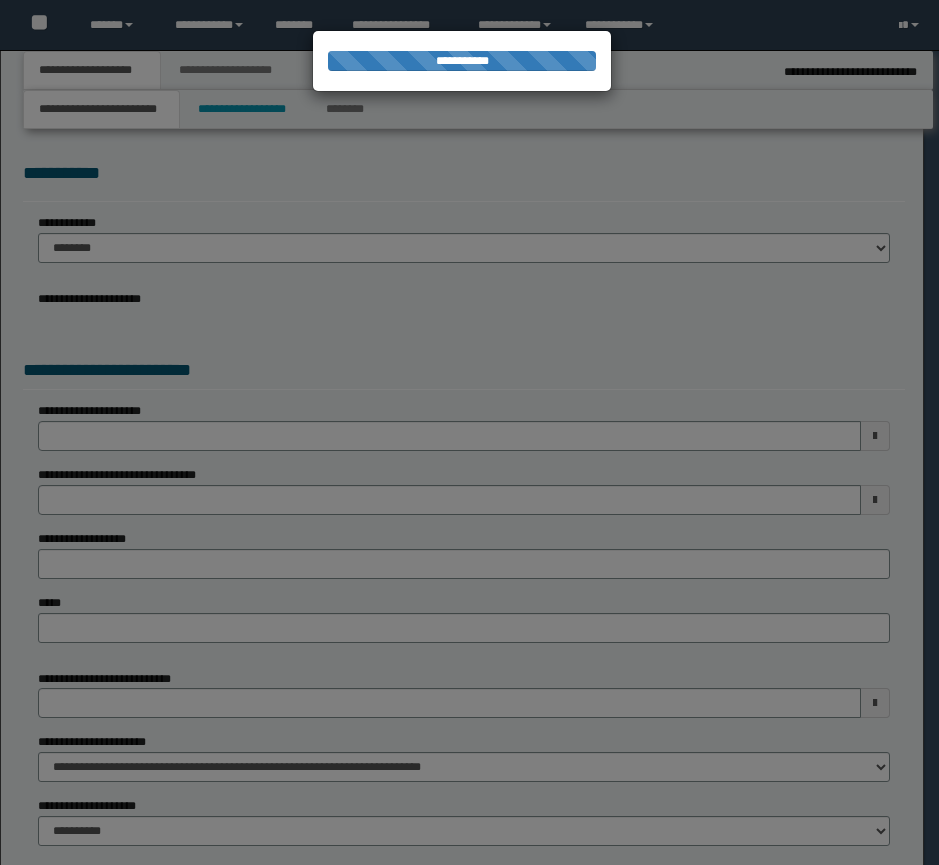 scroll, scrollTop: 0, scrollLeft: 0, axis: both 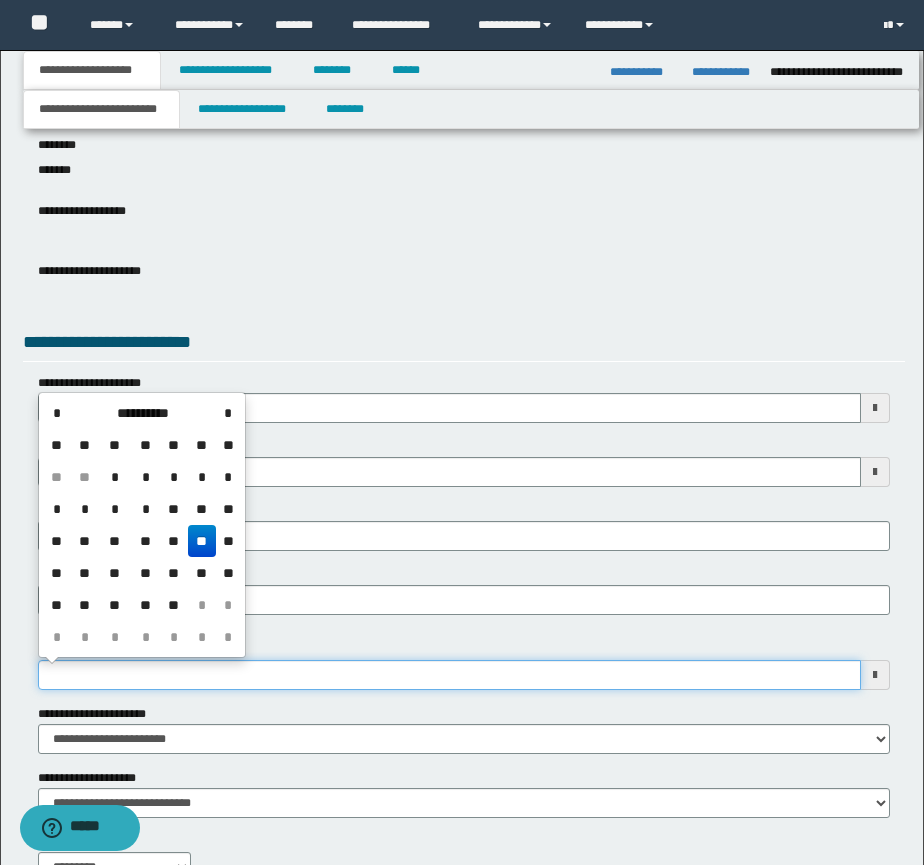 click on "**********" at bounding box center [449, 675] 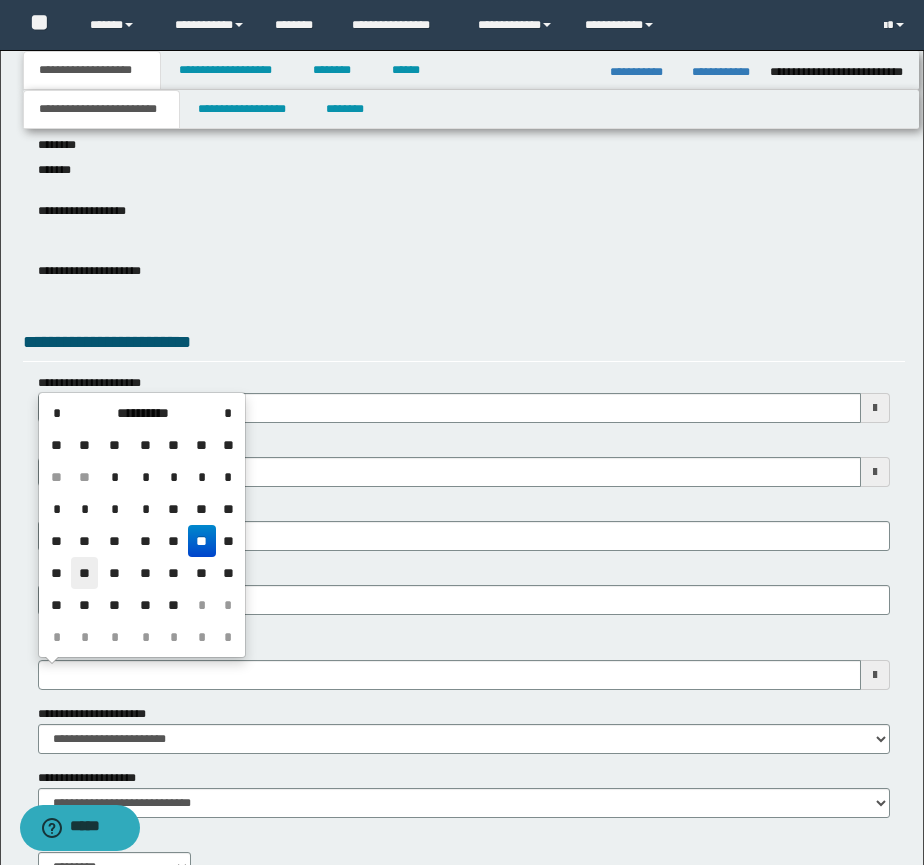 click on "**" at bounding box center (85, 573) 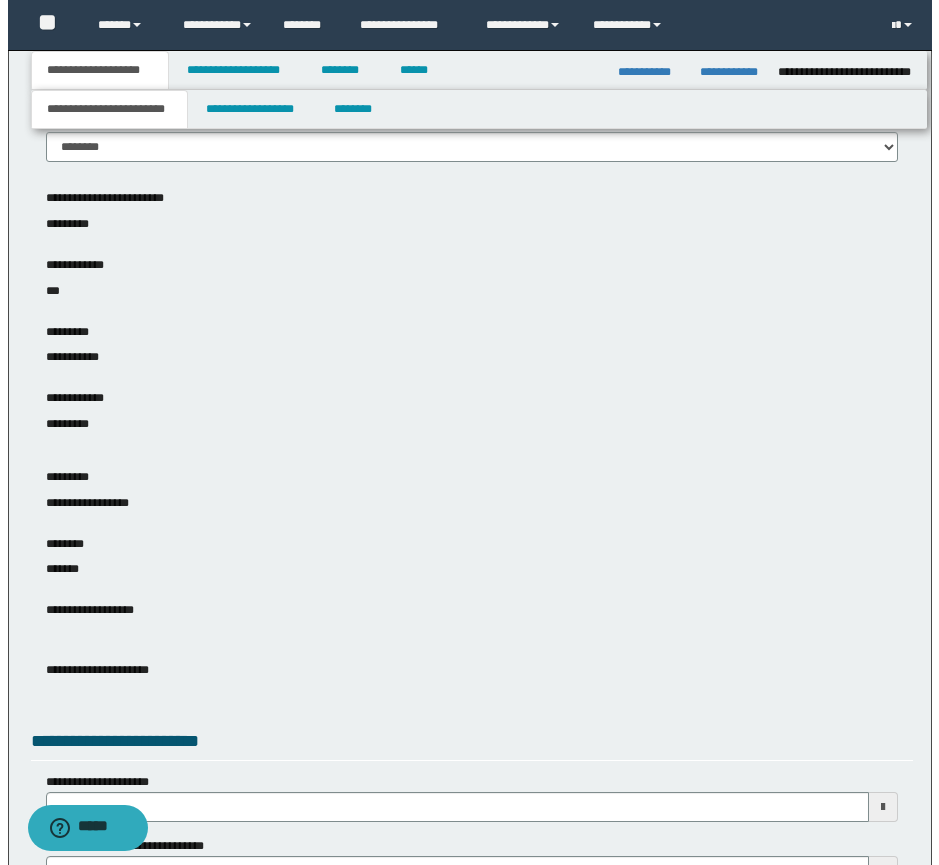 scroll, scrollTop: 0, scrollLeft: 0, axis: both 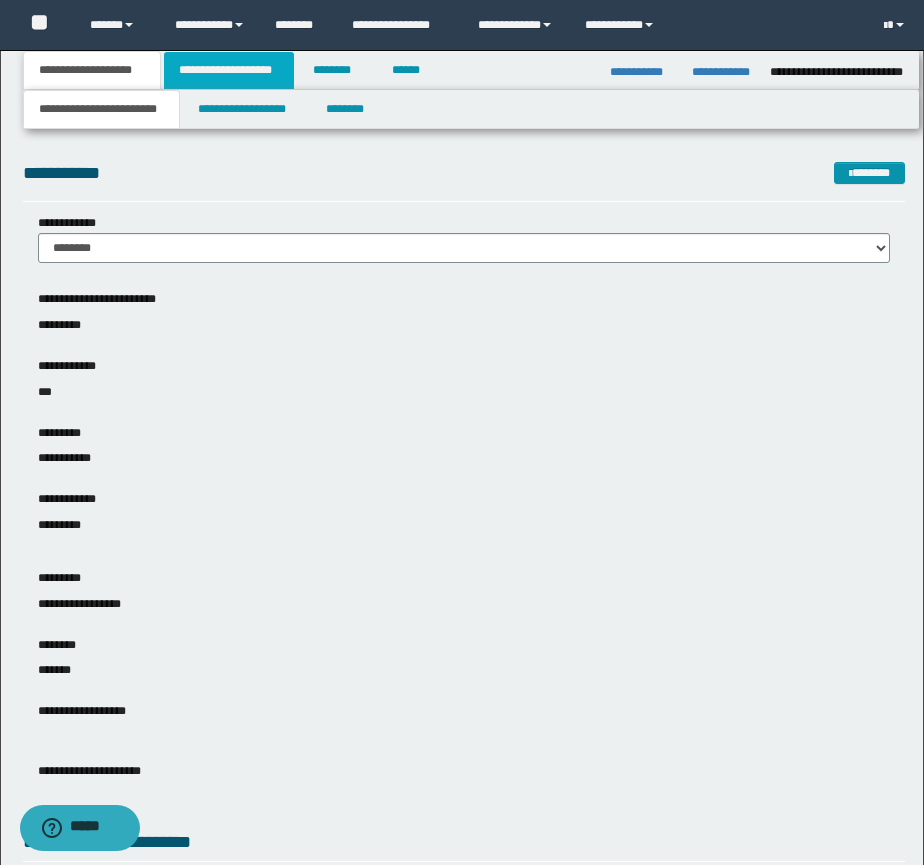 click on "**********" at bounding box center (229, 70) 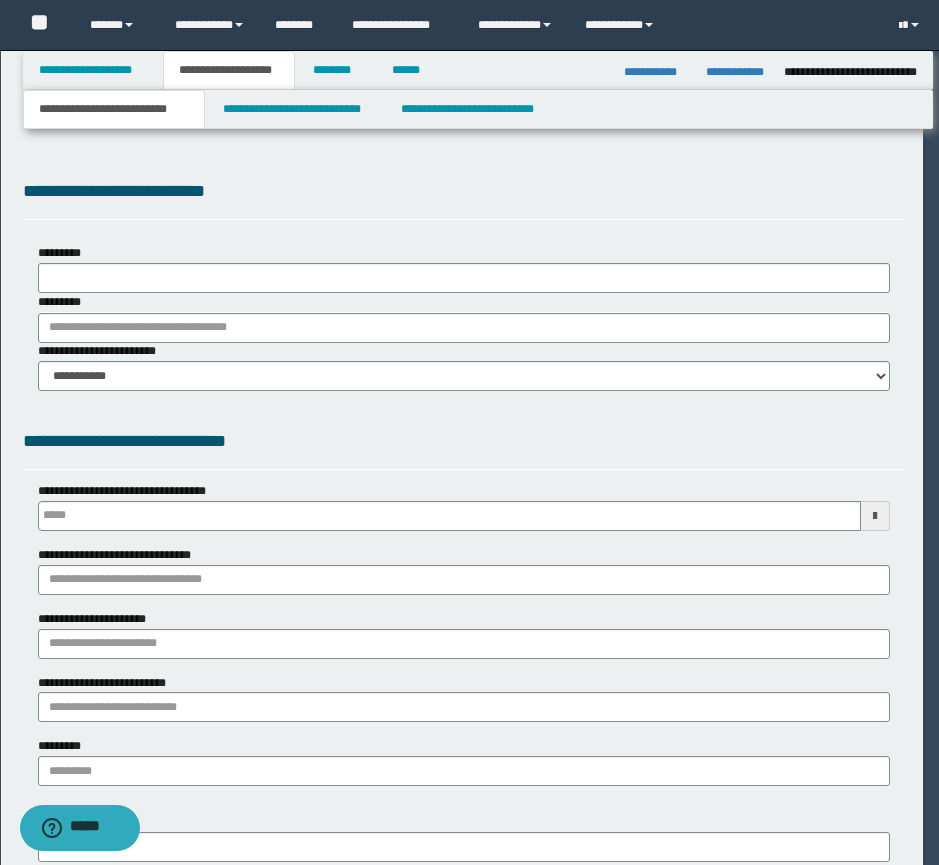 type 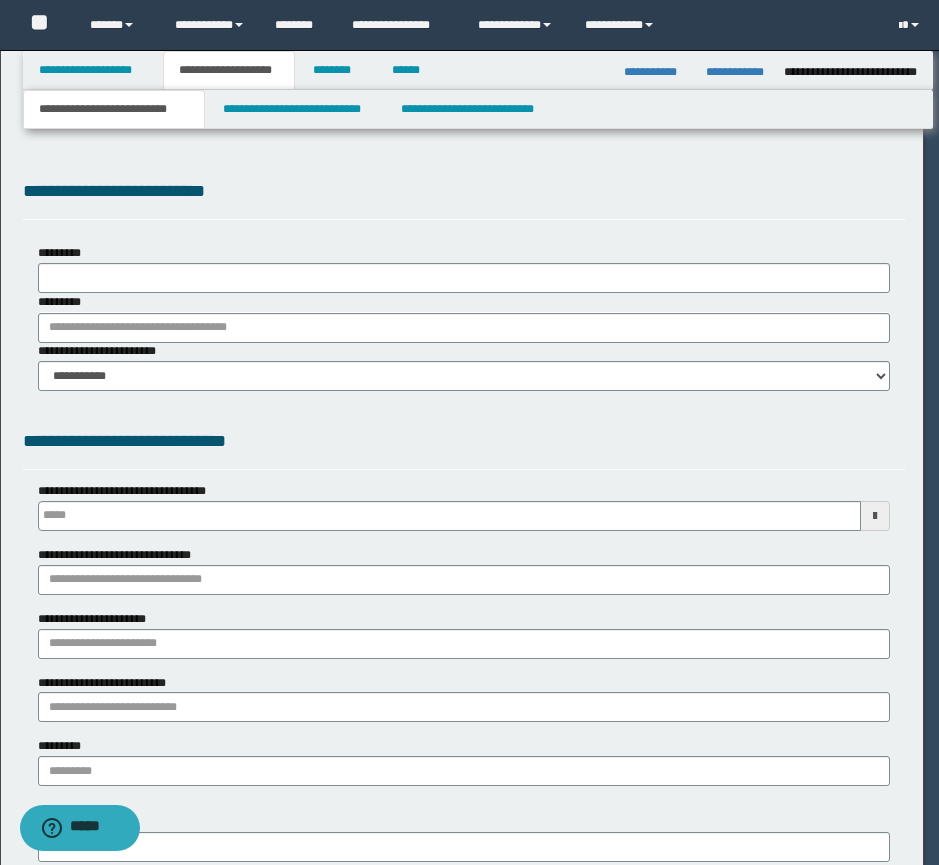 select on "*" 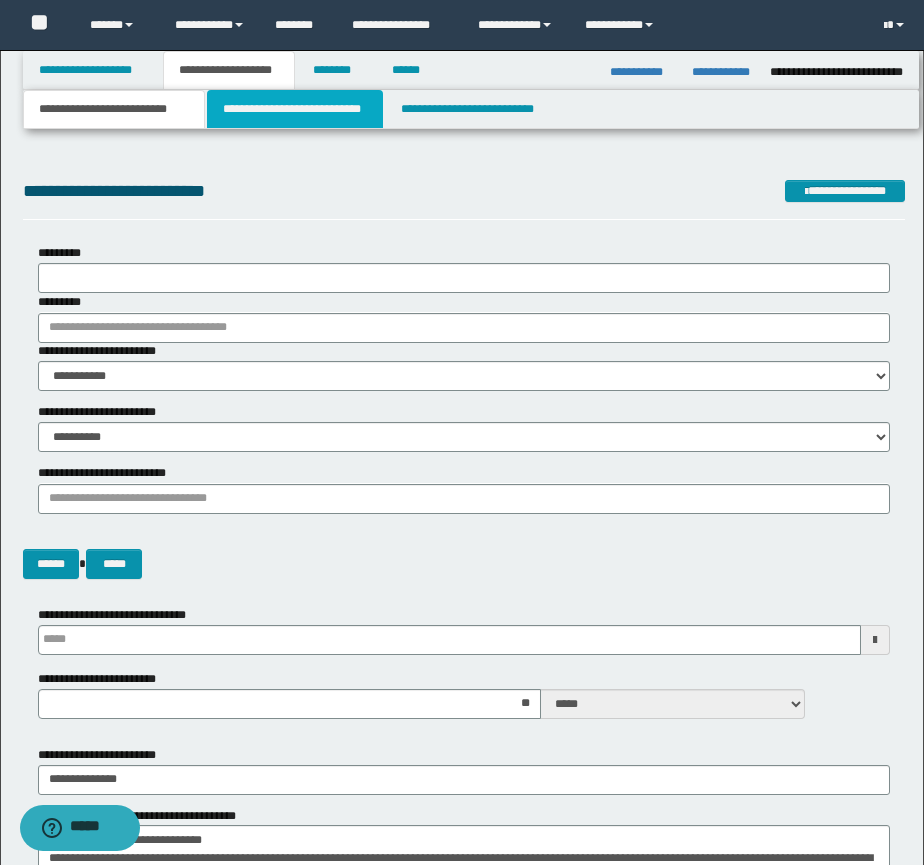 click on "**********" at bounding box center (295, 109) 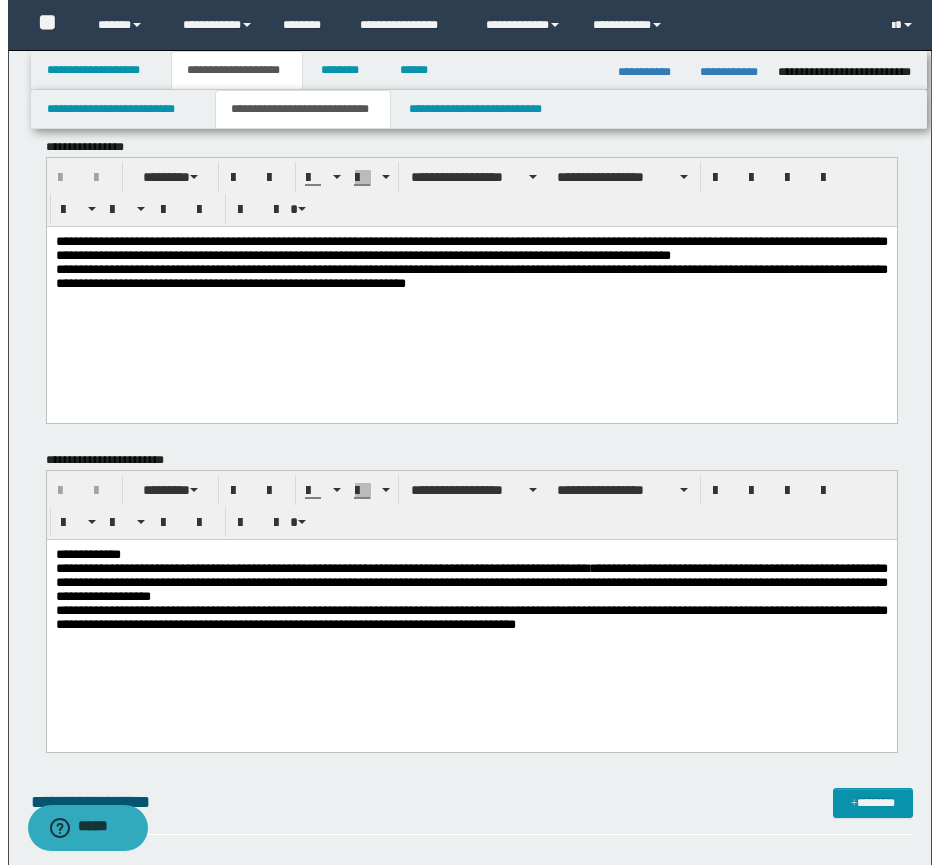 scroll, scrollTop: 0, scrollLeft: 0, axis: both 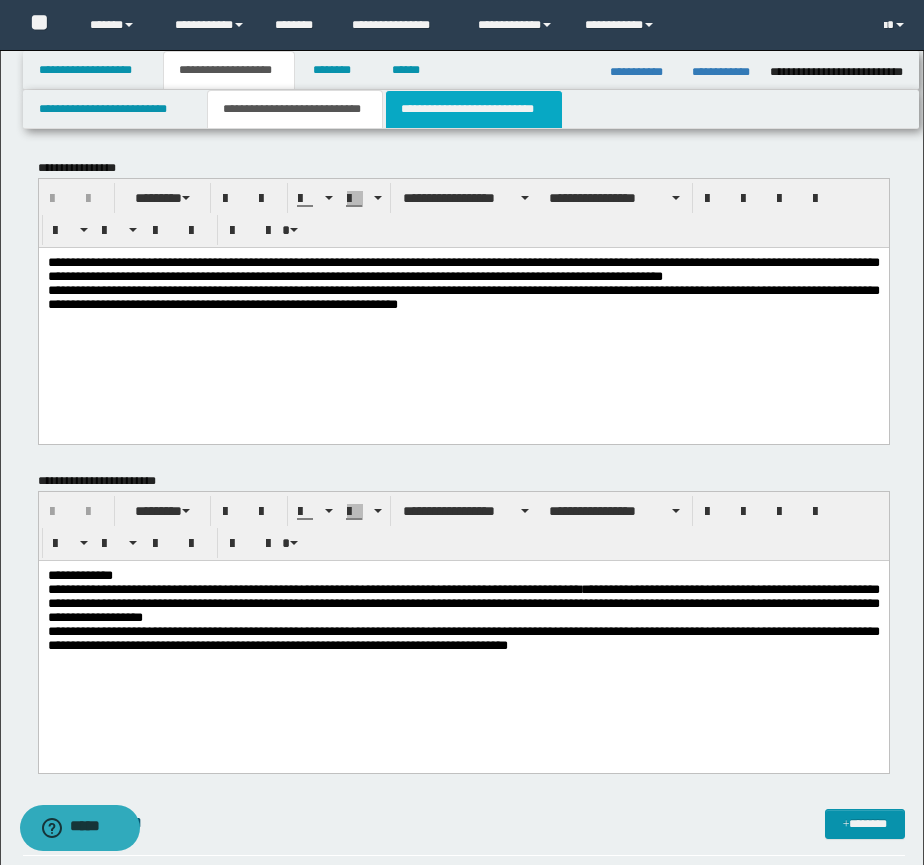 click on "**********" at bounding box center [474, 109] 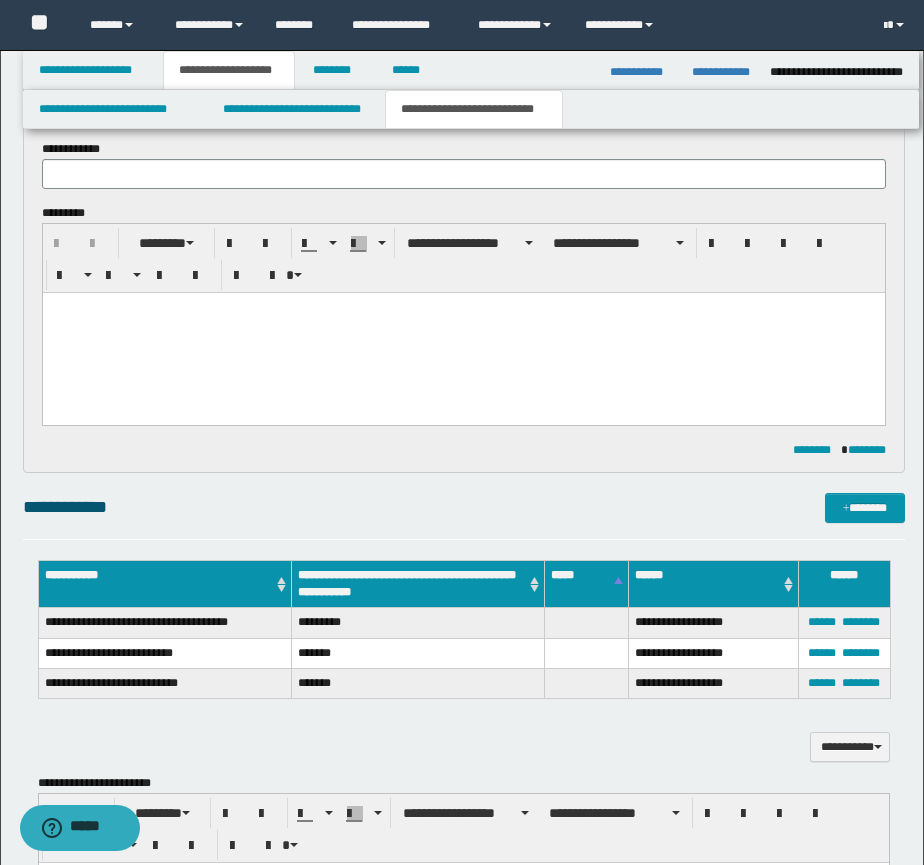 scroll, scrollTop: 38, scrollLeft: 0, axis: vertical 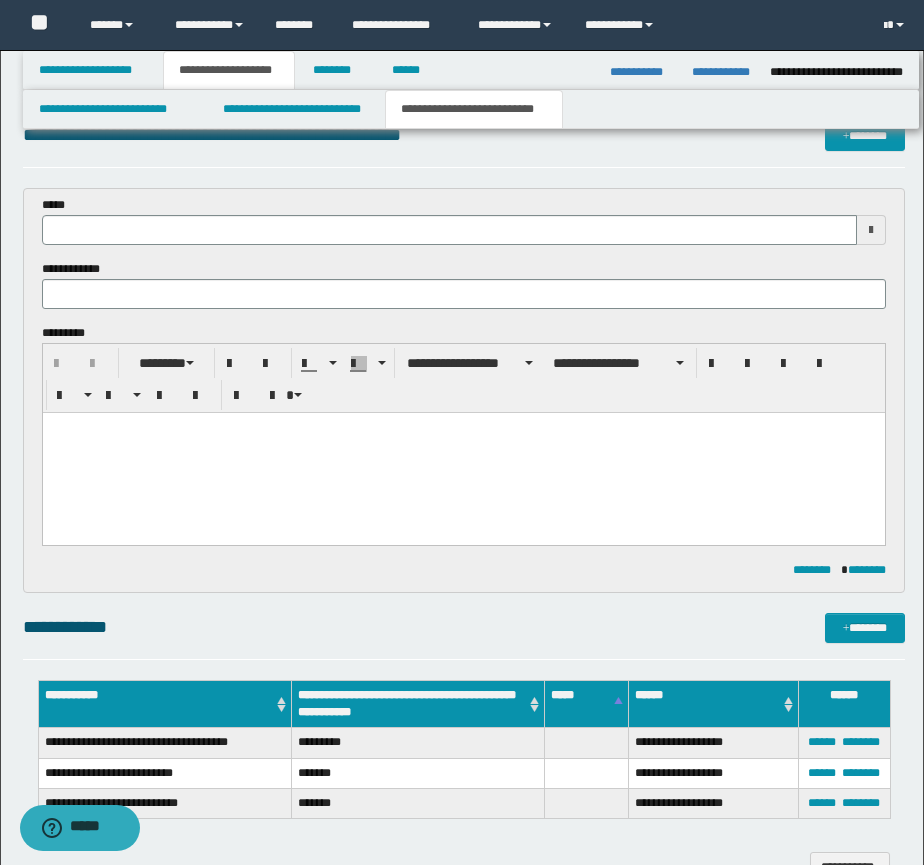 type 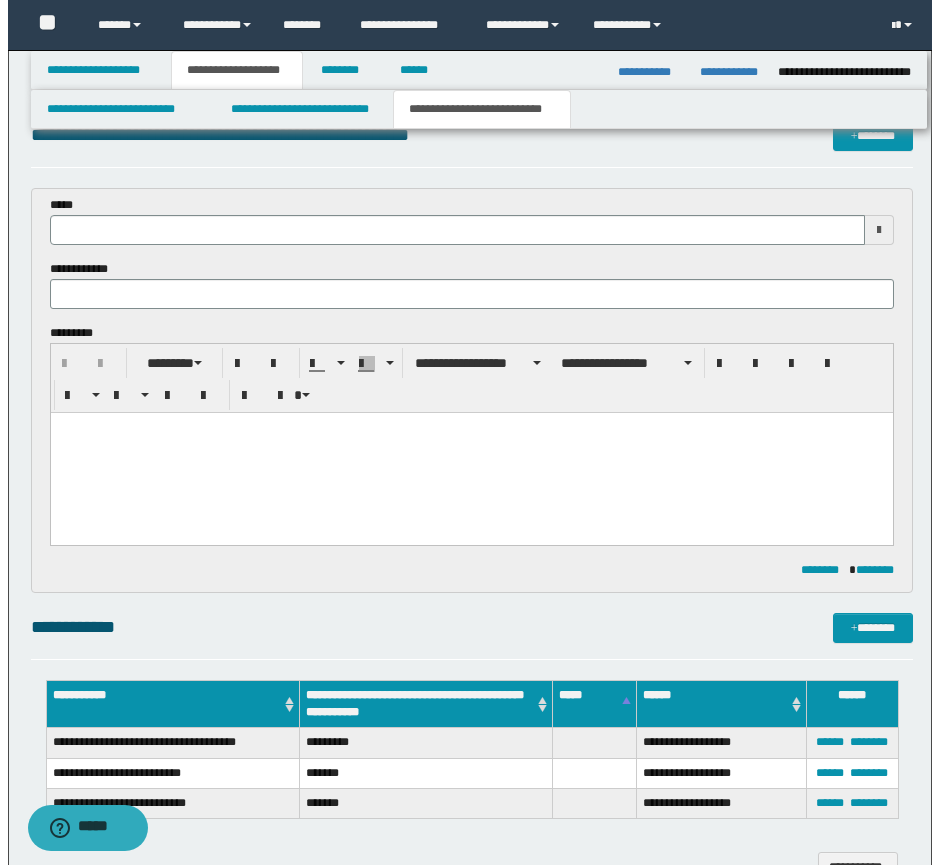 scroll, scrollTop: 0, scrollLeft: 0, axis: both 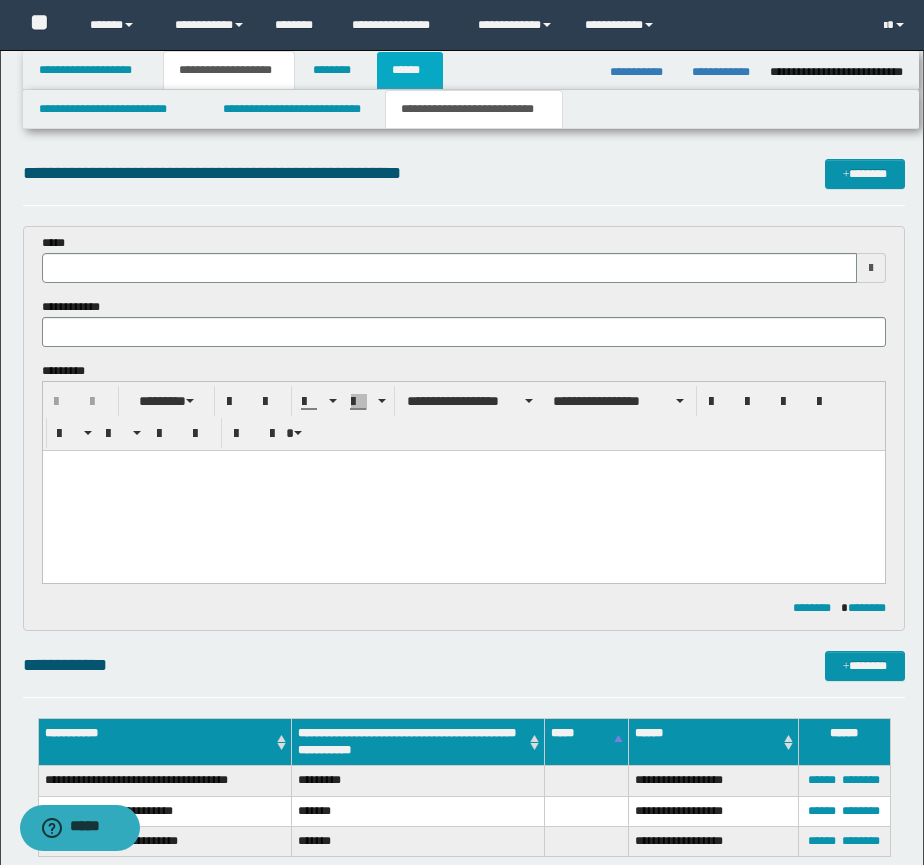 click on "******" at bounding box center (410, 70) 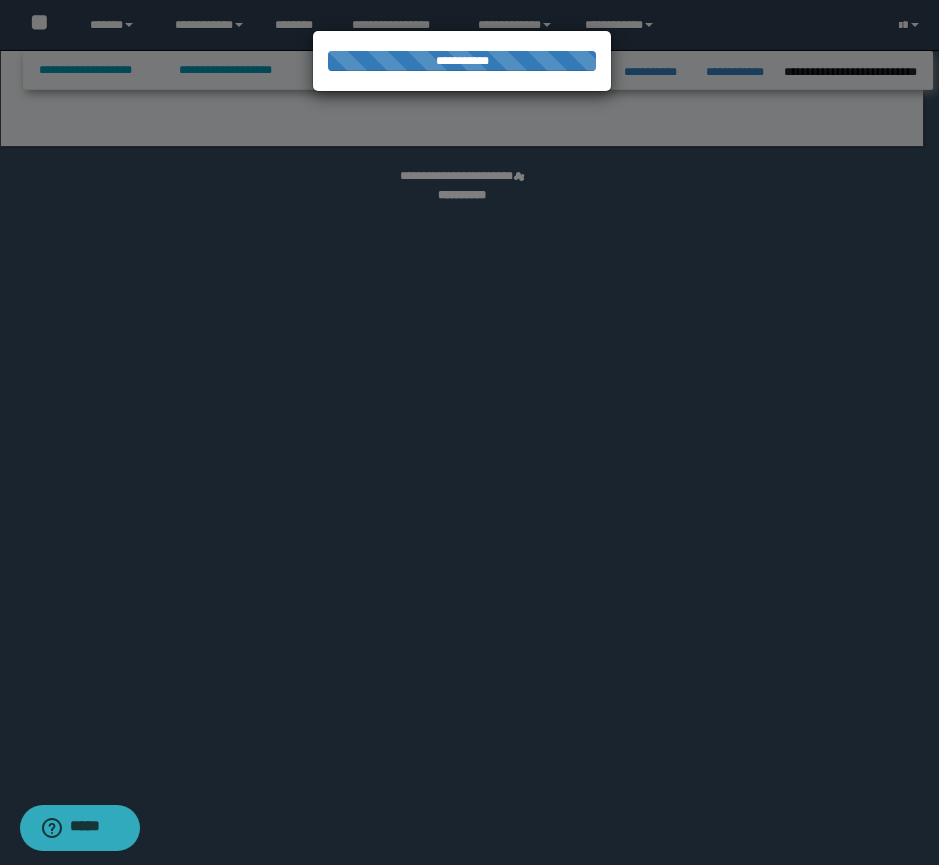 select on "*" 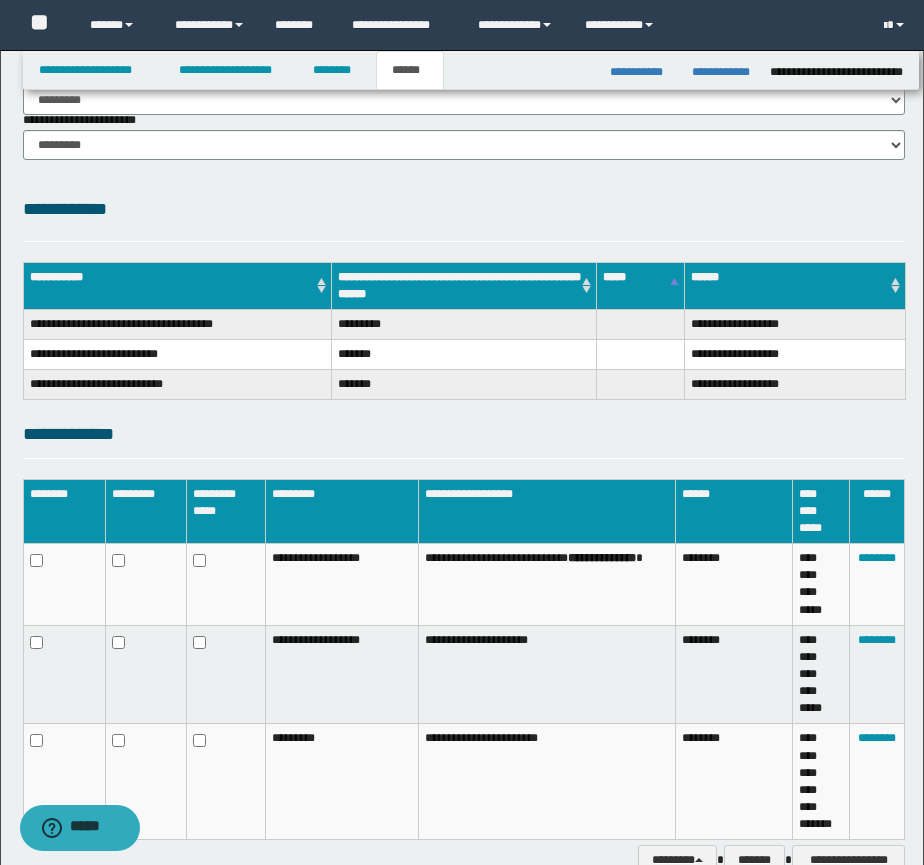 scroll, scrollTop: 447, scrollLeft: 0, axis: vertical 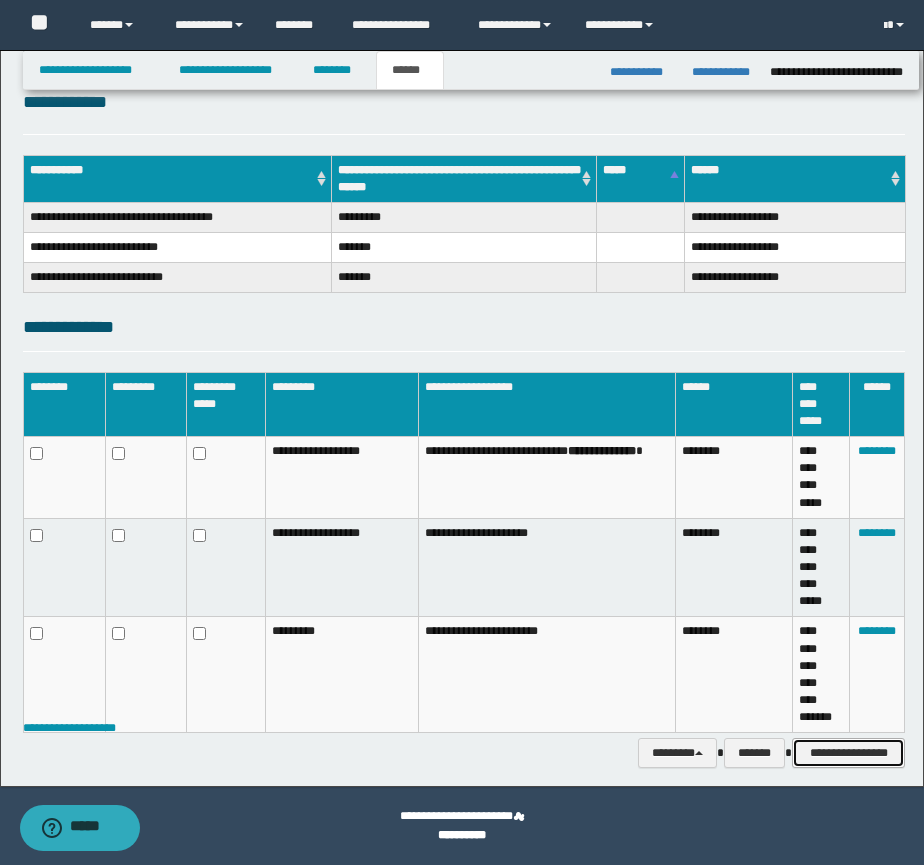 click on "**********" at bounding box center (848, 753) 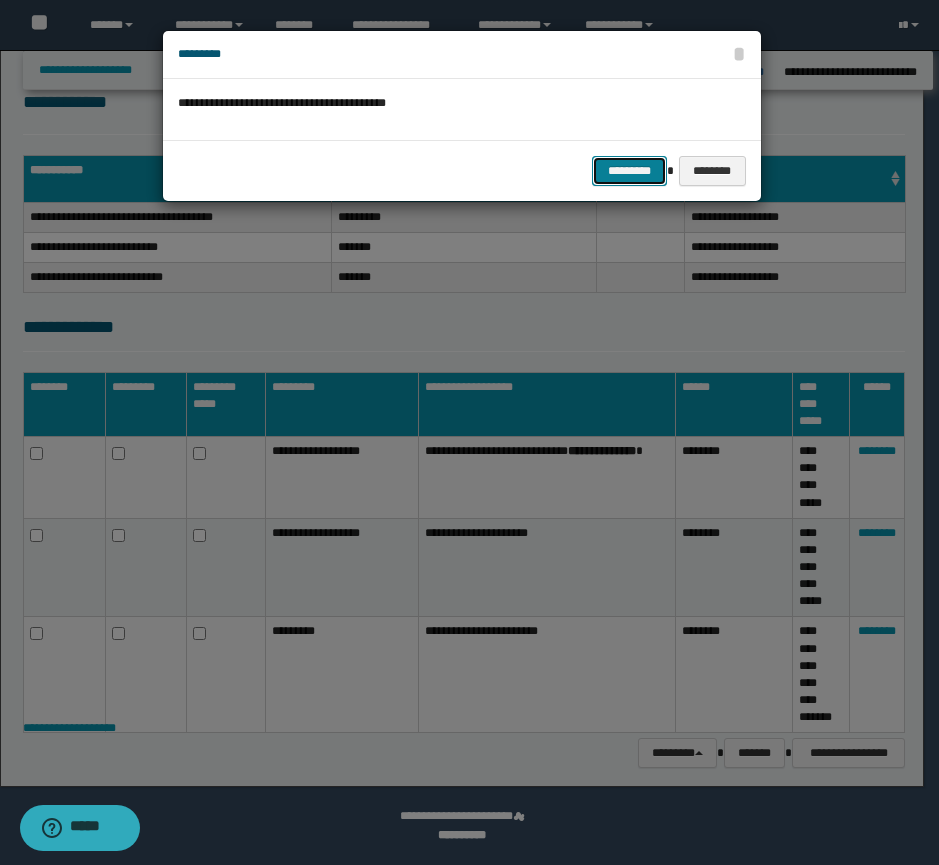 click on "*********" at bounding box center [629, 171] 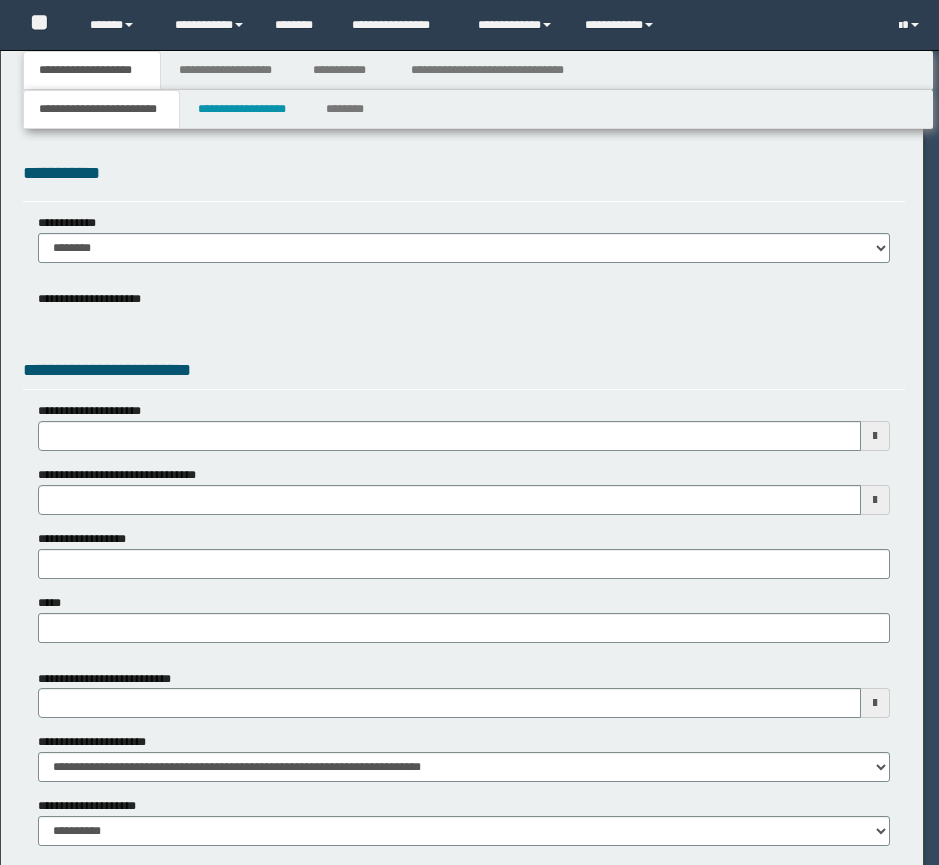 scroll, scrollTop: 0, scrollLeft: 0, axis: both 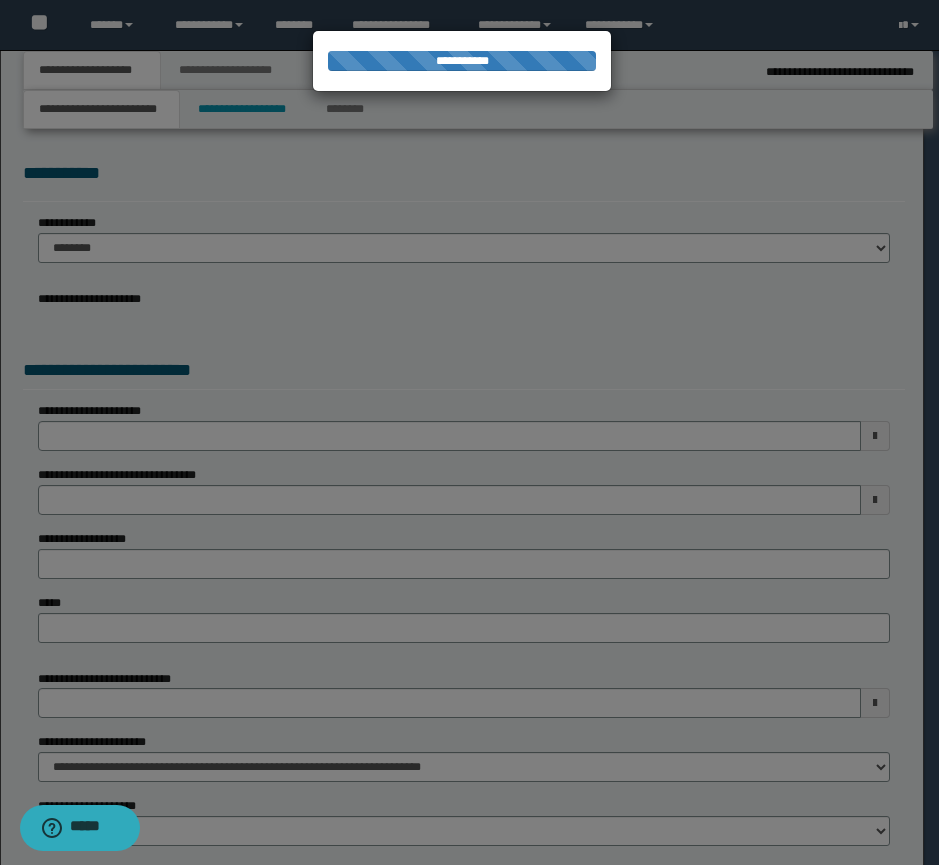 select on "**" 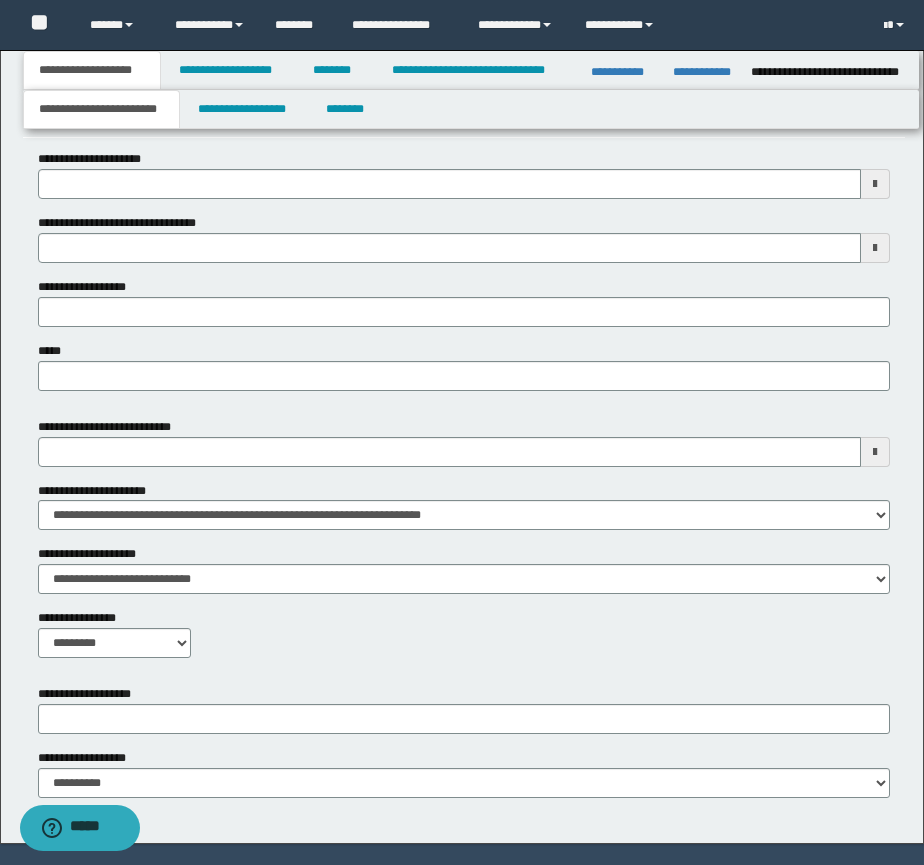 scroll, scrollTop: 762, scrollLeft: 0, axis: vertical 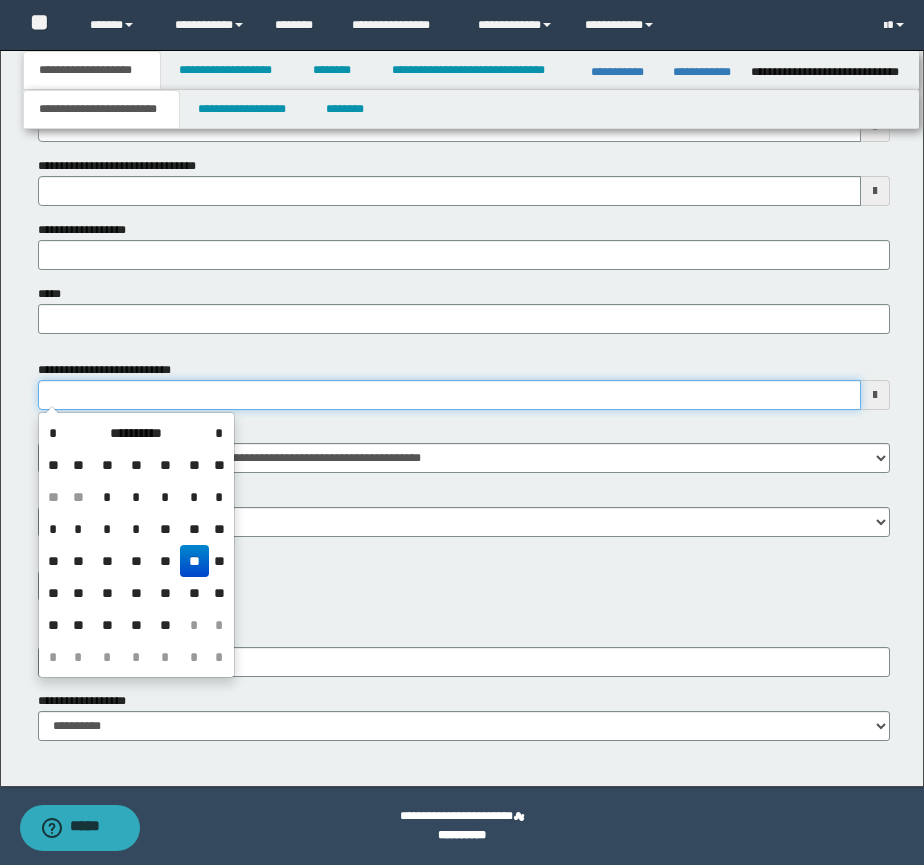 click on "**********" at bounding box center (449, 395) 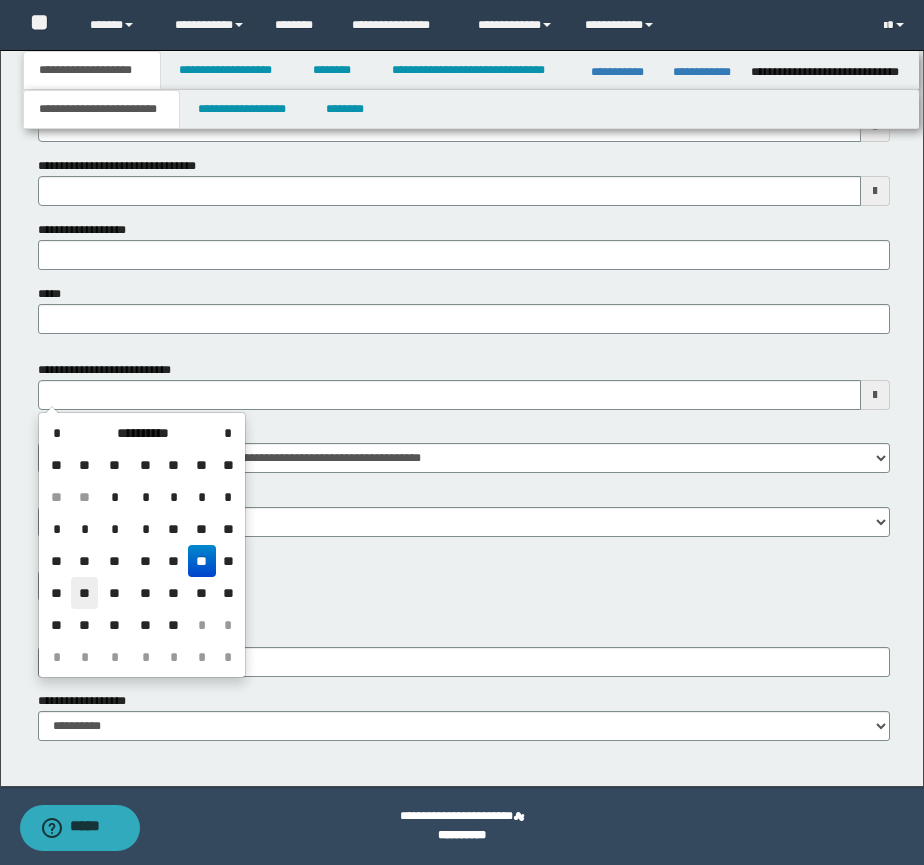 click on "**" at bounding box center [85, 593] 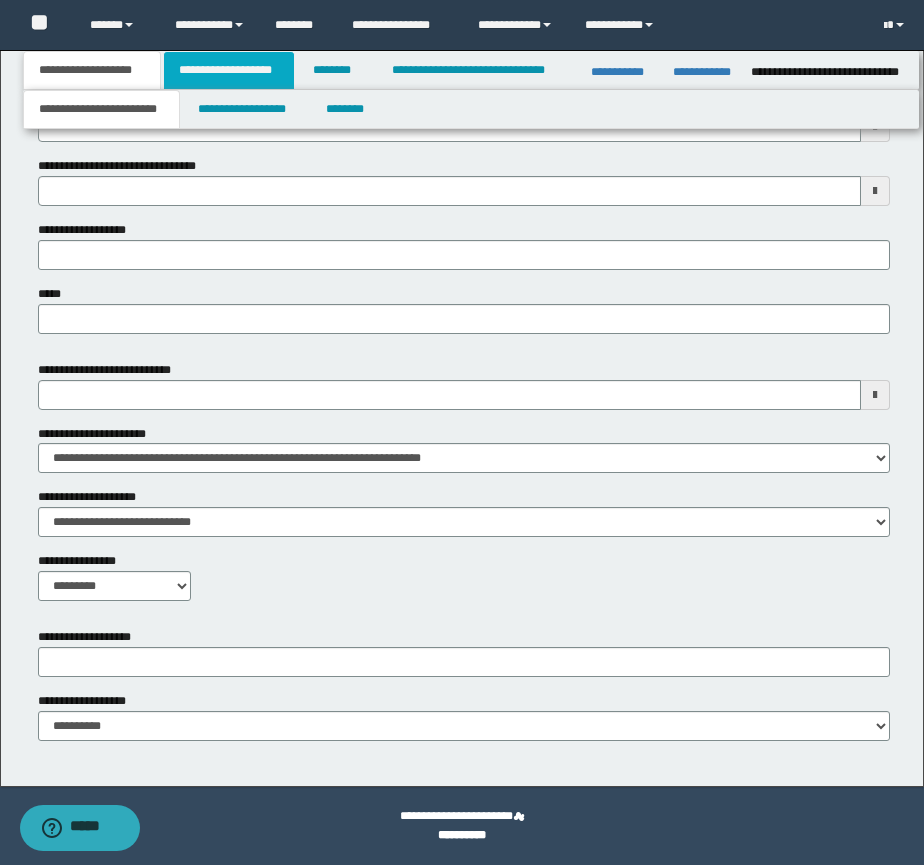 click on "**********" at bounding box center (229, 70) 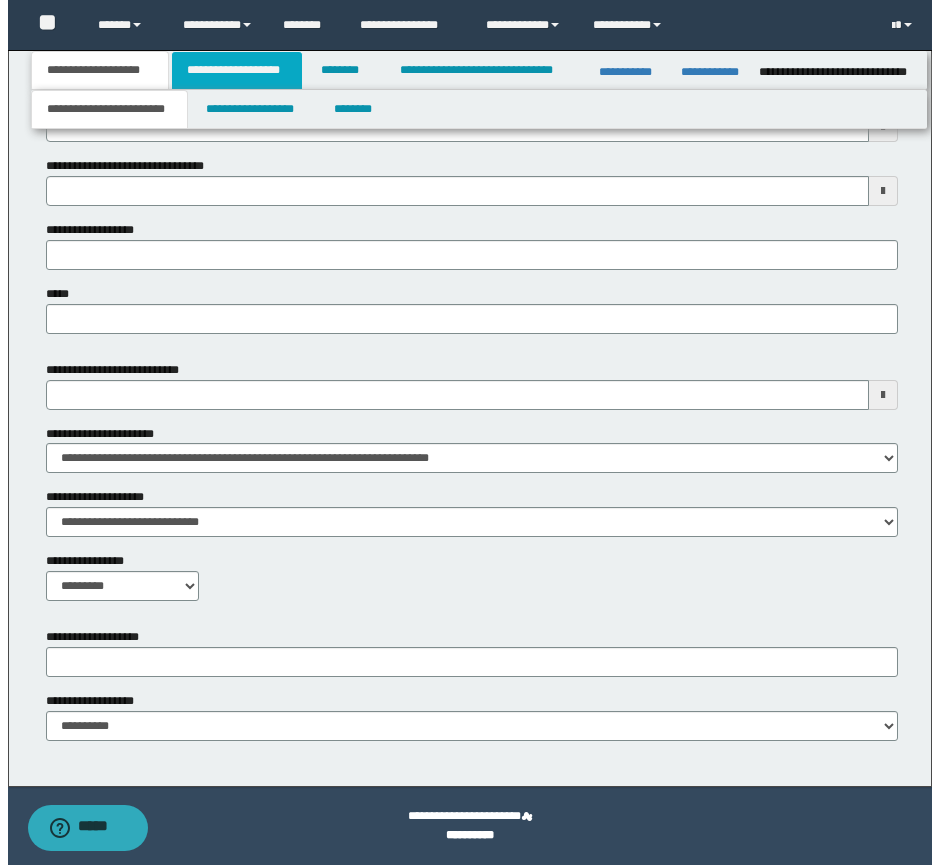 scroll, scrollTop: 0, scrollLeft: 0, axis: both 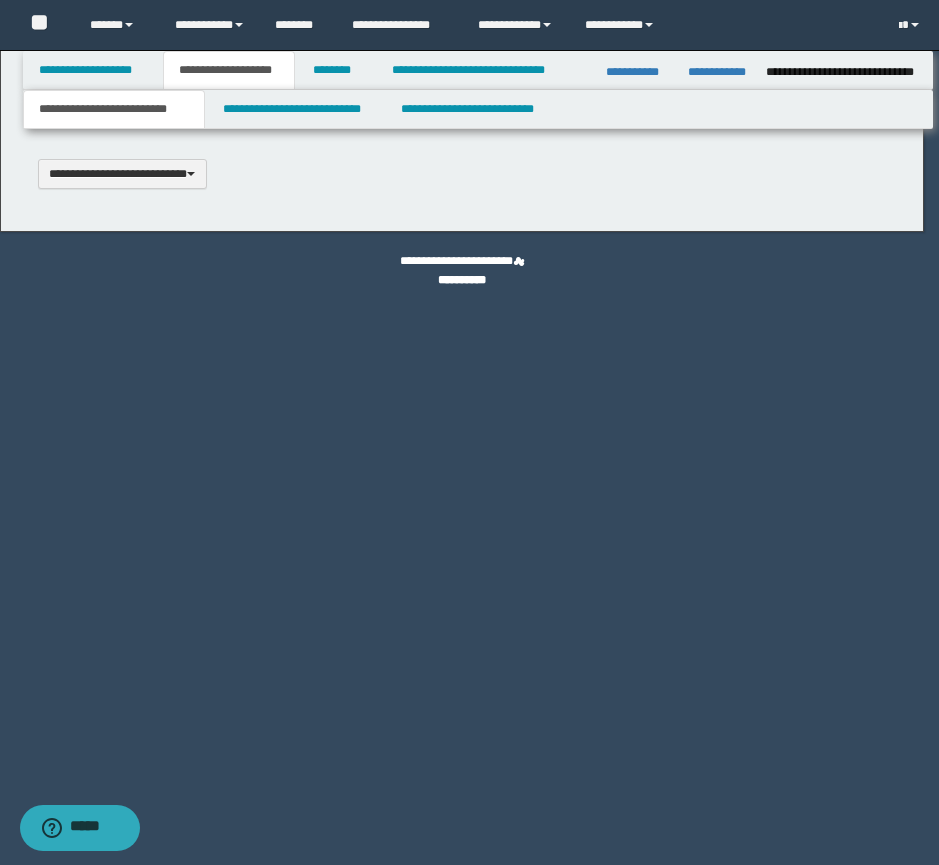 type 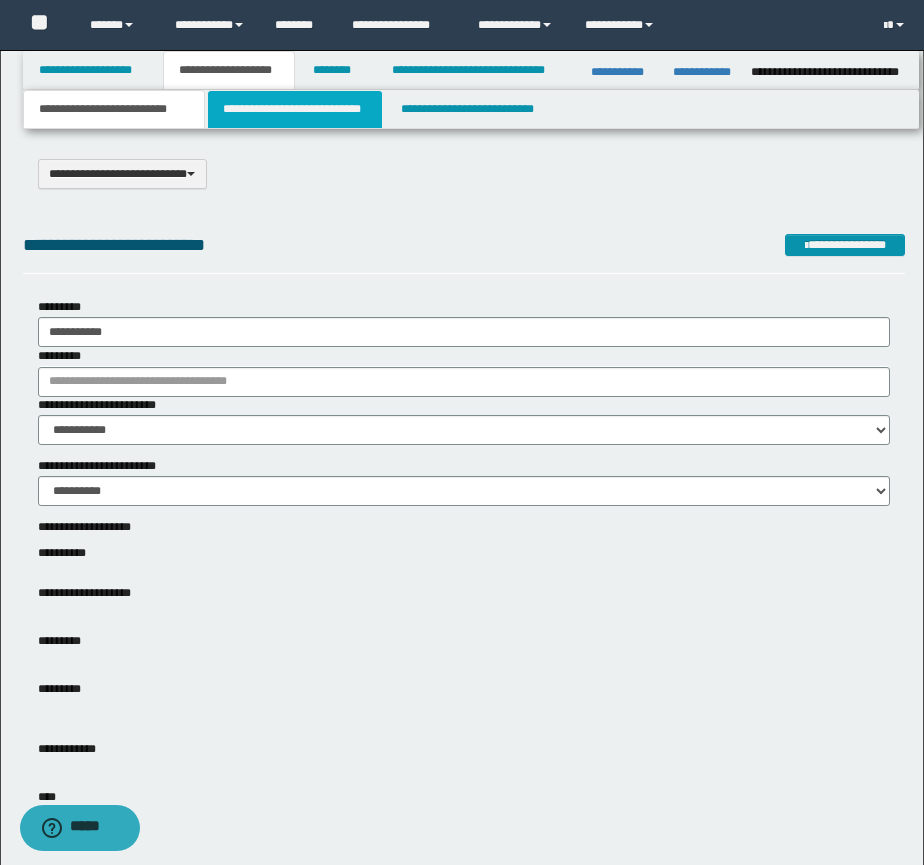 click on "**********" at bounding box center [295, 109] 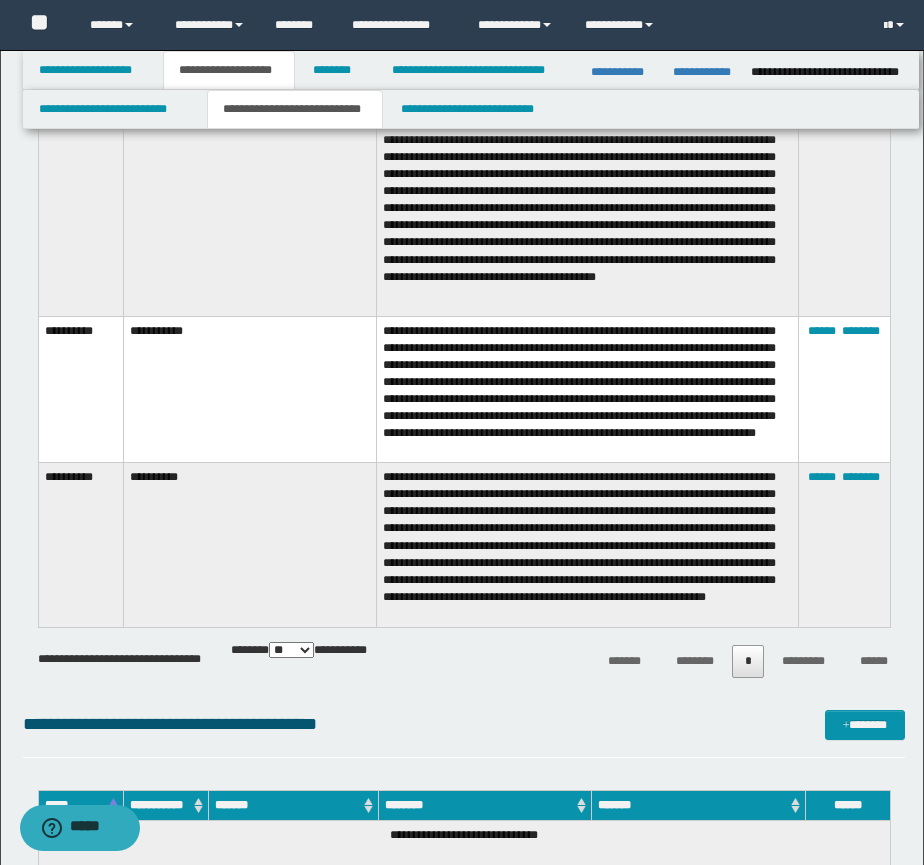 scroll, scrollTop: 2917, scrollLeft: 0, axis: vertical 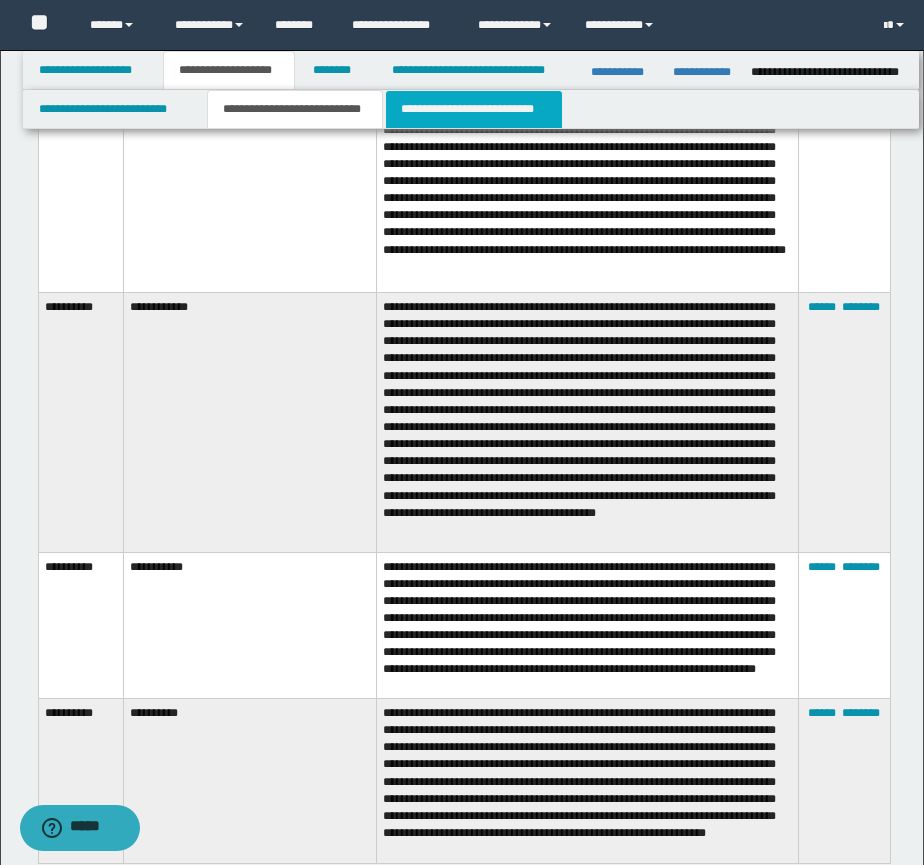 click on "**********" at bounding box center (474, 109) 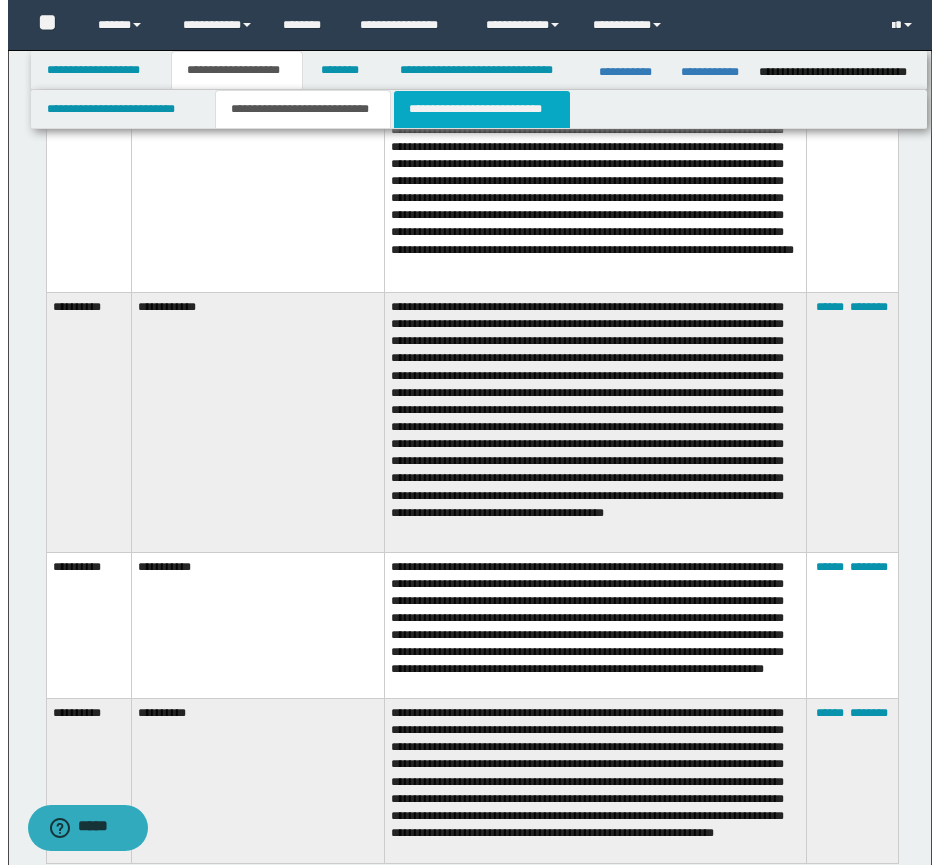 scroll, scrollTop: 0, scrollLeft: 0, axis: both 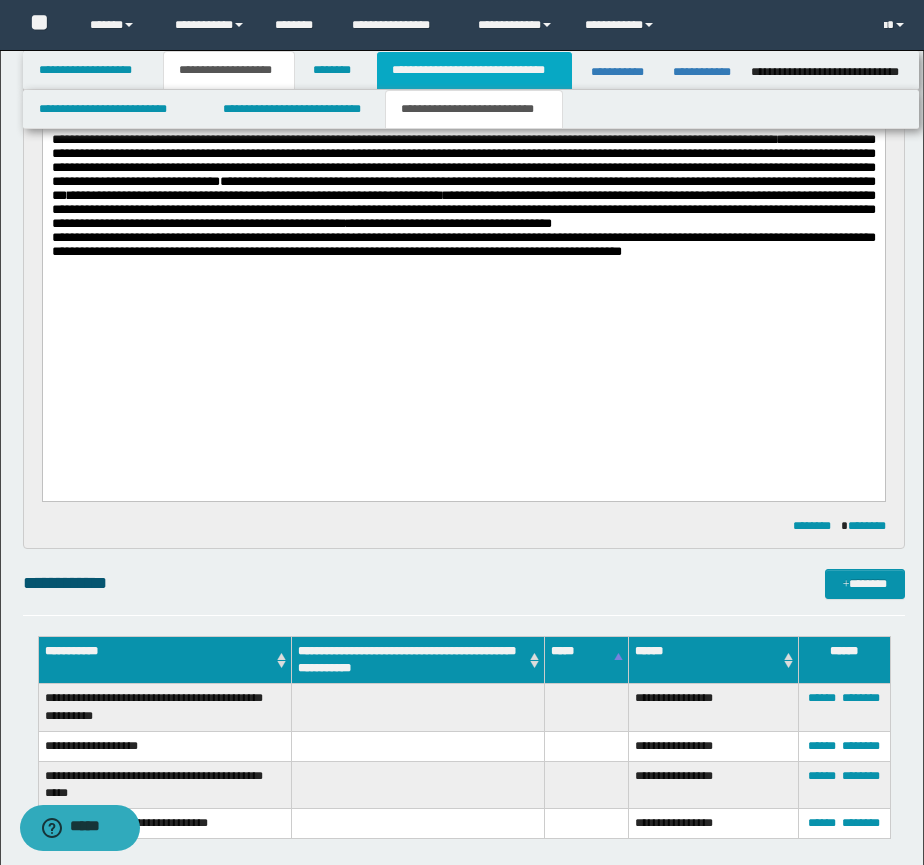 click on "**********" at bounding box center [474, 70] 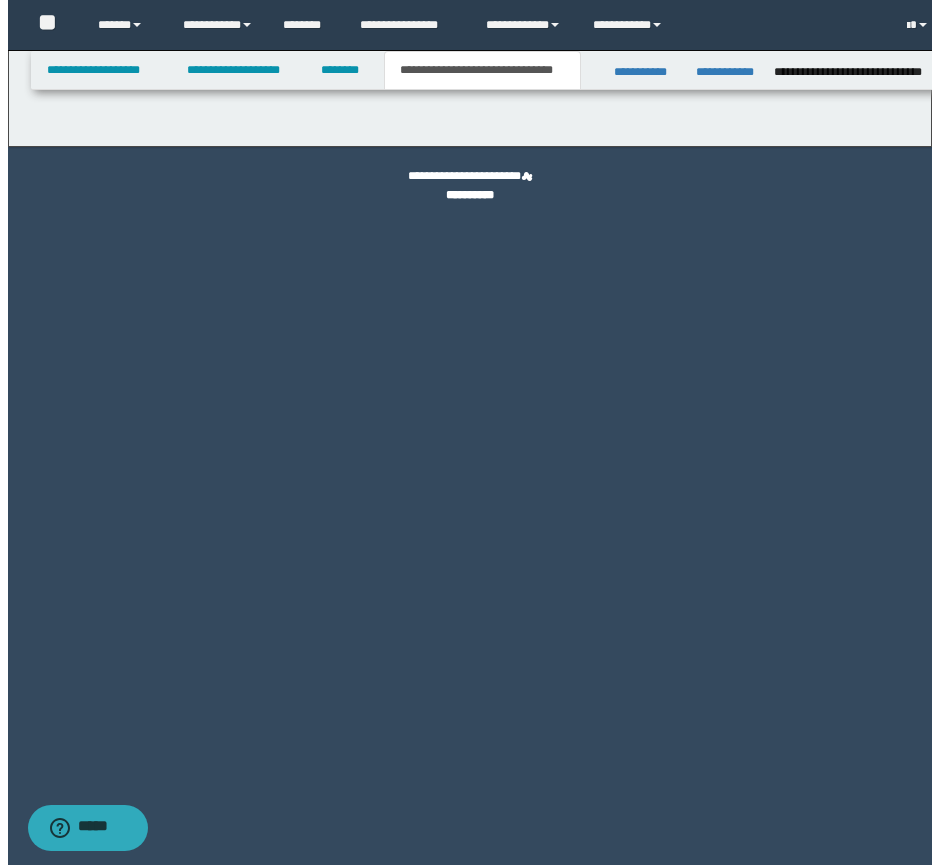 scroll, scrollTop: 0, scrollLeft: 0, axis: both 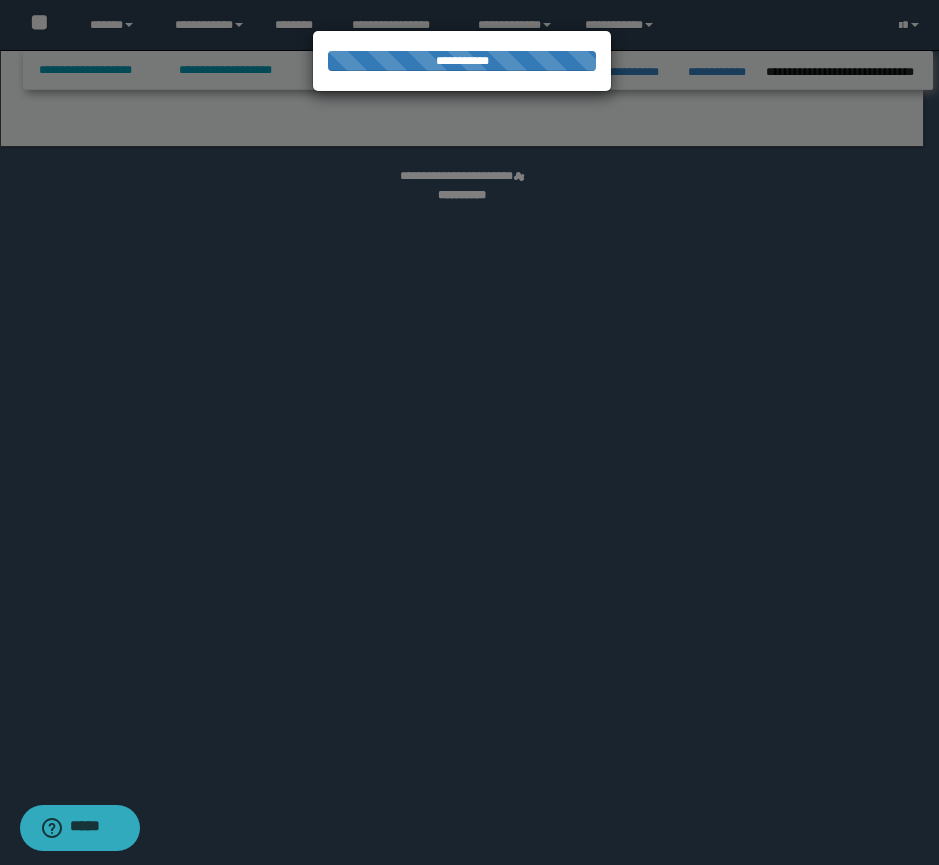 select on "*" 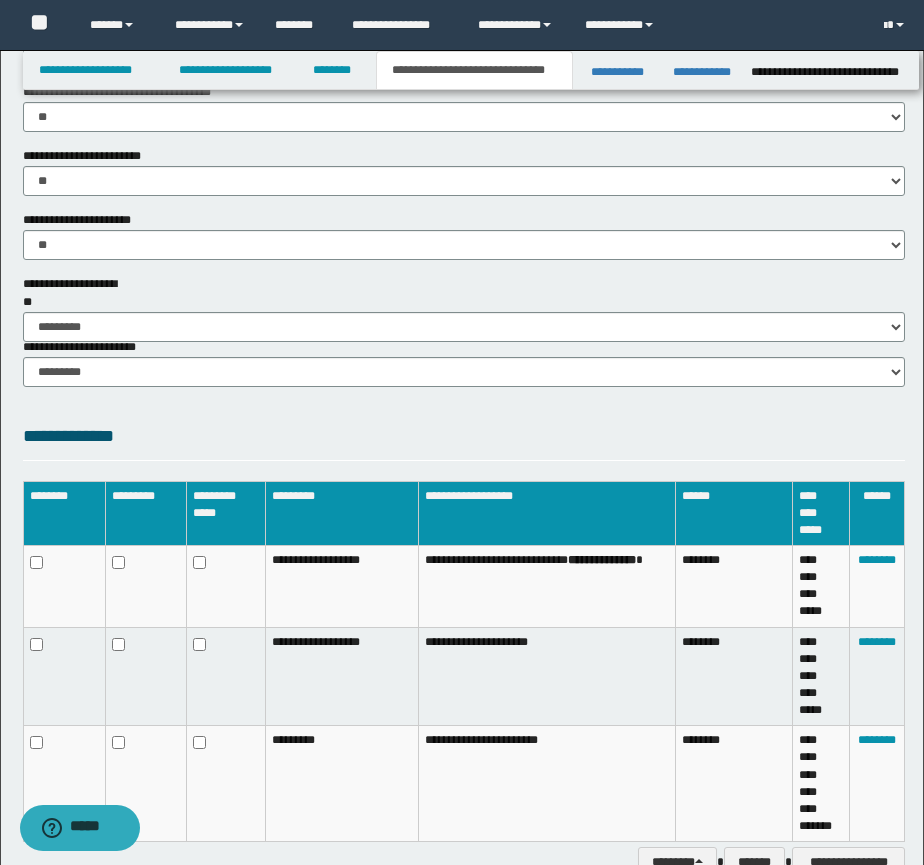 scroll, scrollTop: 1441, scrollLeft: 0, axis: vertical 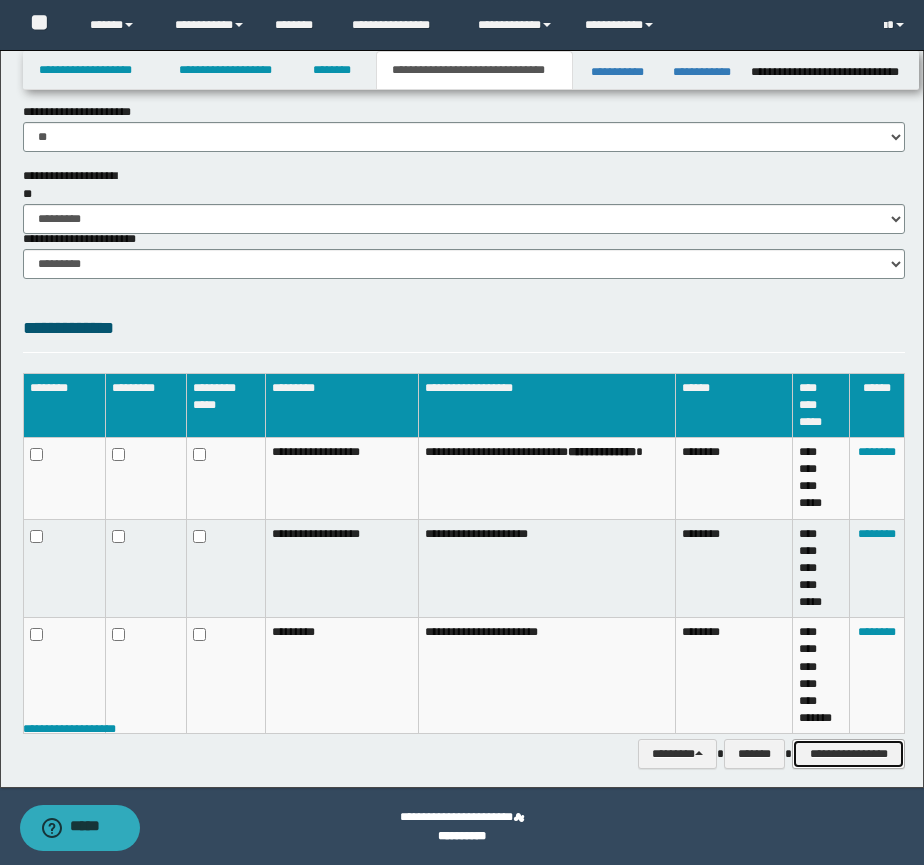 click on "**********" at bounding box center (848, 754) 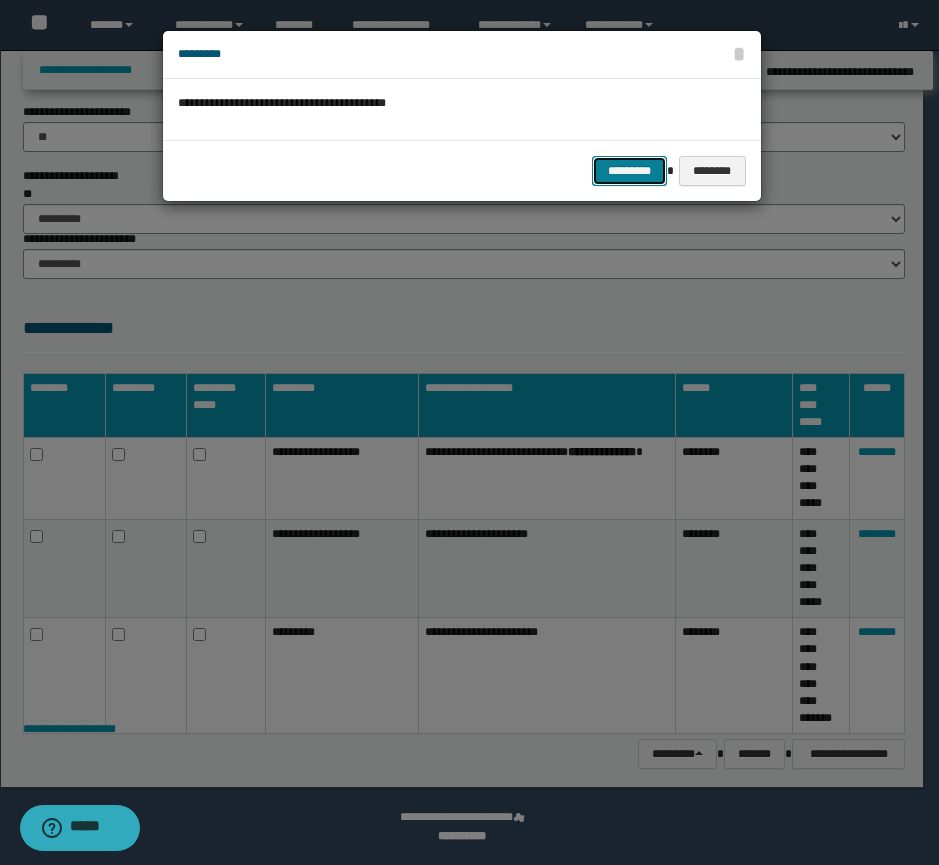 click on "*********" at bounding box center [629, 171] 